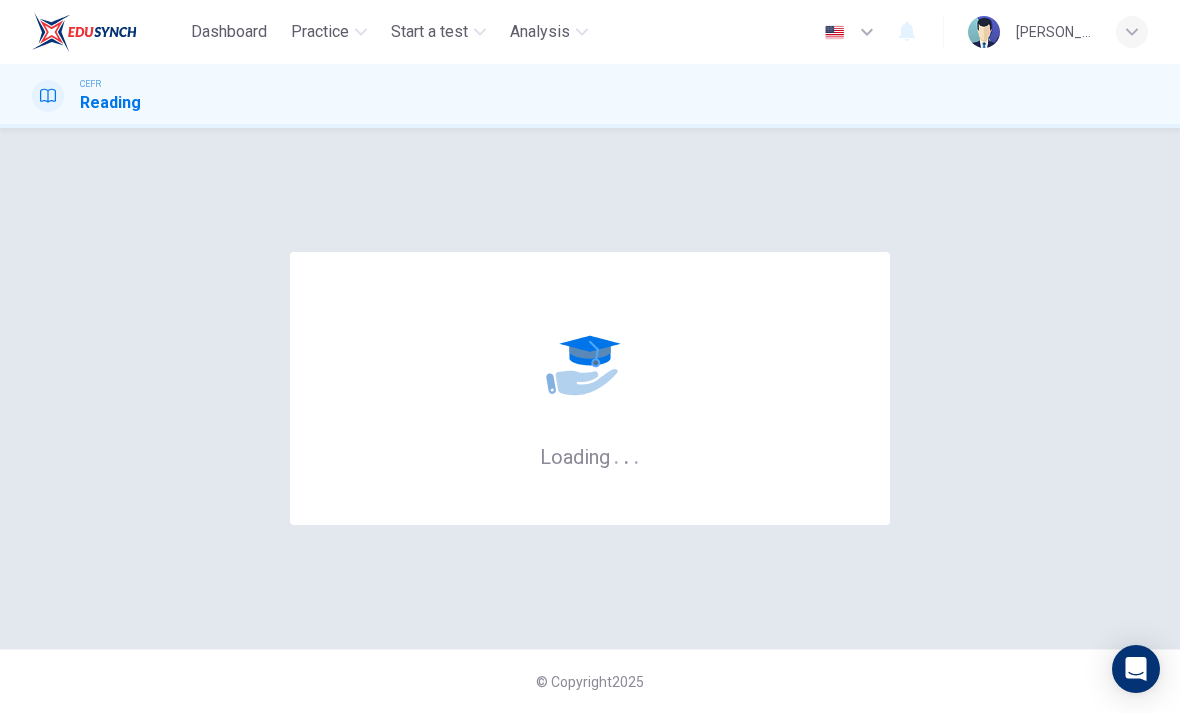 scroll, scrollTop: 0, scrollLeft: 0, axis: both 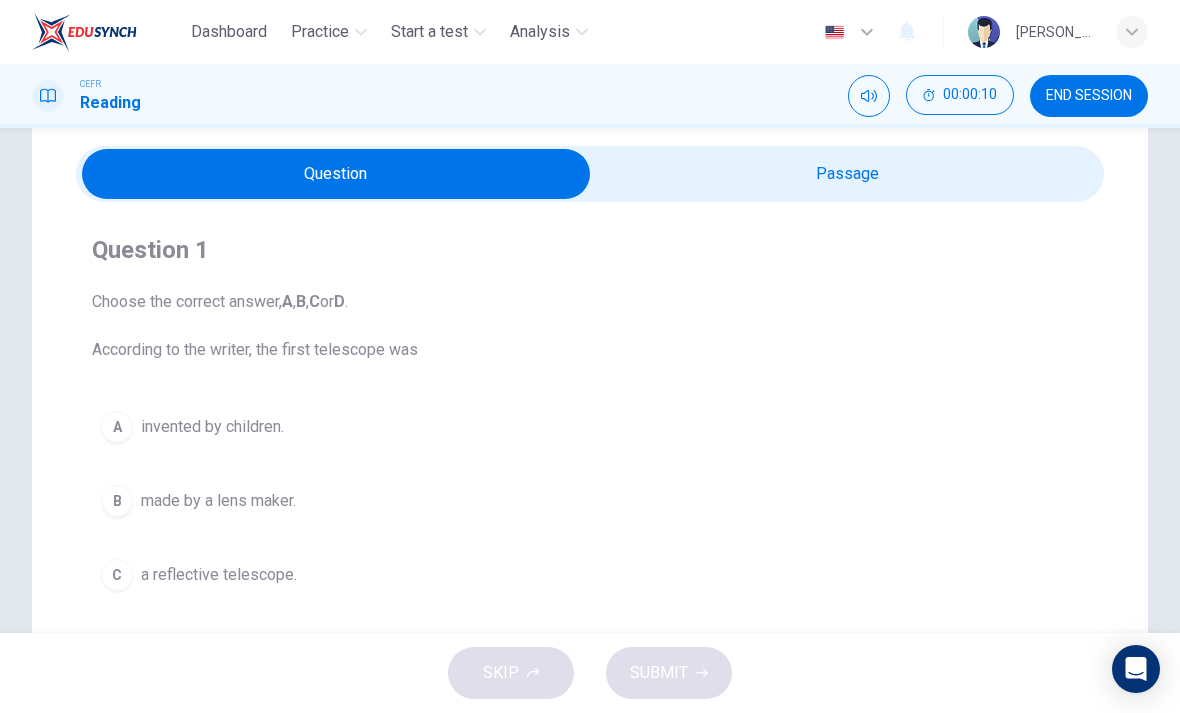 click at bounding box center [336, 174] 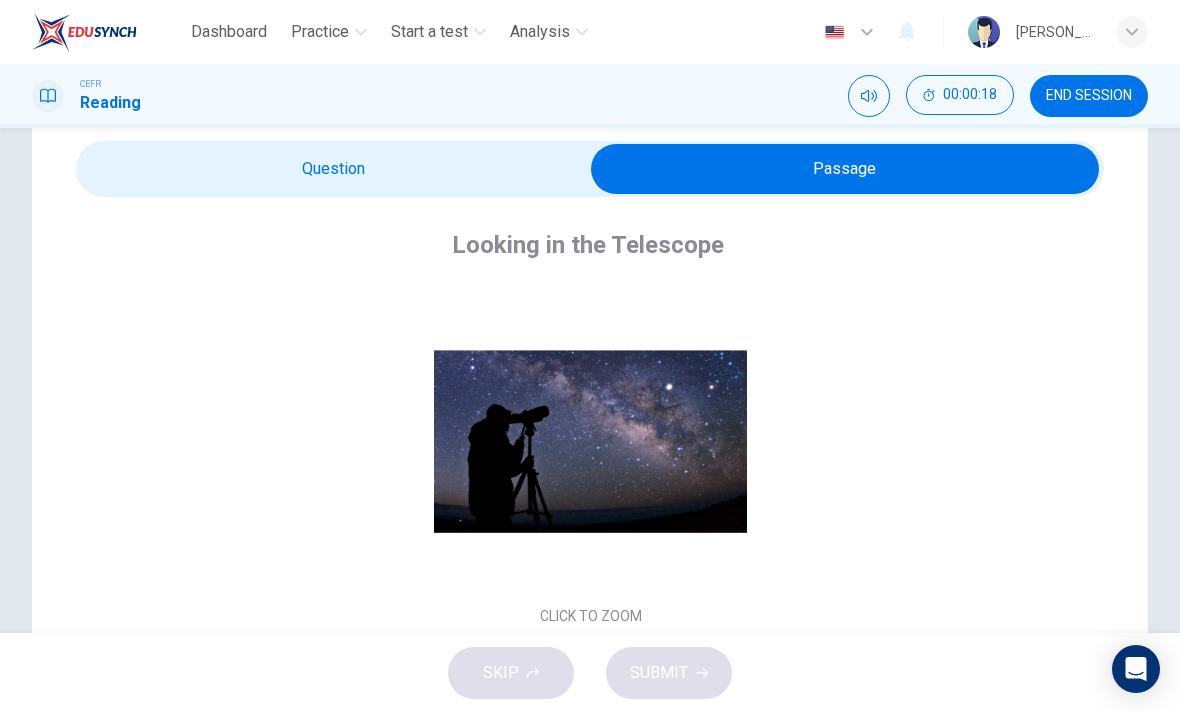 scroll, scrollTop: 62, scrollLeft: 0, axis: vertical 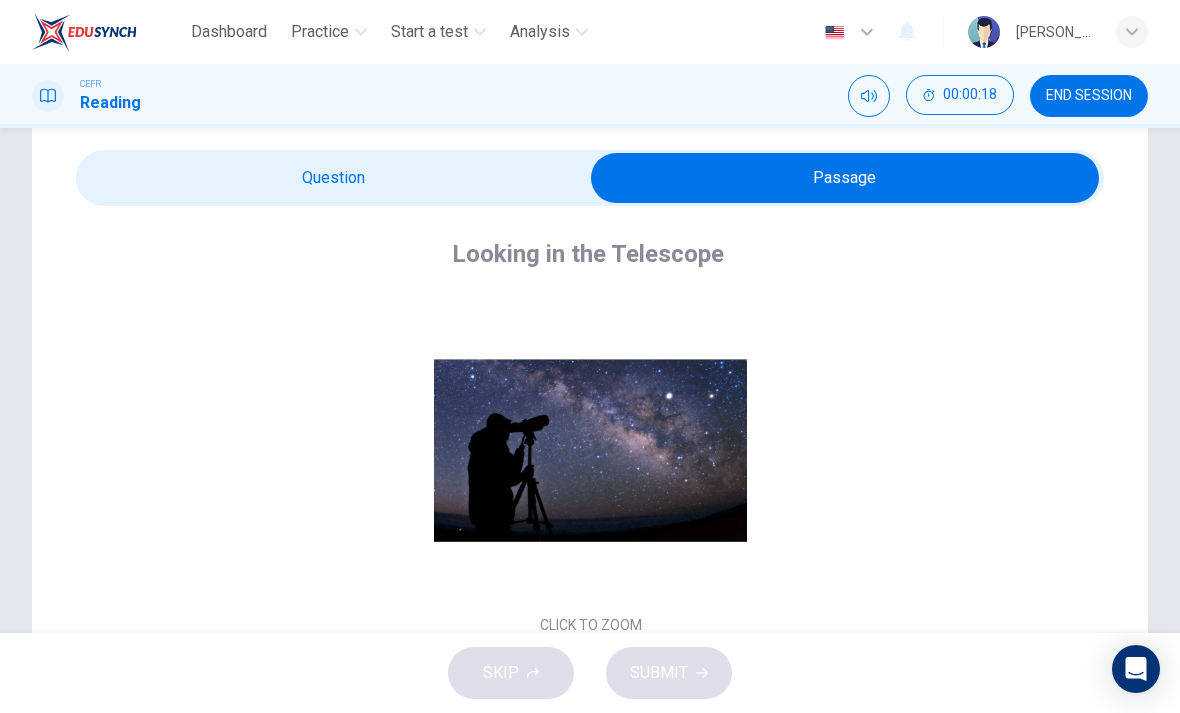 click at bounding box center (845, 178) 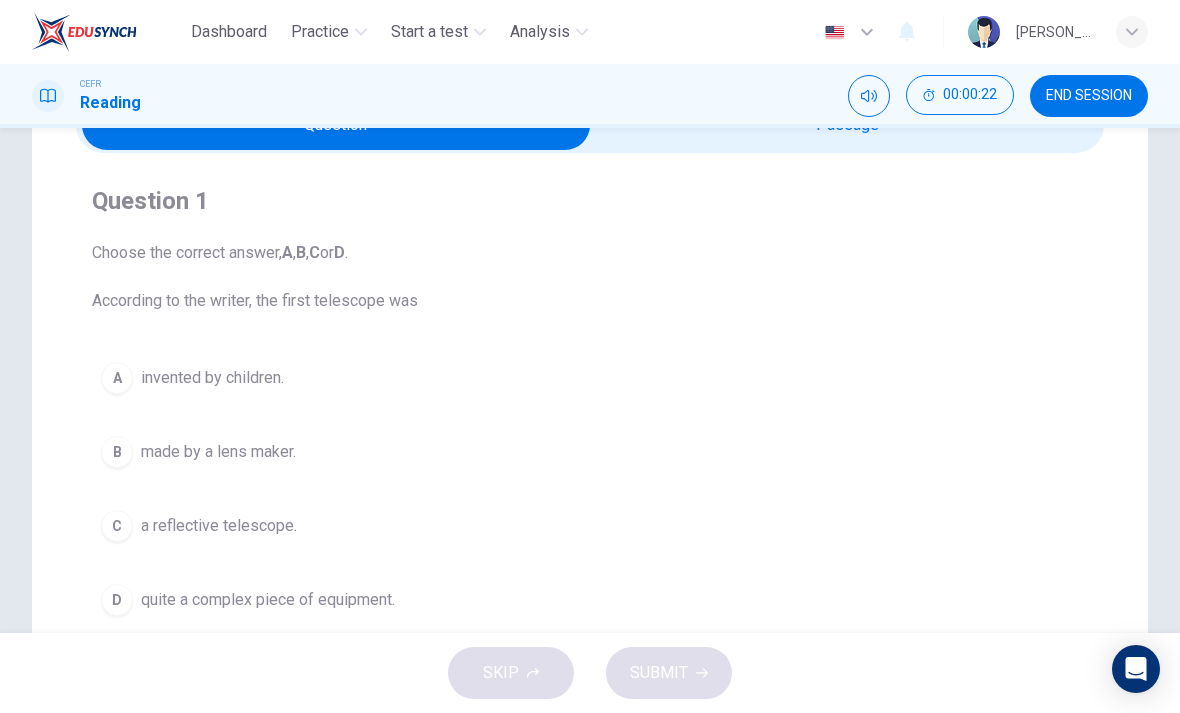 scroll, scrollTop: 114, scrollLeft: 0, axis: vertical 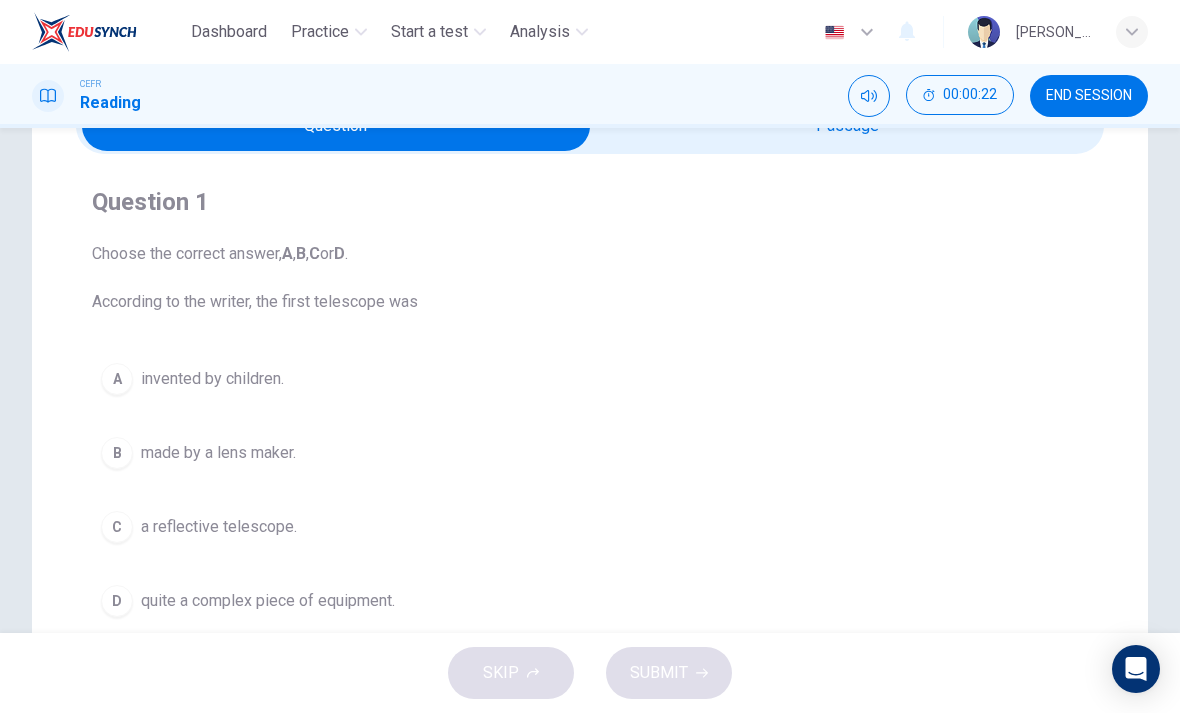 click at bounding box center [336, 126] 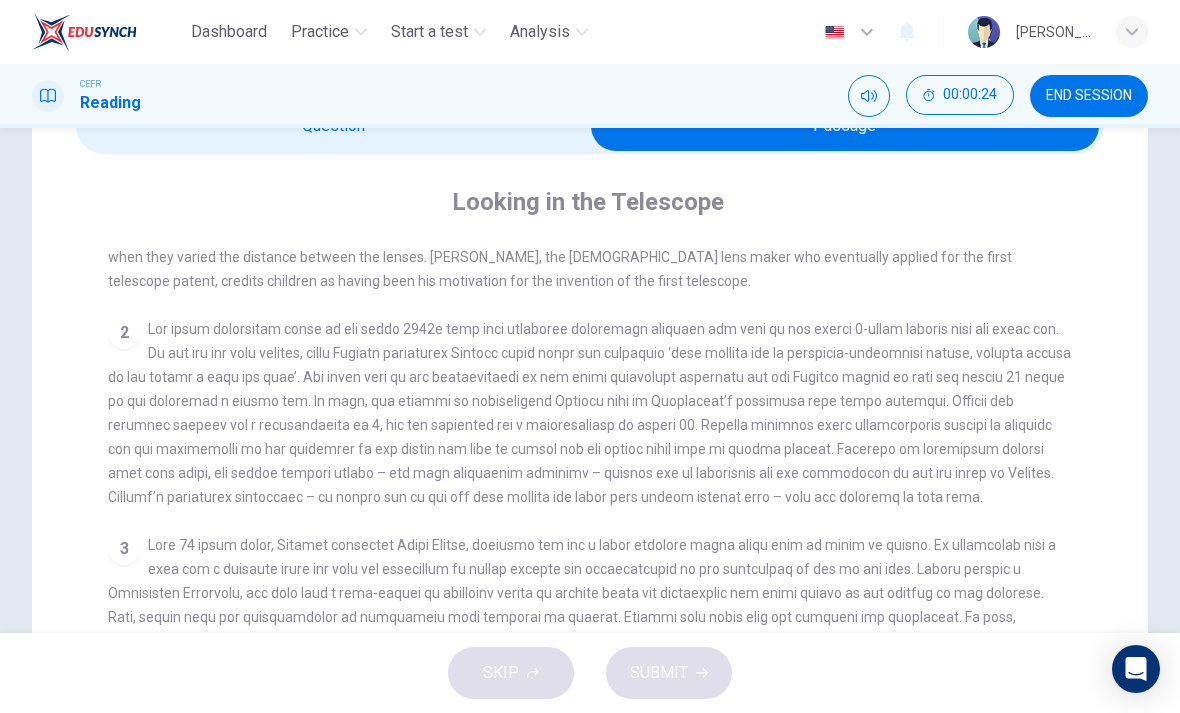 scroll, scrollTop: 432, scrollLeft: 0, axis: vertical 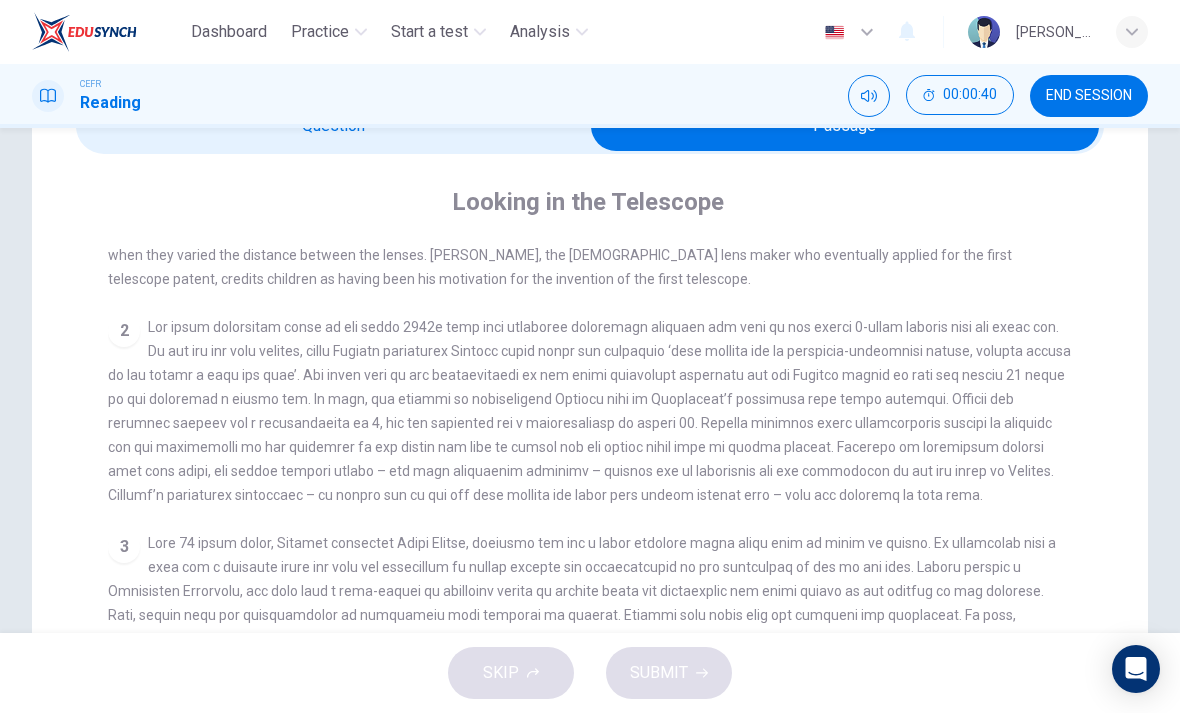 click at bounding box center [845, 126] 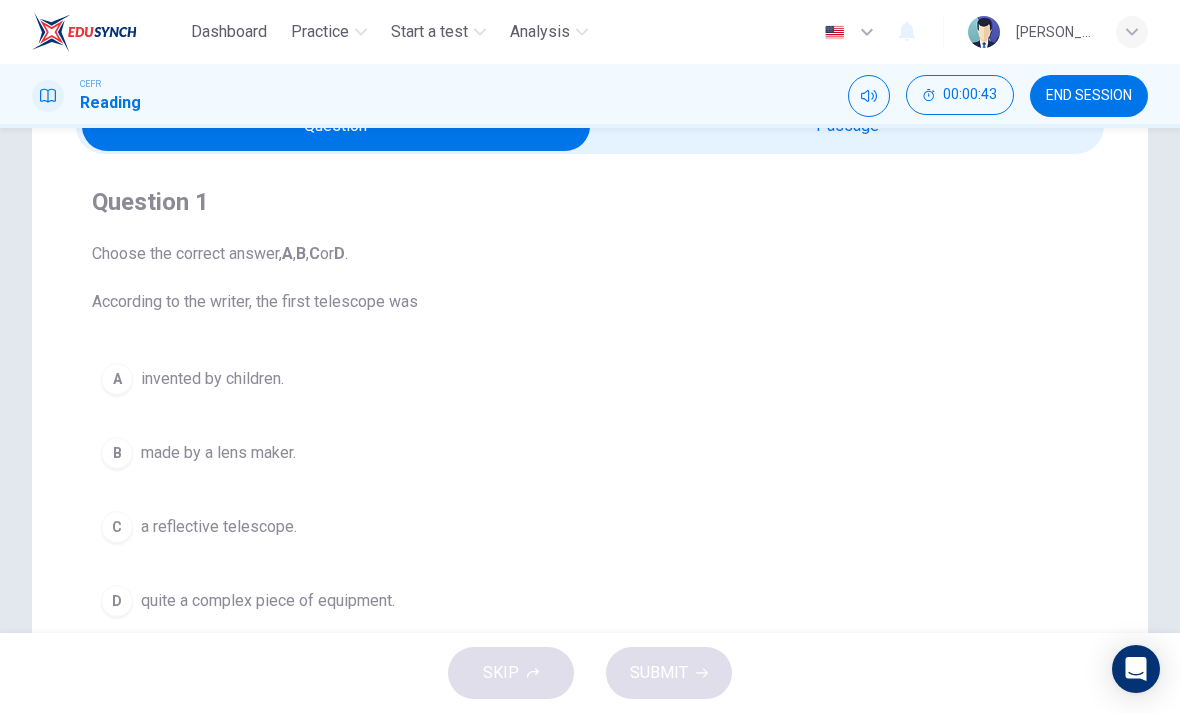click at bounding box center [336, 126] 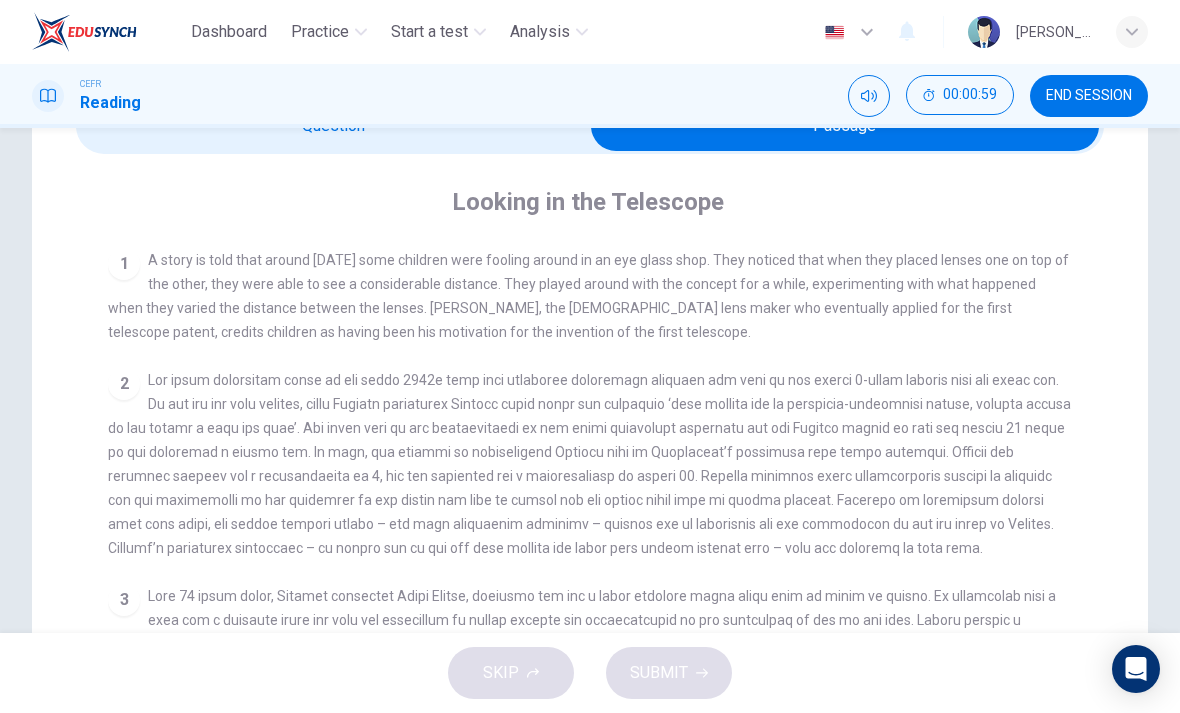 scroll, scrollTop: 377, scrollLeft: 0, axis: vertical 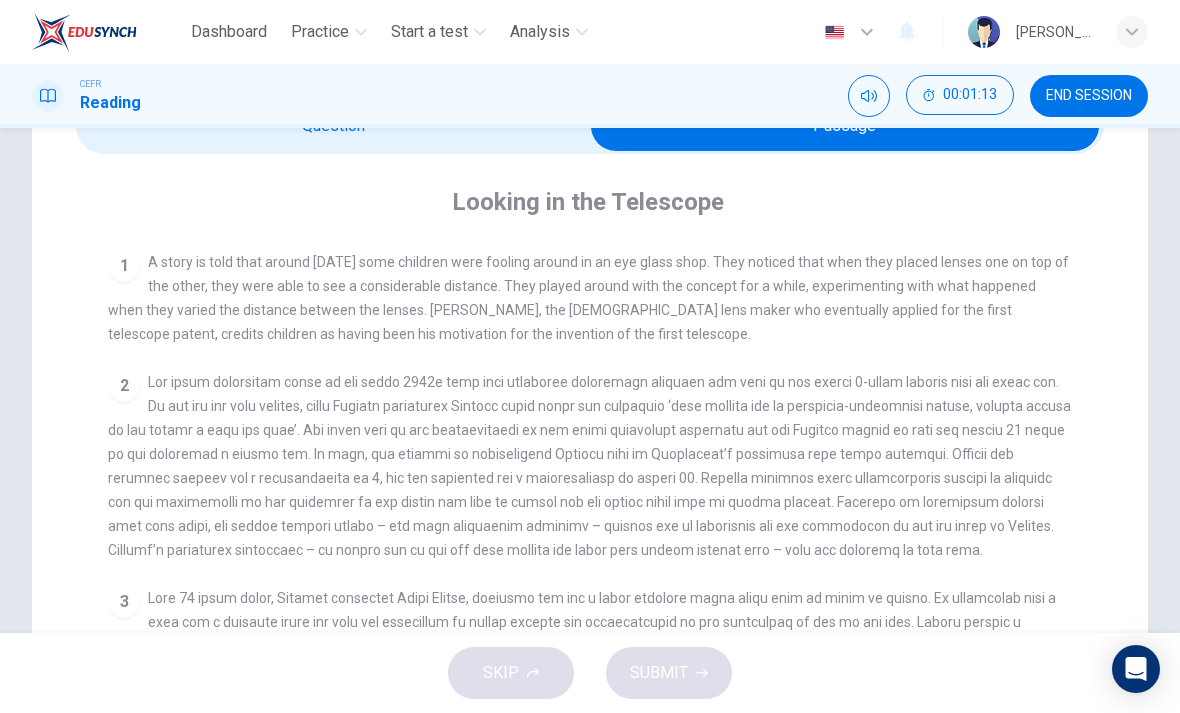 click at bounding box center (845, 126) 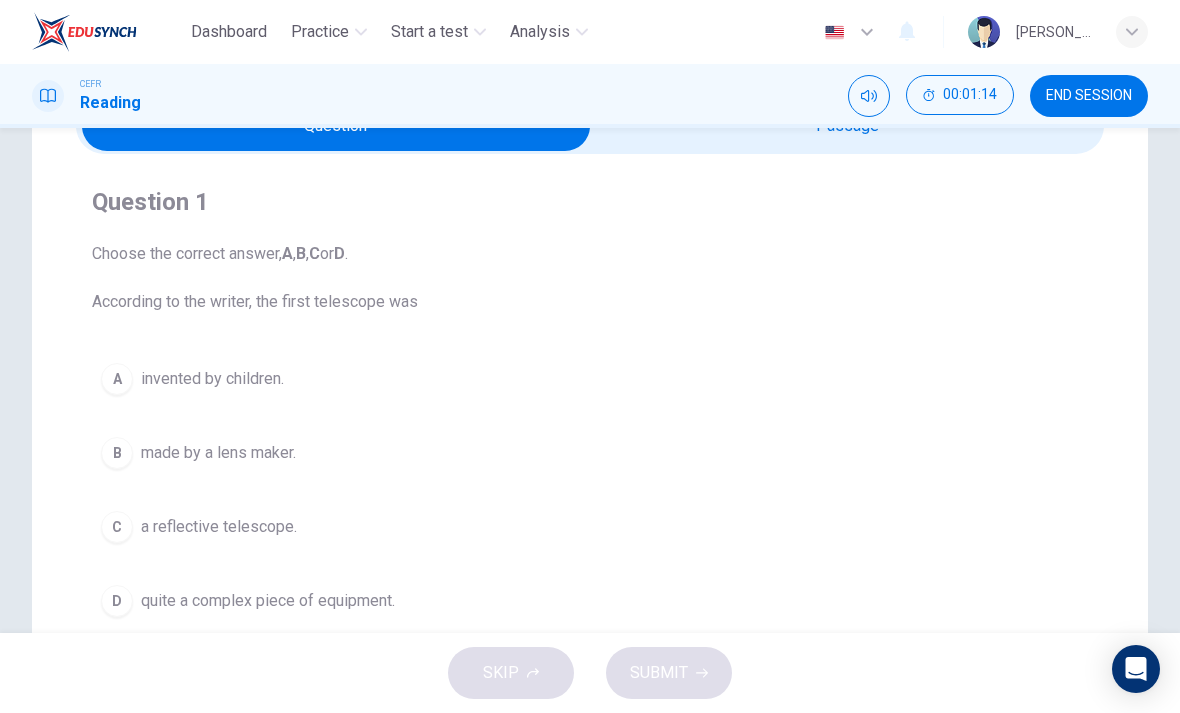 click at bounding box center [336, 126] 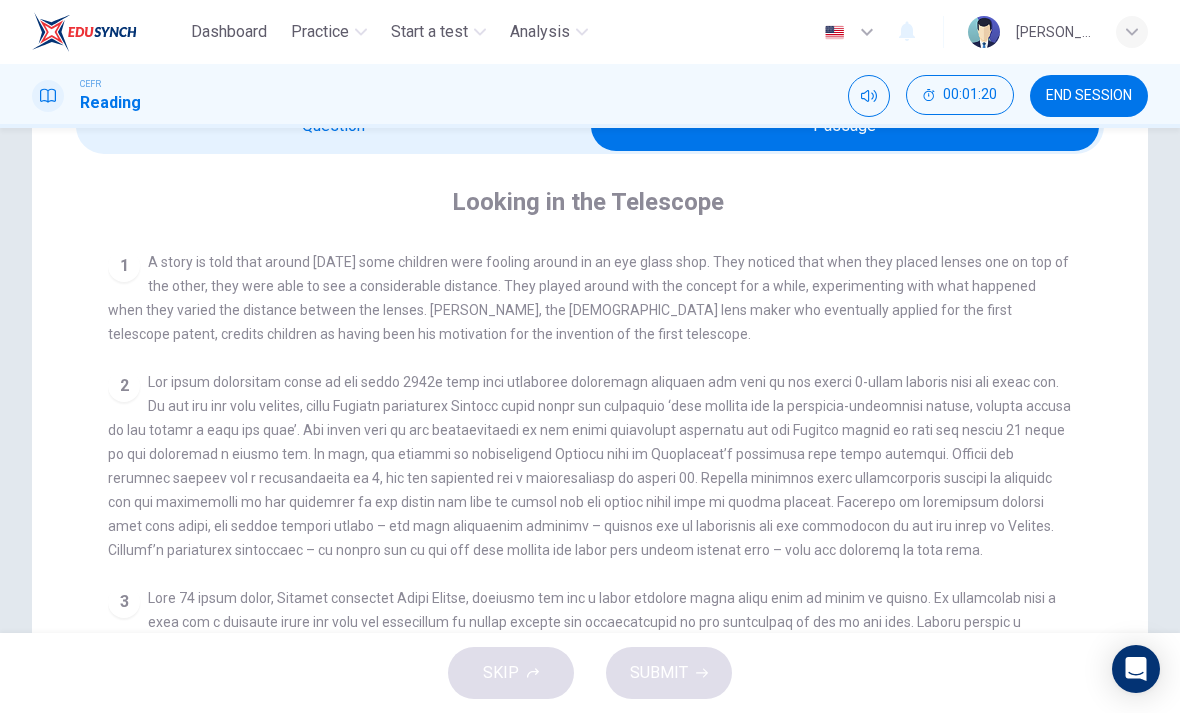 click at bounding box center (845, 126) 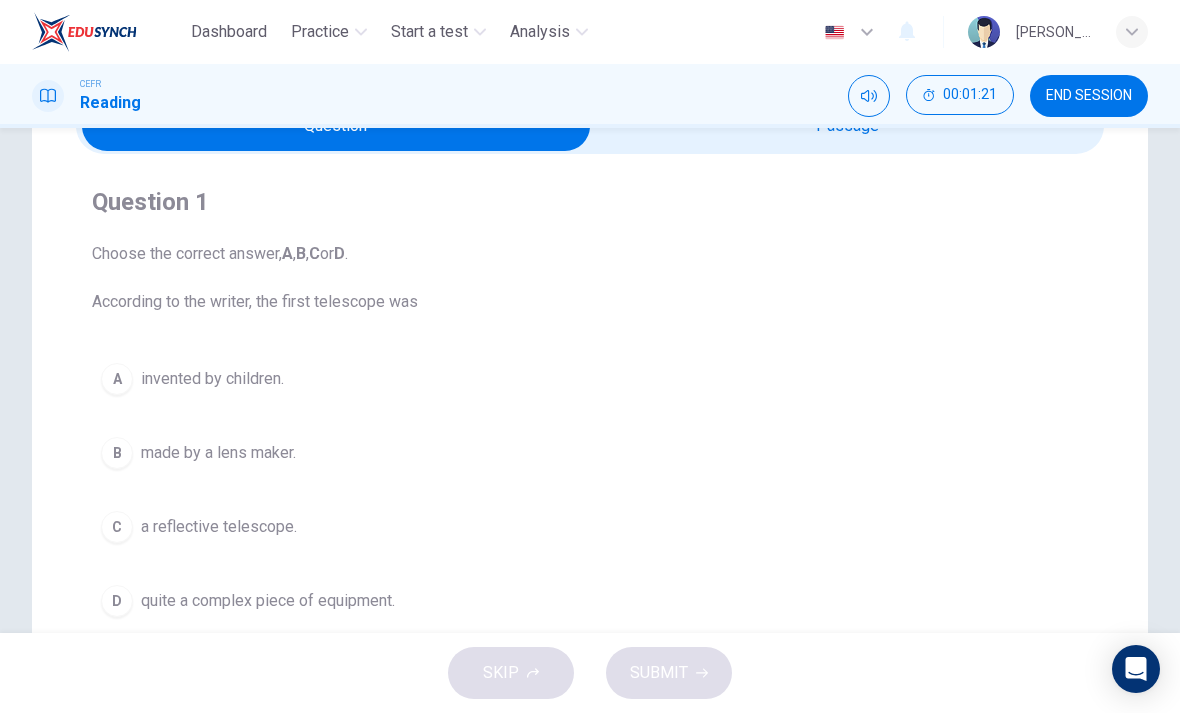 click on "B made by a lens maker." at bounding box center (590, 453) 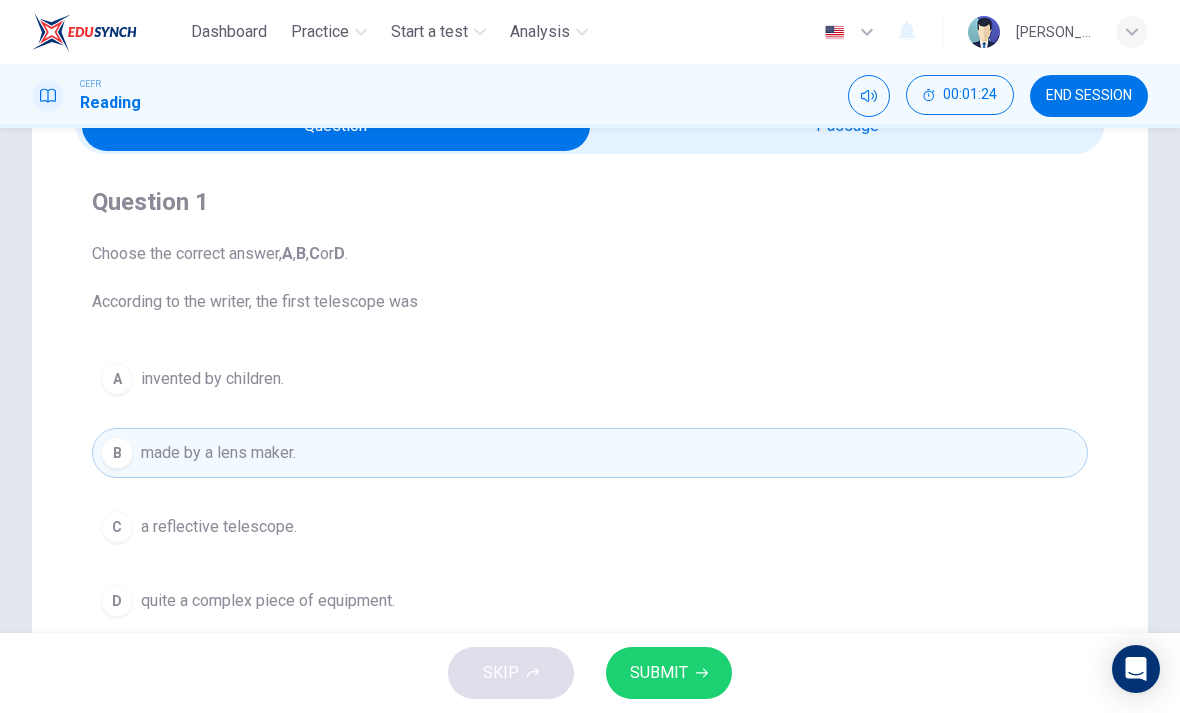 click at bounding box center (336, 126) 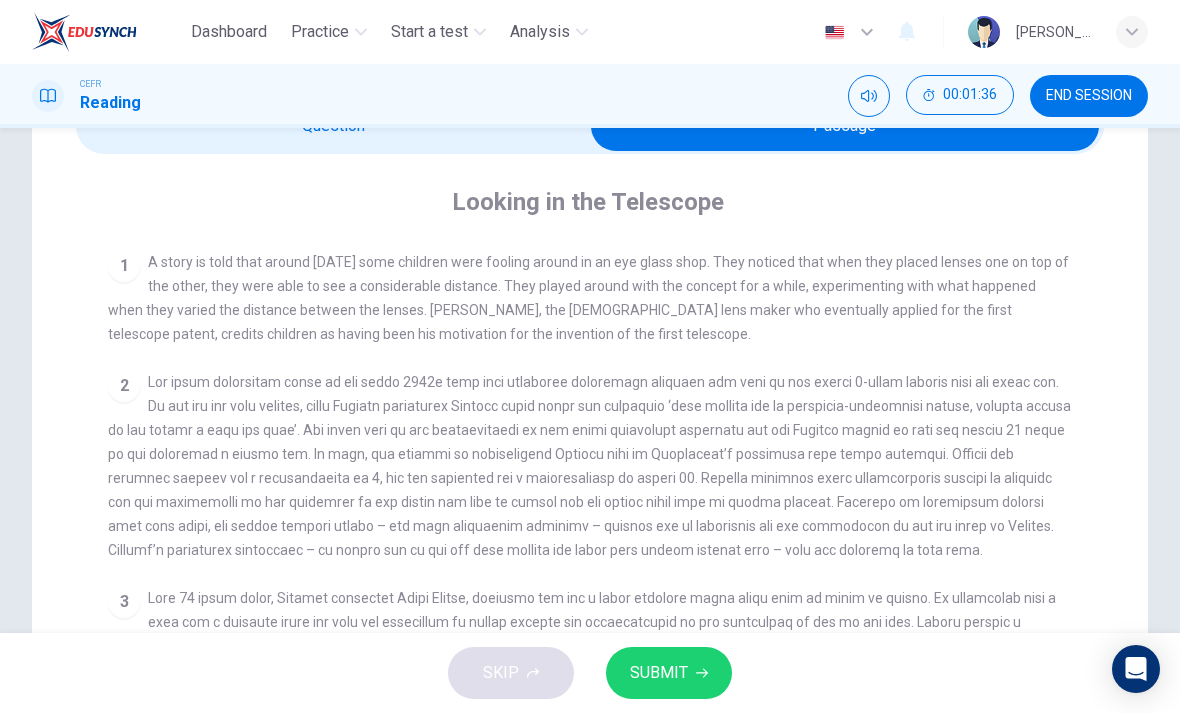 click at bounding box center [845, 126] 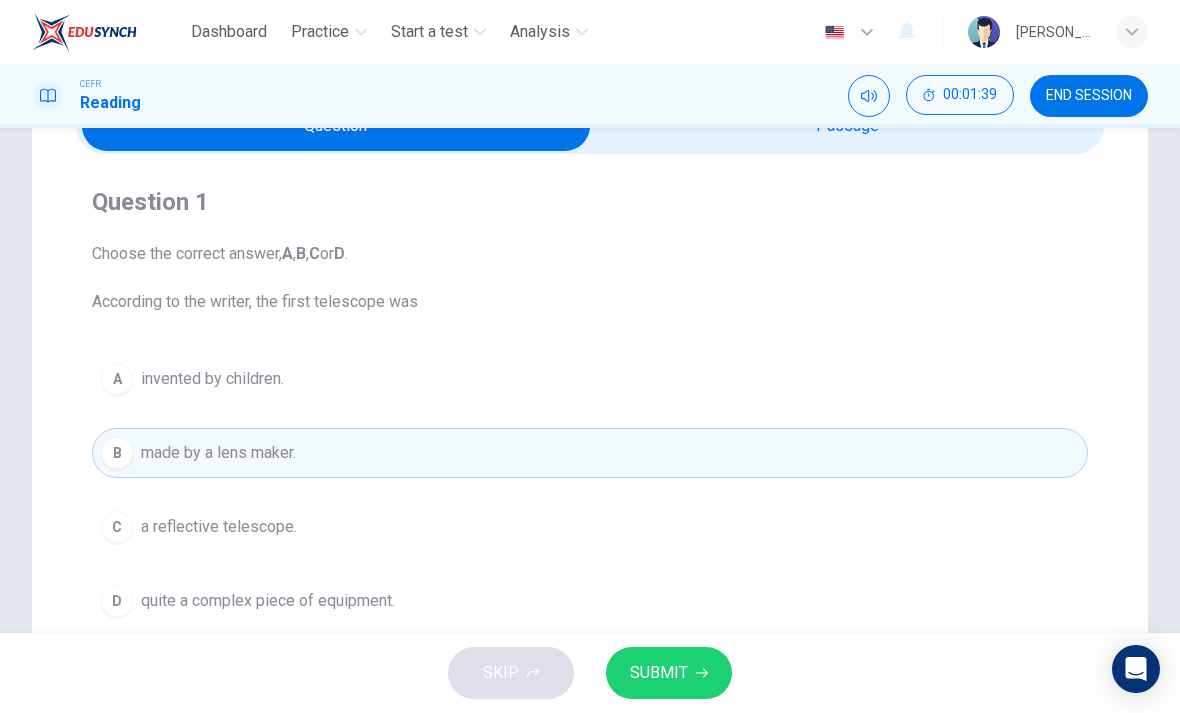 click on "SUBMIT" at bounding box center (669, 673) 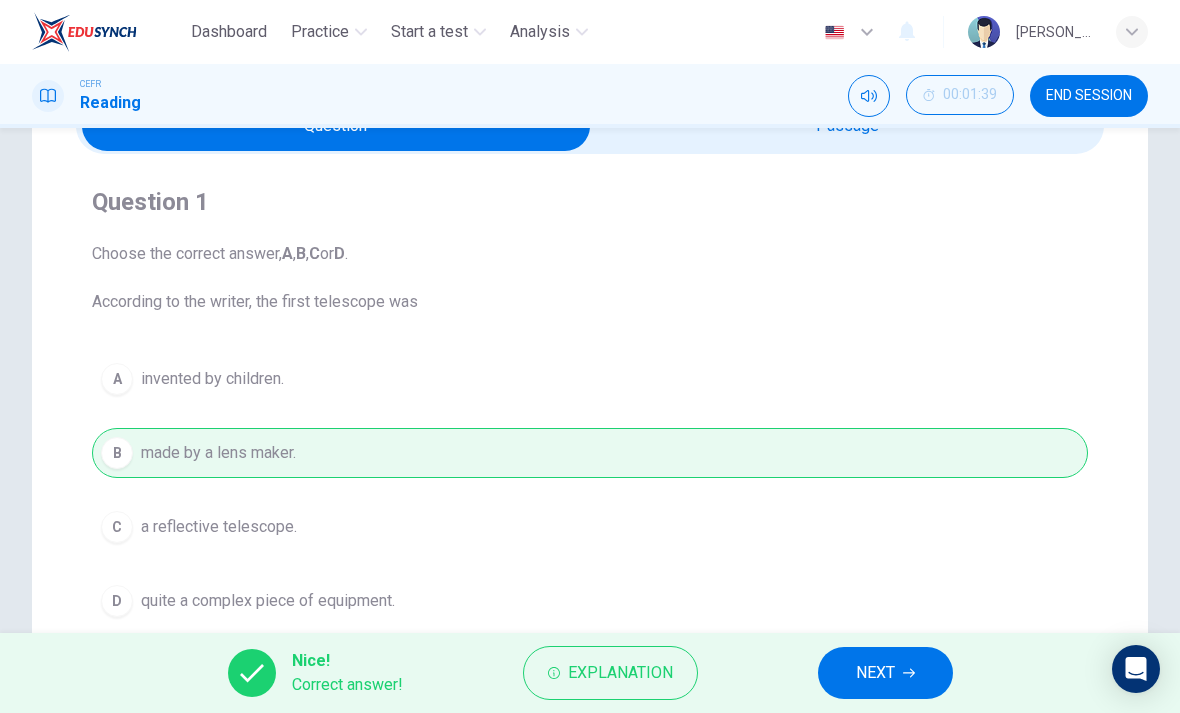 click on "NEXT" at bounding box center [875, 673] 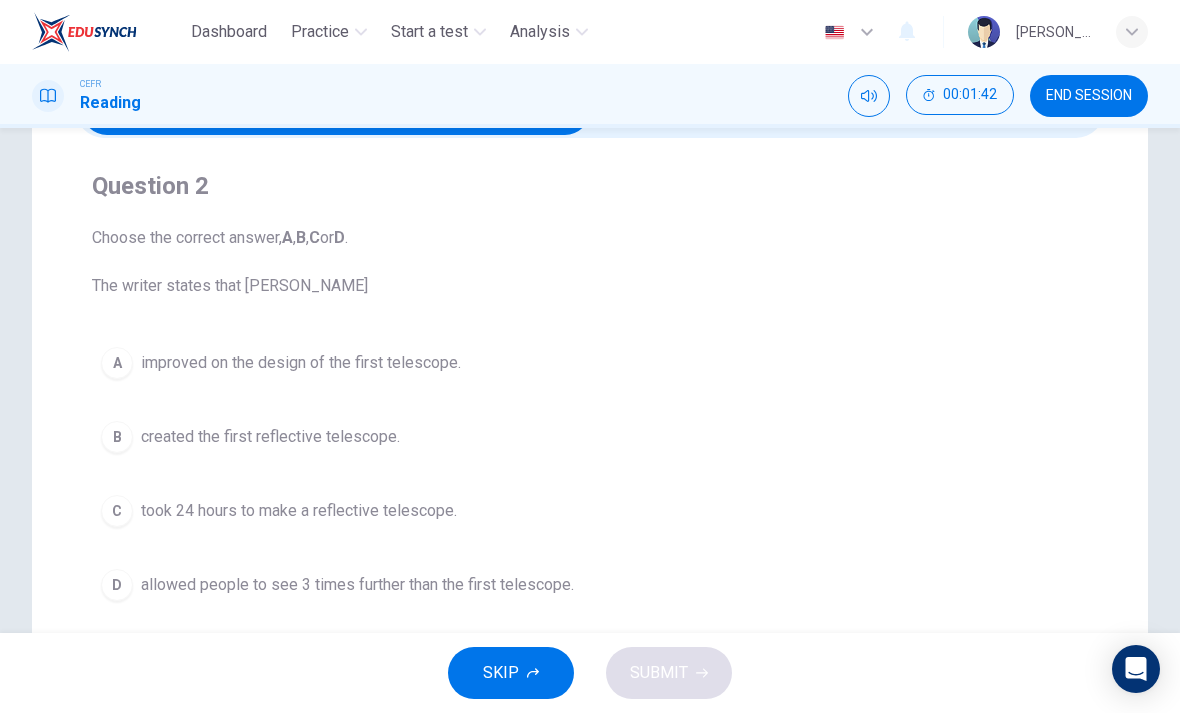 scroll, scrollTop: 113, scrollLeft: 0, axis: vertical 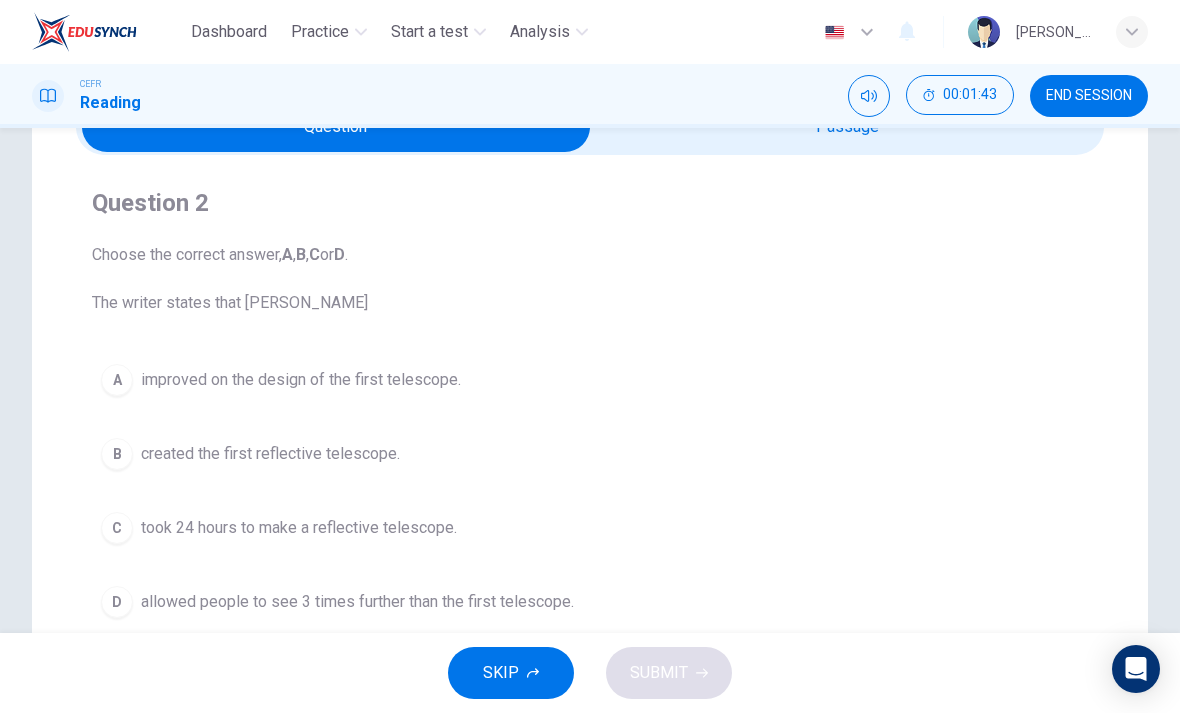 click at bounding box center [336, 127] 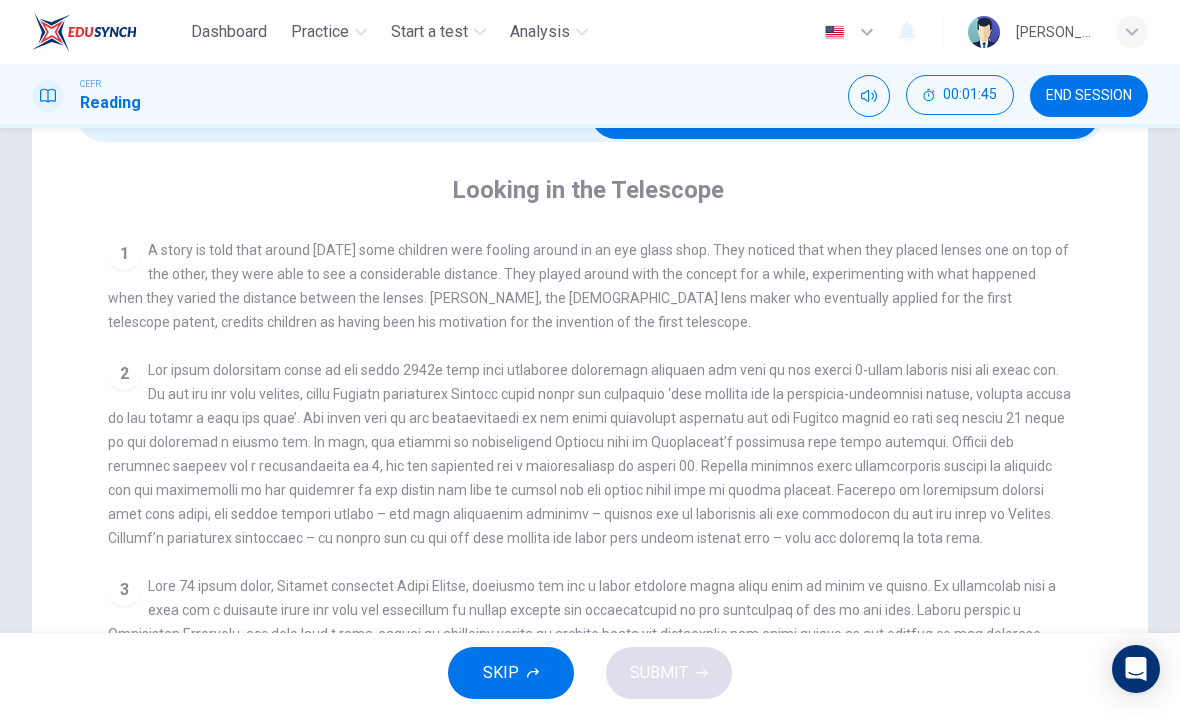 scroll, scrollTop: 129, scrollLeft: 0, axis: vertical 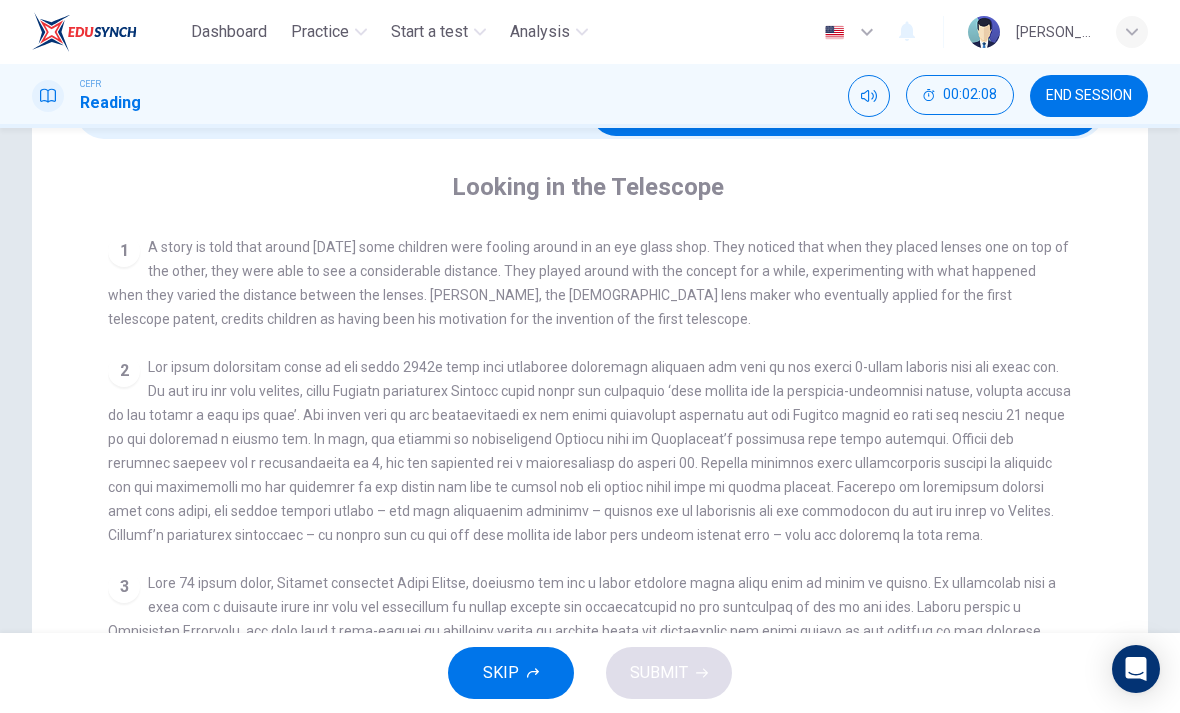 click at bounding box center (845, 111) 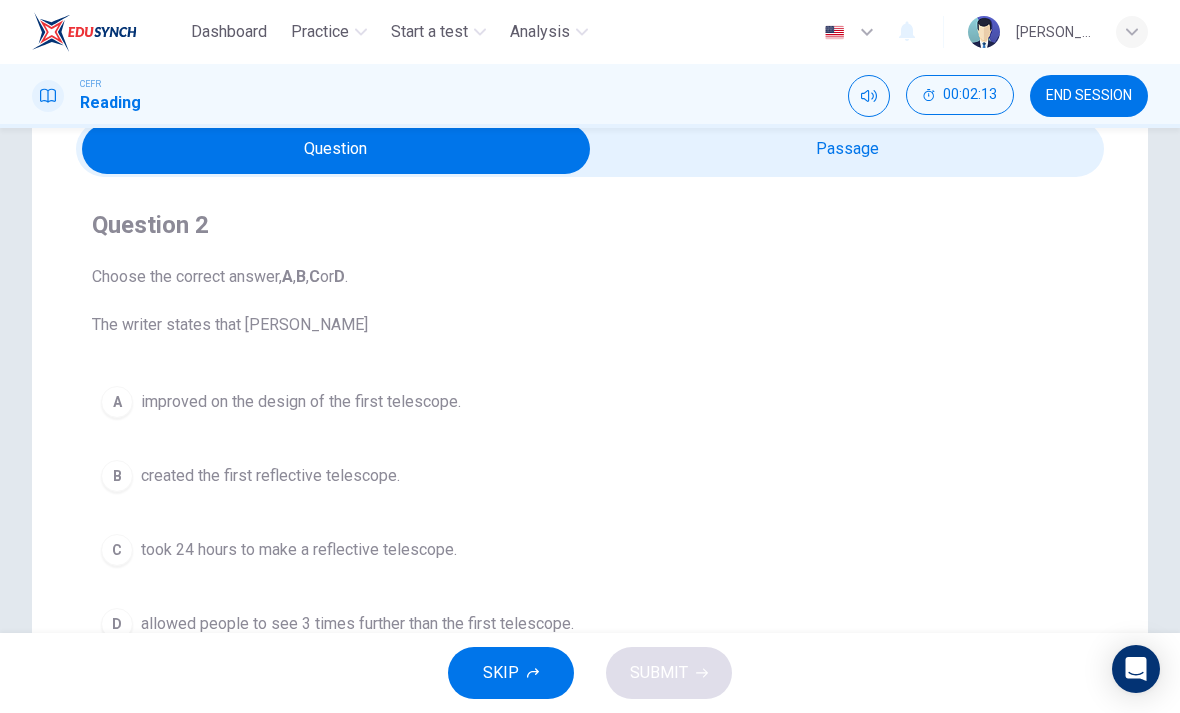 scroll, scrollTop: 81, scrollLeft: 0, axis: vertical 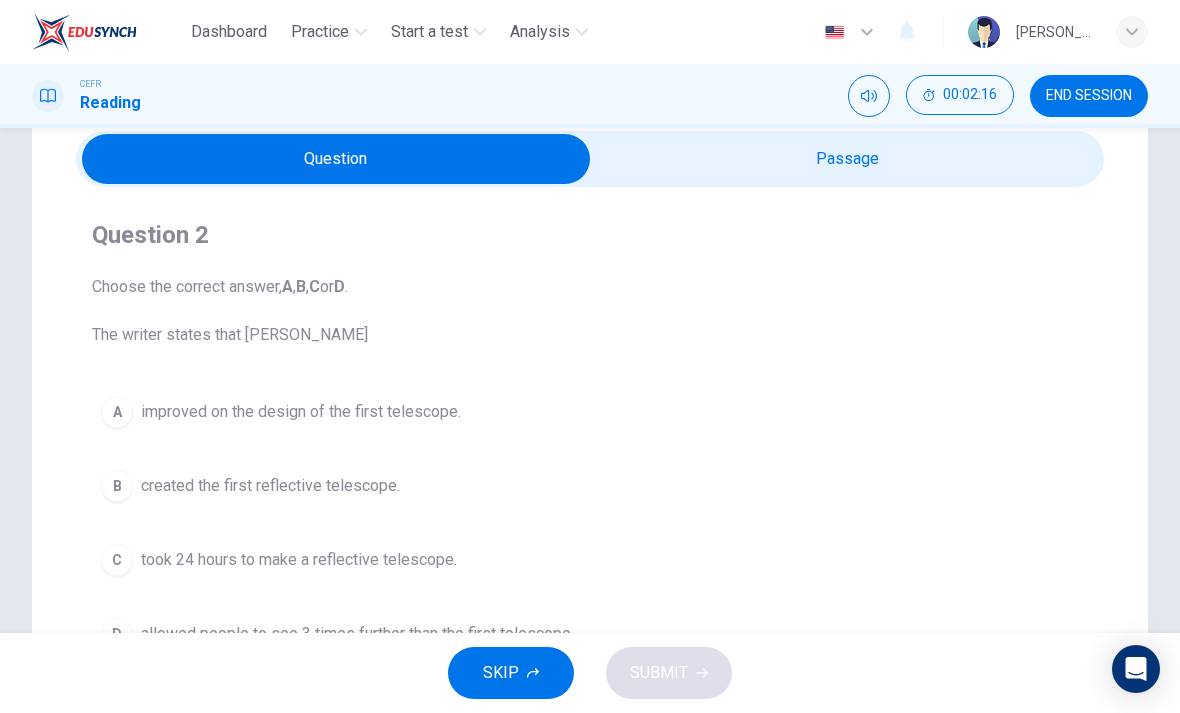 click at bounding box center [336, 159] 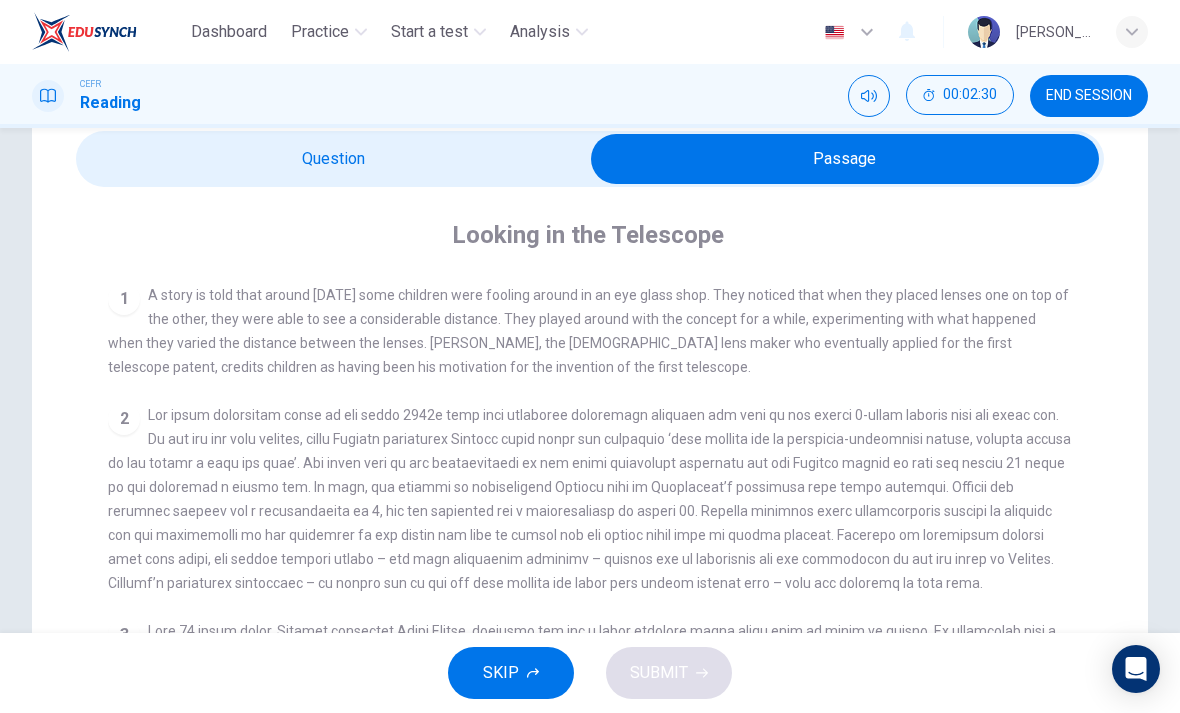 click at bounding box center (845, 159) 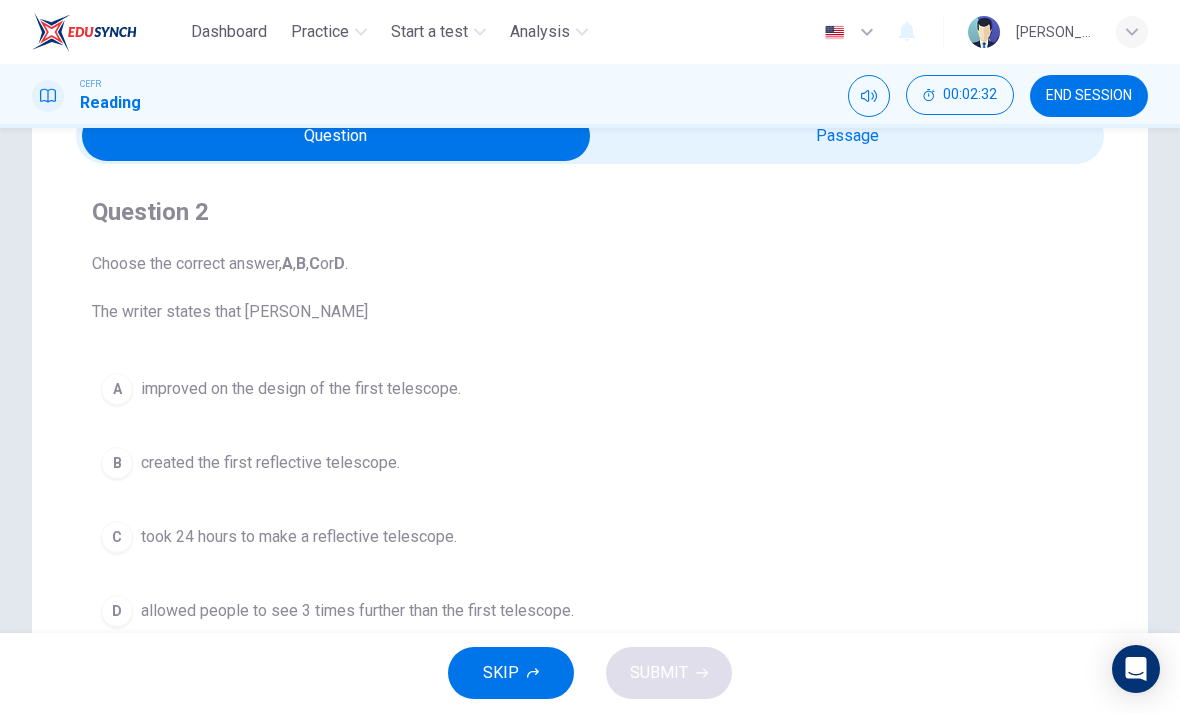 scroll, scrollTop: 78, scrollLeft: 0, axis: vertical 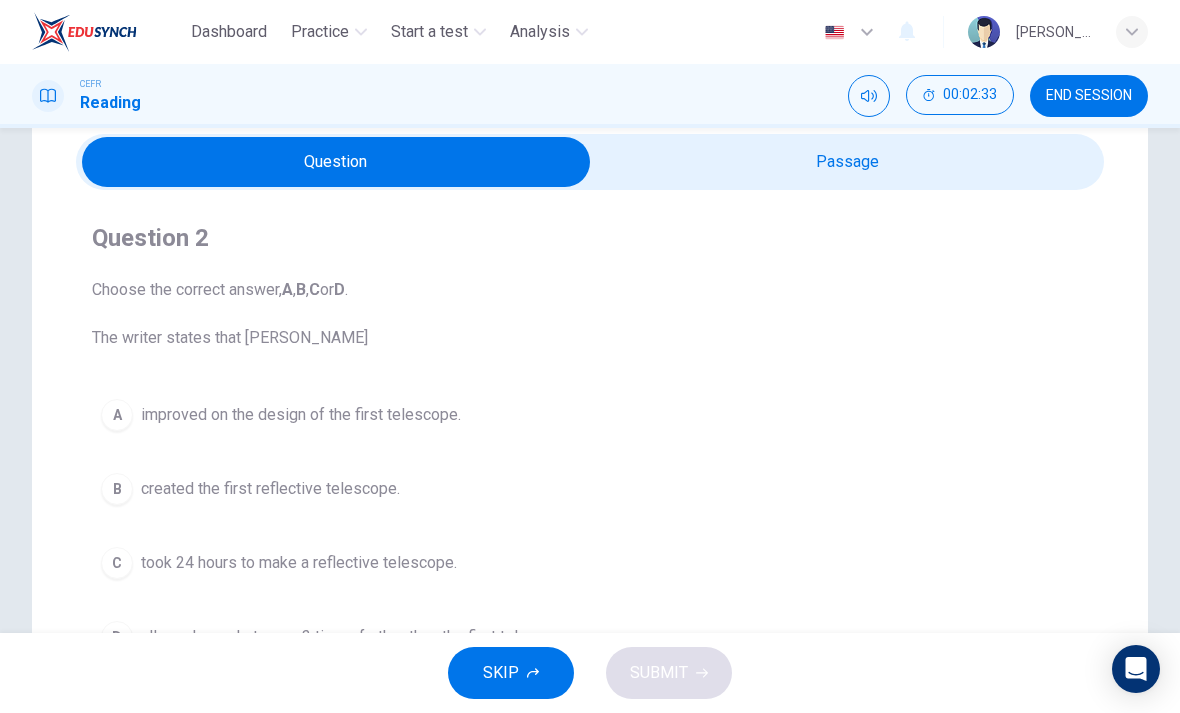 click at bounding box center (336, 162) 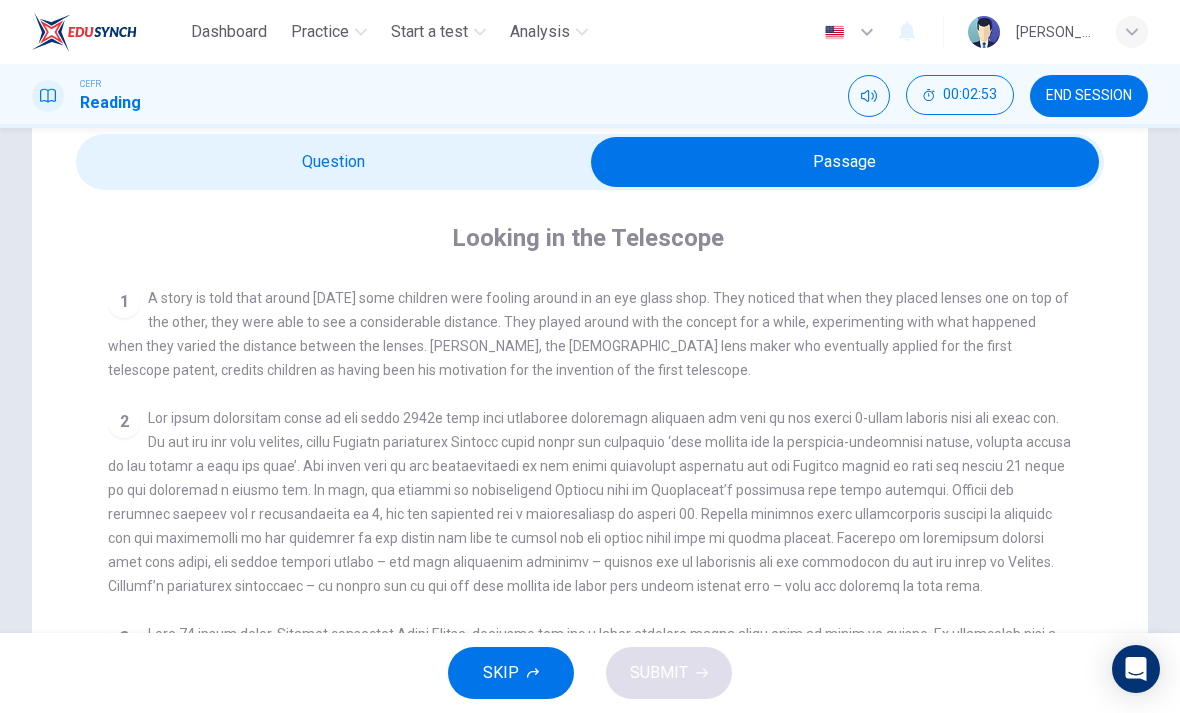click at bounding box center (845, 162) 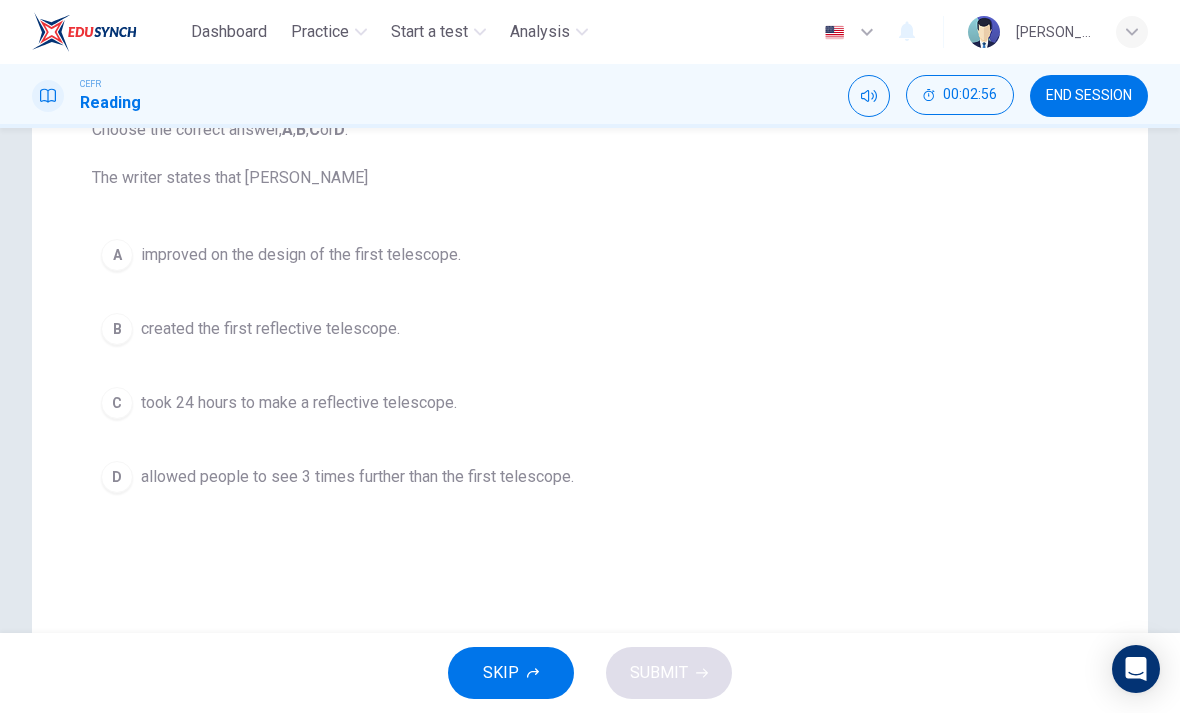 scroll, scrollTop: 217, scrollLeft: 0, axis: vertical 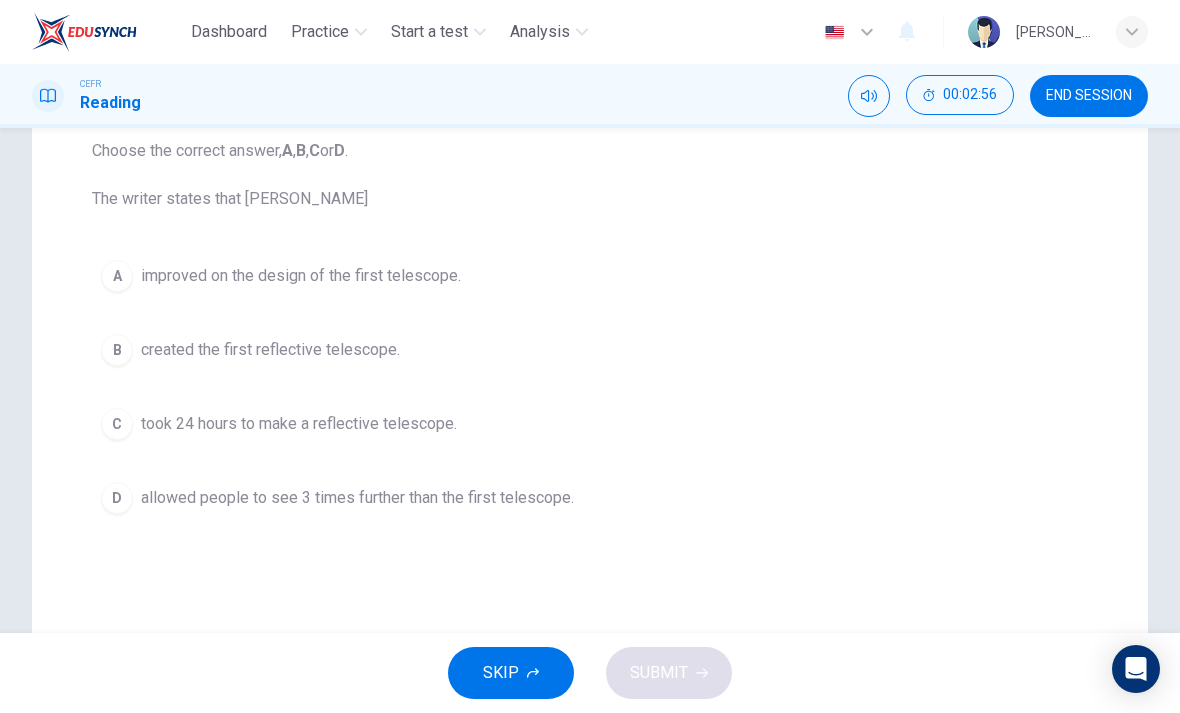 click on "allowed people to see 3 times further than the first telescope." at bounding box center [357, 498] 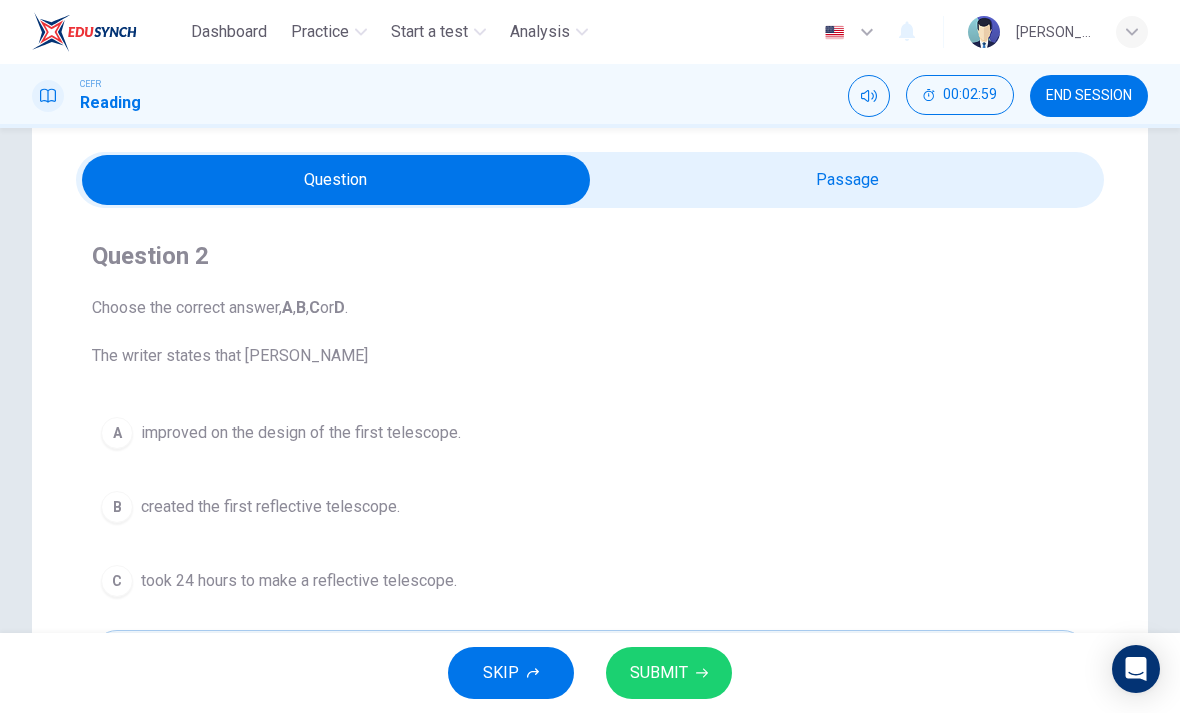 scroll, scrollTop: 57, scrollLeft: 0, axis: vertical 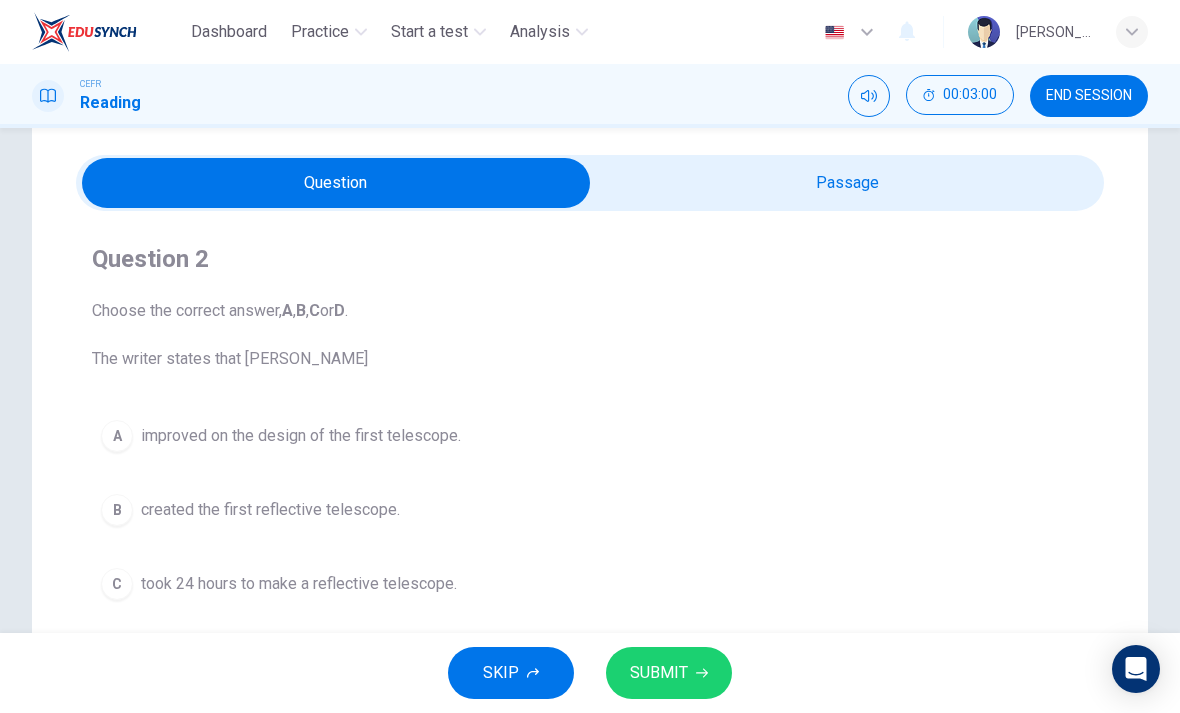 click at bounding box center (336, 183) 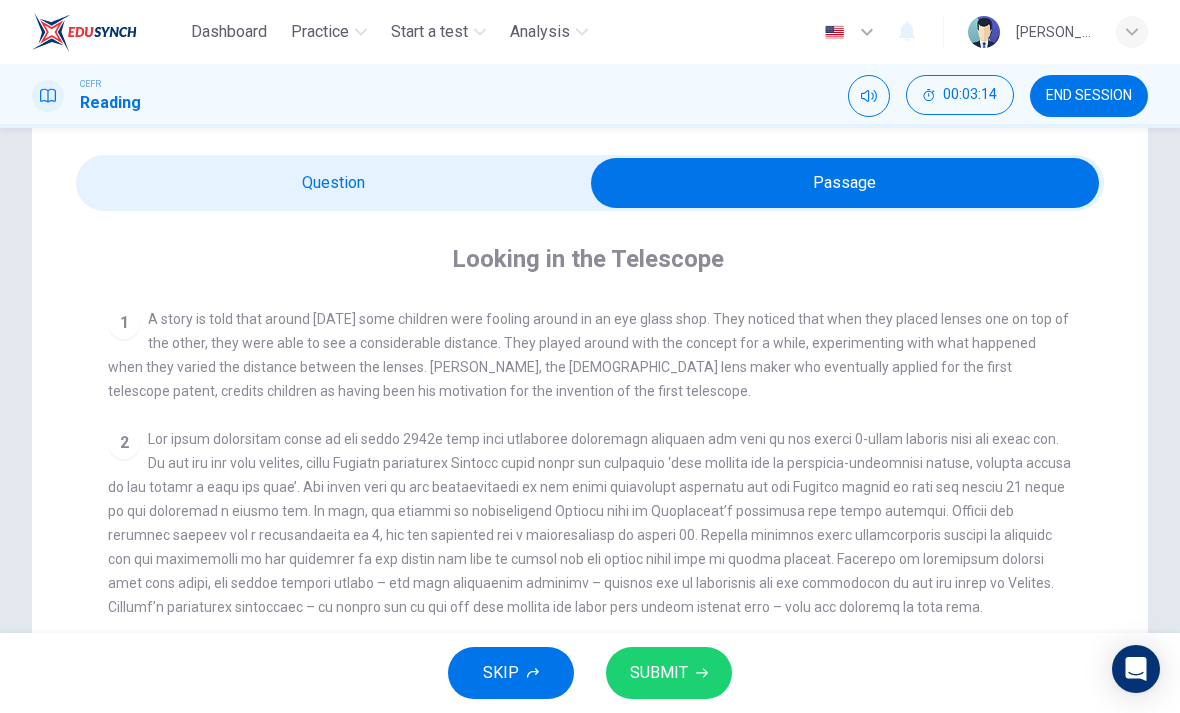 click at bounding box center (845, 183) 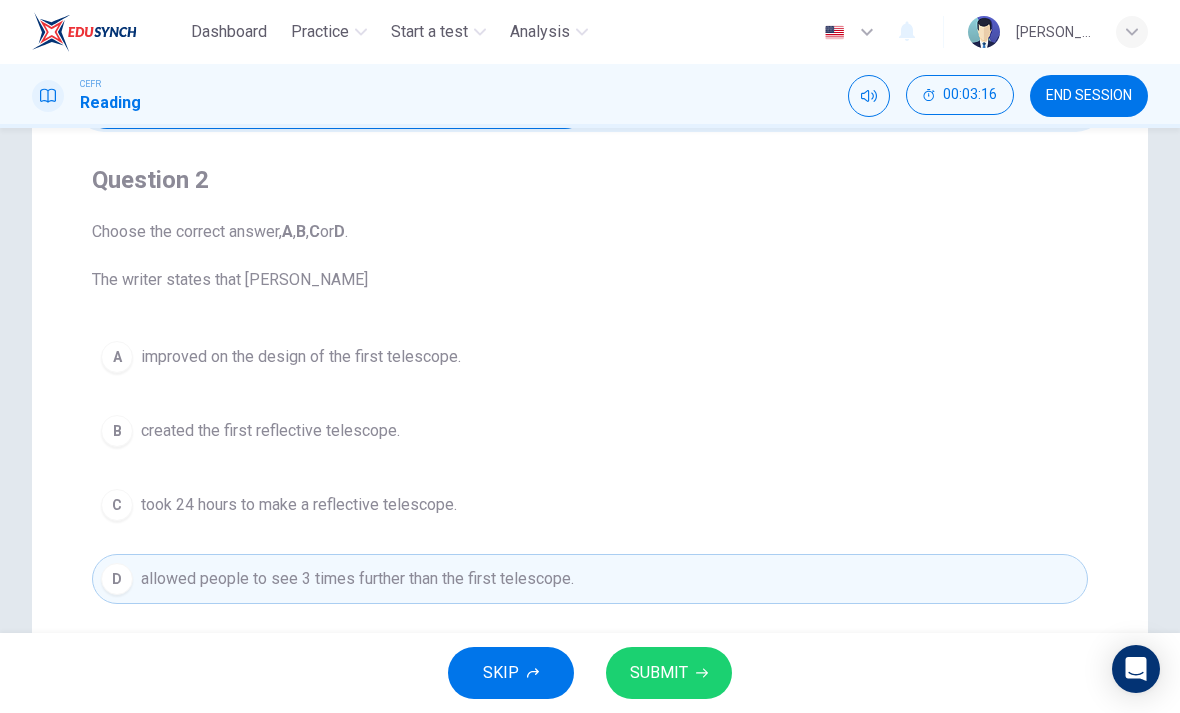 scroll, scrollTop: 155, scrollLeft: 0, axis: vertical 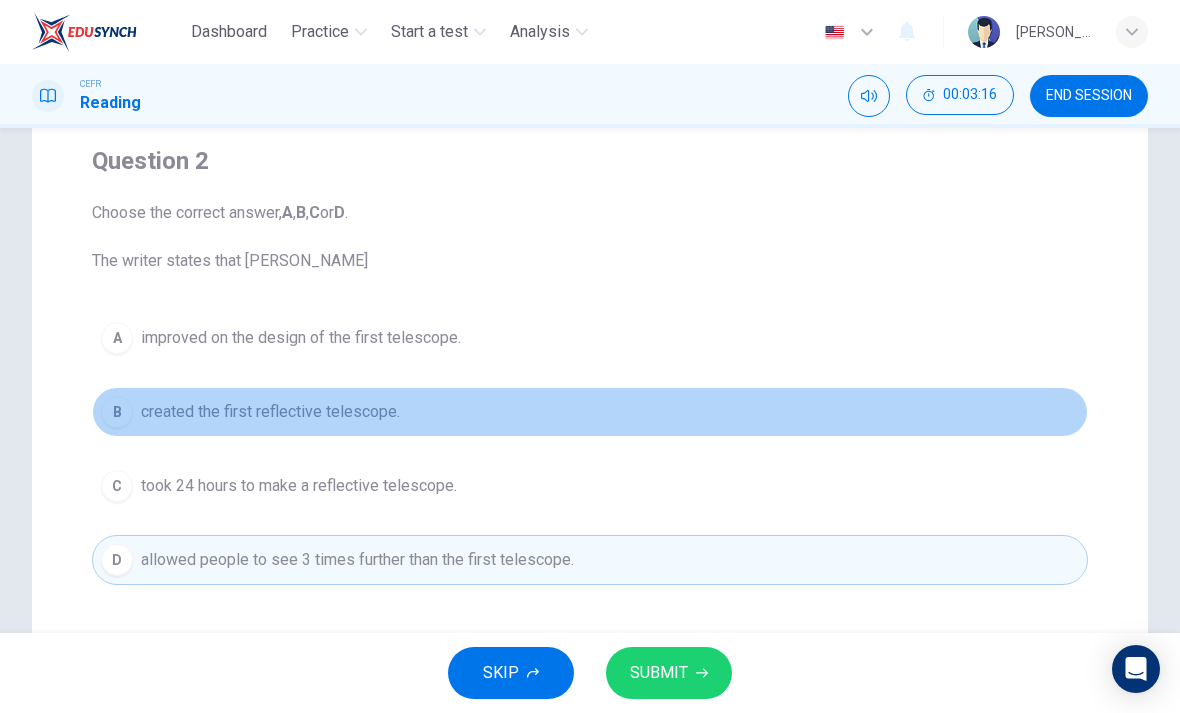 click on "created the first reflective telescope." at bounding box center [270, 412] 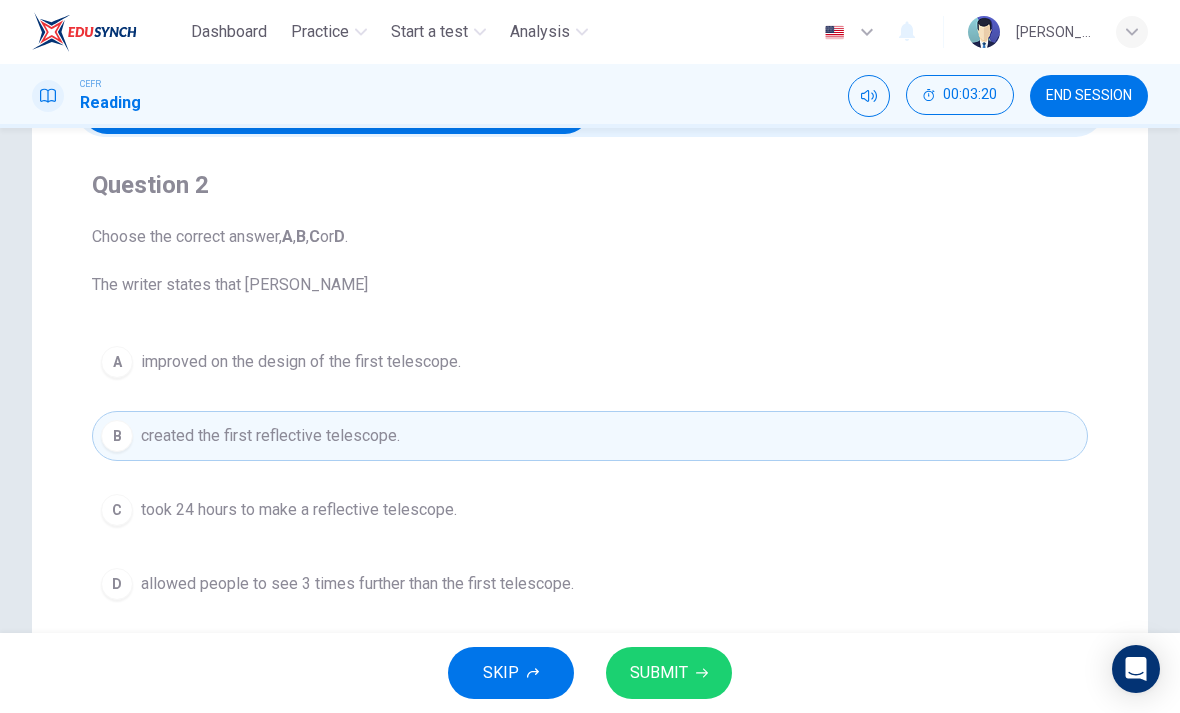 scroll, scrollTop: 127, scrollLeft: 0, axis: vertical 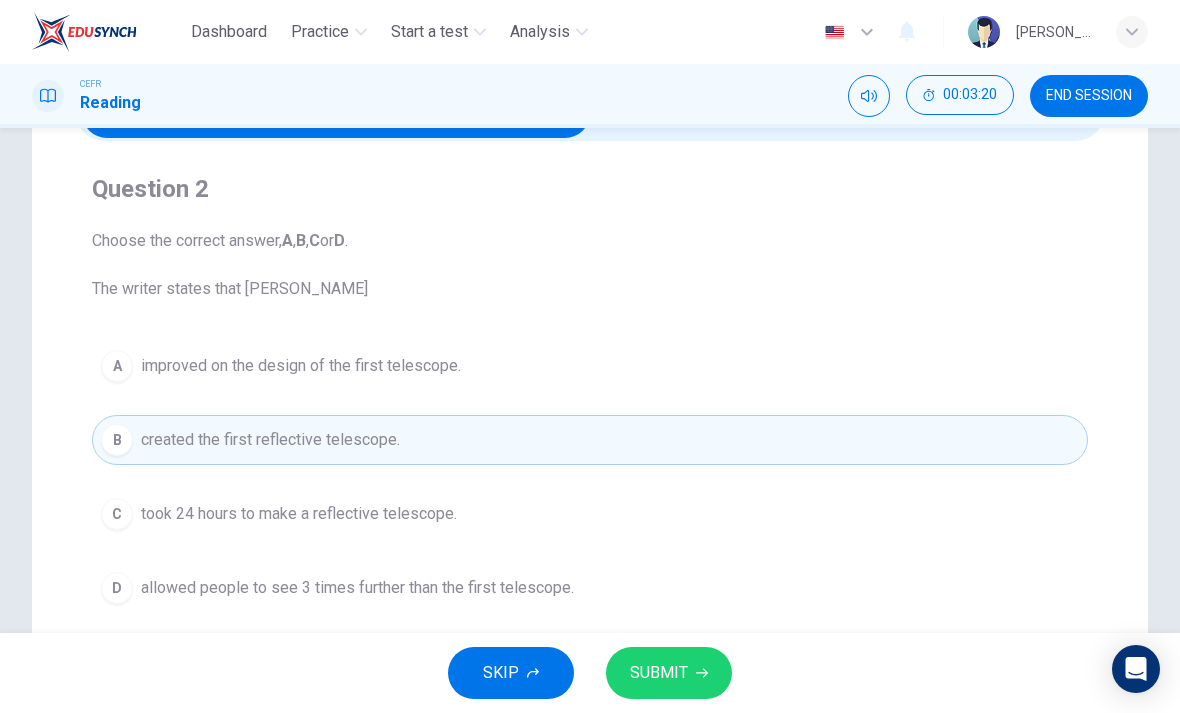 click on "C took 24 hours to make a reflective telescope." at bounding box center (590, 514) 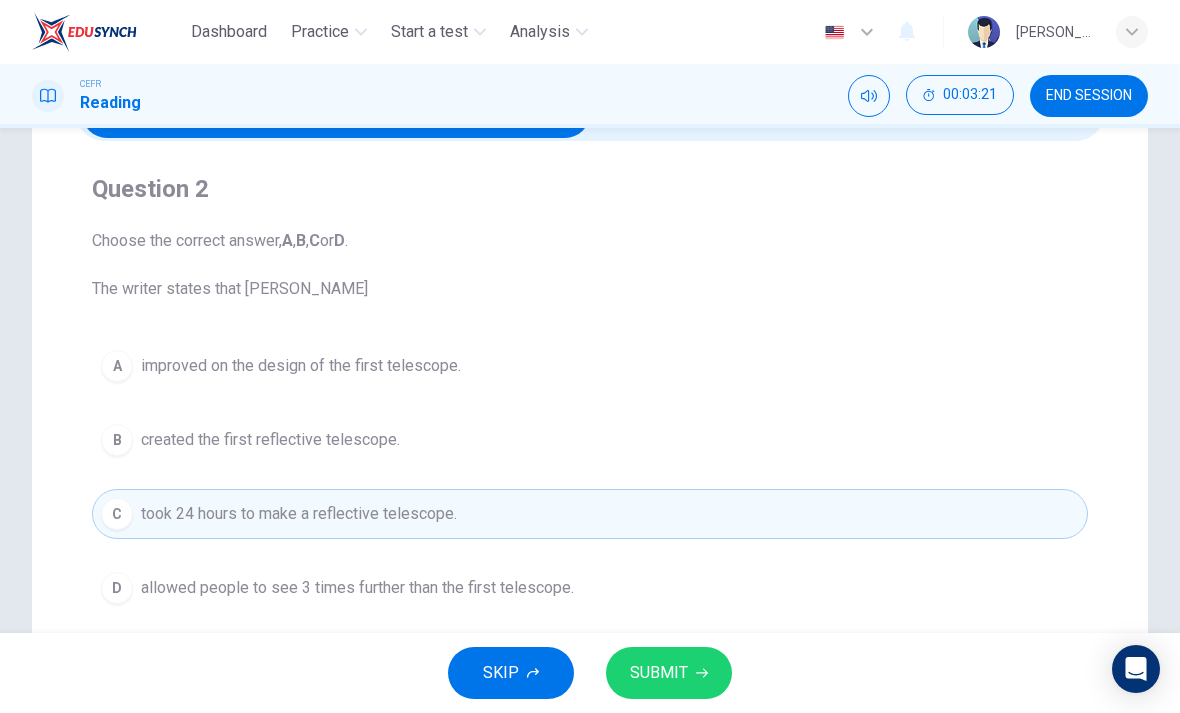 click on "SUBMIT" at bounding box center [669, 673] 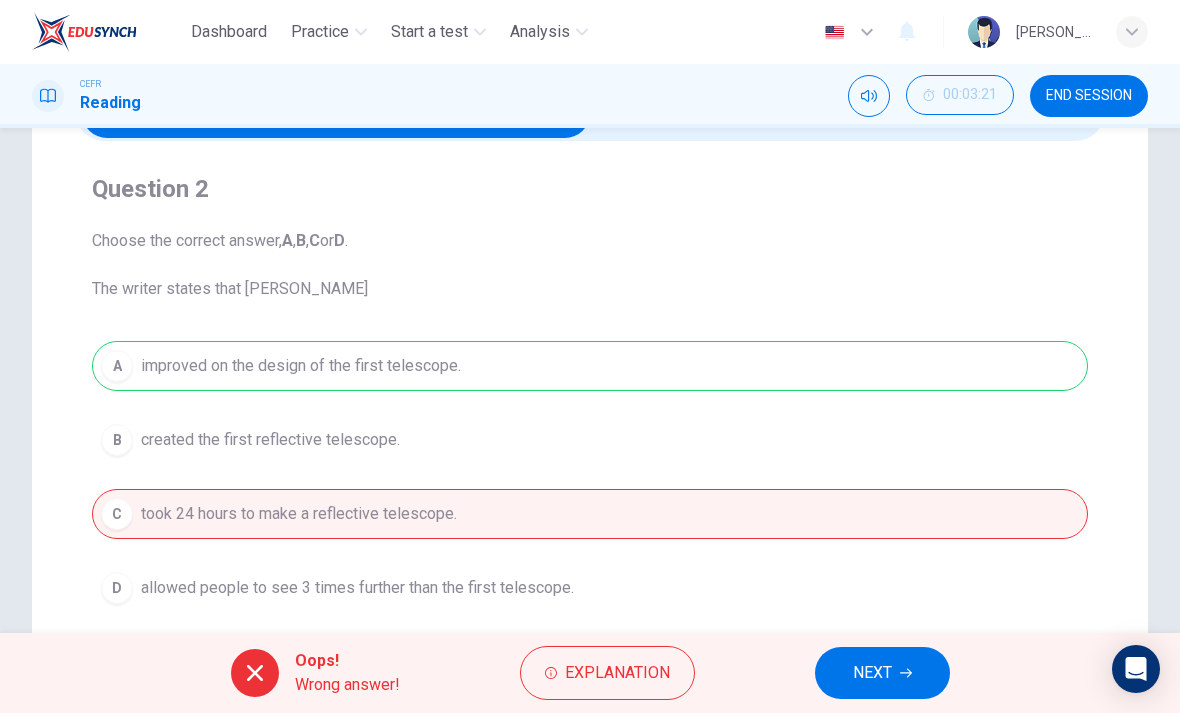 click on "Explanation" at bounding box center (617, 673) 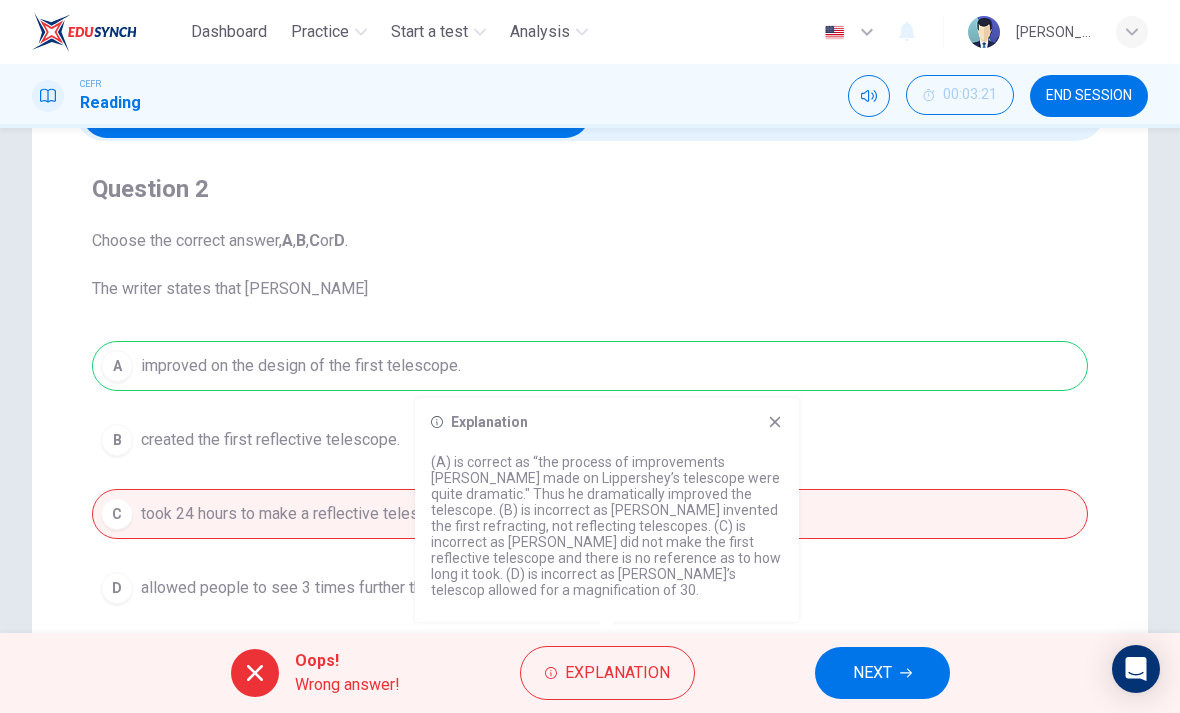 click on "NEXT" at bounding box center (872, 673) 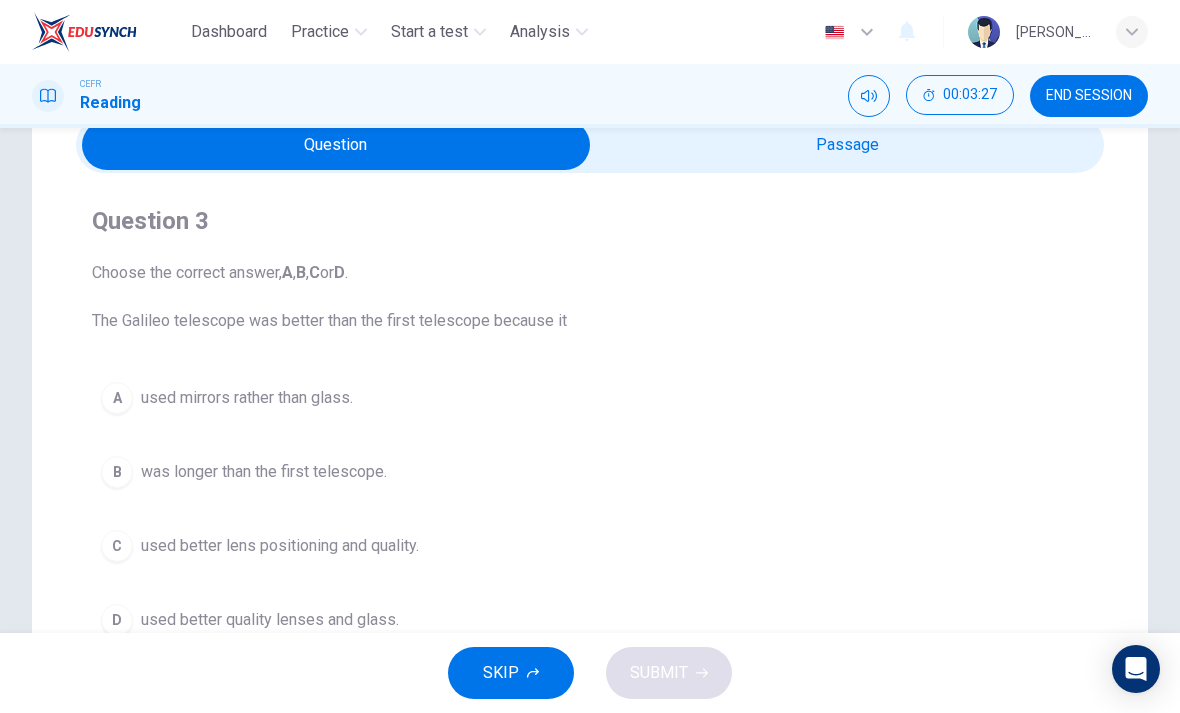 scroll, scrollTop: 94, scrollLeft: 0, axis: vertical 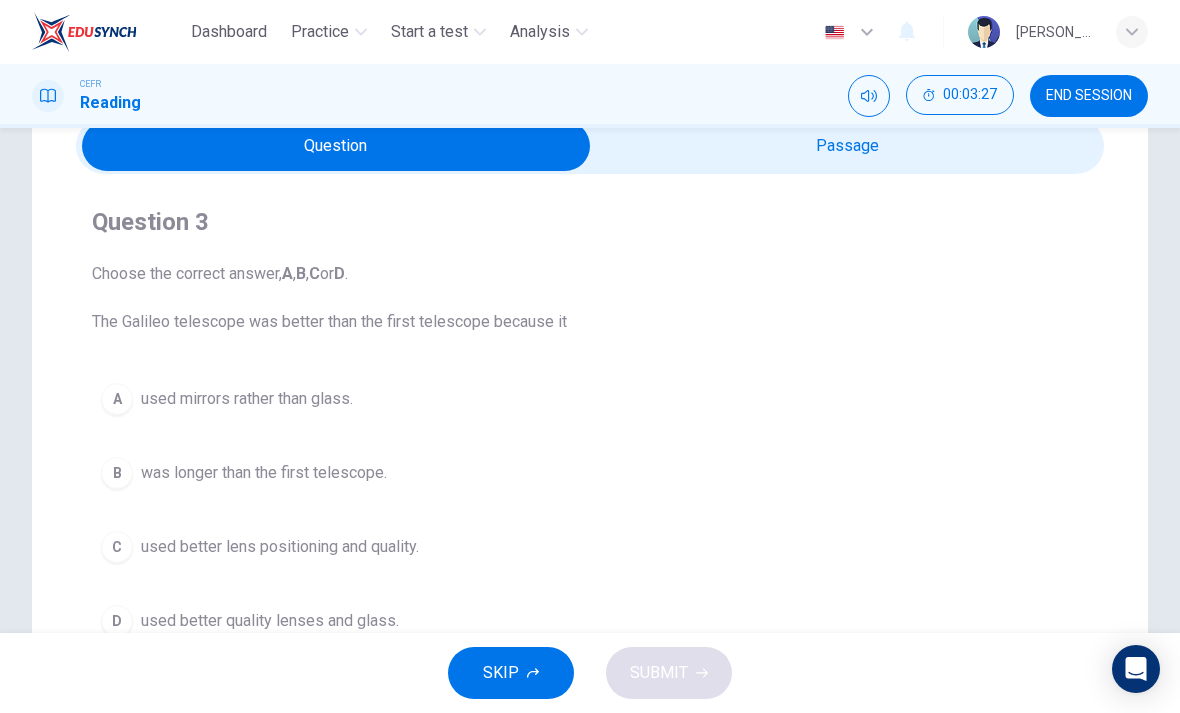 click at bounding box center (336, 146) 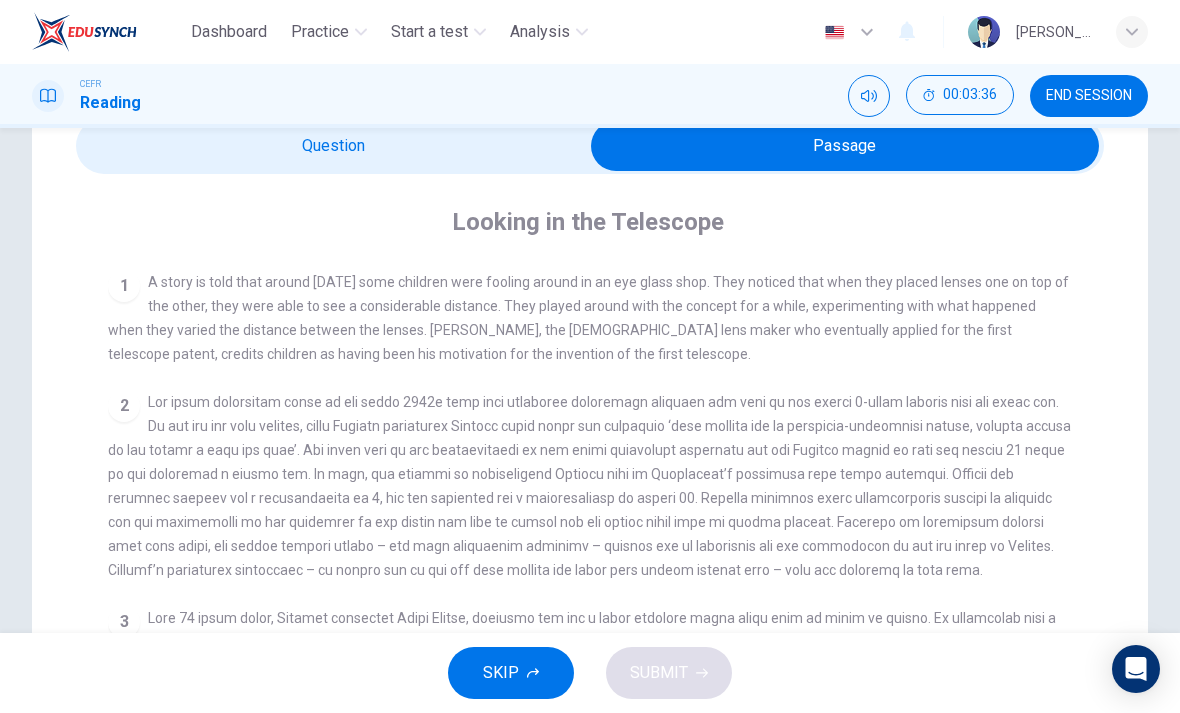 click at bounding box center (845, 146) 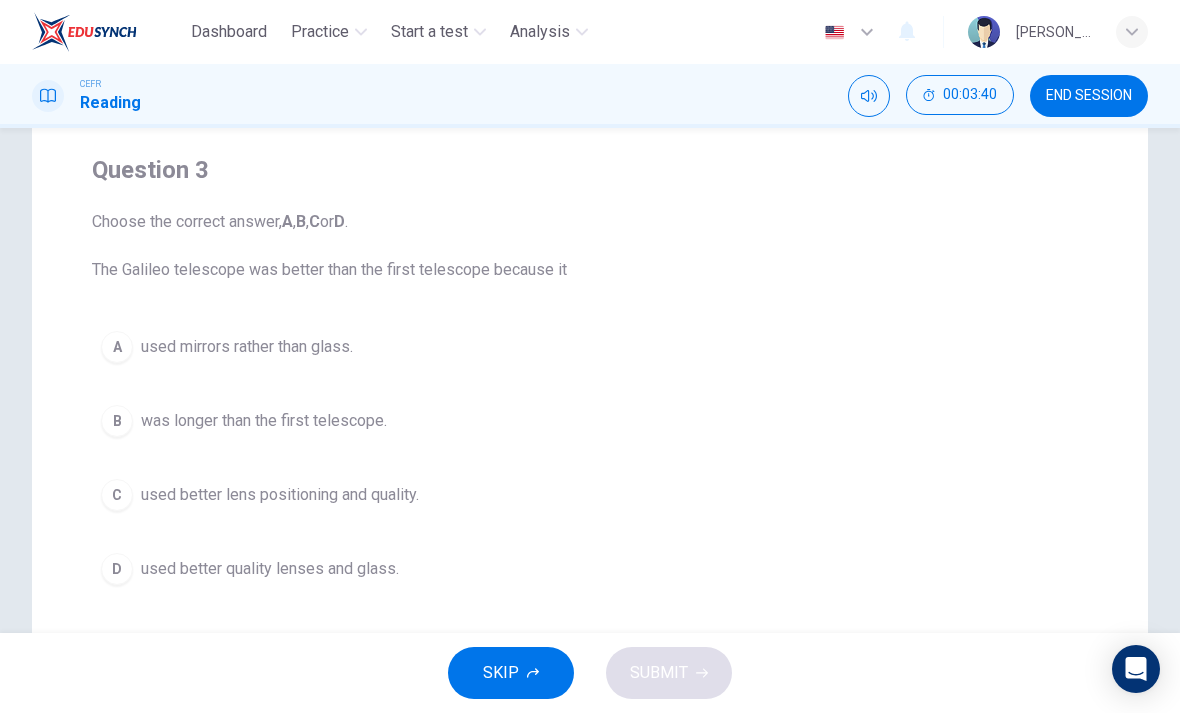 scroll, scrollTop: 136, scrollLeft: 0, axis: vertical 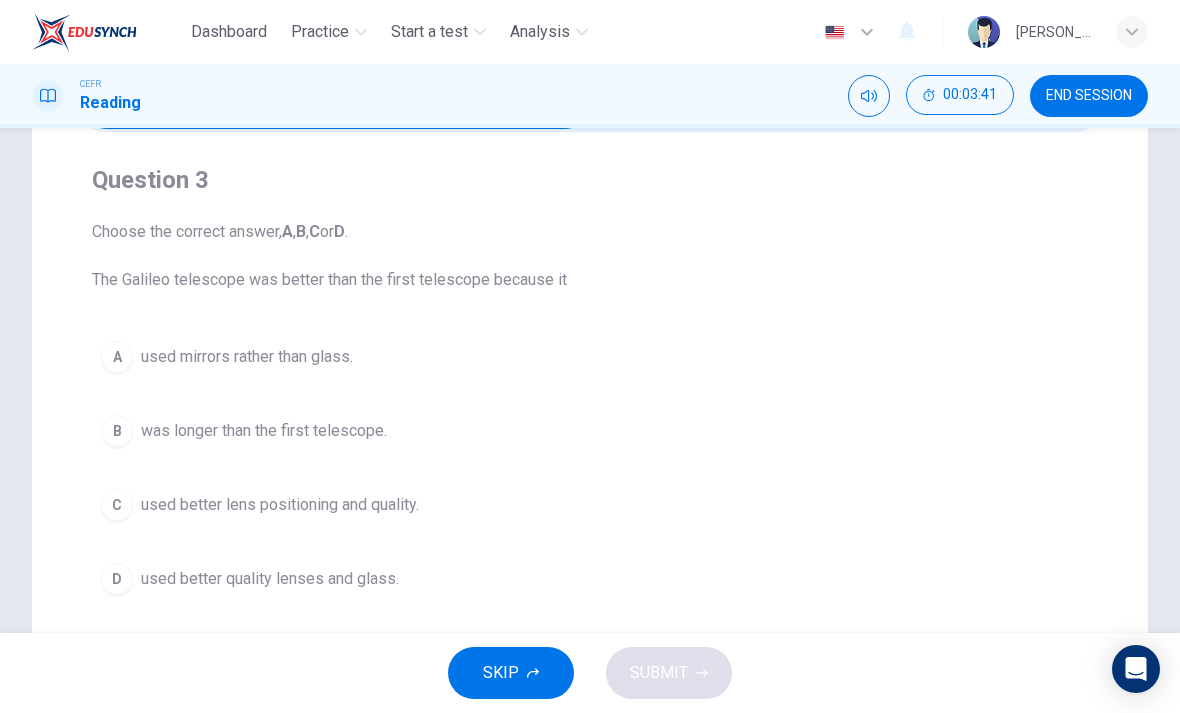 click on "C used better lens positioning and quality." at bounding box center (590, 505) 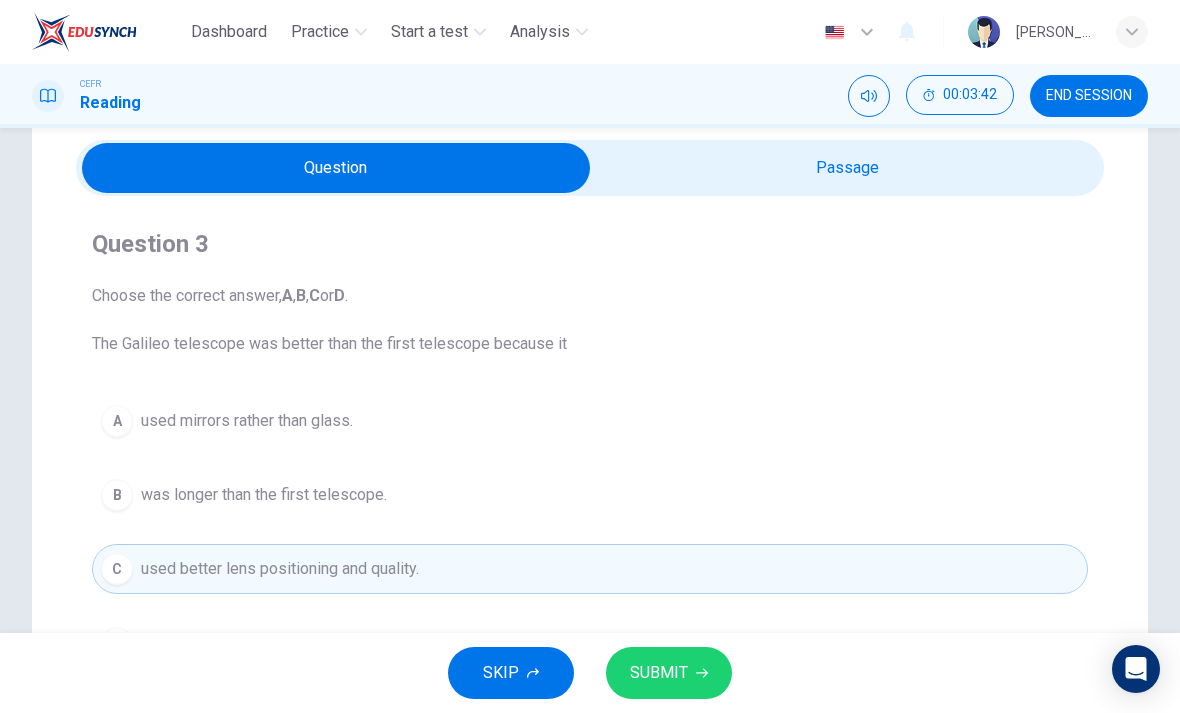 scroll, scrollTop: 66, scrollLeft: 0, axis: vertical 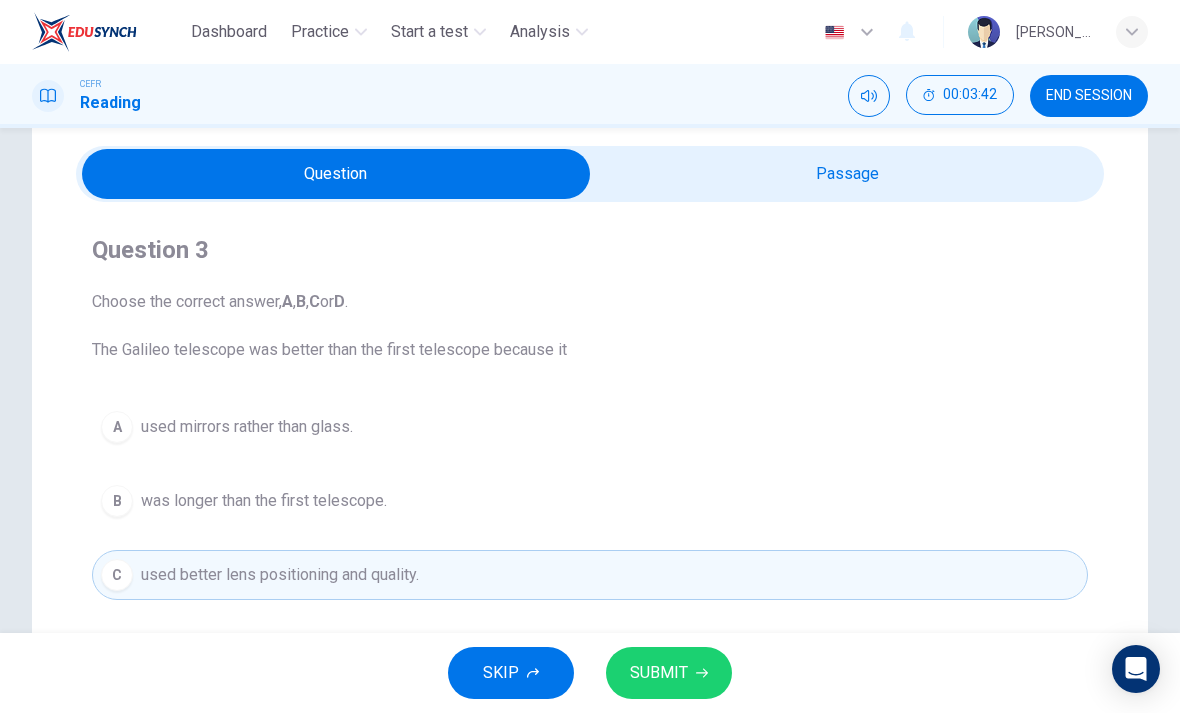 click at bounding box center [336, 174] 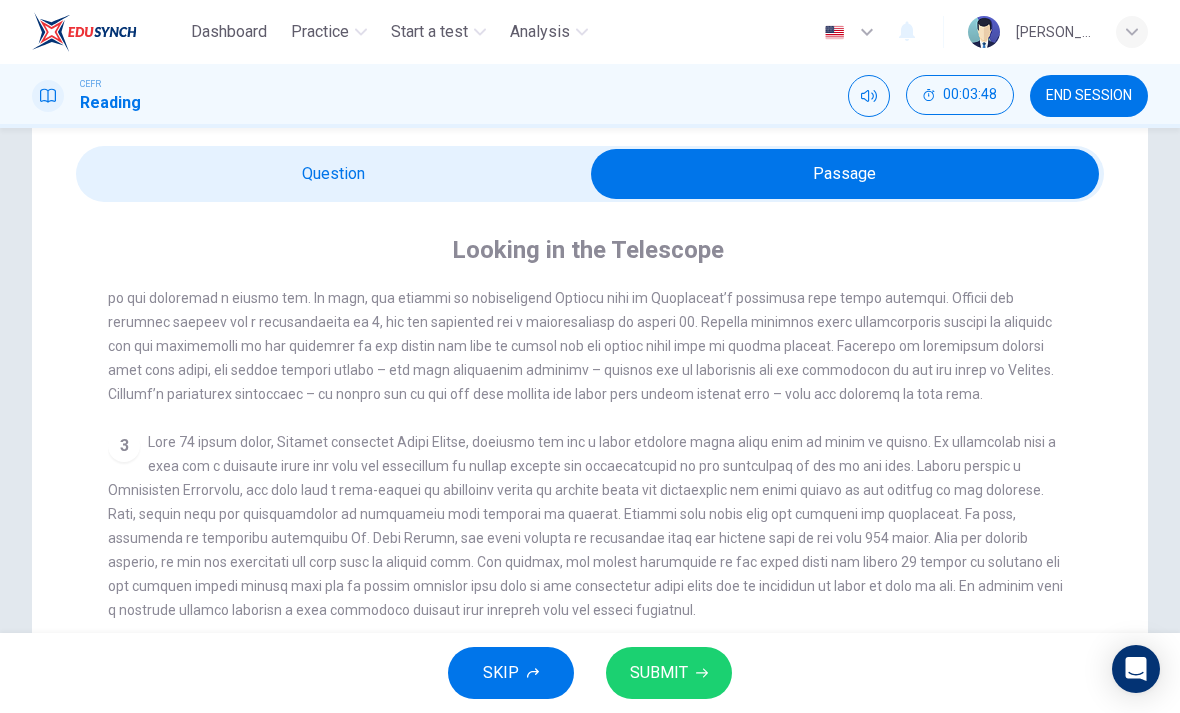scroll, scrollTop: 614, scrollLeft: 0, axis: vertical 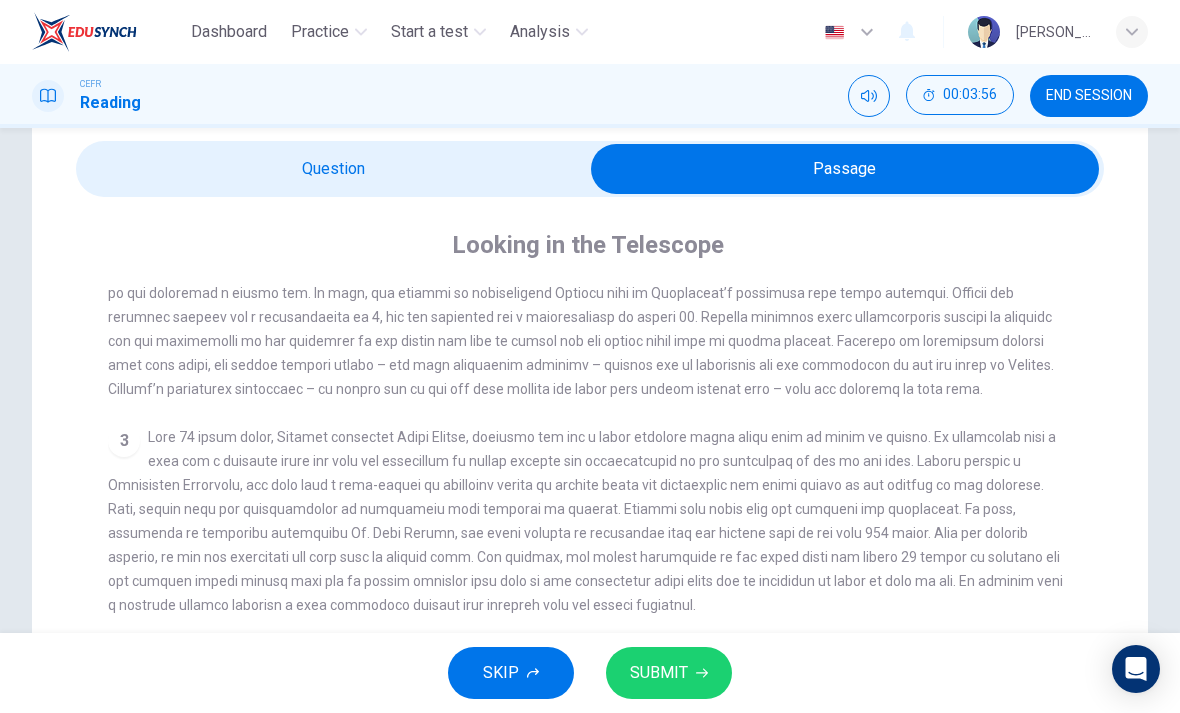 click at bounding box center (845, 169) 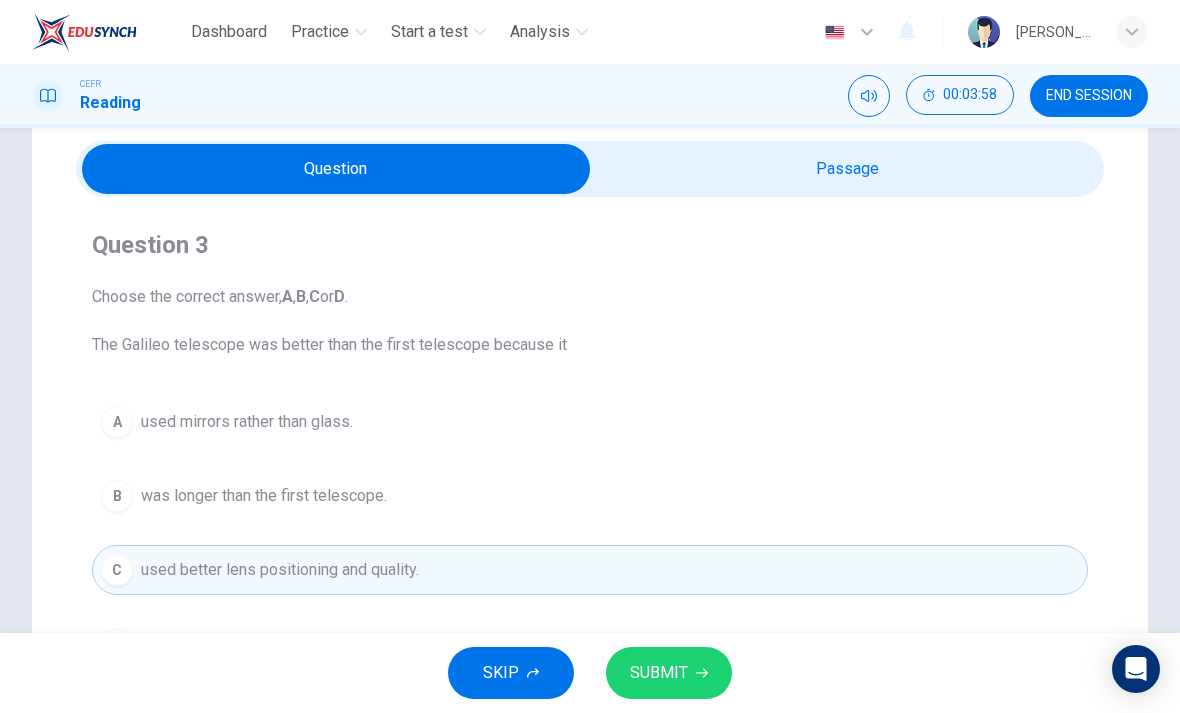 click at bounding box center [336, 169] 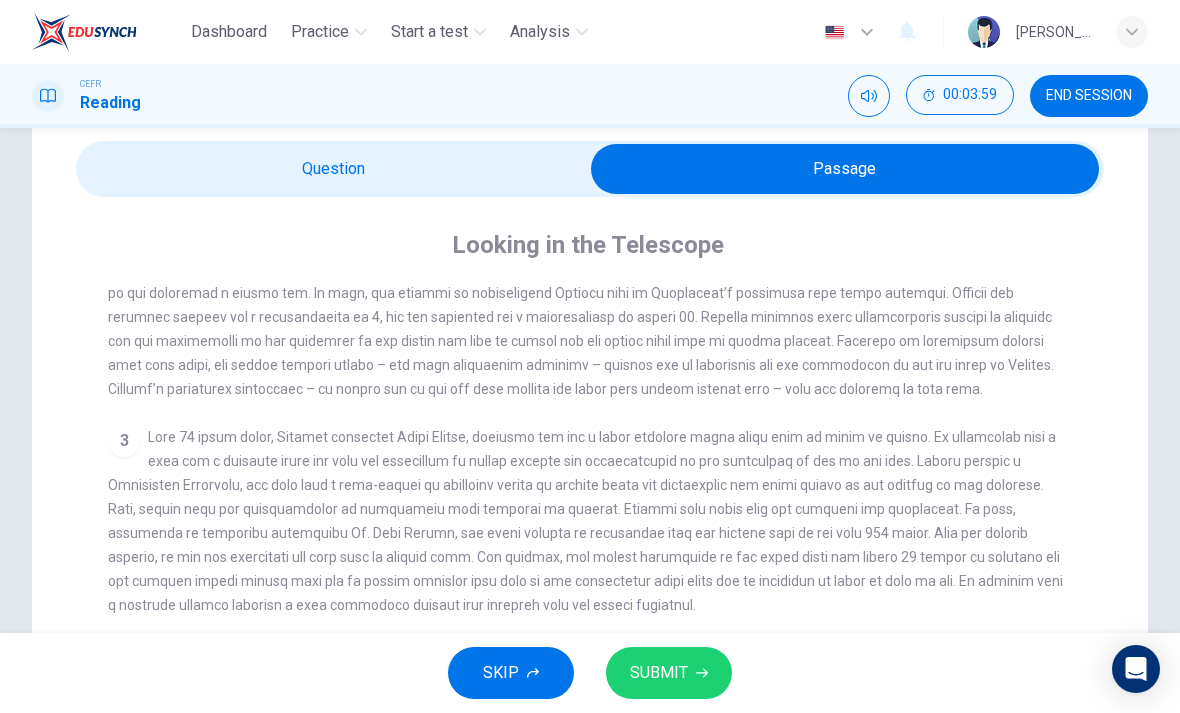 click at bounding box center [845, 169] 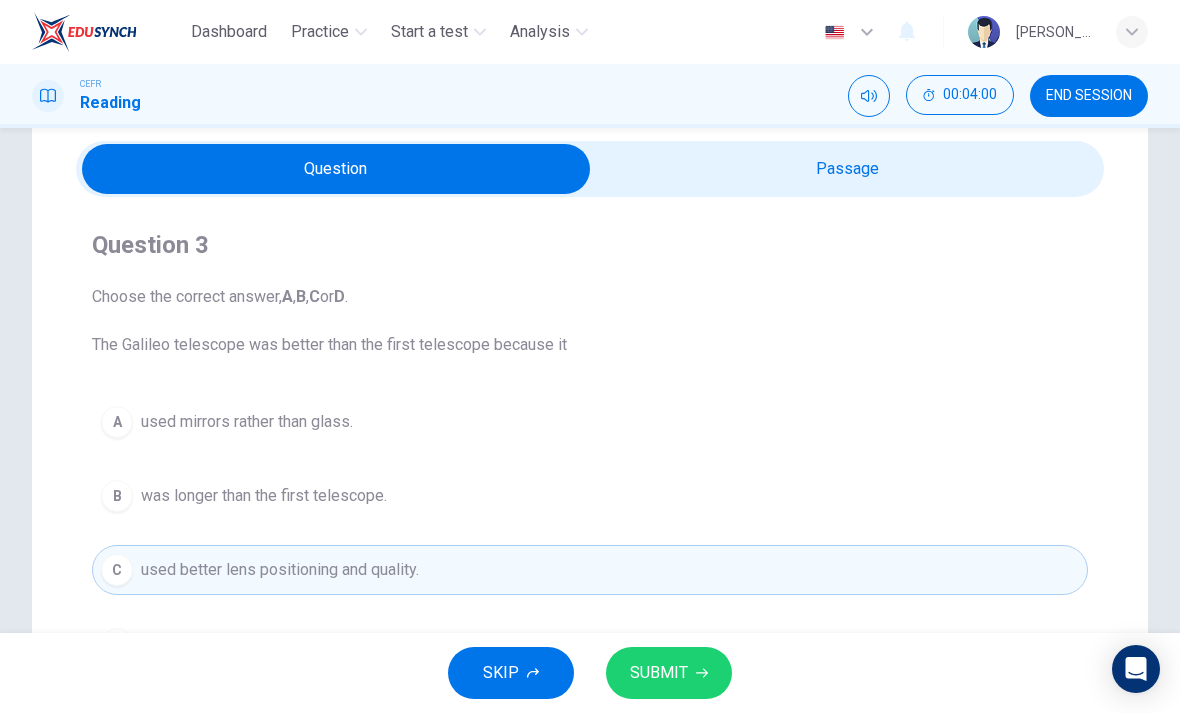 click at bounding box center [336, 169] 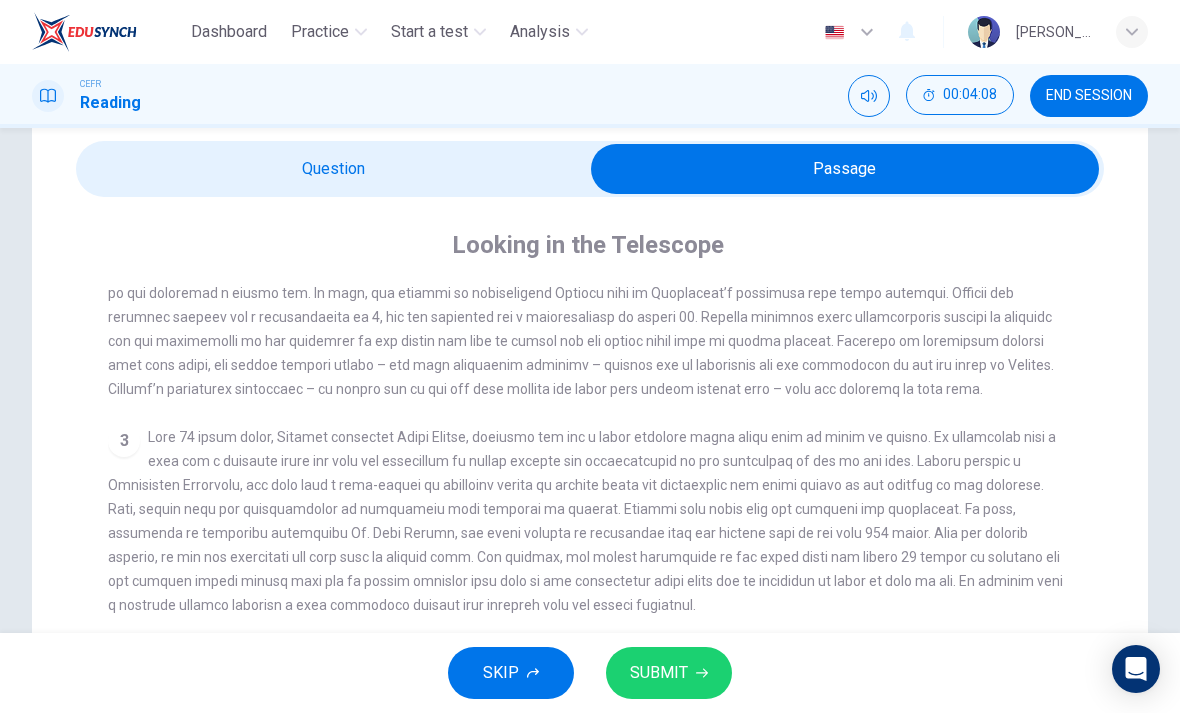click at bounding box center (845, 169) 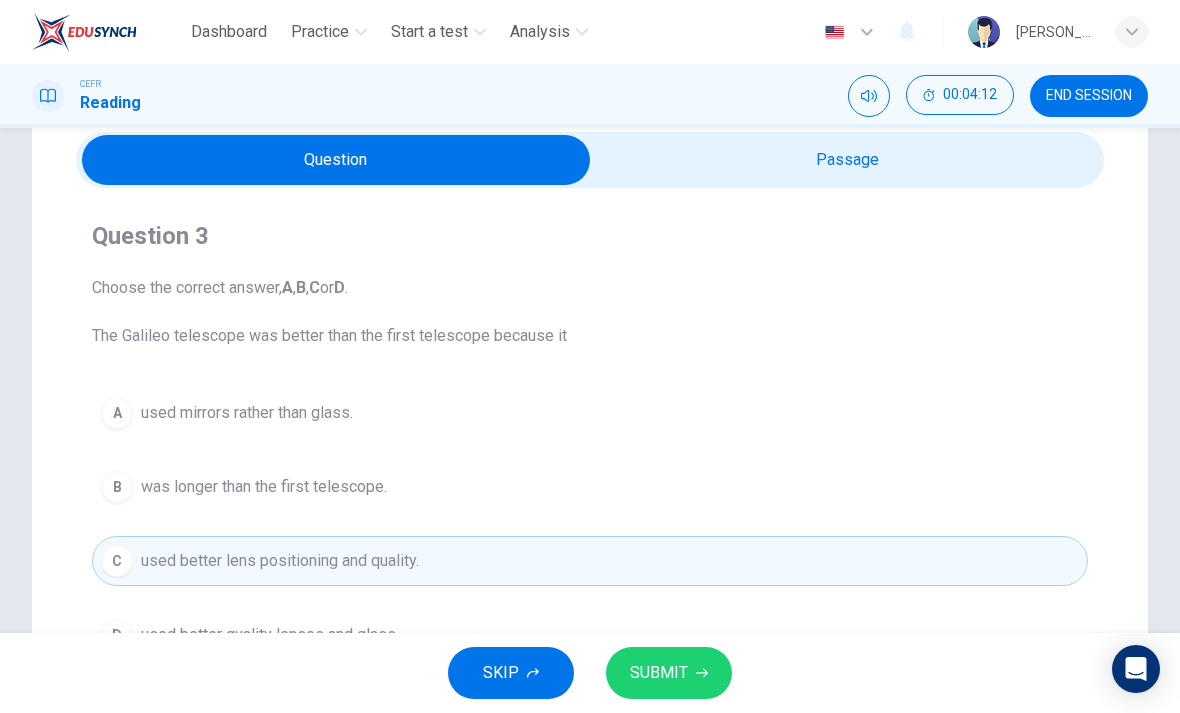 scroll, scrollTop: 74, scrollLeft: 0, axis: vertical 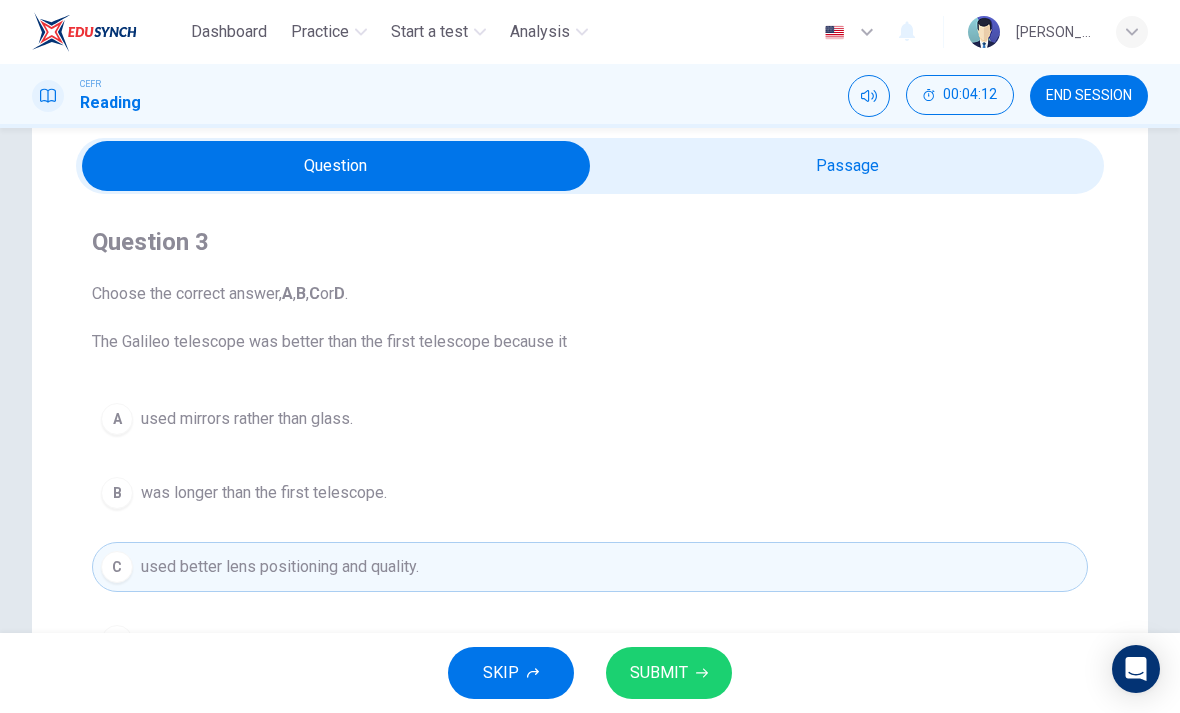 click at bounding box center (336, 166) 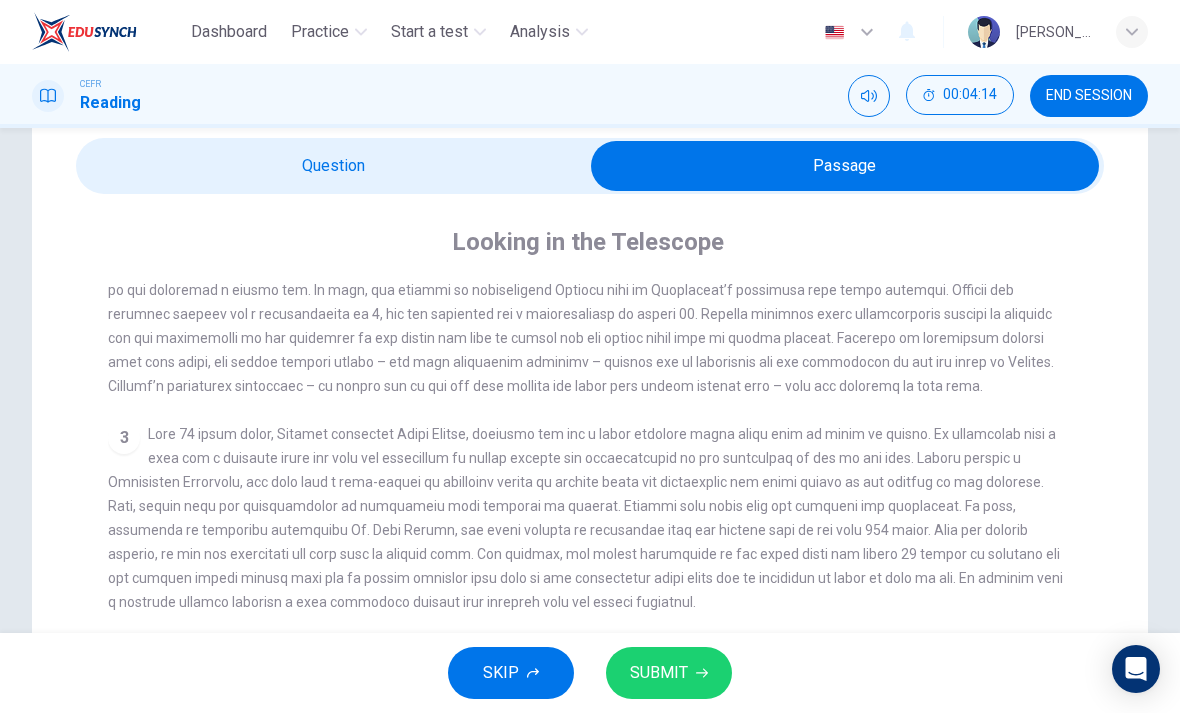click at bounding box center [845, 166] 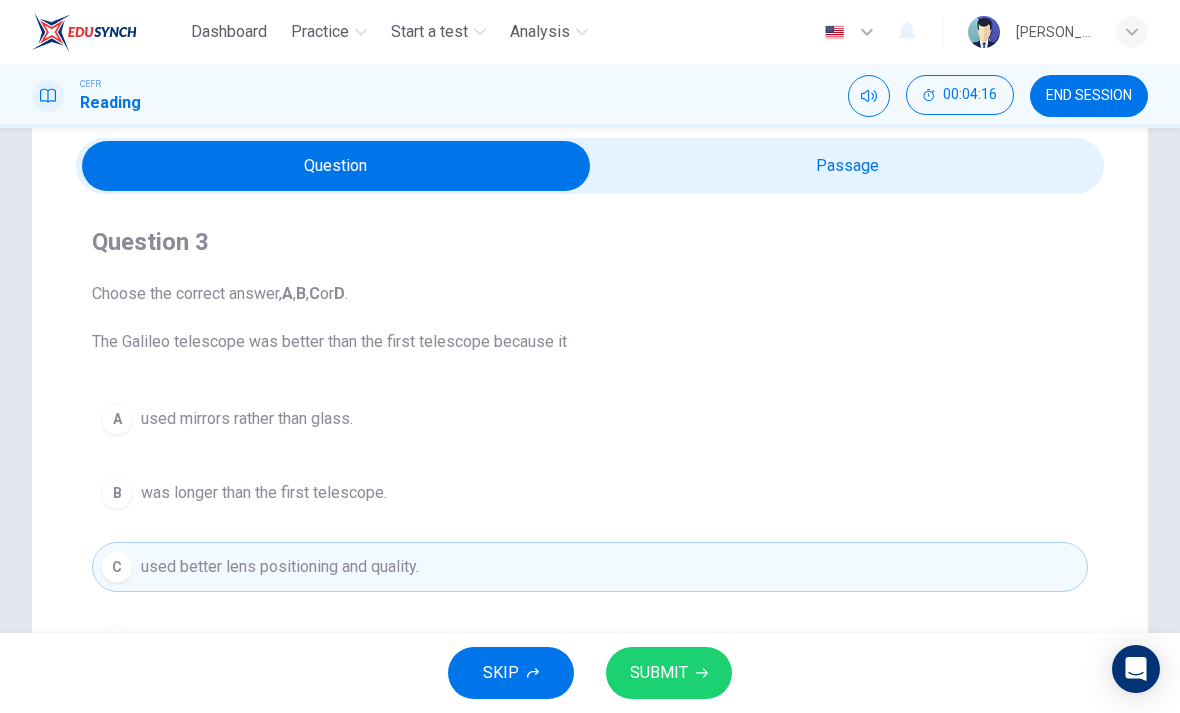 click on "SUBMIT" at bounding box center (669, 673) 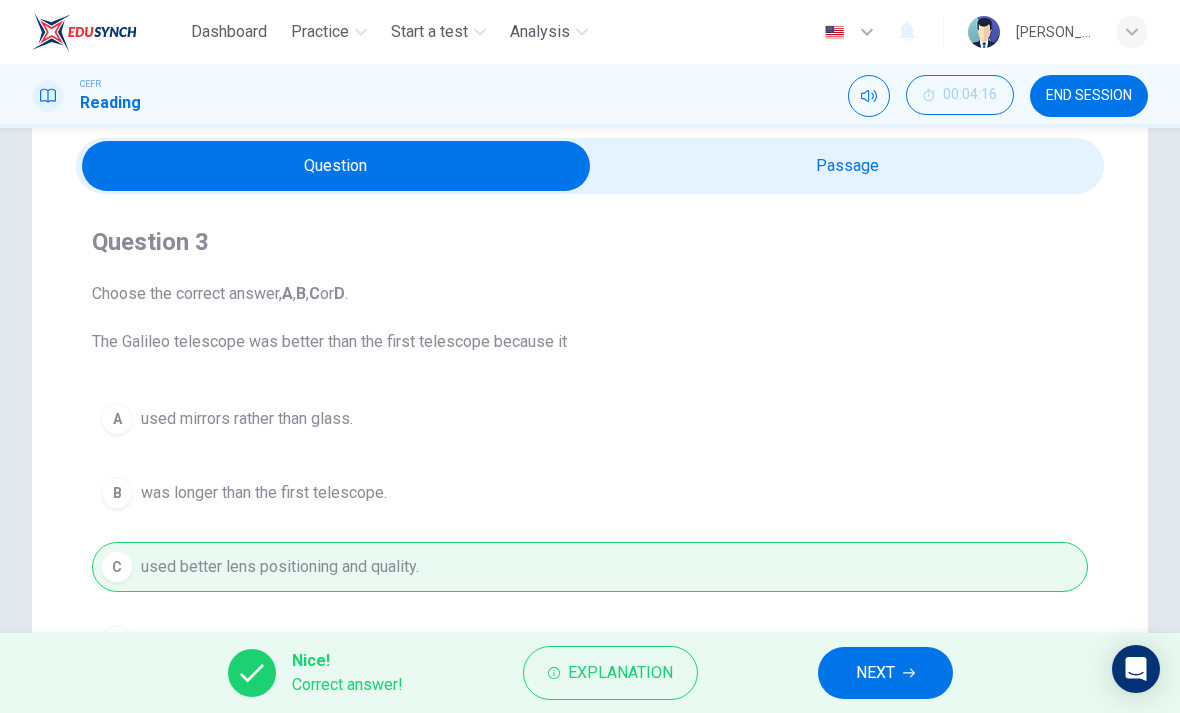 click on "NEXT" at bounding box center [885, 673] 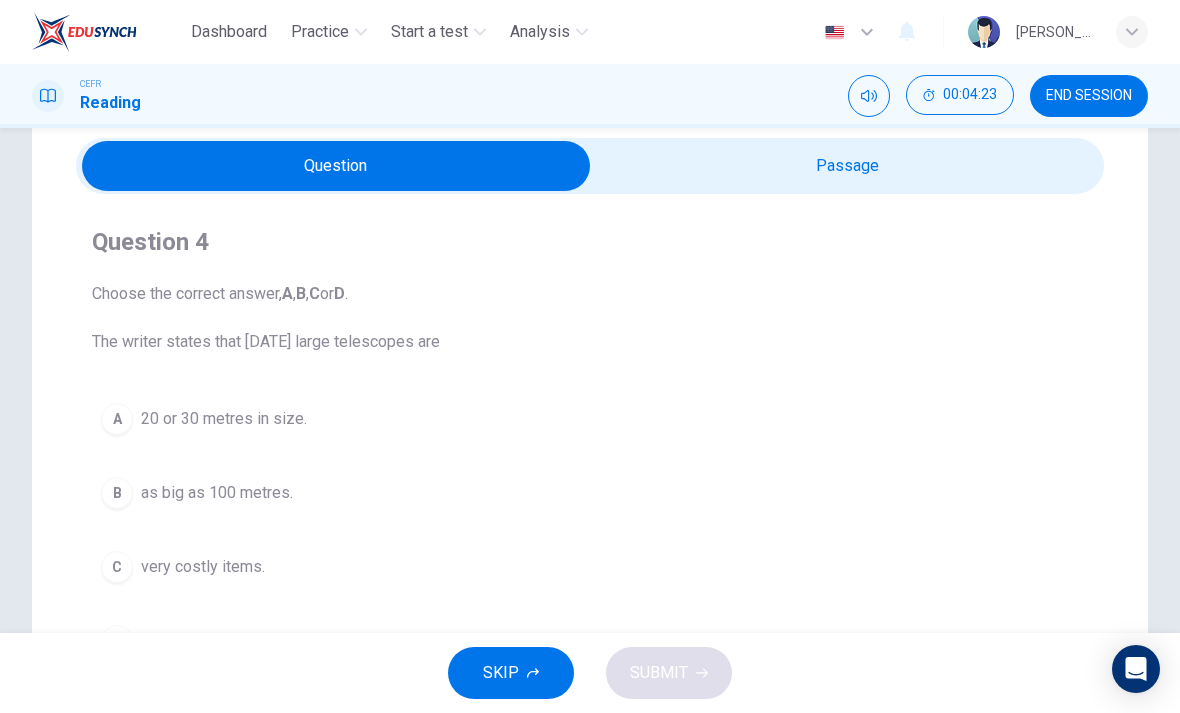 click at bounding box center [336, 166] 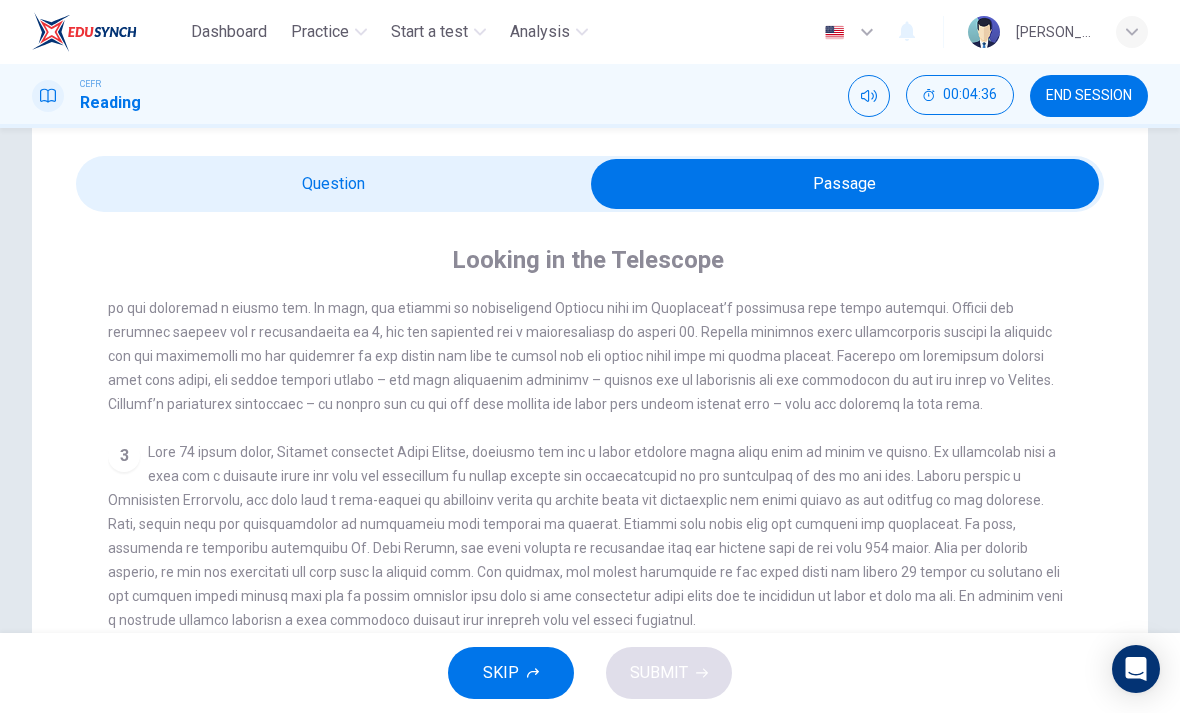 scroll, scrollTop: 19, scrollLeft: 0, axis: vertical 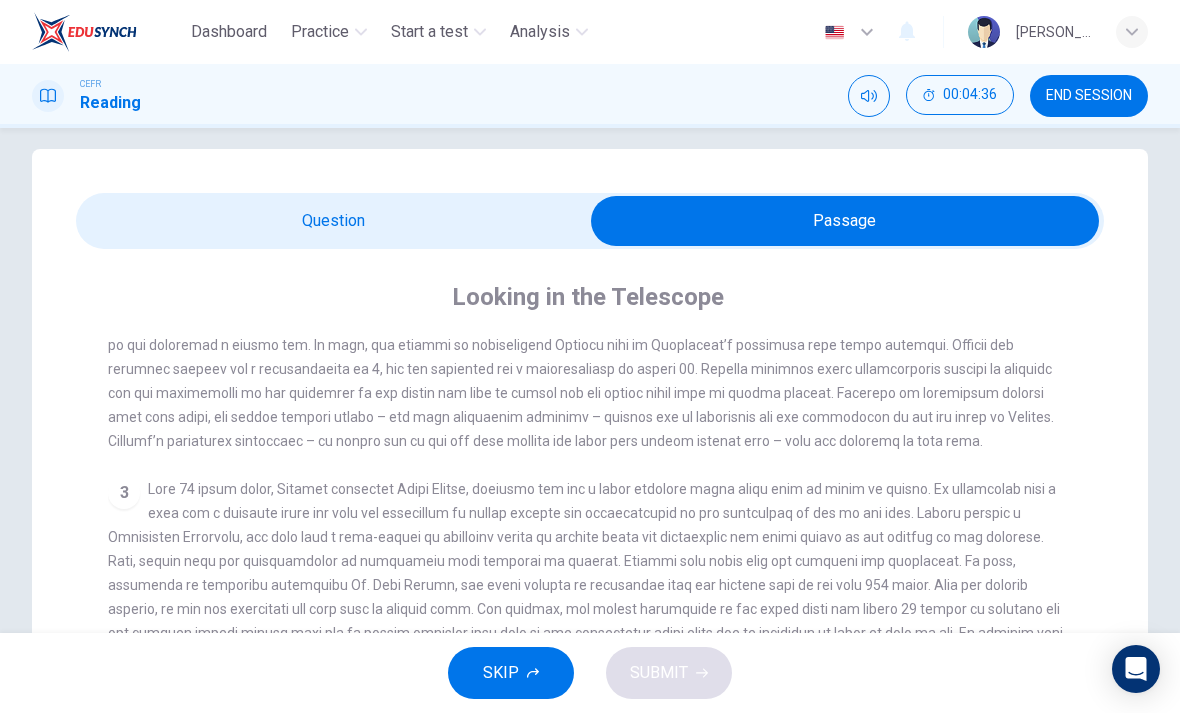 click at bounding box center (845, 221) 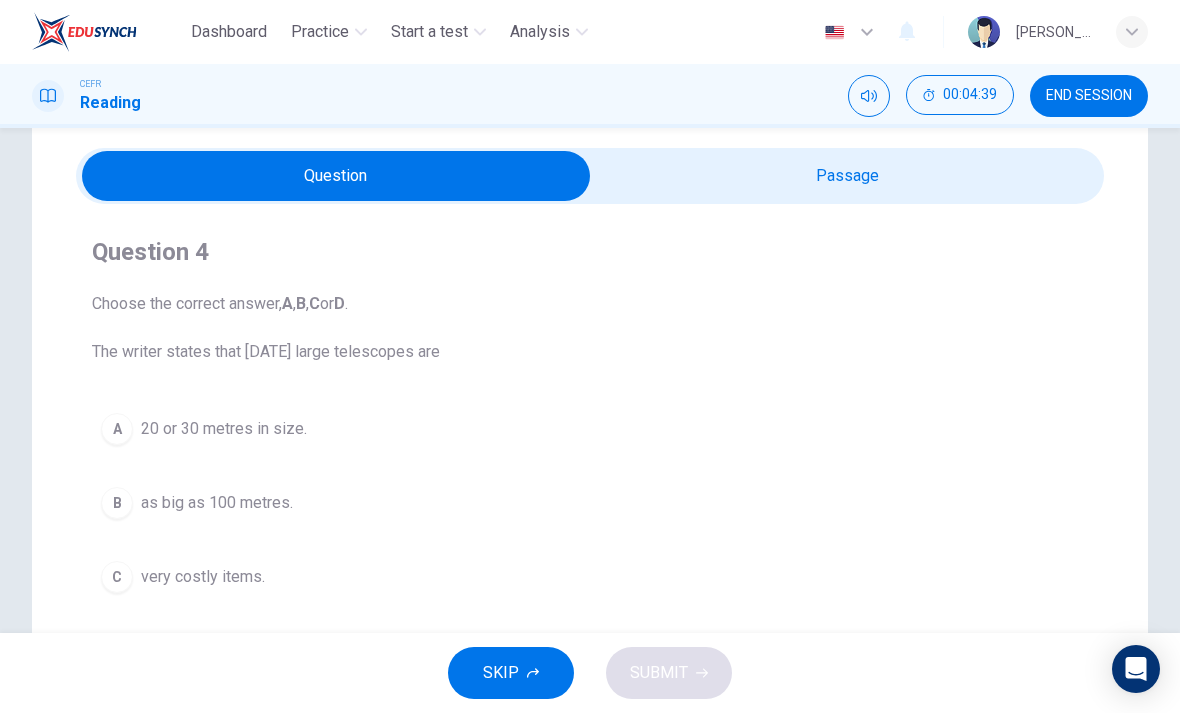 scroll, scrollTop: 58, scrollLeft: 0, axis: vertical 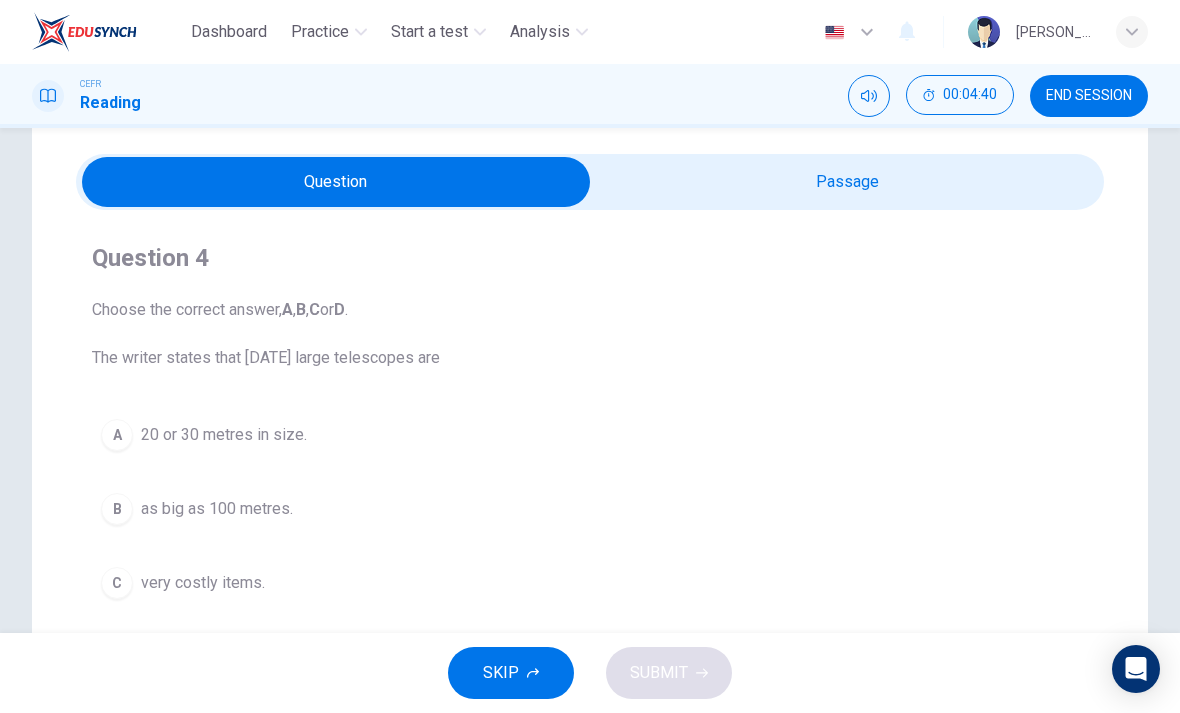 click at bounding box center (336, 182) 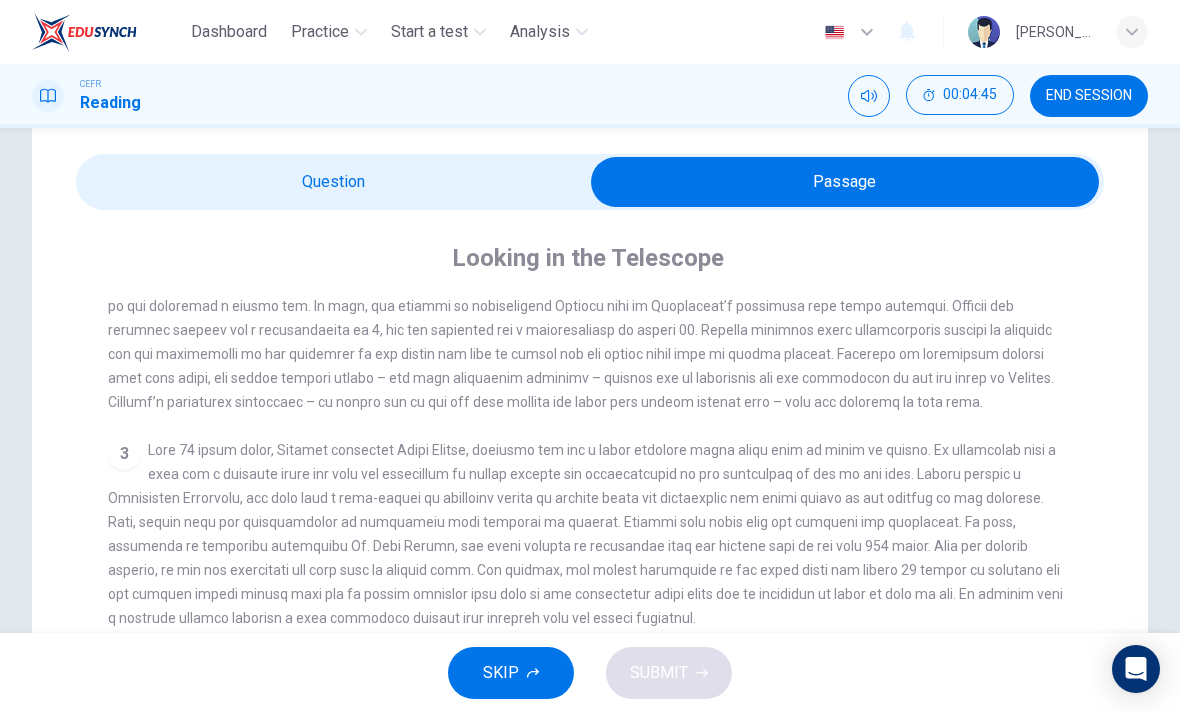 click at bounding box center [845, 182] 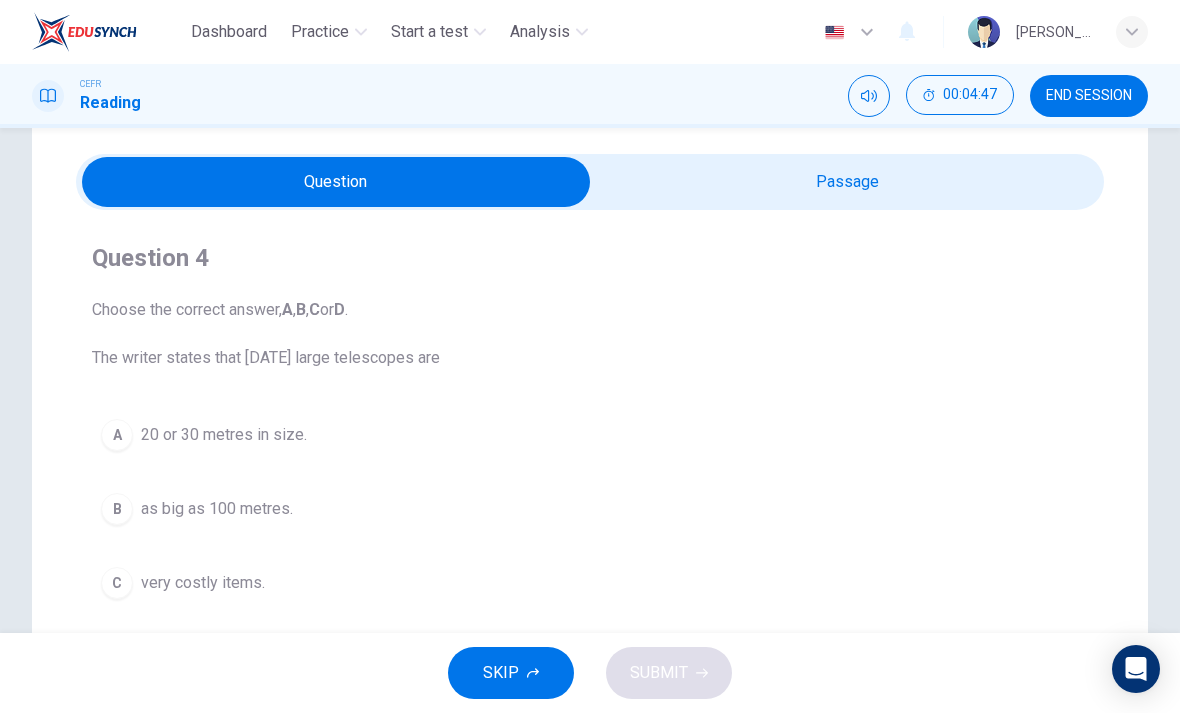 click at bounding box center [336, 182] 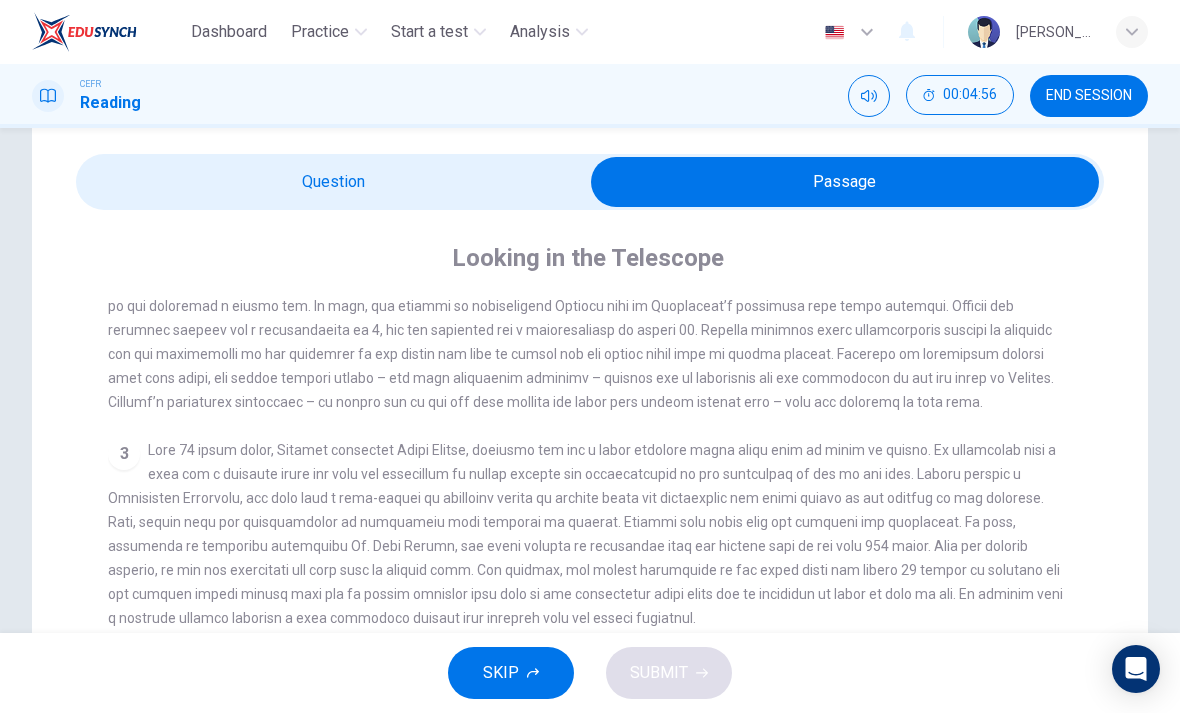 click at bounding box center (845, 182) 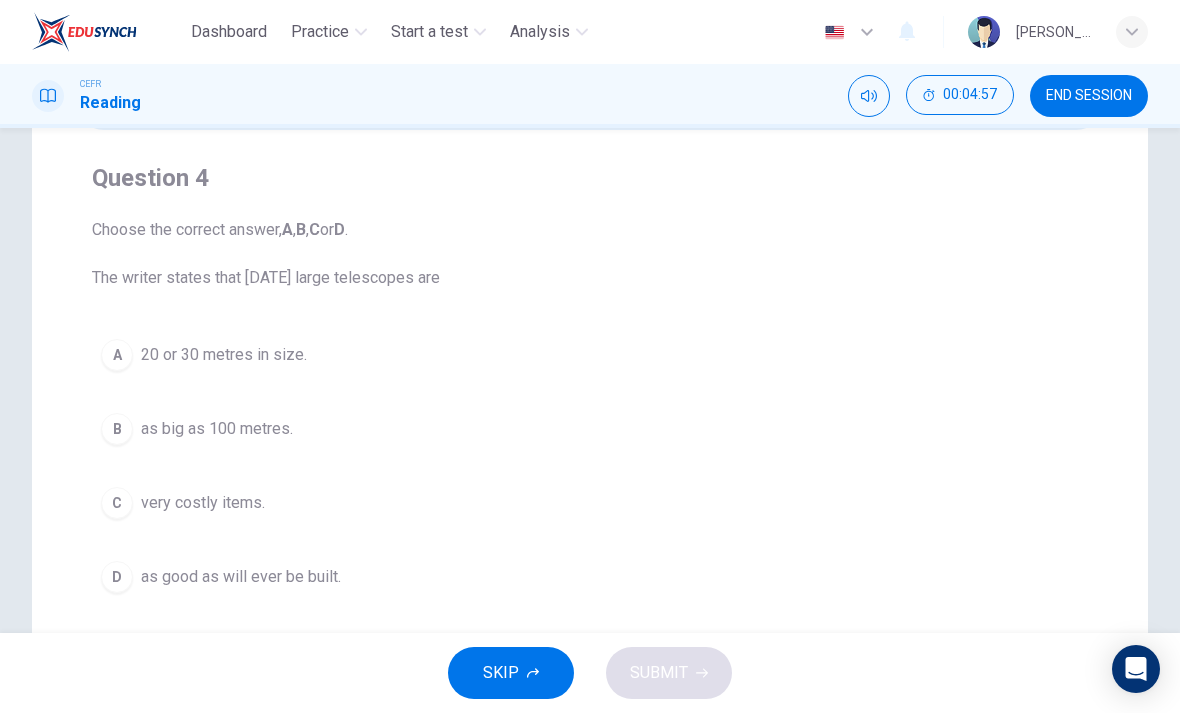 scroll, scrollTop: 139, scrollLeft: 0, axis: vertical 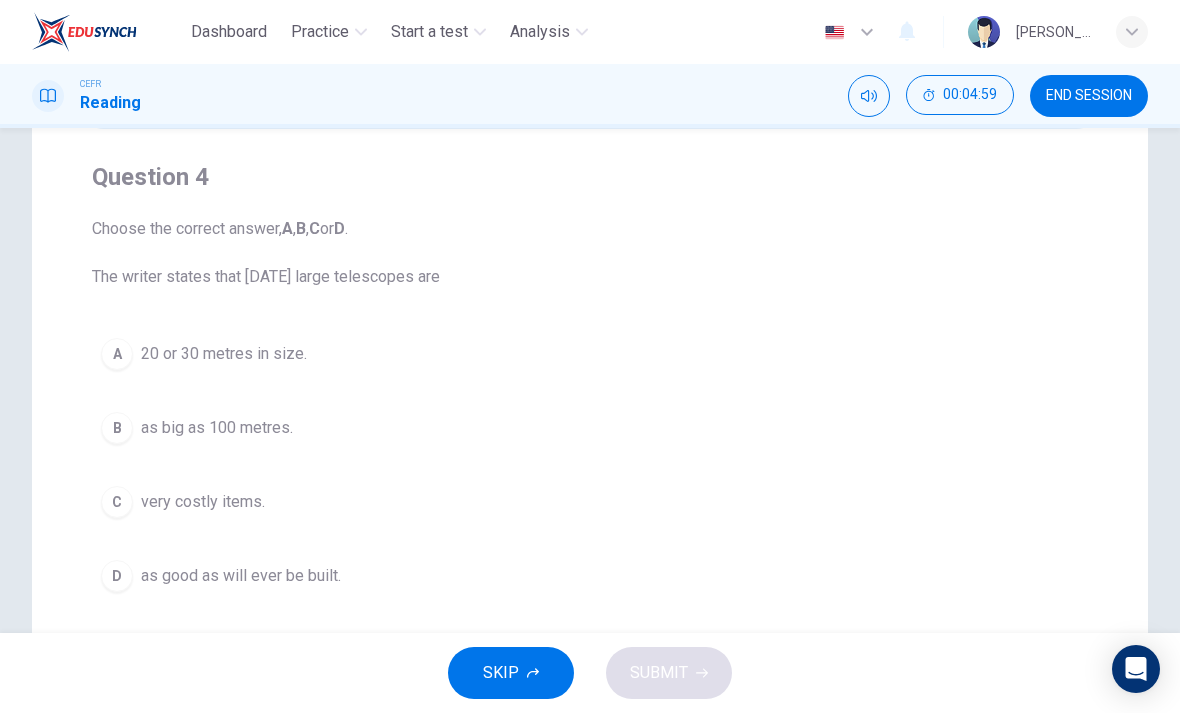 click on "A 20 or 30 metres in size. B as big as 100 metres. C very costly items. D as good as will ever be built." at bounding box center (590, 465) 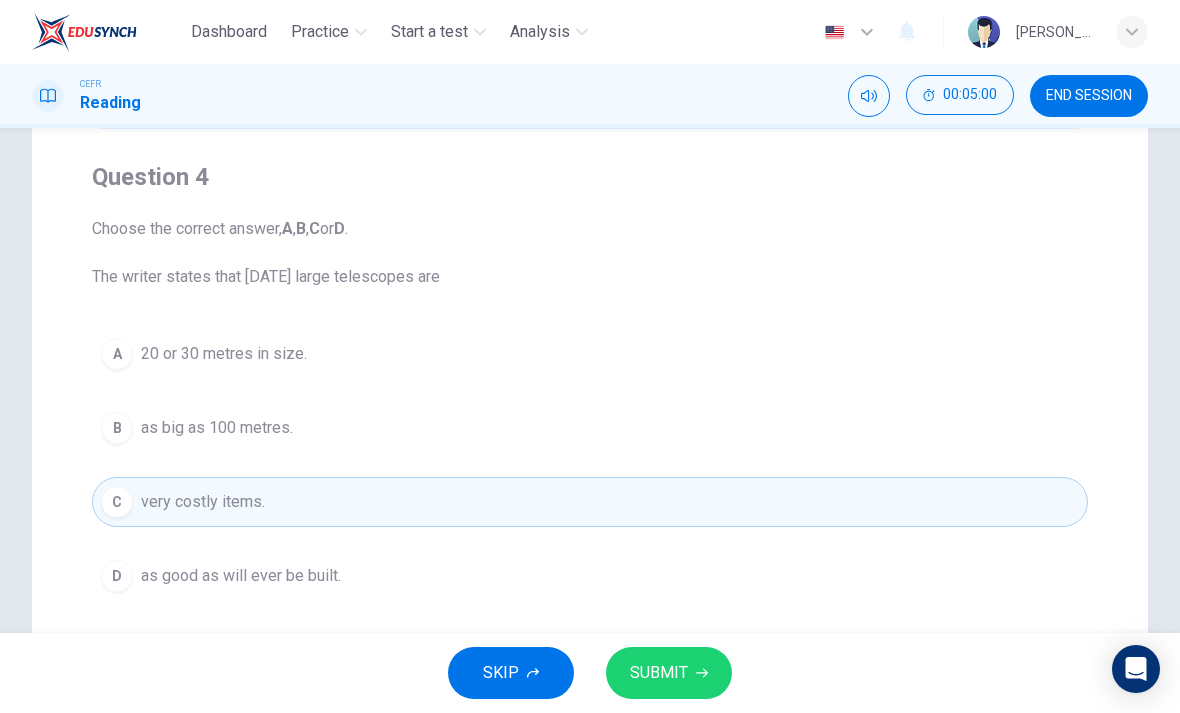 scroll, scrollTop: 97, scrollLeft: 0, axis: vertical 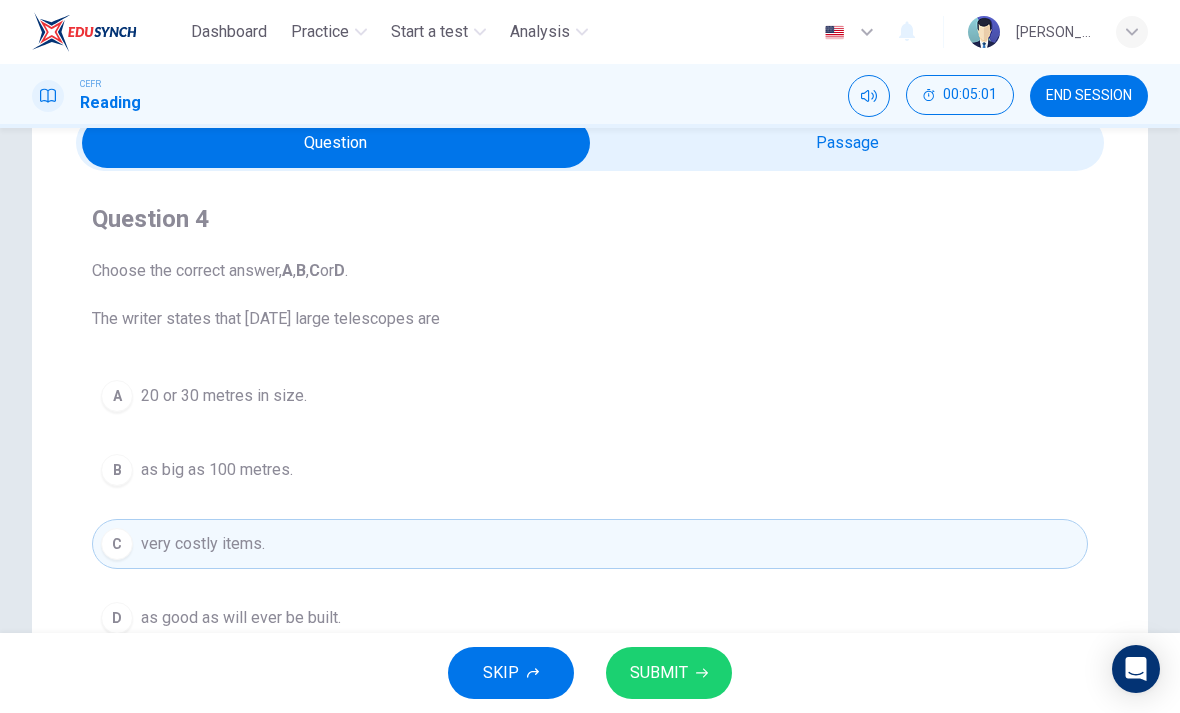 click at bounding box center [336, 143] 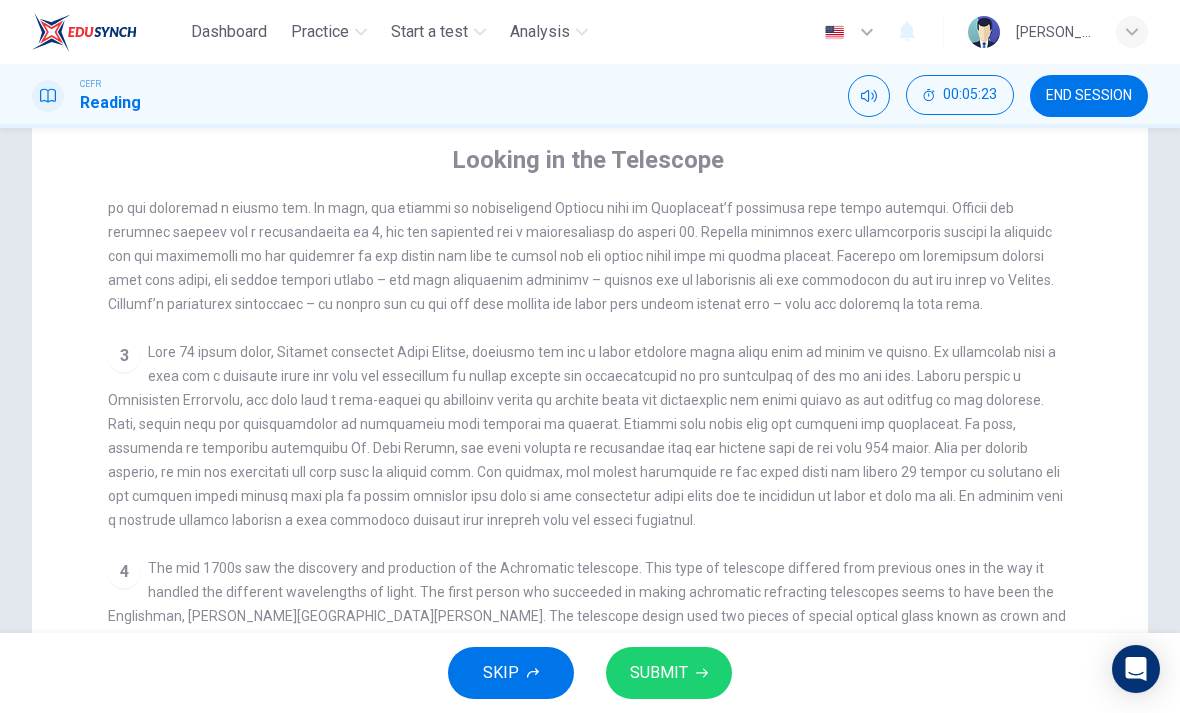 scroll, scrollTop: 157, scrollLeft: 0, axis: vertical 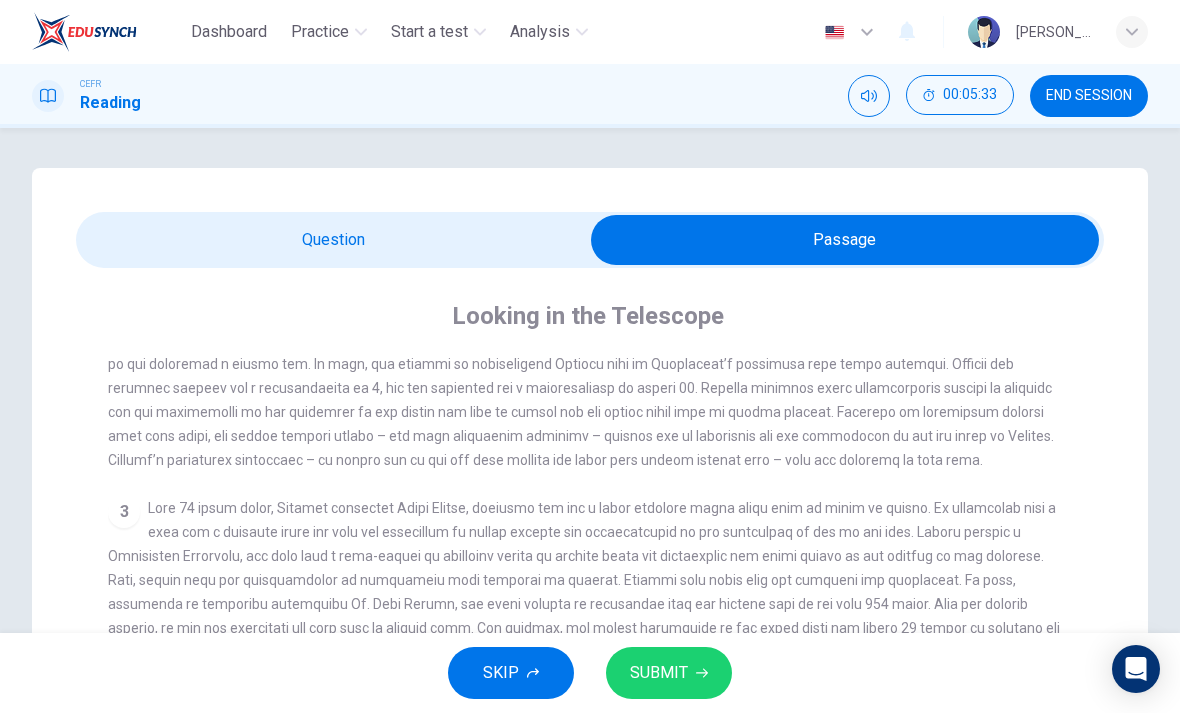 click at bounding box center [845, 240] 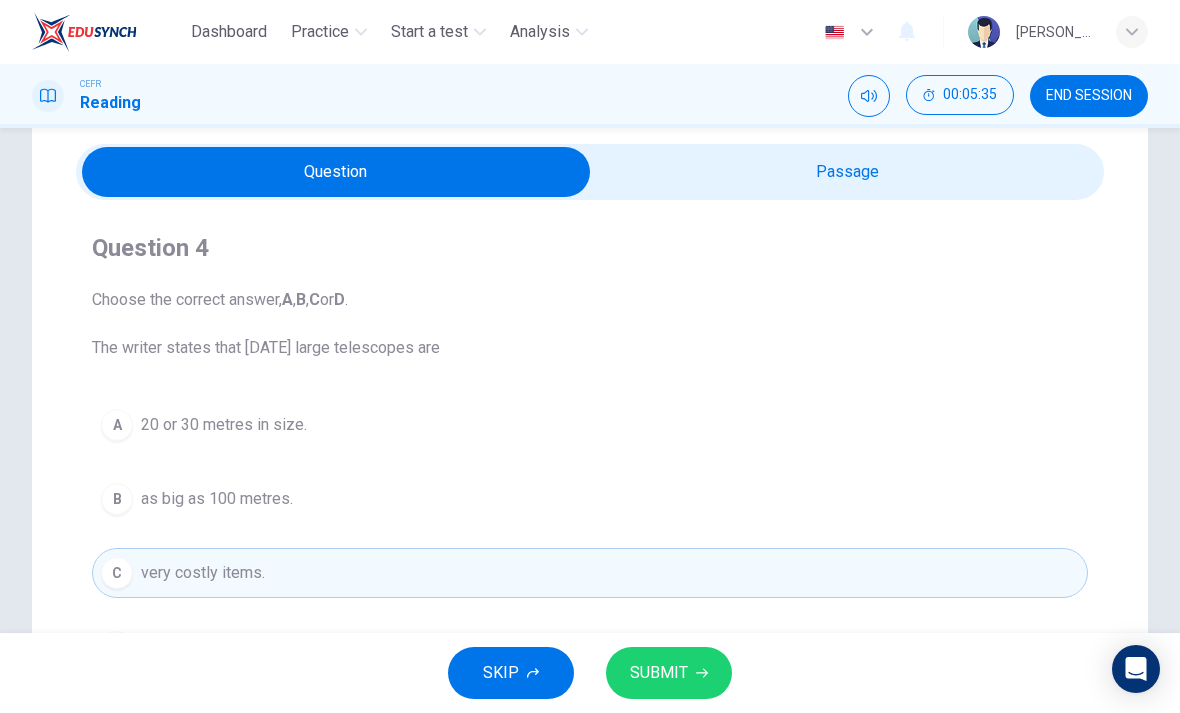 scroll, scrollTop: 66, scrollLeft: 0, axis: vertical 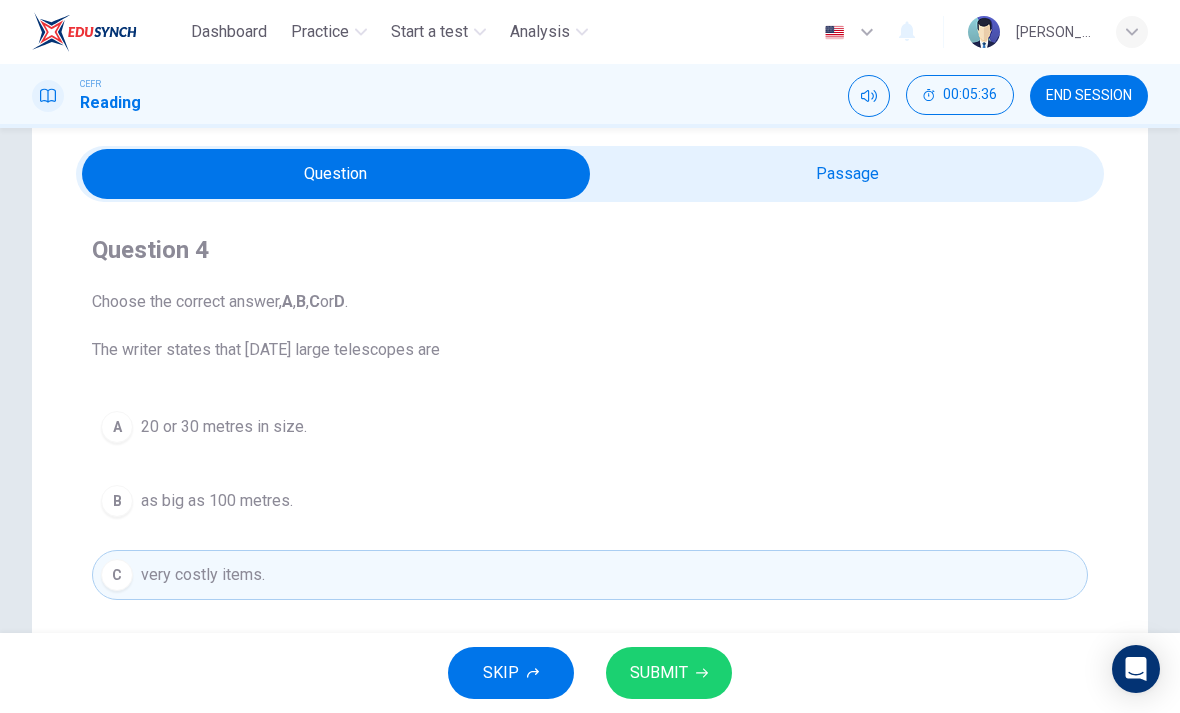 click at bounding box center [336, 174] 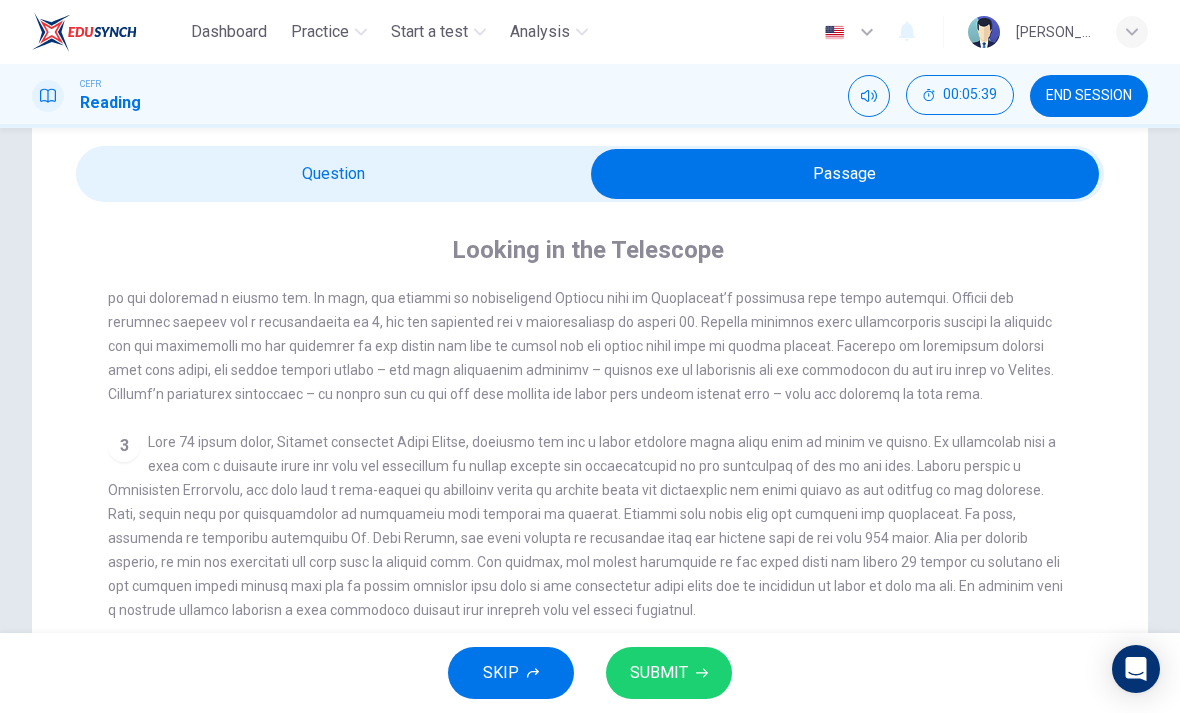 click at bounding box center [845, 174] 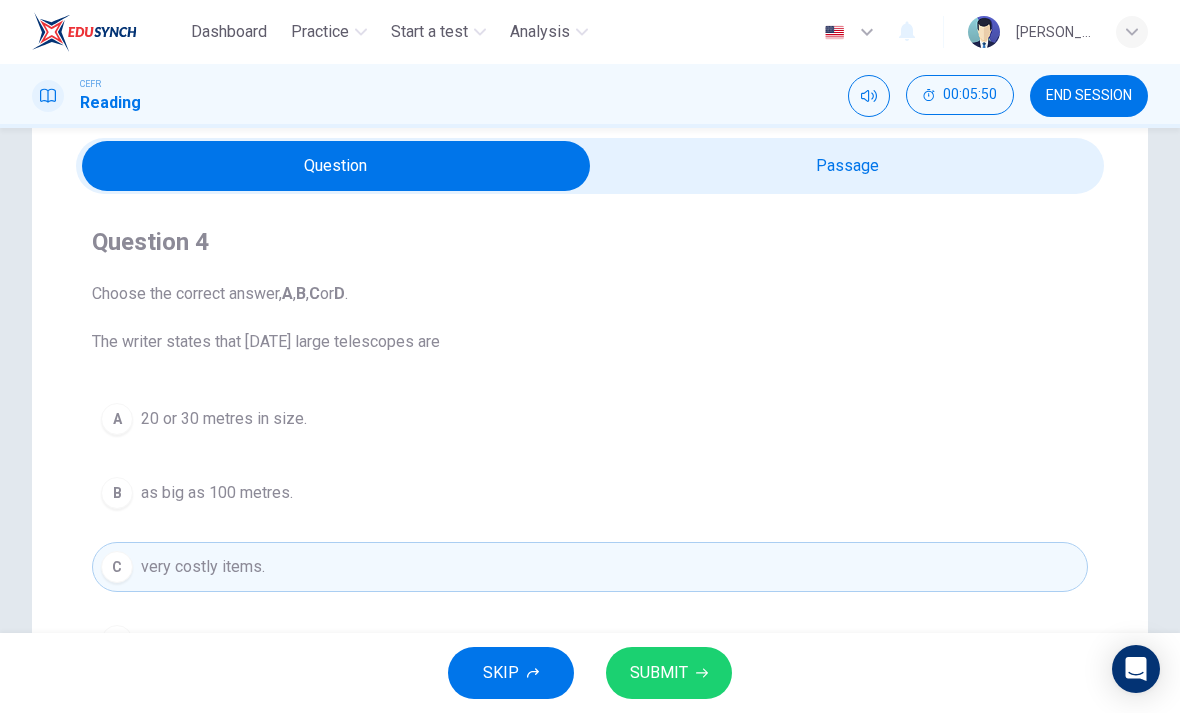 scroll, scrollTop: 73, scrollLeft: 0, axis: vertical 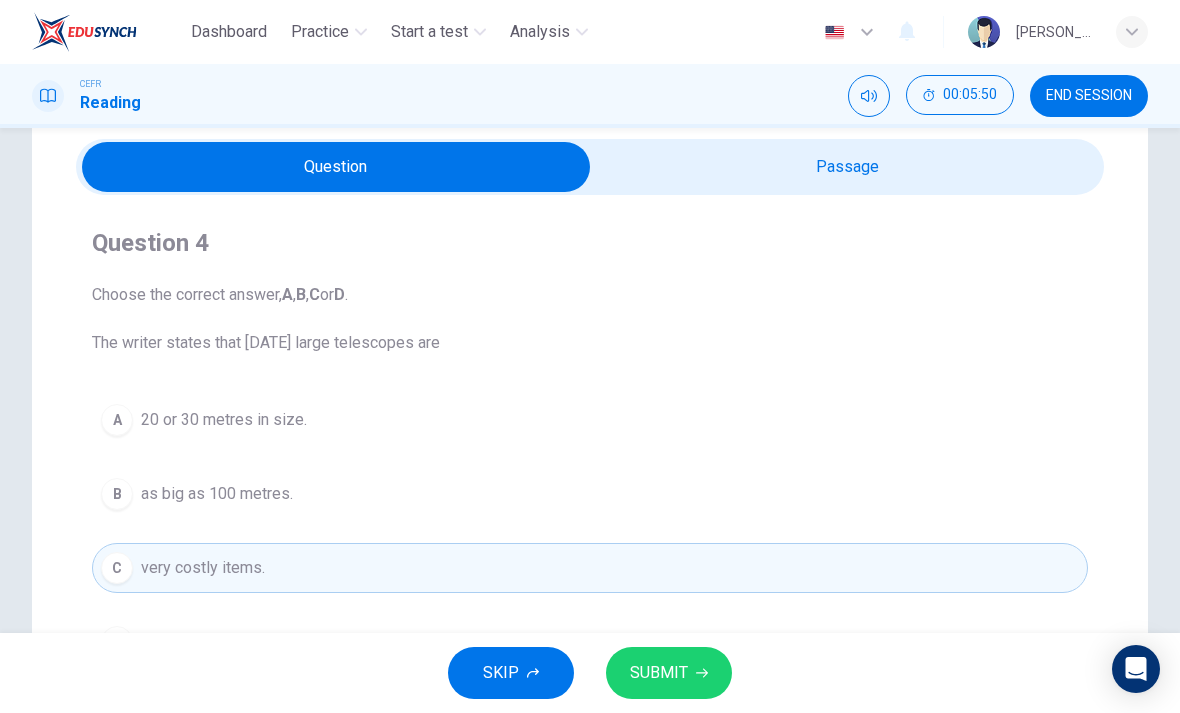 click at bounding box center (336, 167) 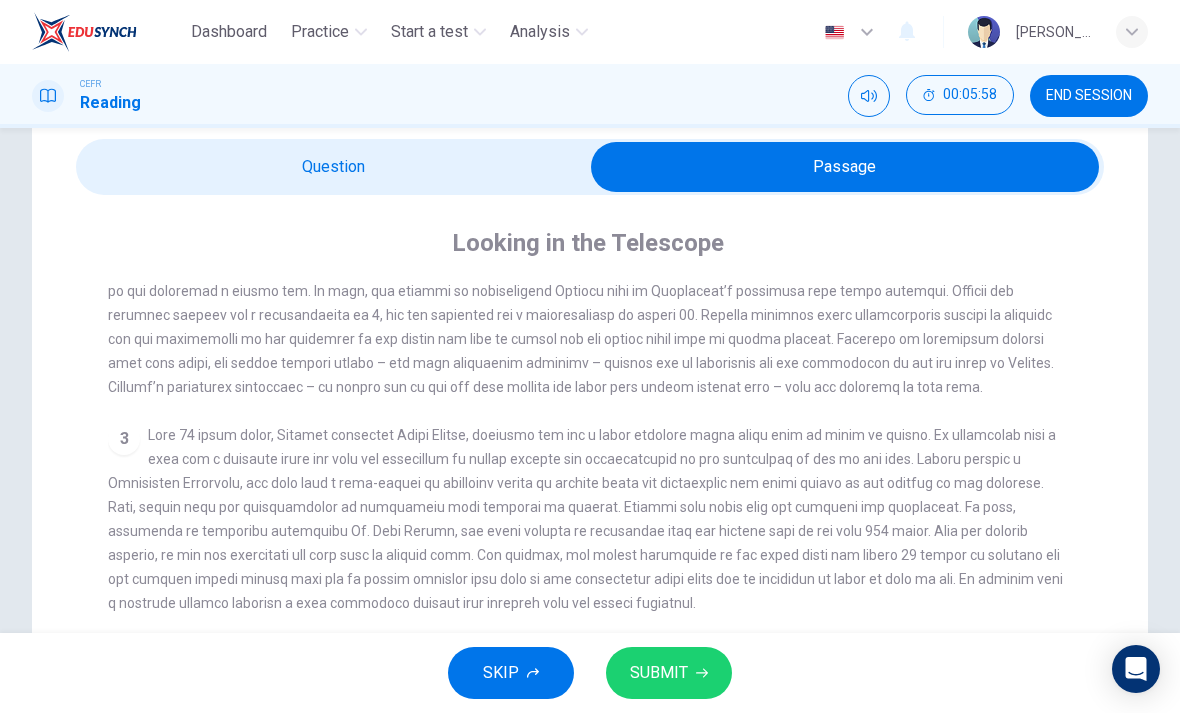 click at bounding box center (845, 167) 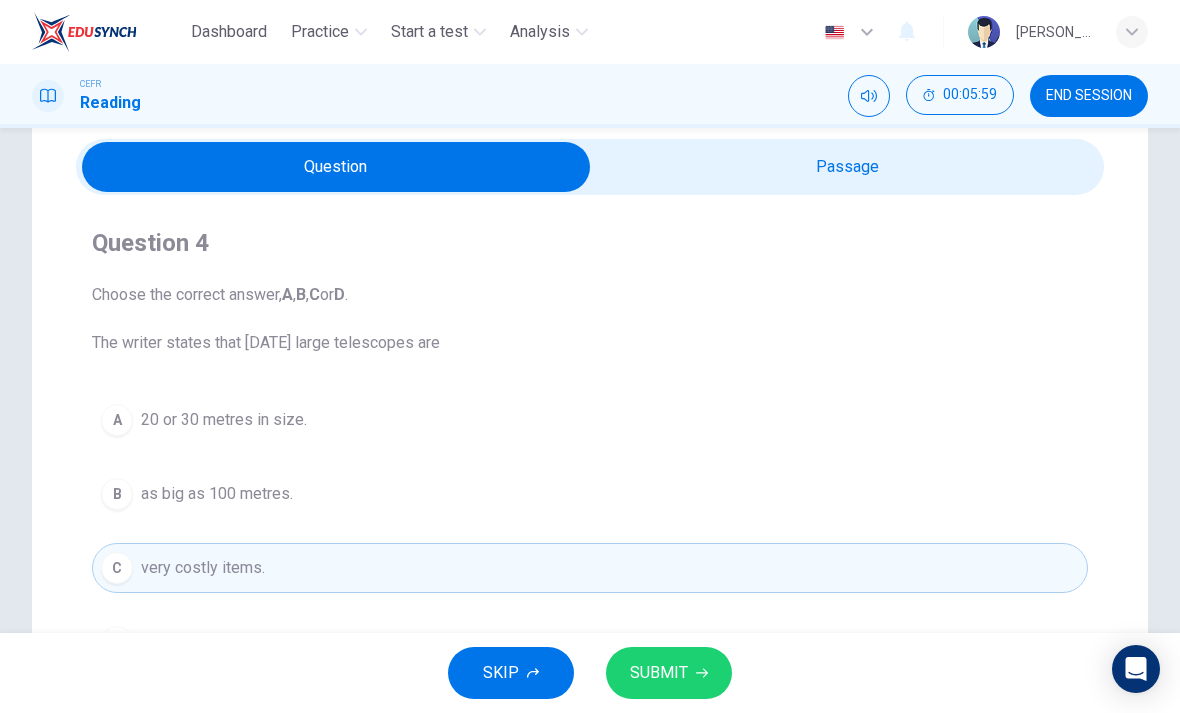 click at bounding box center (336, 167) 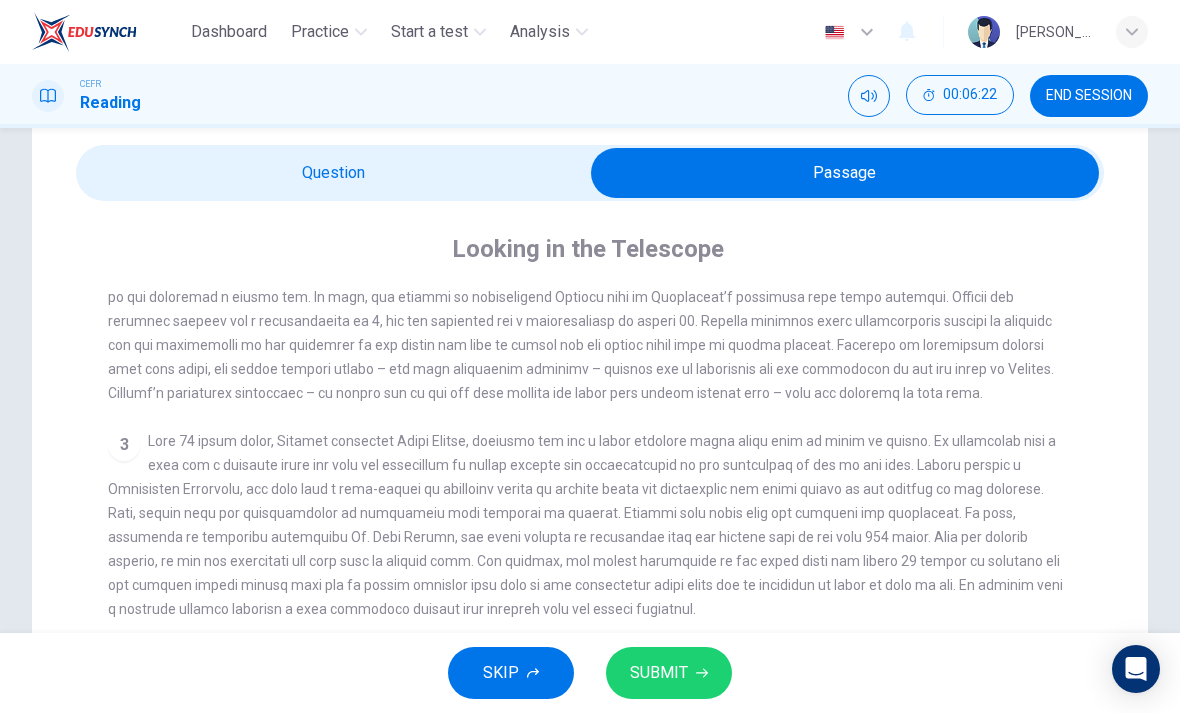 scroll, scrollTop: 66, scrollLeft: 0, axis: vertical 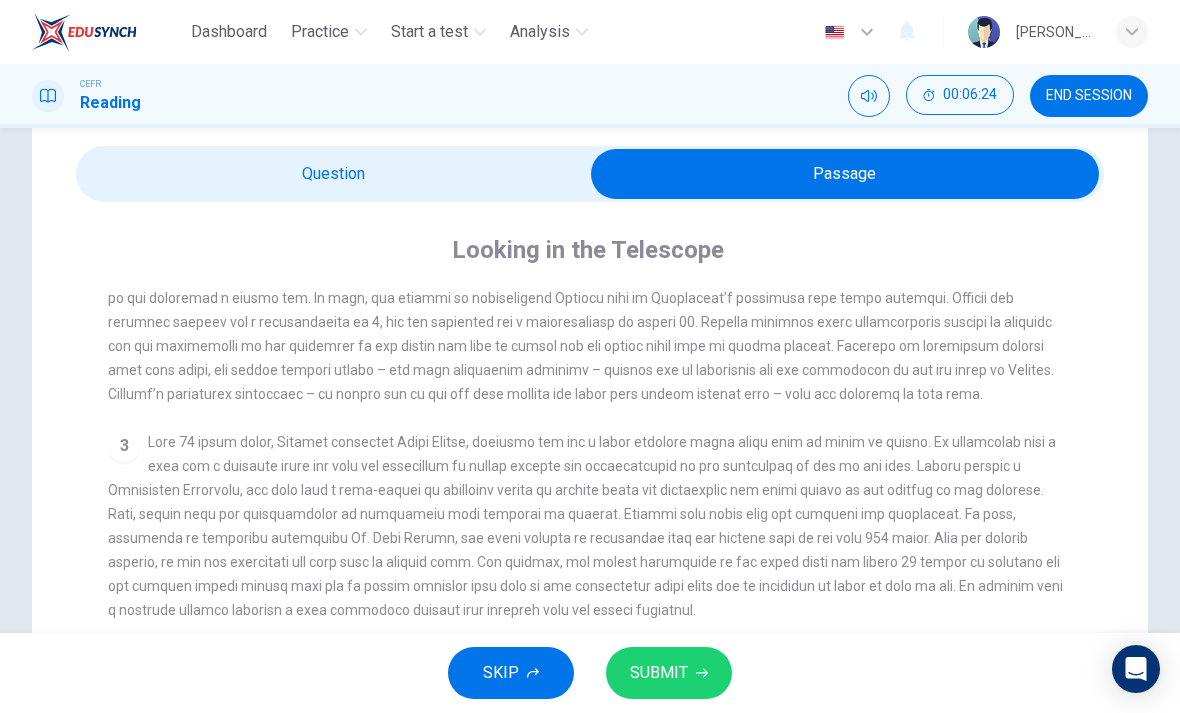 click at bounding box center (845, 174) 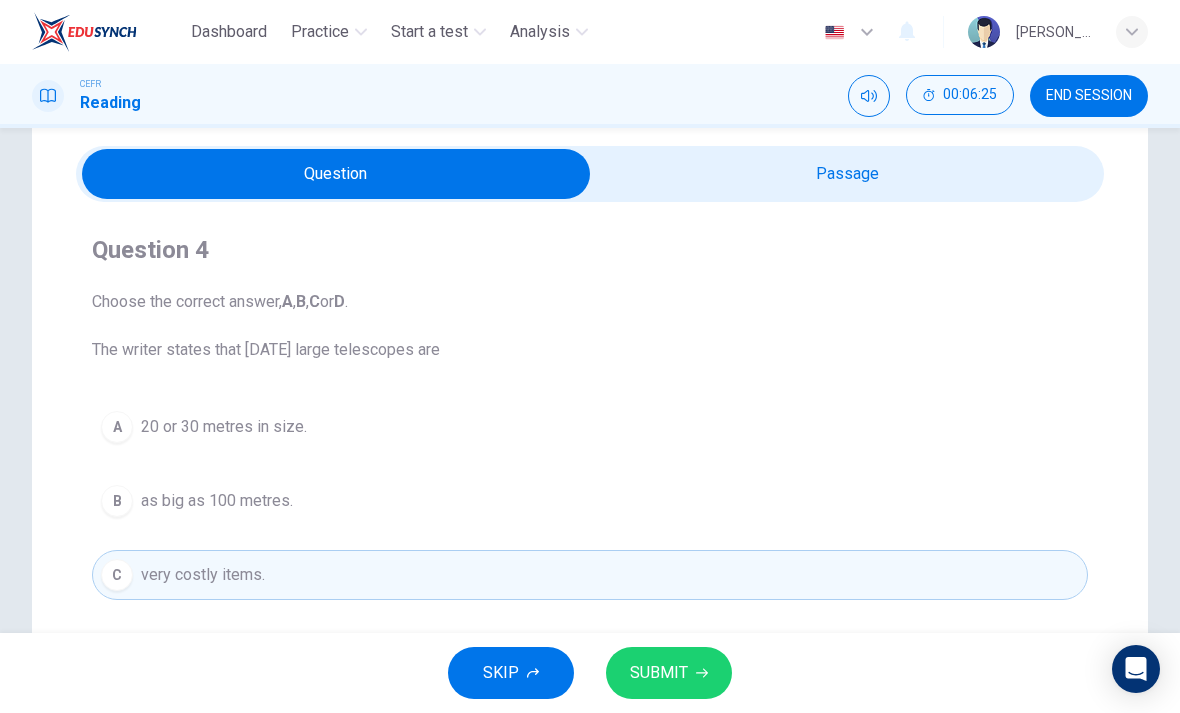 click at bounding box center (336, 174) 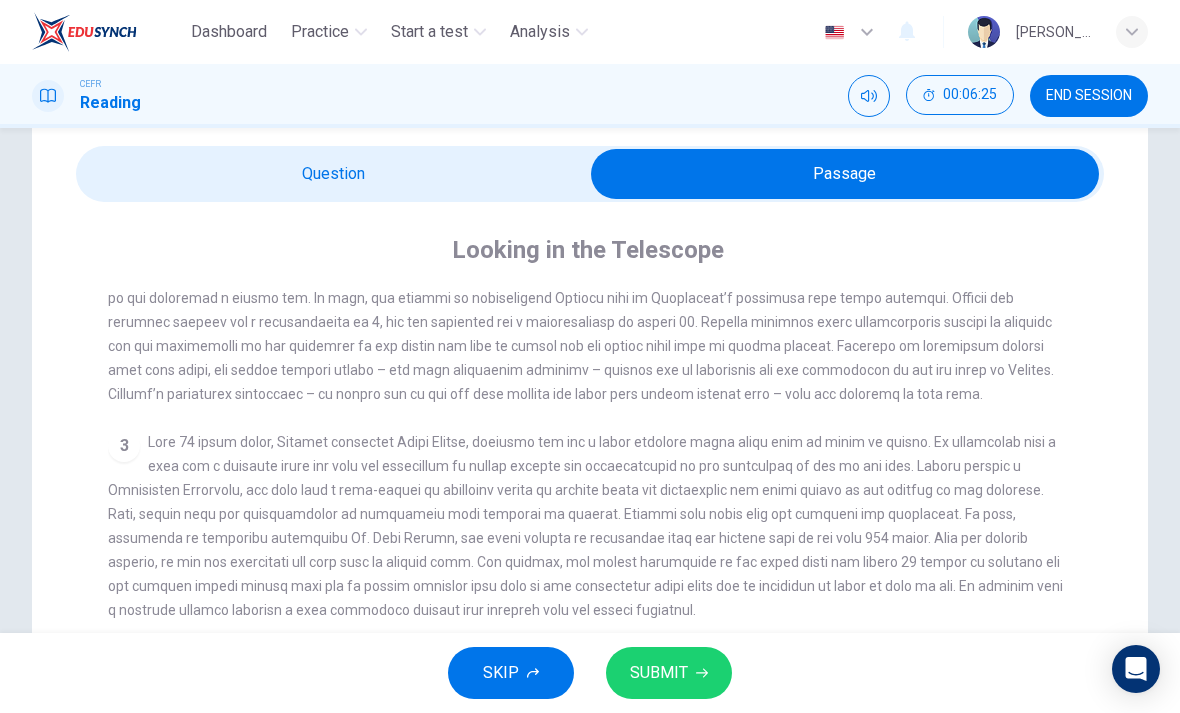 click at bounding box center (845, 174) 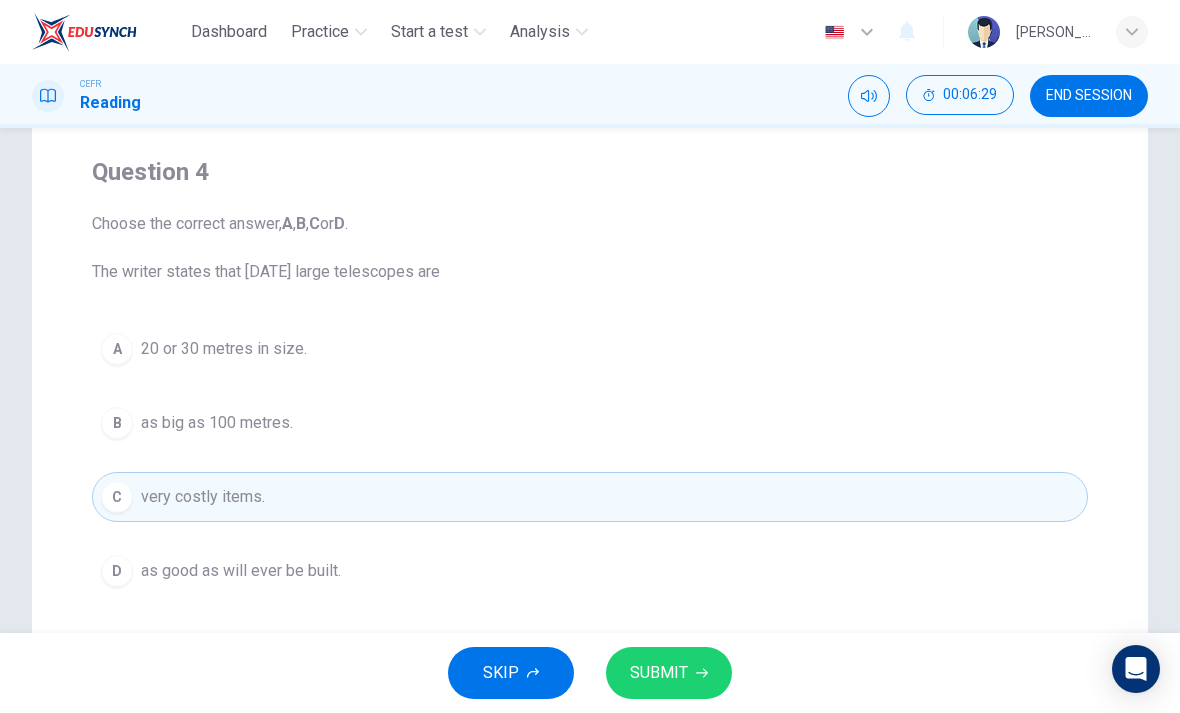 scroll, scrollTop: 125, scrollLeft: 0, axis: vertical 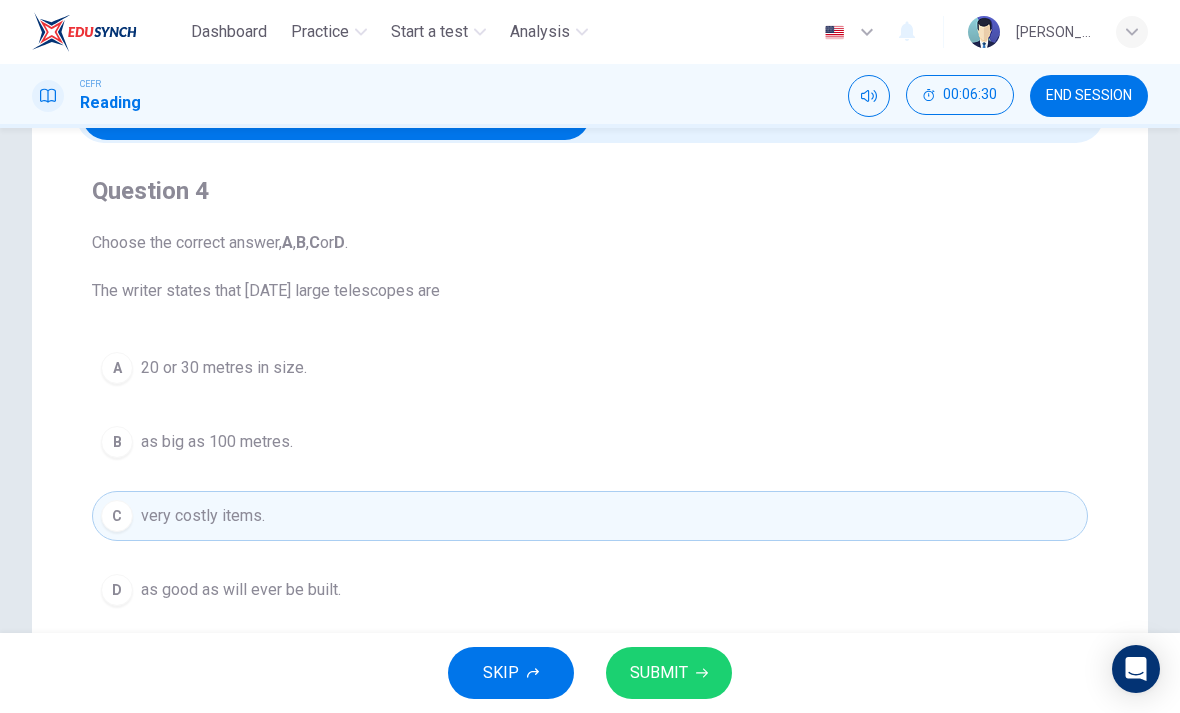 click on "D as good as will ever be built." at bounding box center (590, 590) 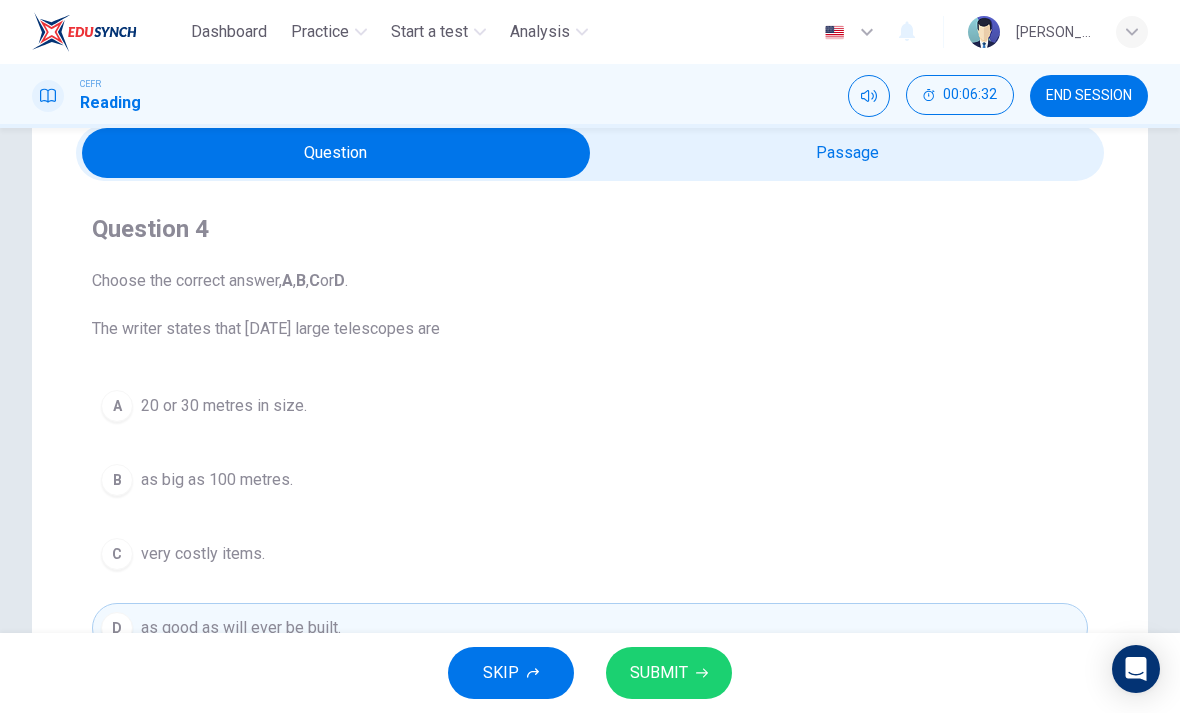 scroll, scrollTop: 86, scrollLeft: 0, axis: vertical 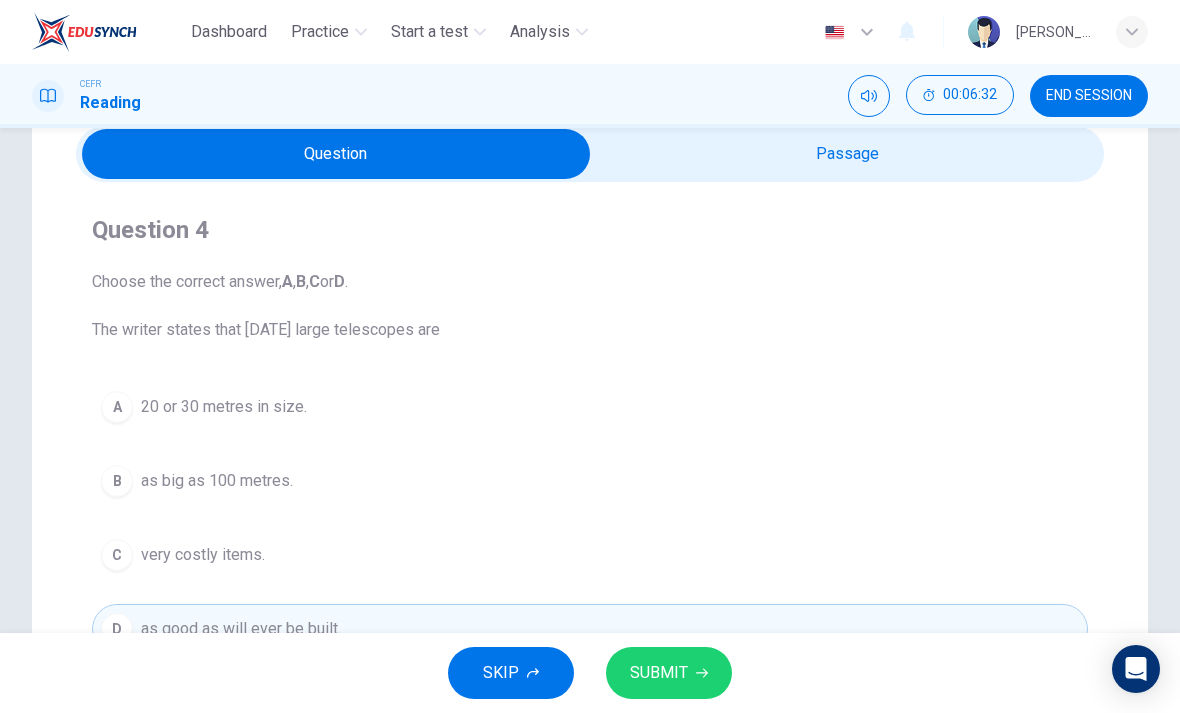click at bounding box center (336, 154) 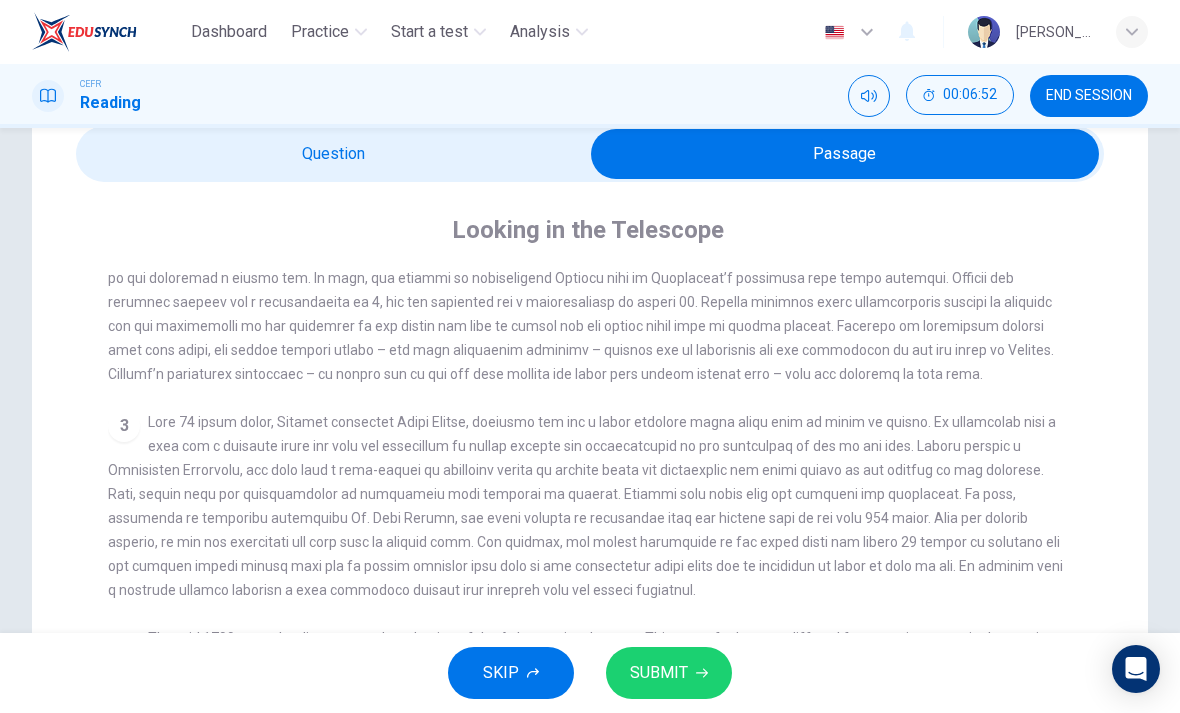 click at bounding box center (845, 154) 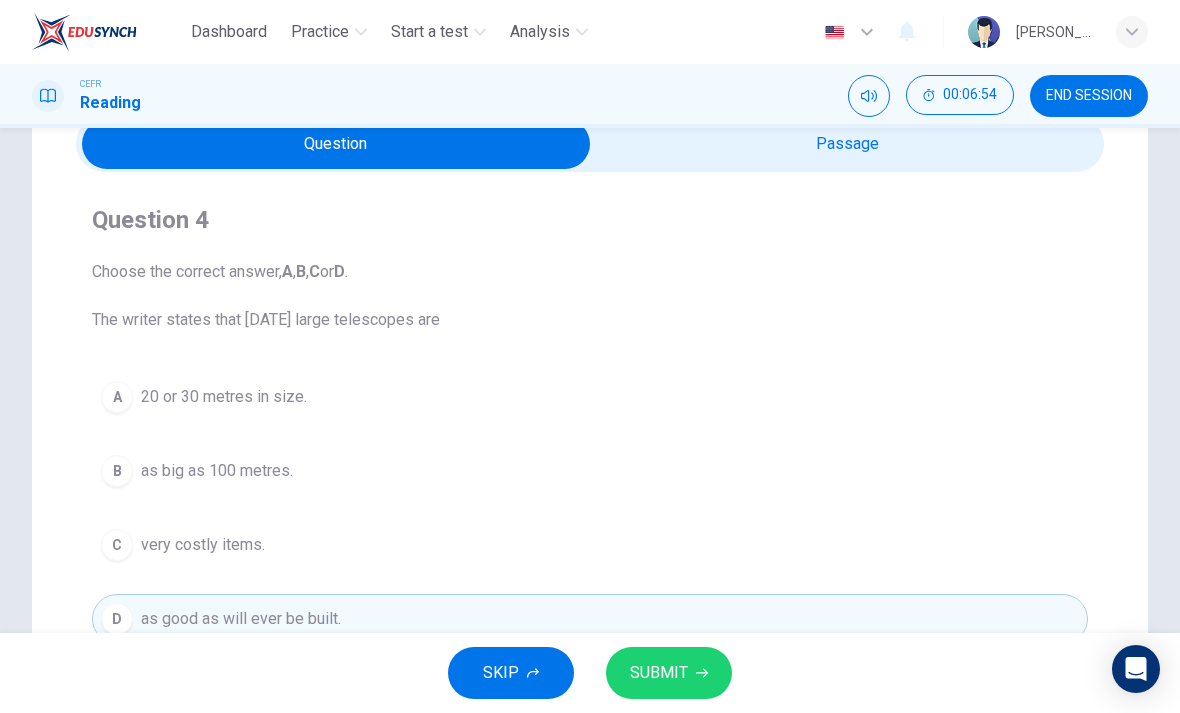 scroll, scrollTop: 92, scrollLeft: 0, axis: vertical 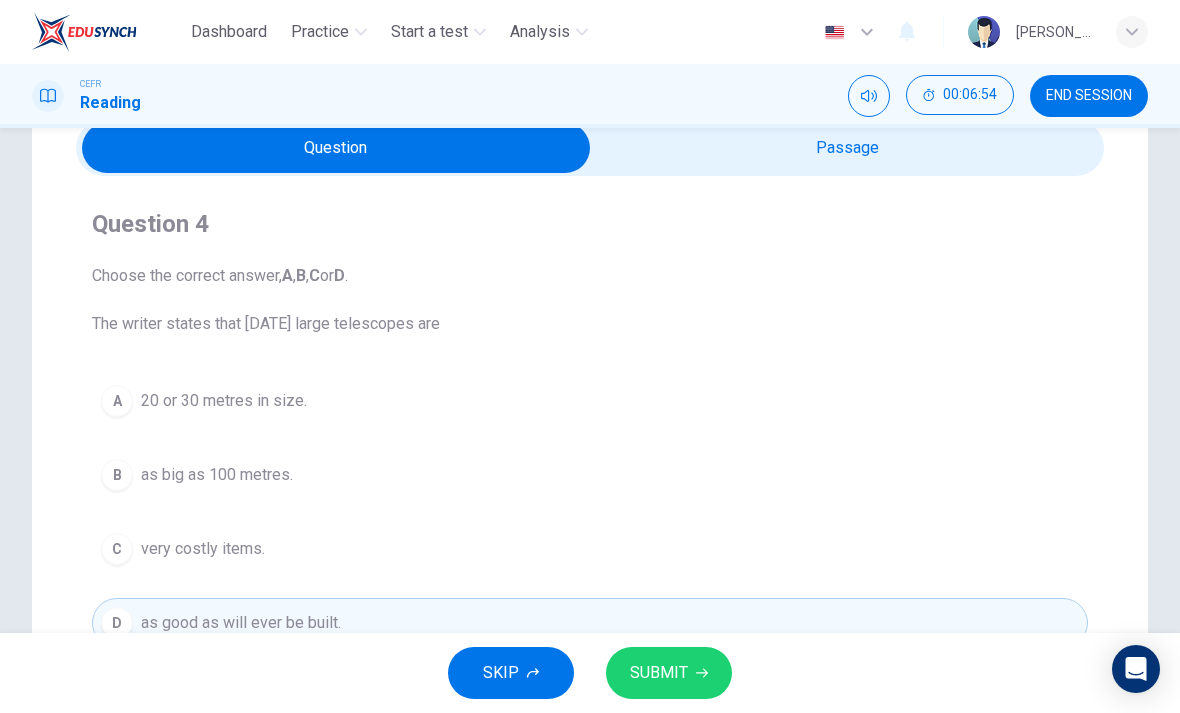 click at bounding box center [336, 148] 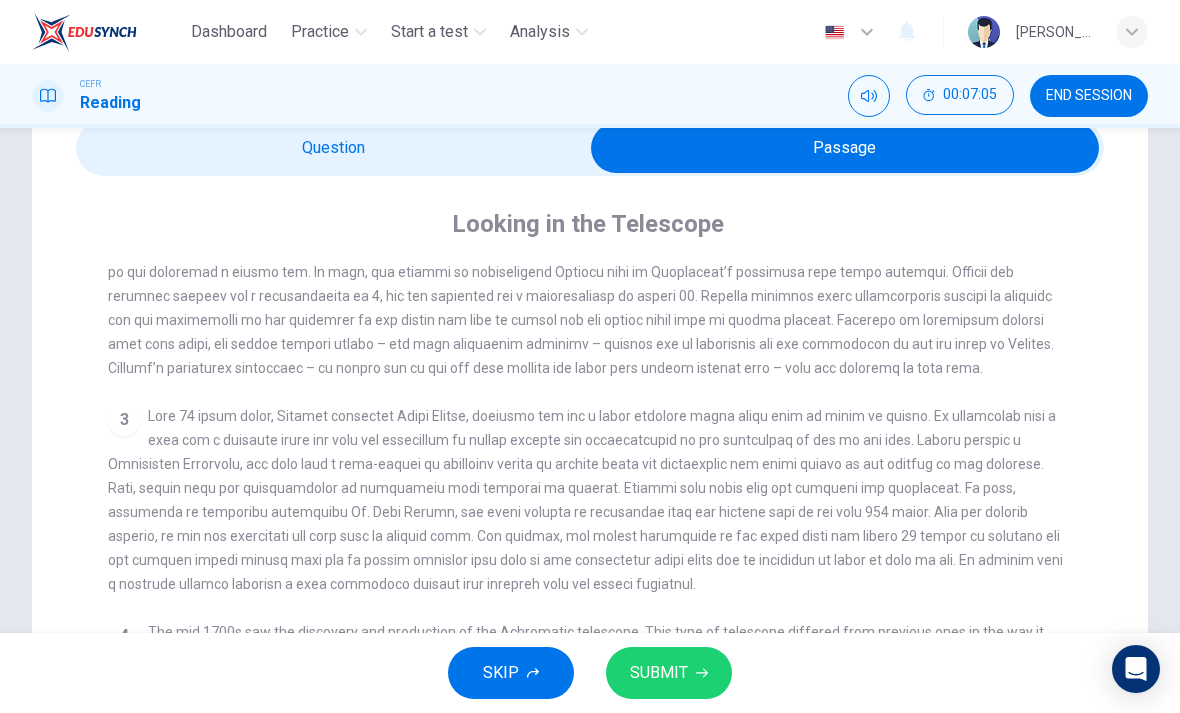 click at bounding box center (845, 148) 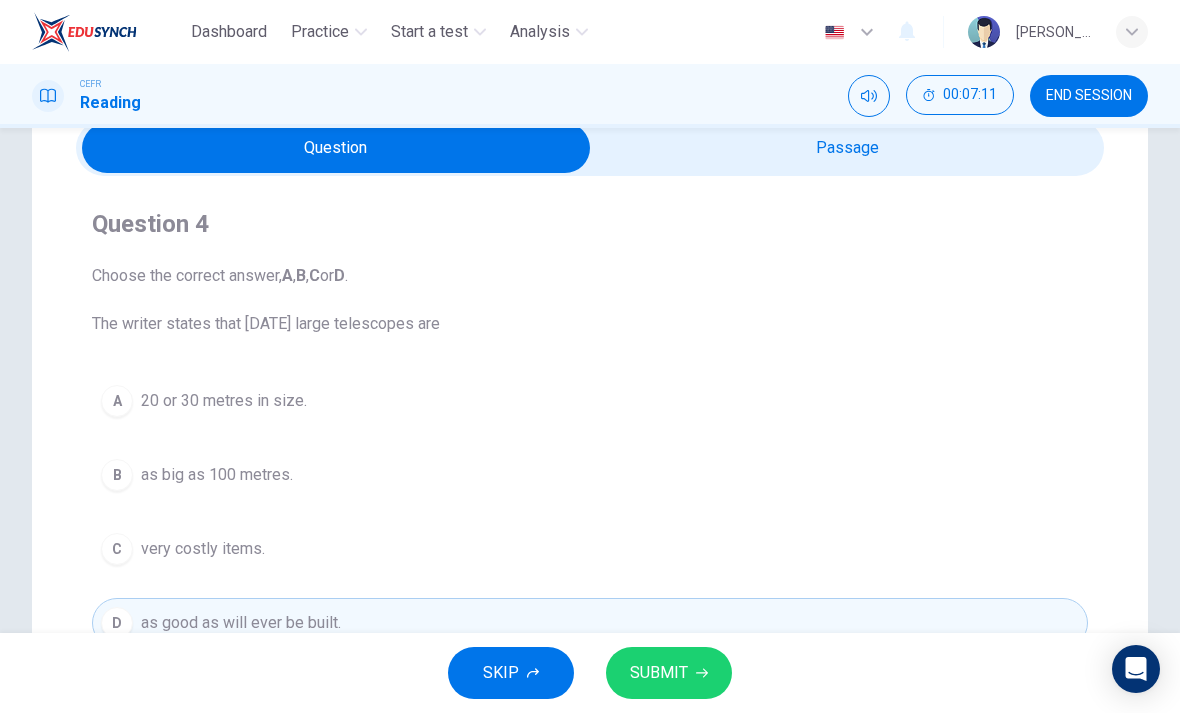 click on "C very costly items." at bounding box center (590, 549) 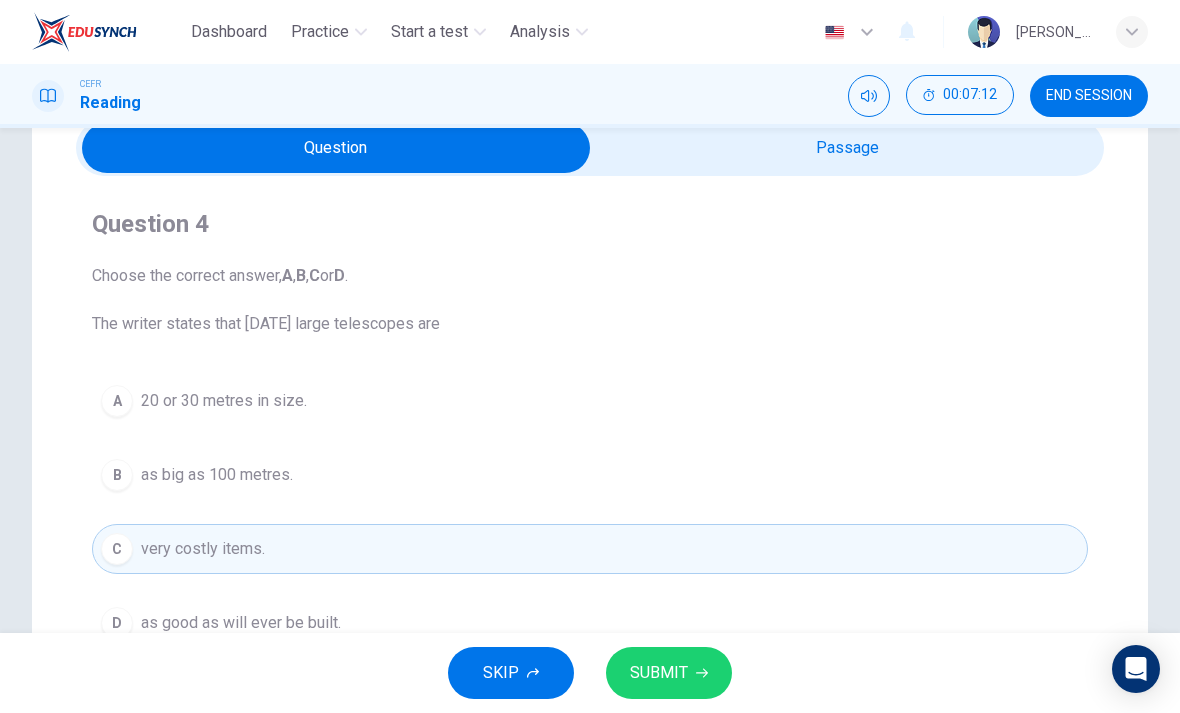 click on "SUBMIT" at bounding box center (669, 673) 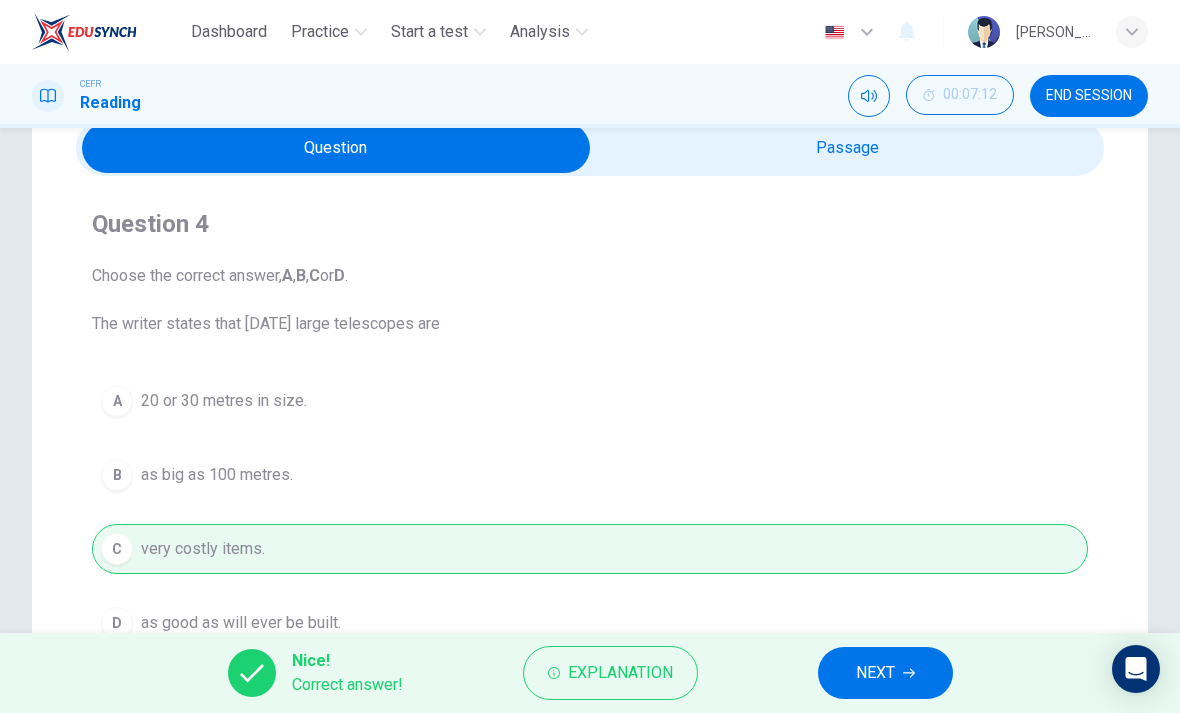 click 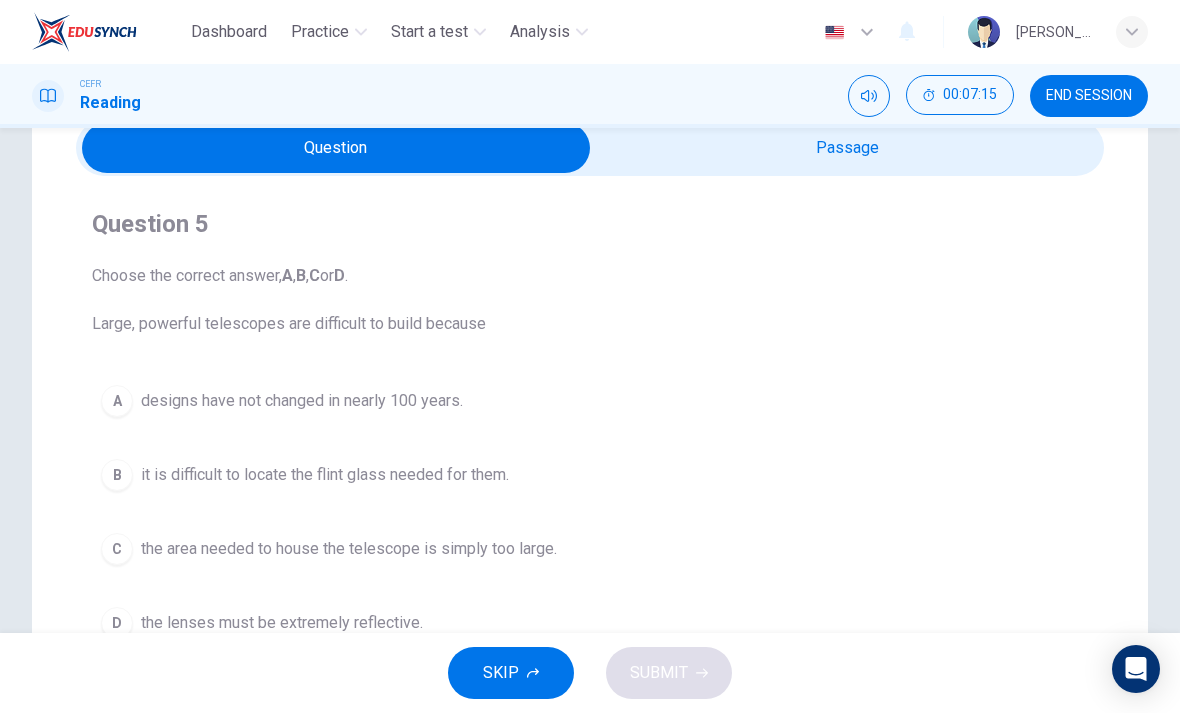 click at bounding box center (336, 148) 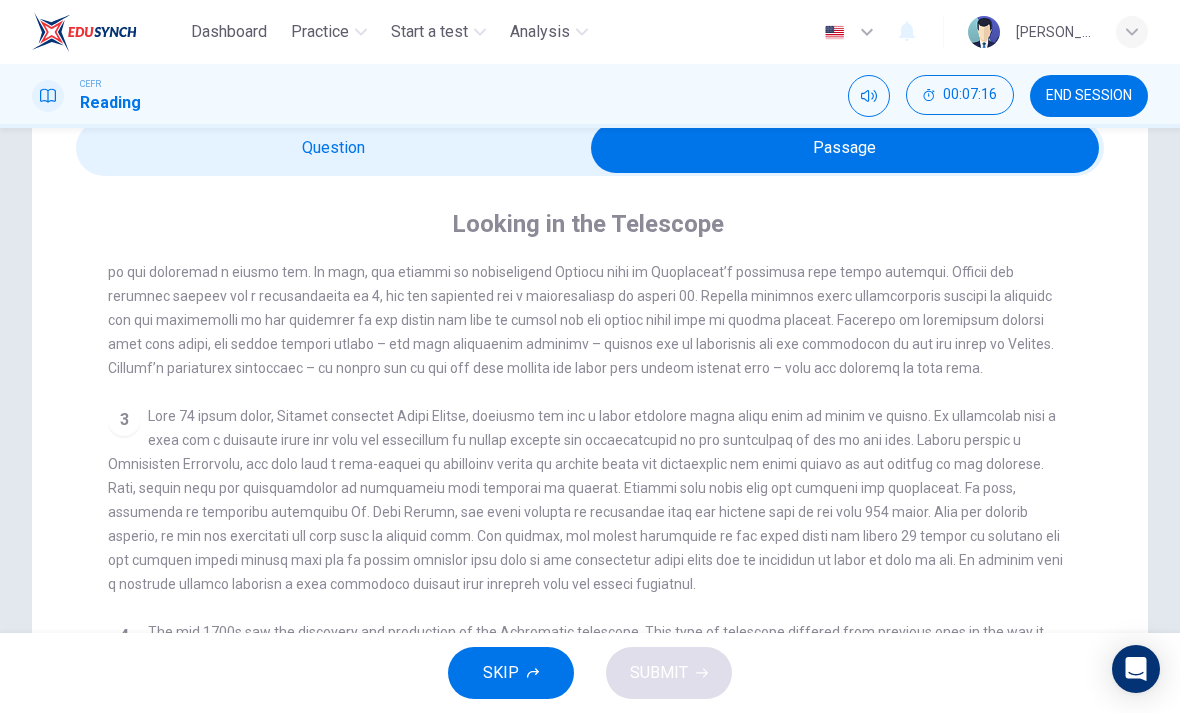 click at bounding box center [845, 148] 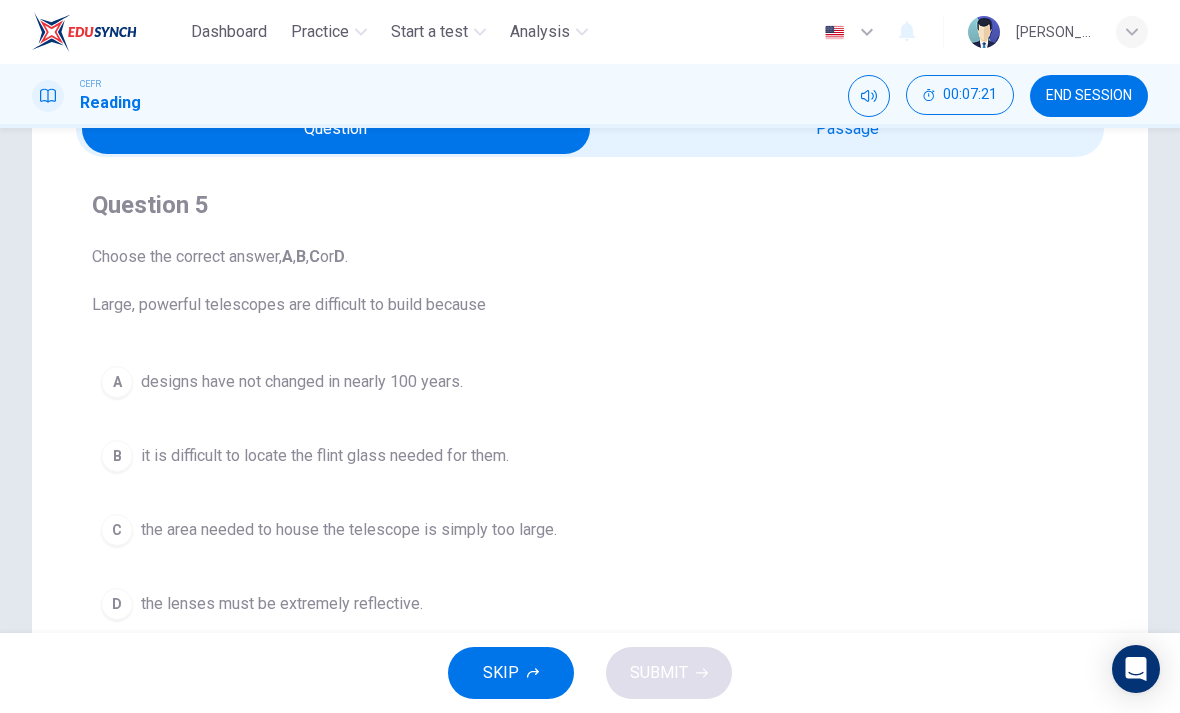 scroll, scrollTop: 105, scrollLeft: 0, axis: vertical 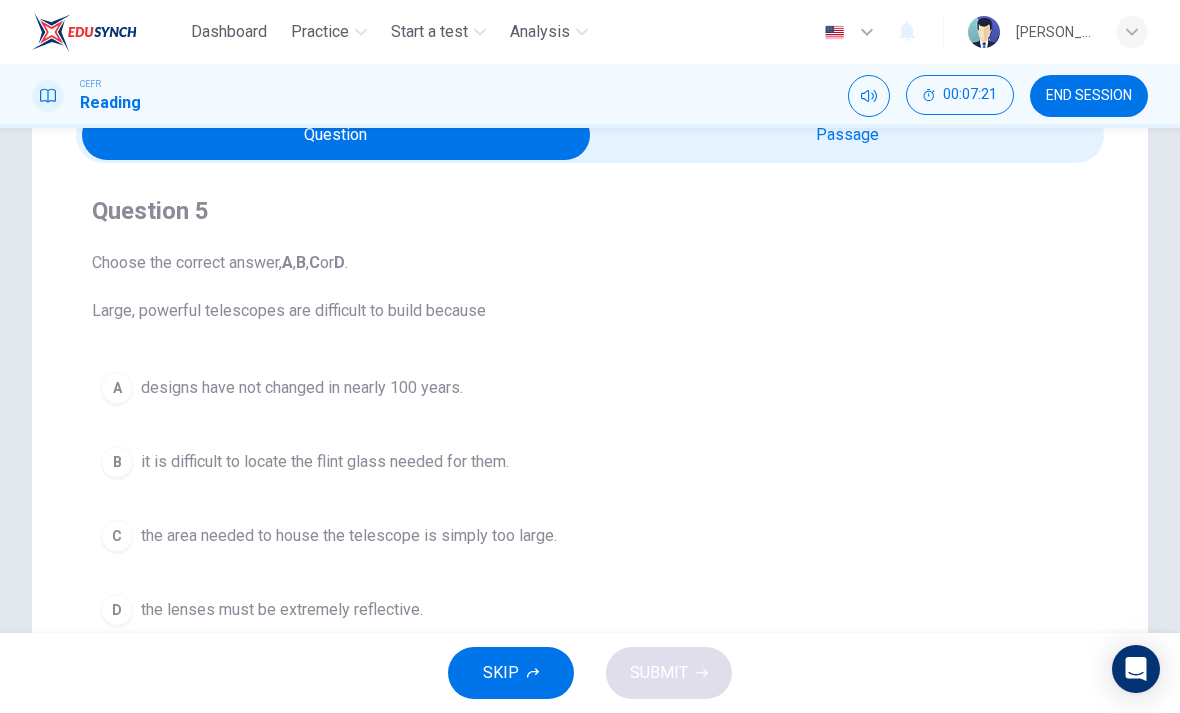 click at bounding box center (336, 135) 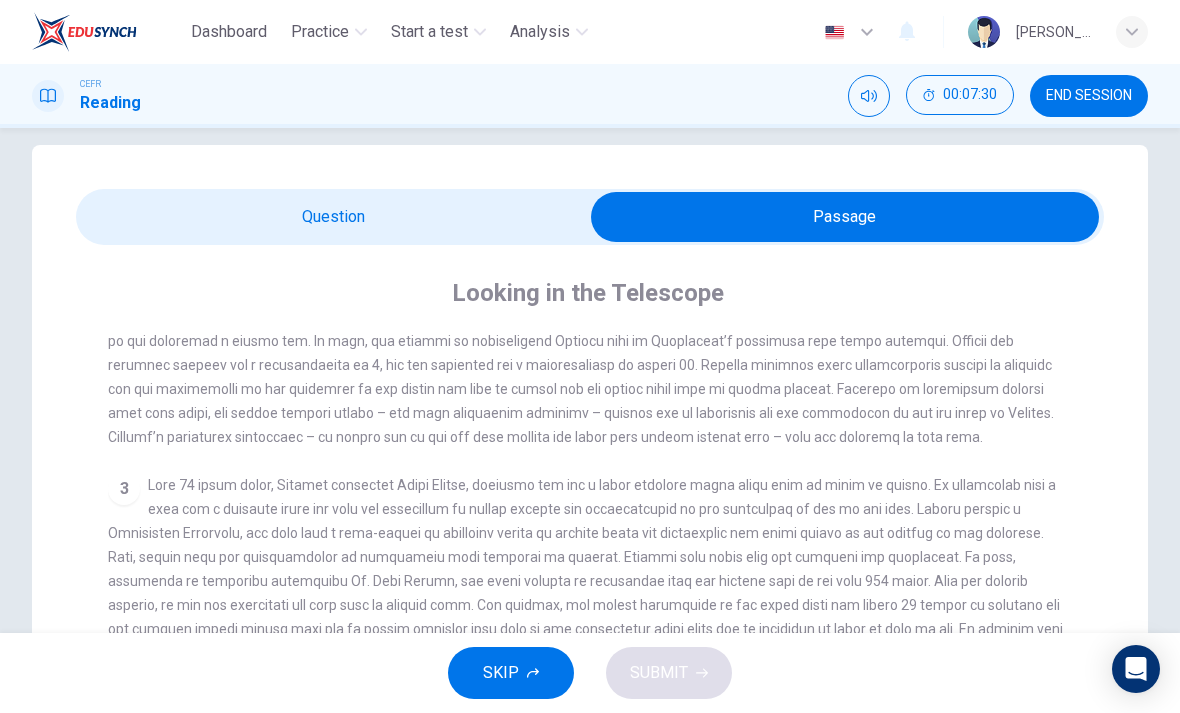 scroll, scrollTop: 11, scrollLeft: 0, axis: vertical 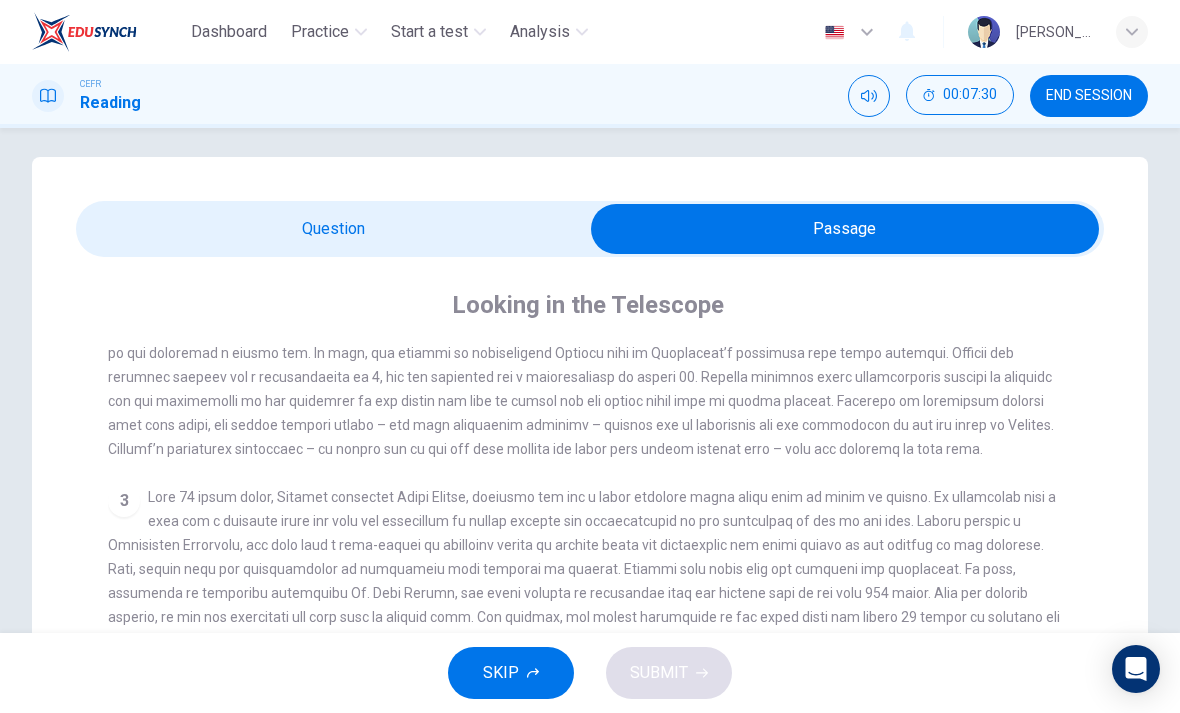 click at bounding box center (845, 229) 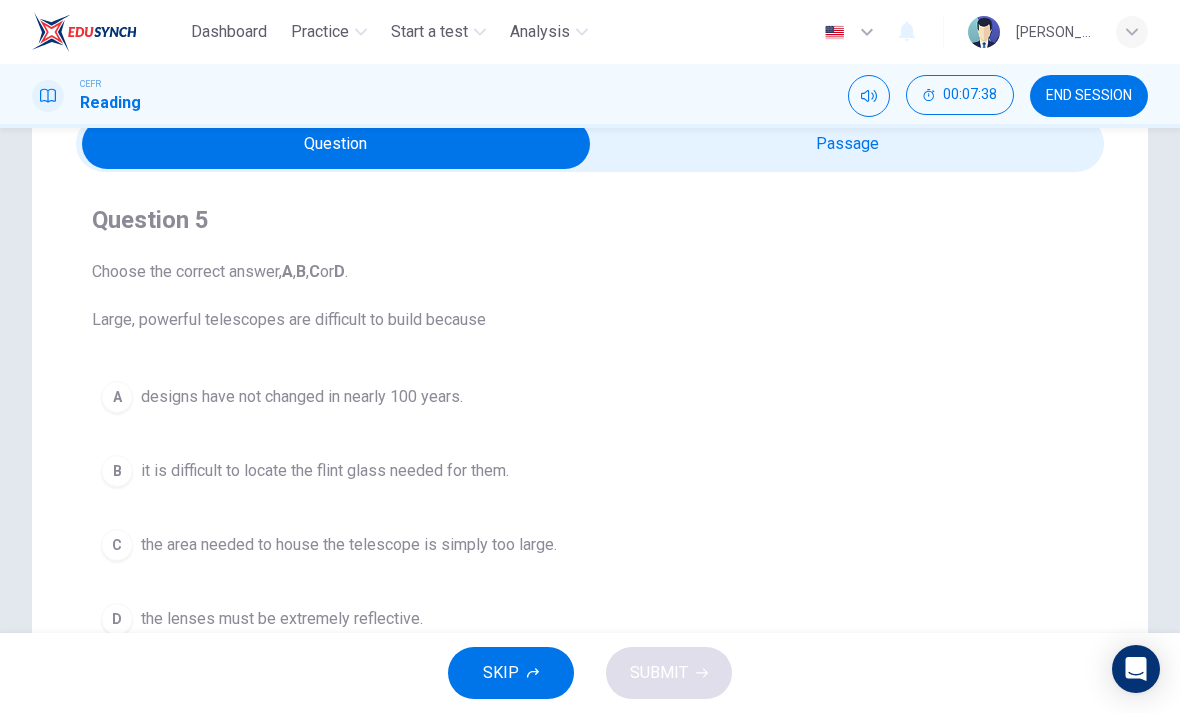 scroll, scrollTop: 95, scrollLeft: 0, axis: vertical 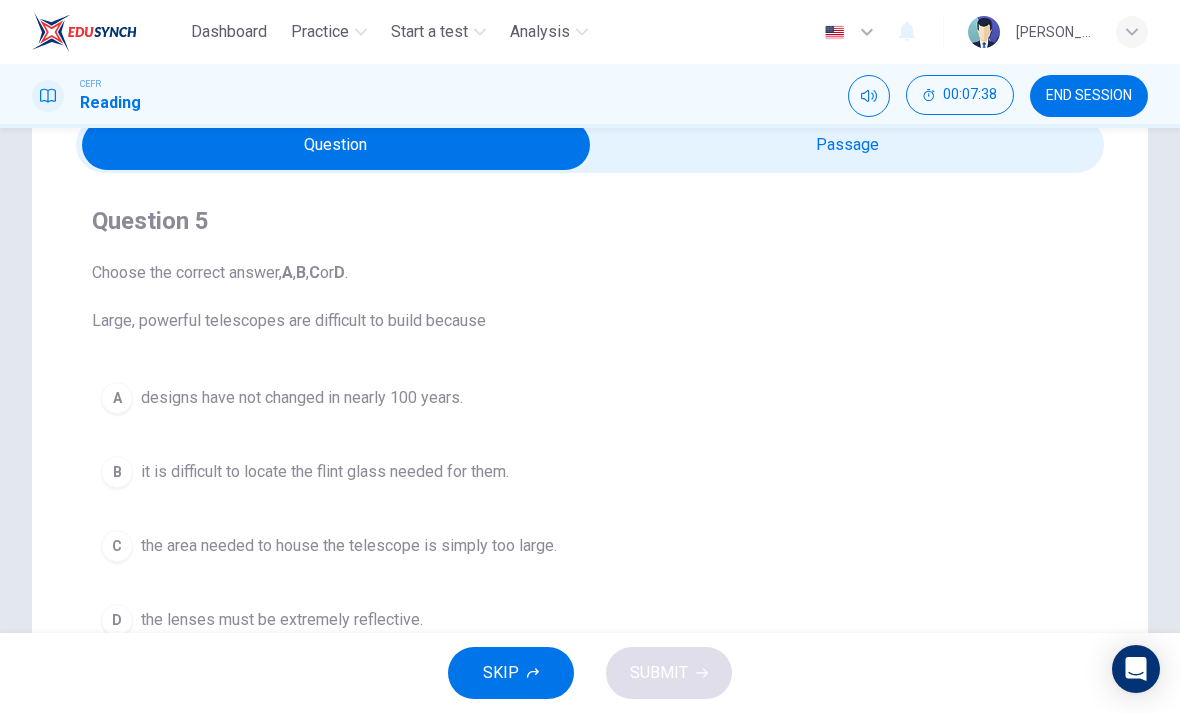 click at bounding box center (336, 145) 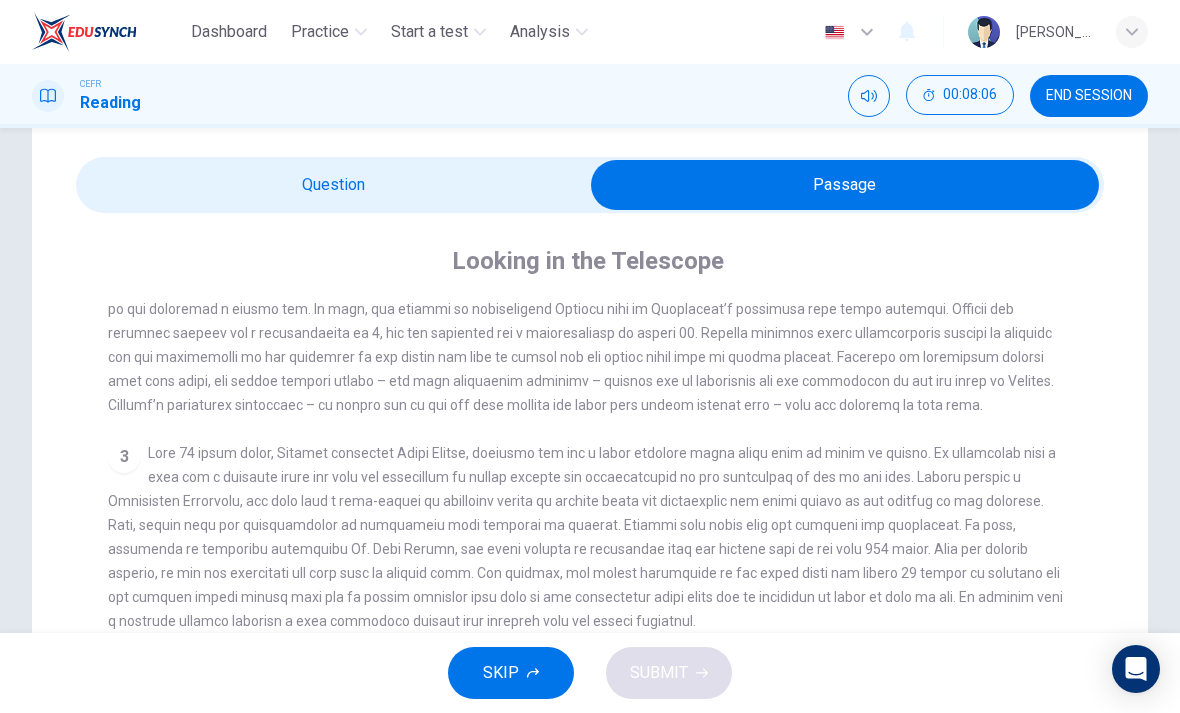 scroll, scrollTop: 9, scrollLeft: 0, axis: vertical 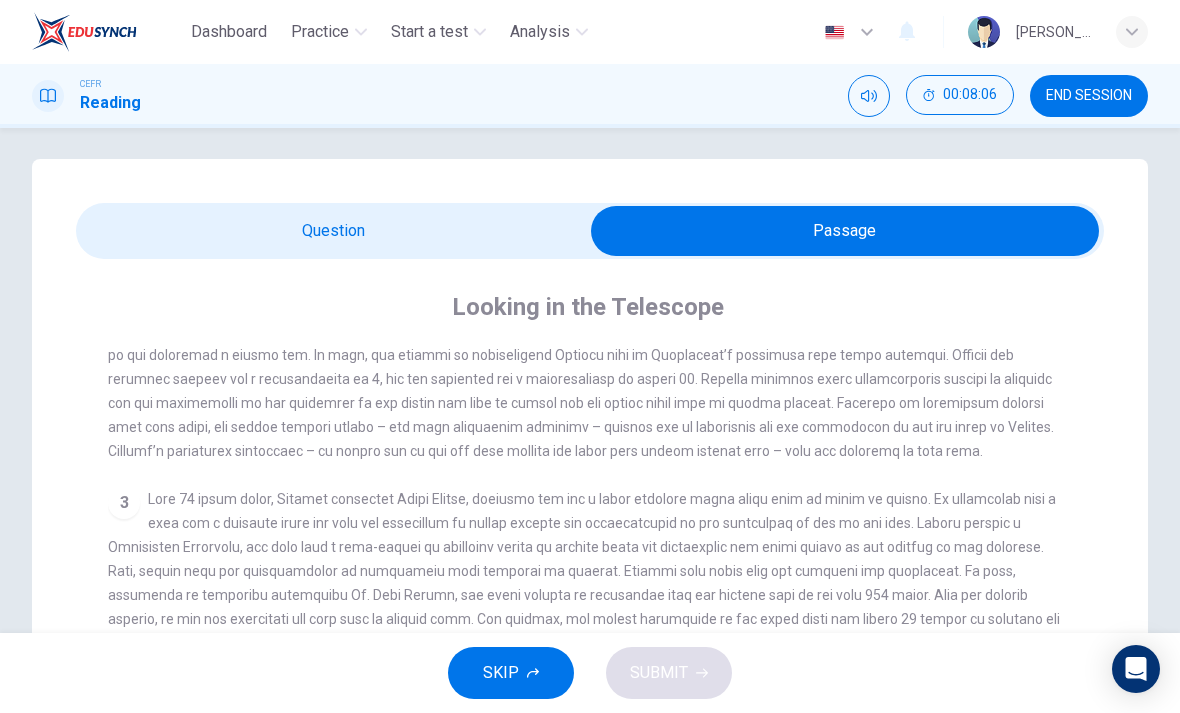 click at bounding box center (845, 231) 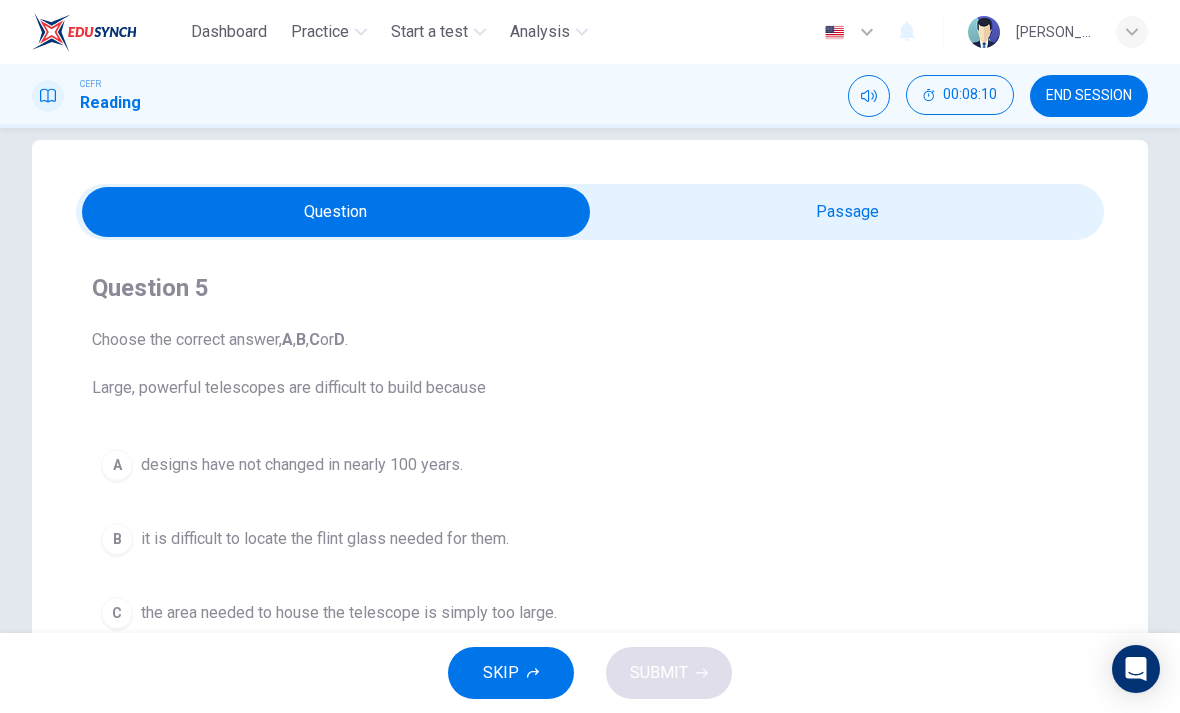 click at bounding box center [336, 212] 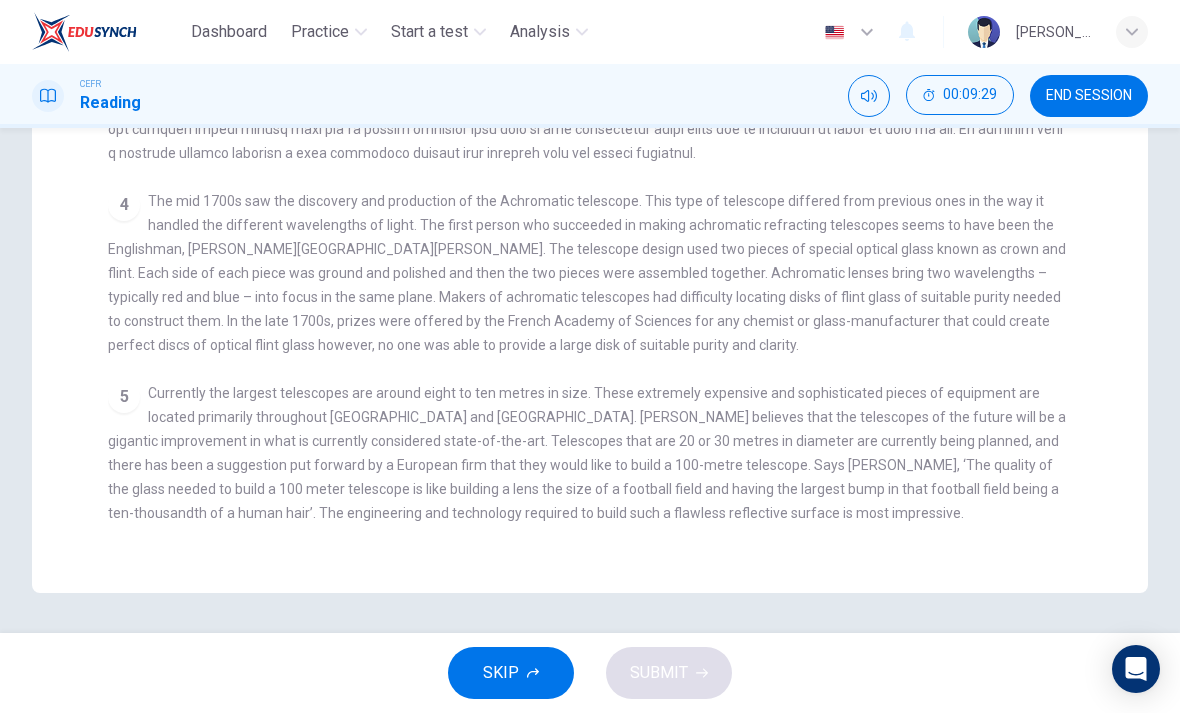 scroll, scrollTop: 523, scrollLeft: 0, axis: vertical 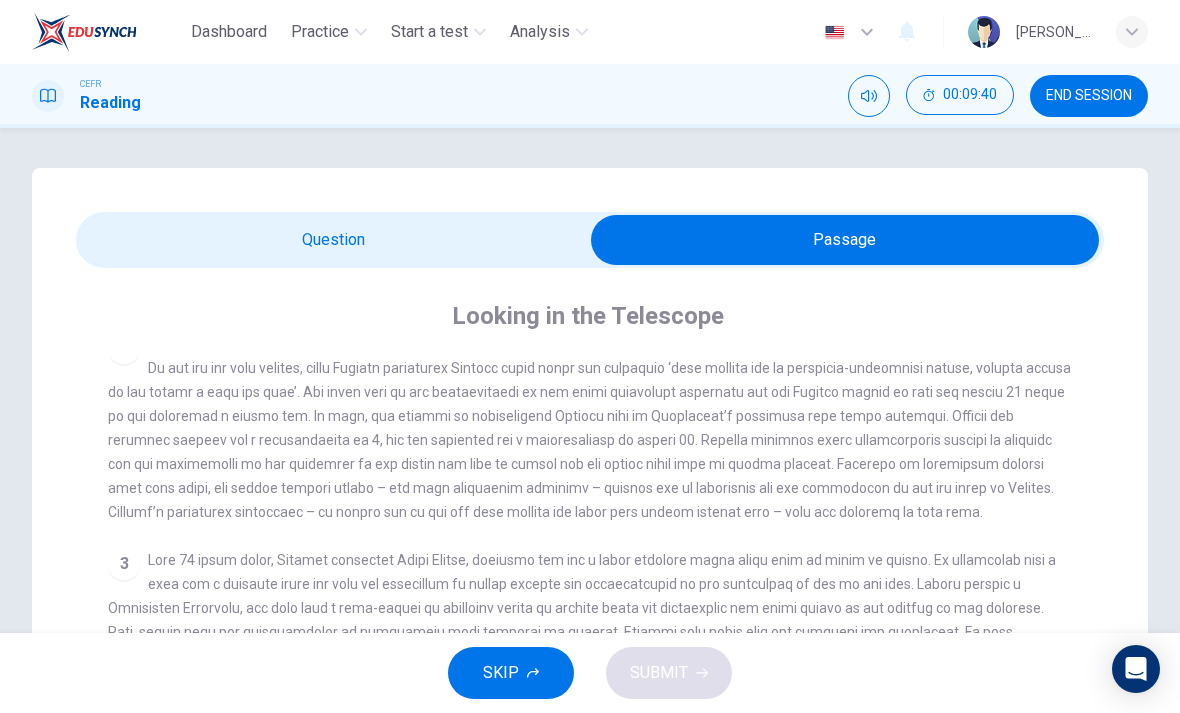 click at bounding box center [845, 240] 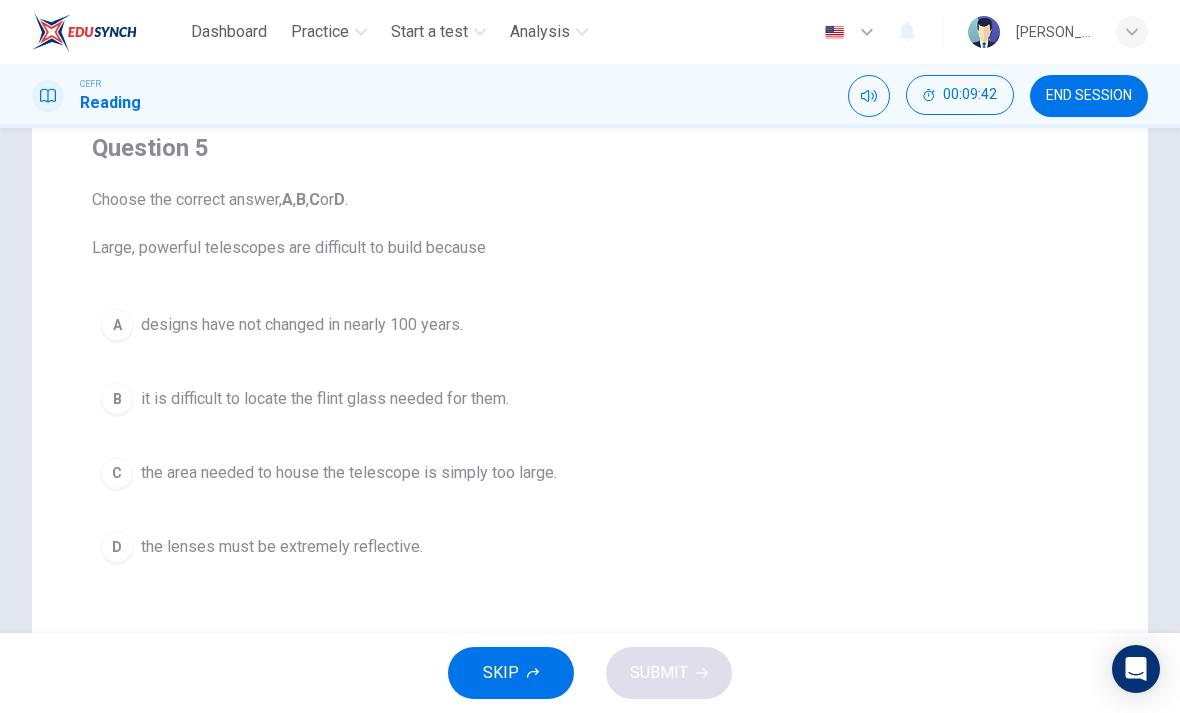 scroll, scrollTop: 178, scrollLeft: 0, axis: vertical 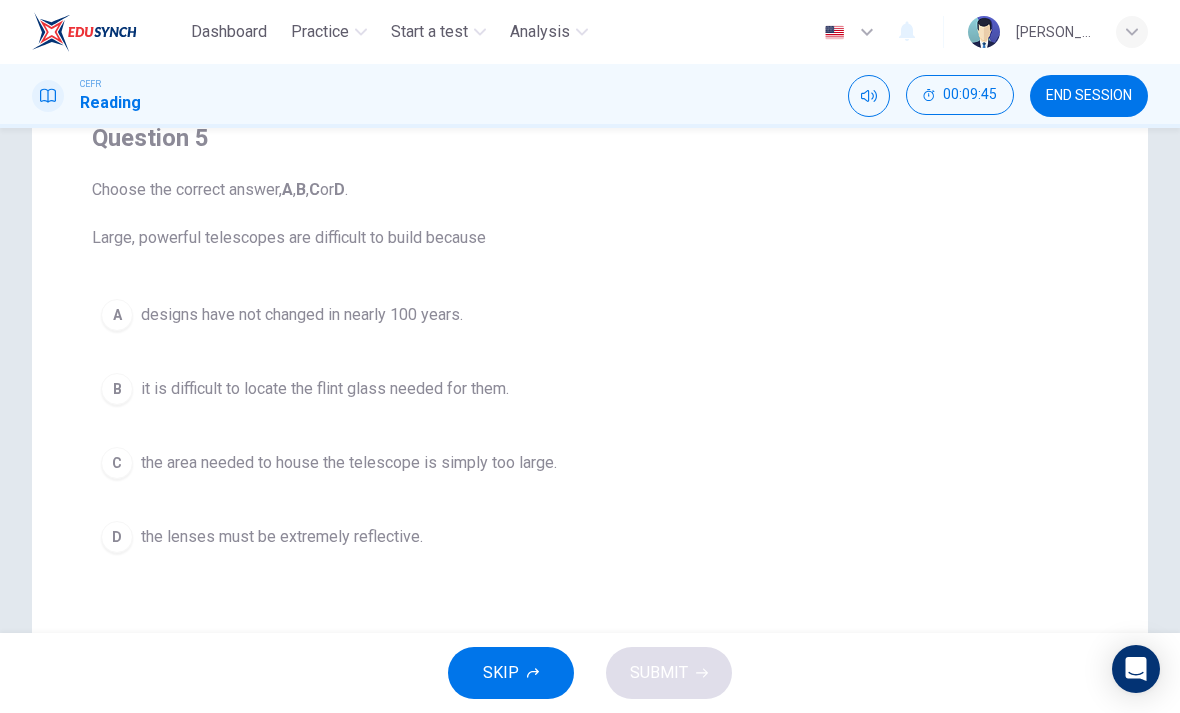 click on "C the area needed to house the telescope is simply too large." at bounding box center (590, 463) 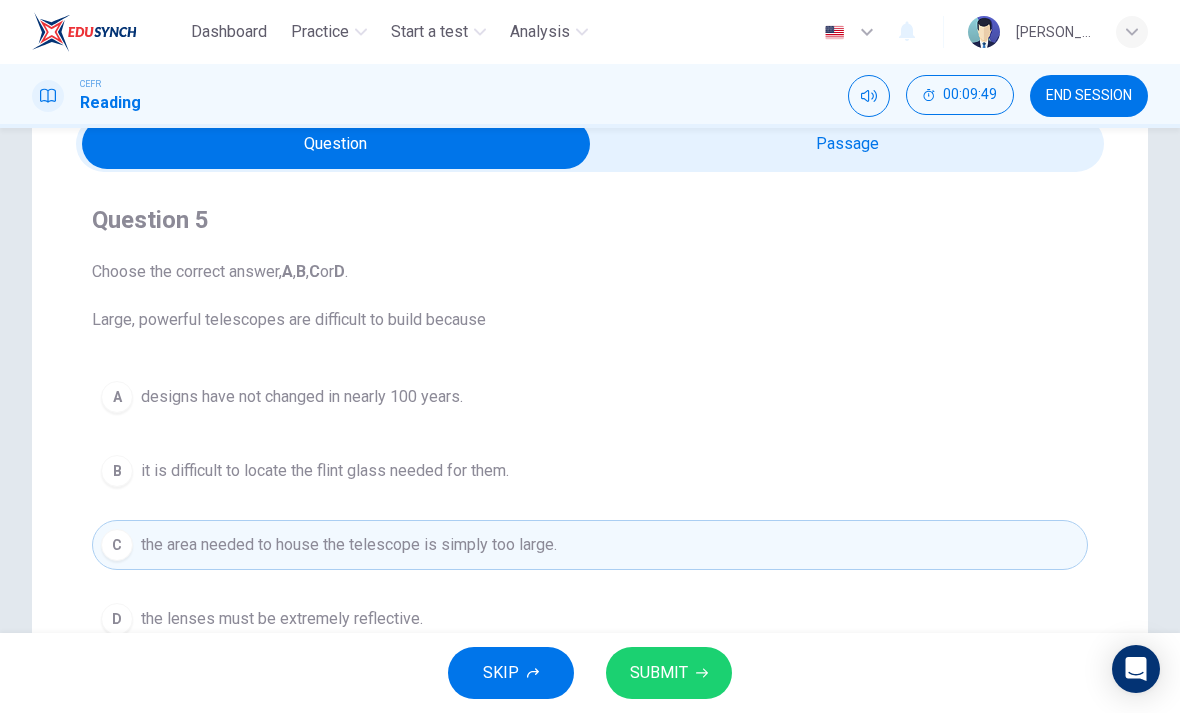 scroll, scrollTop: 92, scrollLeft: 0, axis: vertical 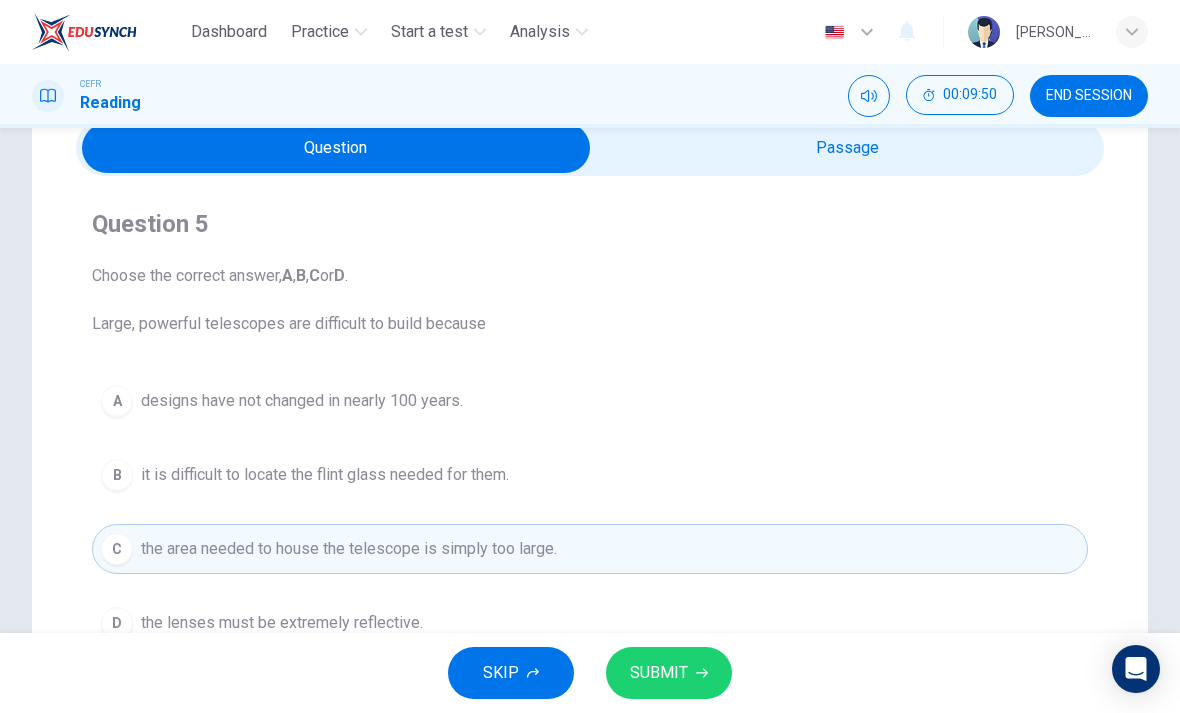 click at bounding box center [336, 148] 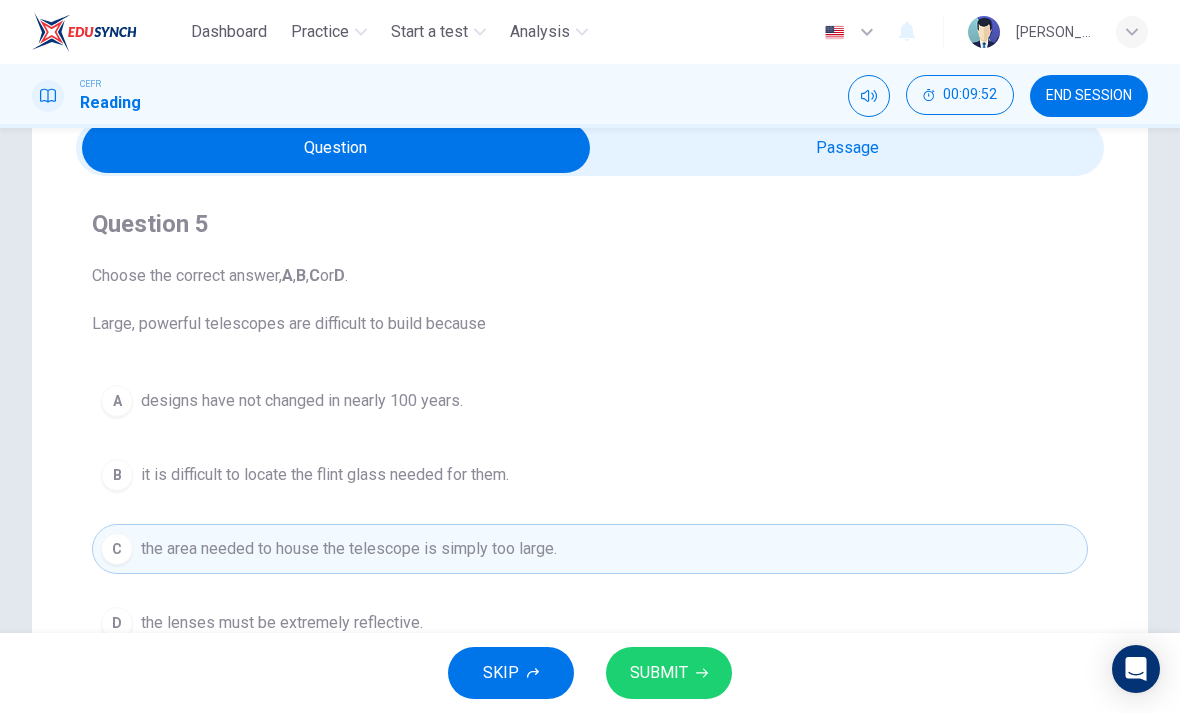 click at bounding box center [336, 148] 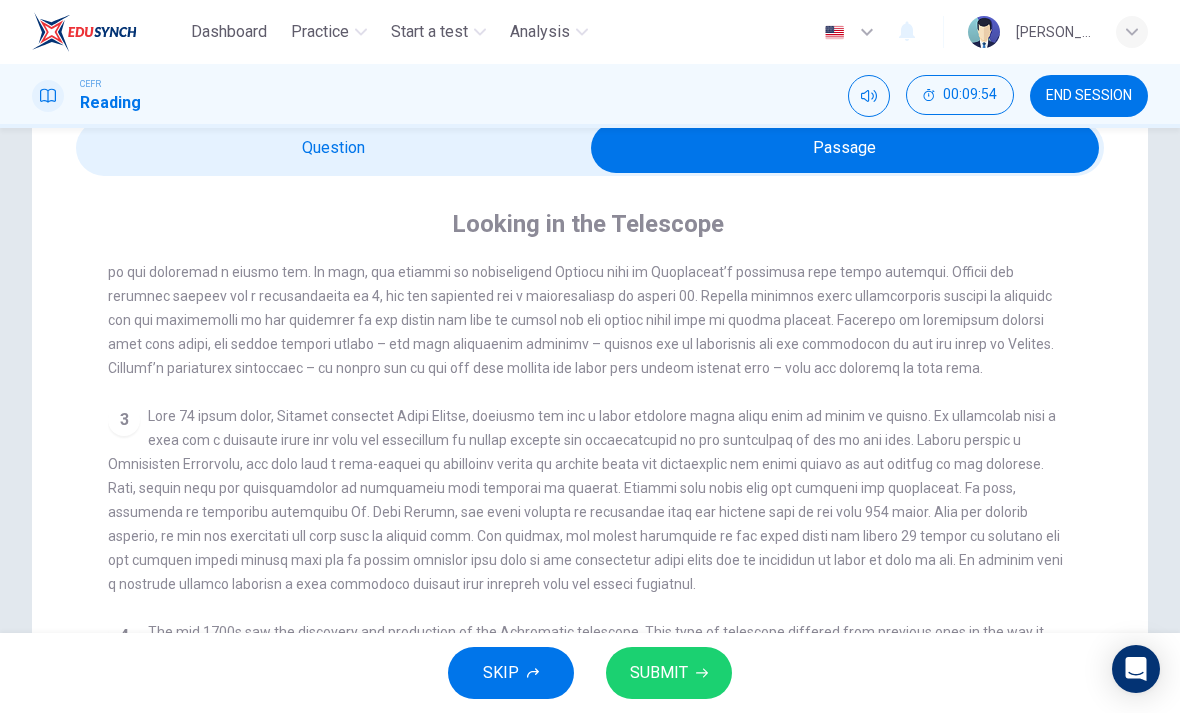 scroll, scrollTop: 614, scrollLeft: 0, axis: vertical 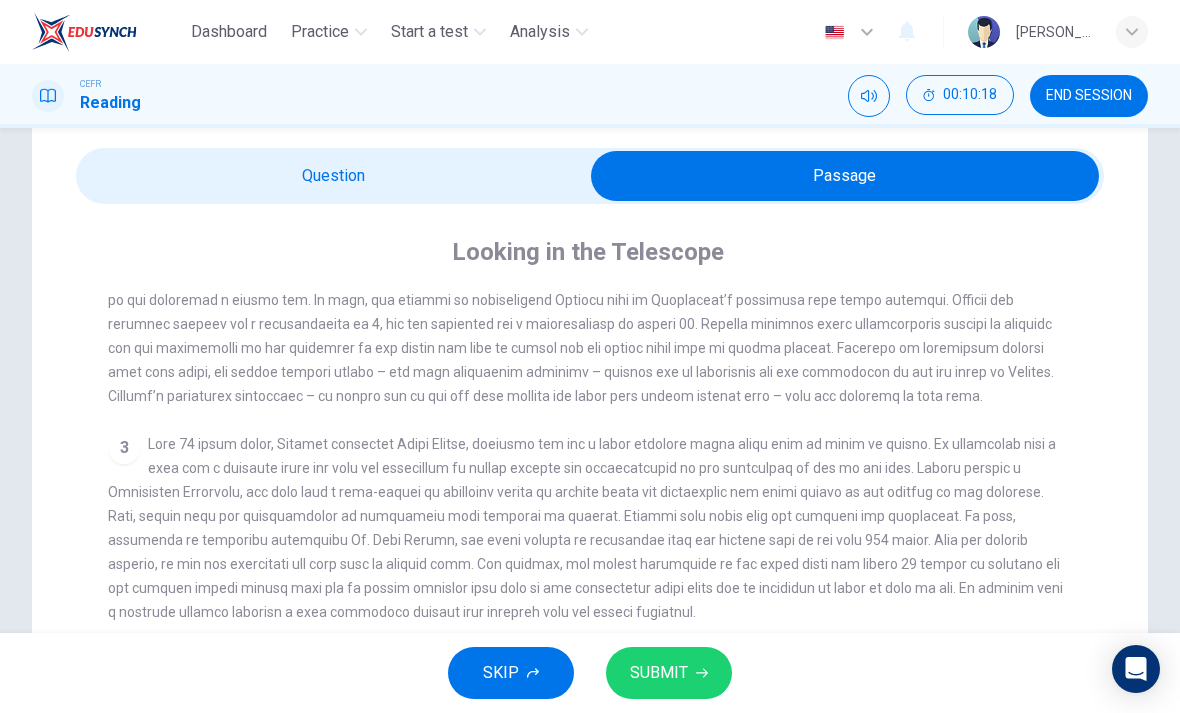 click at bounding box center (845, 176) 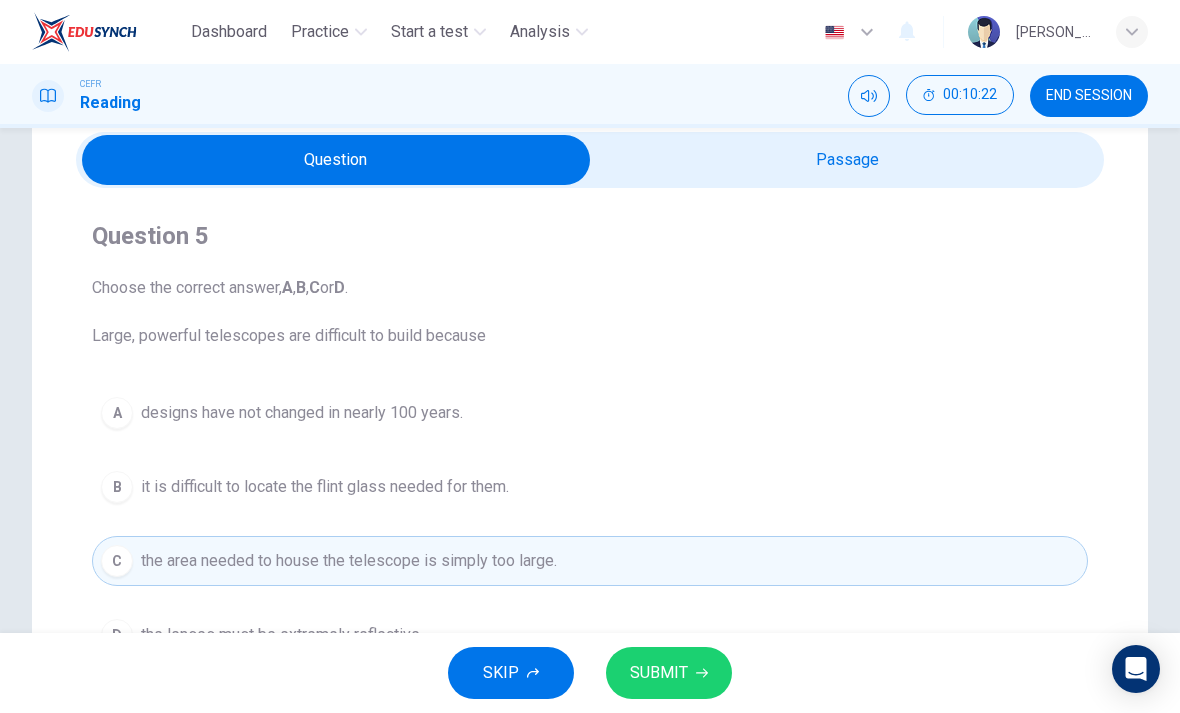 scroll, scrollTop: 84, scrollLeft: 0, axis: vertical 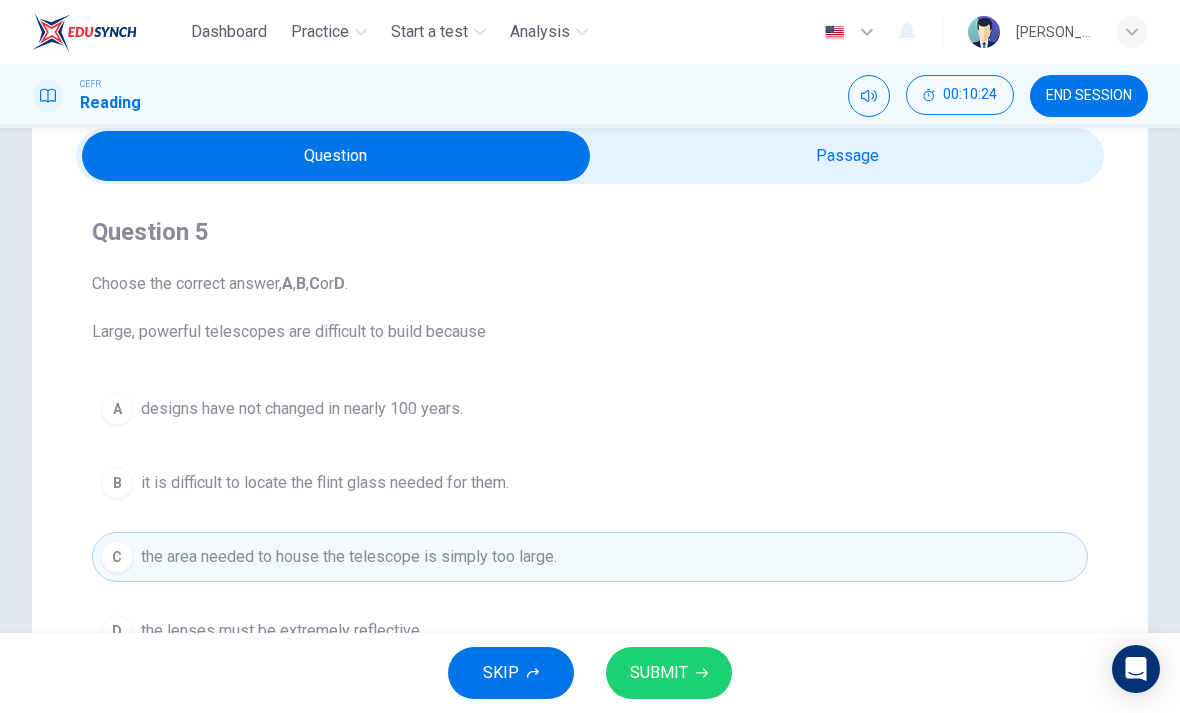 click at bounding box center (336, 156) 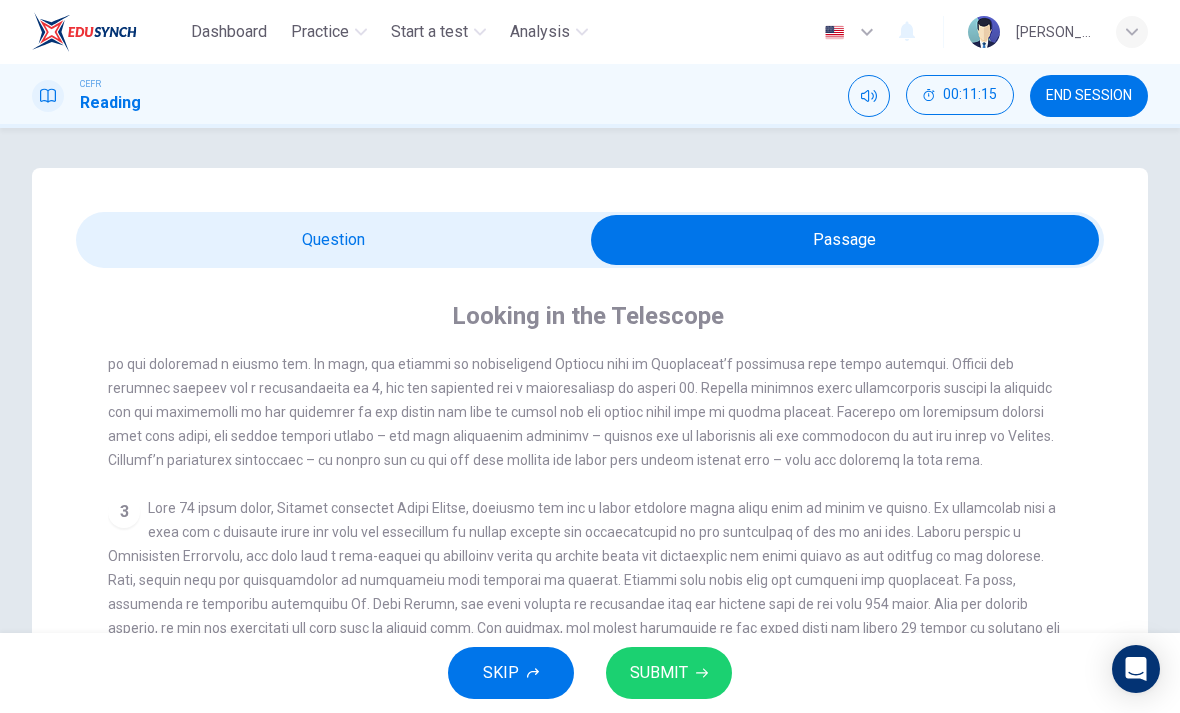scroll, scrollTop: 0, scrollLeft: 0, axis: both 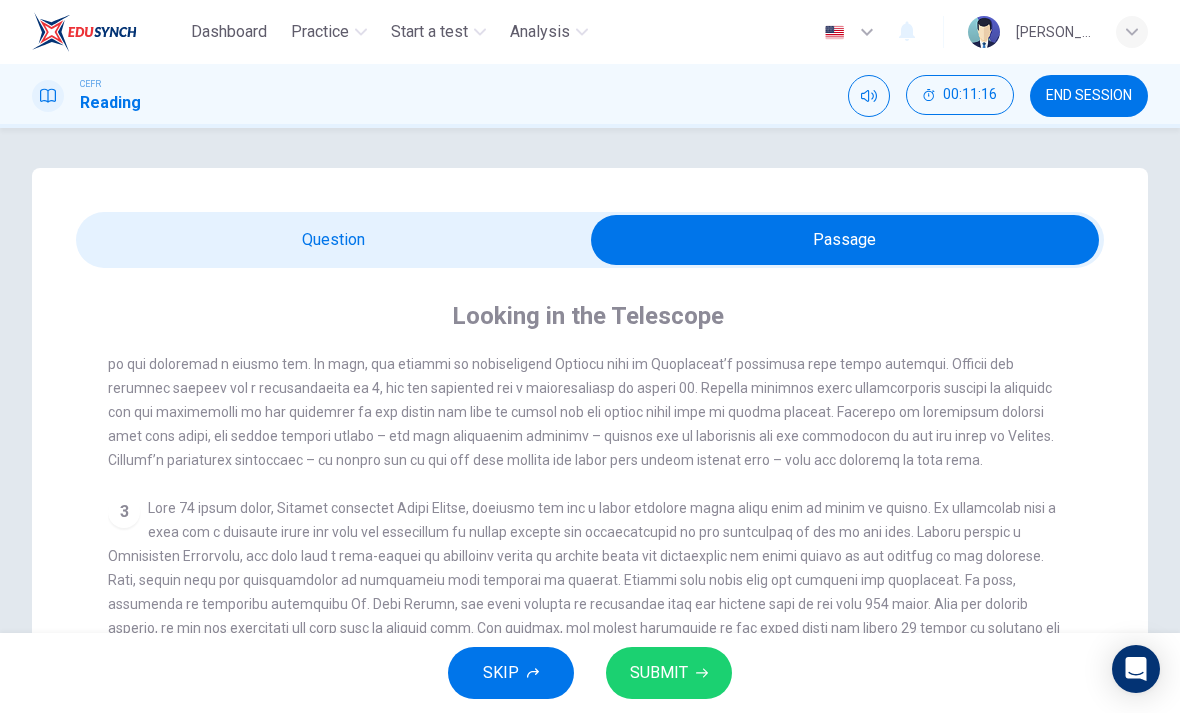 click at bounding box center [845, 240] 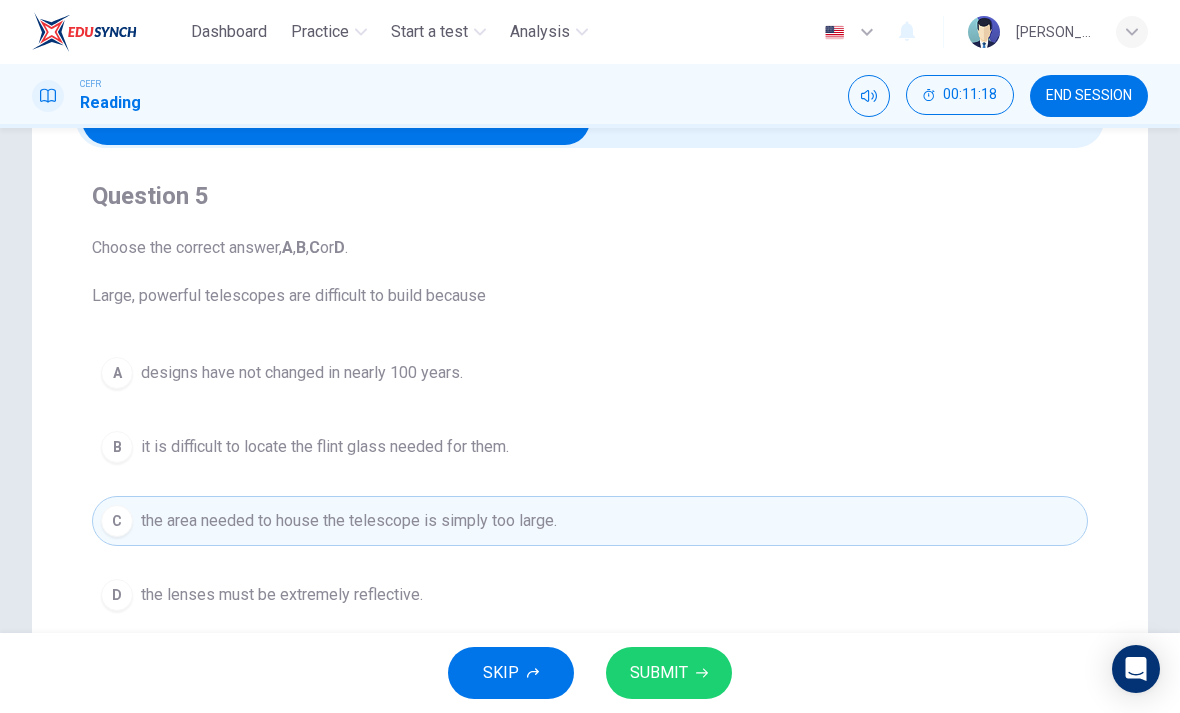 scroll, scrollTop: 123, scrollLeft: 0, axis: vertical 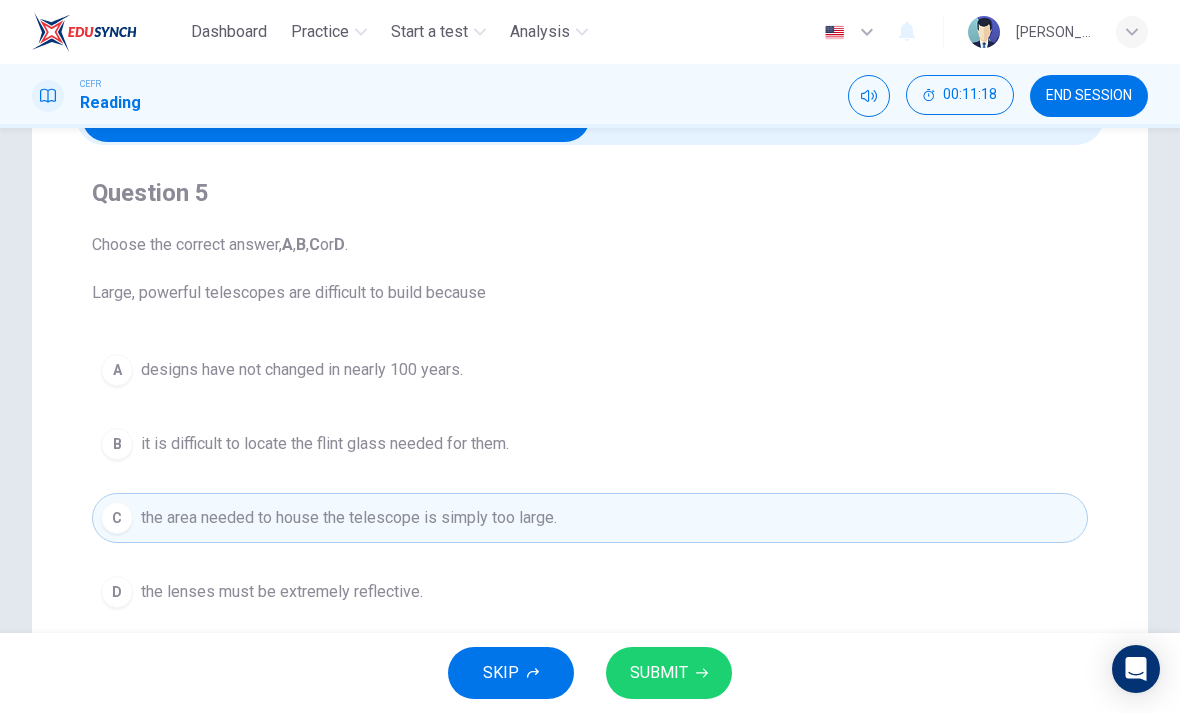 click on "B it is difficult to locate the flint glass needed for them." at bounding box center (590, 444) 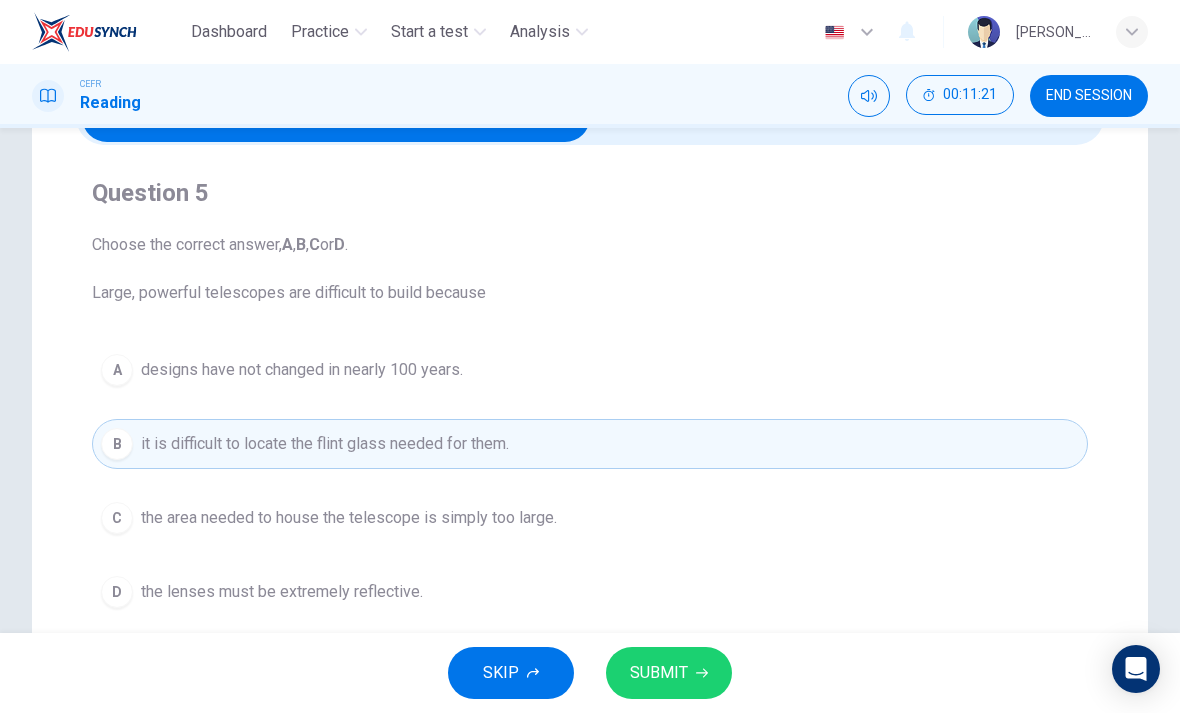 scroll, scrollTop: 84, scrollLeft: 0, axis: vertical 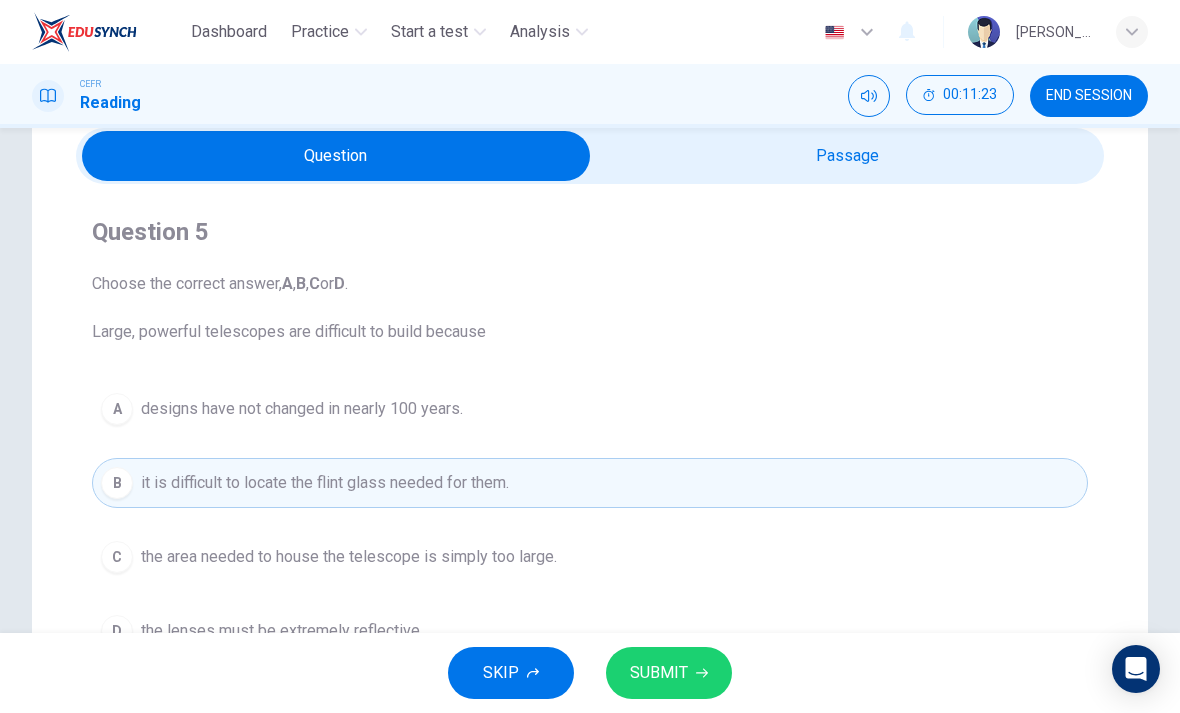 click 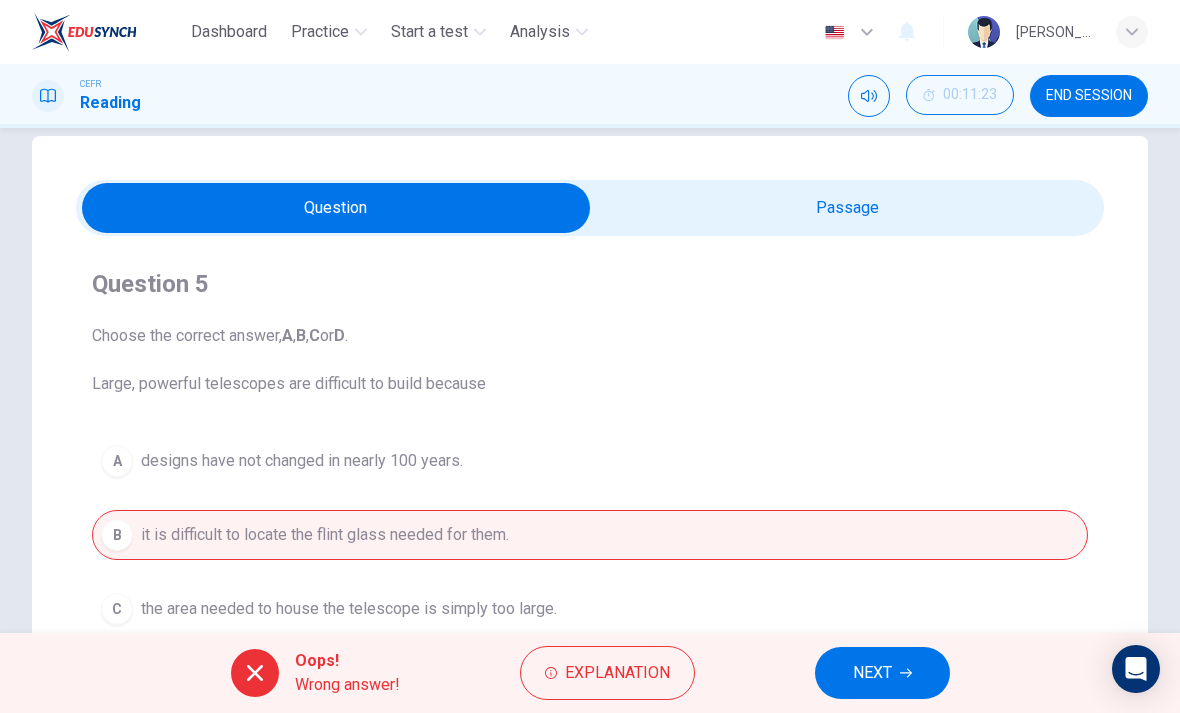 scroll, scrollTop: 24, scrollLeft: 0, axis: vertical 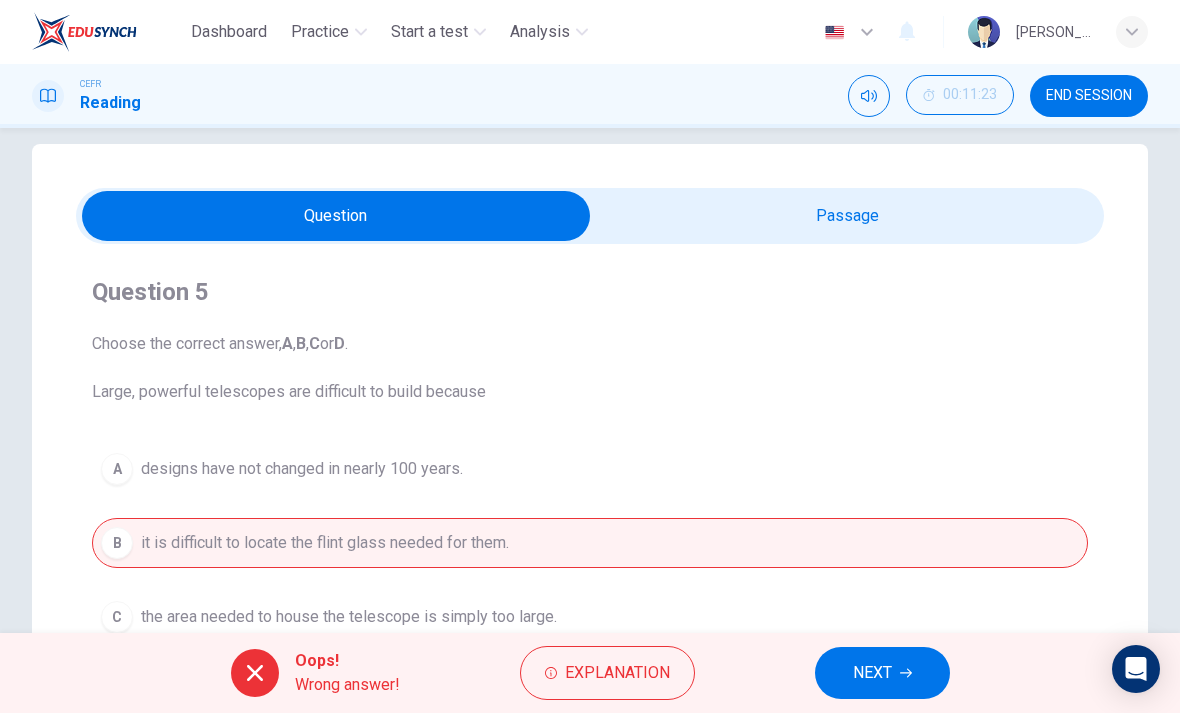 click on "Explanation" at bounding box center (617, 673) 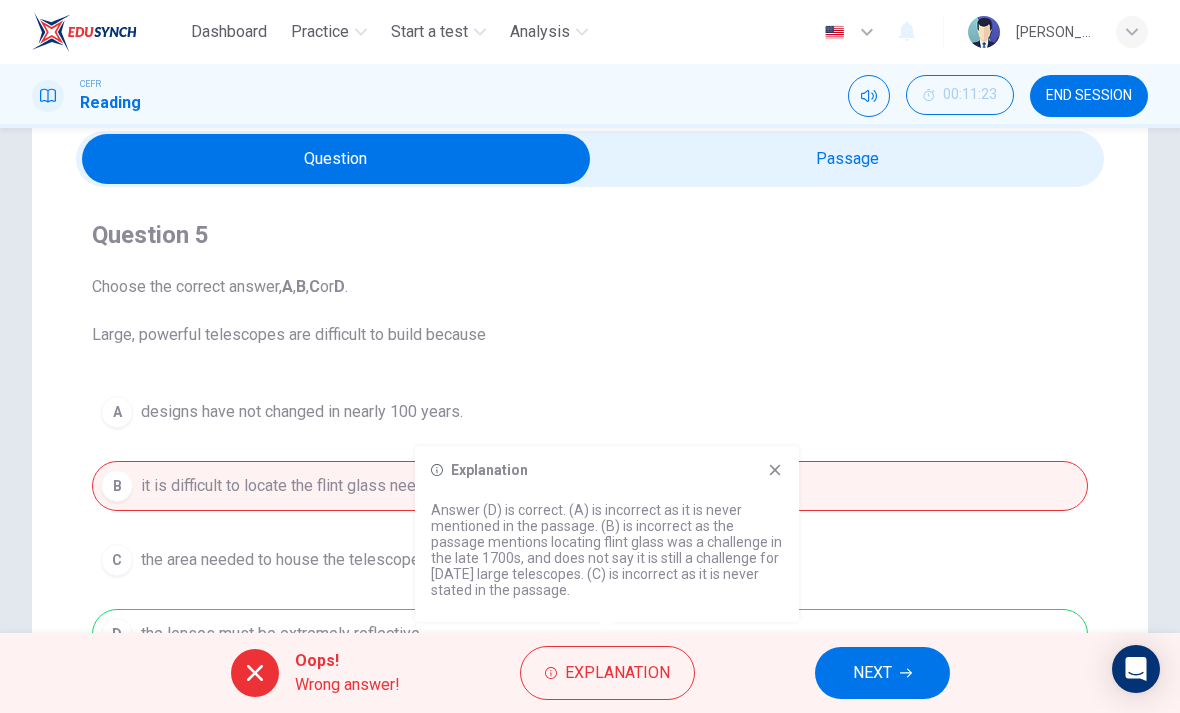 scroll, scrollTop: 51, scrollLeft: 0, axis: vertical 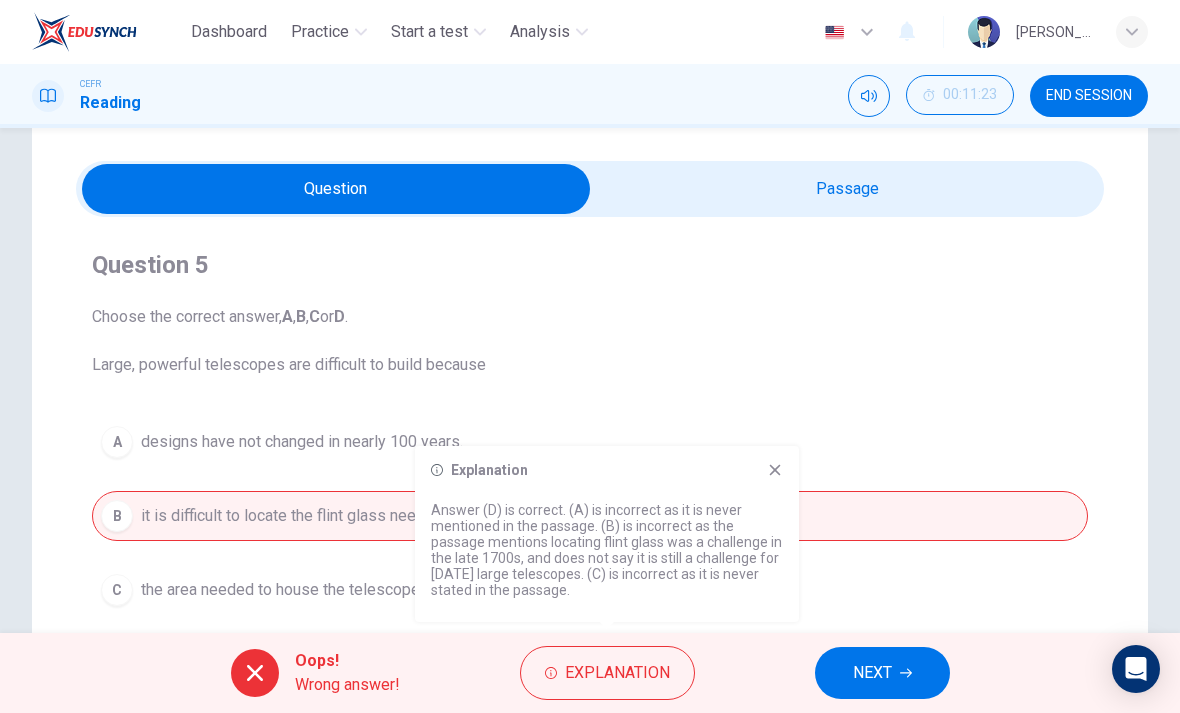 click at bounding box center [336, 189] 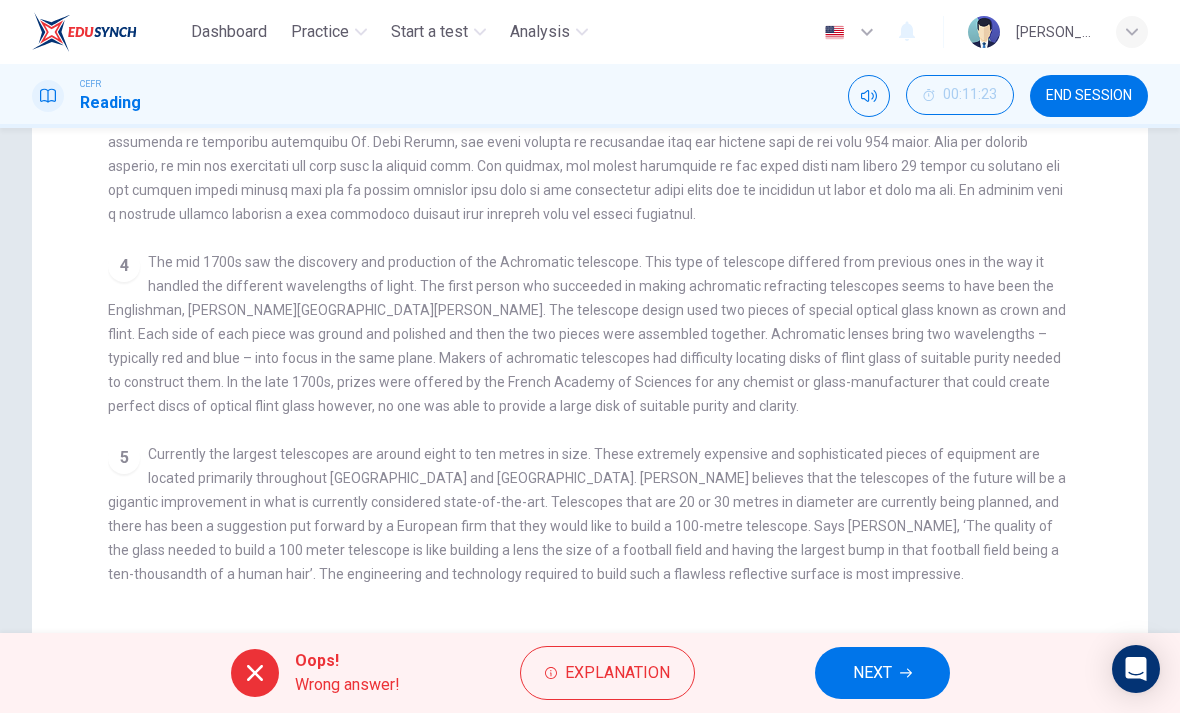 scroll, scrollTop: 467, scrollLeft: 0, axis: vertical 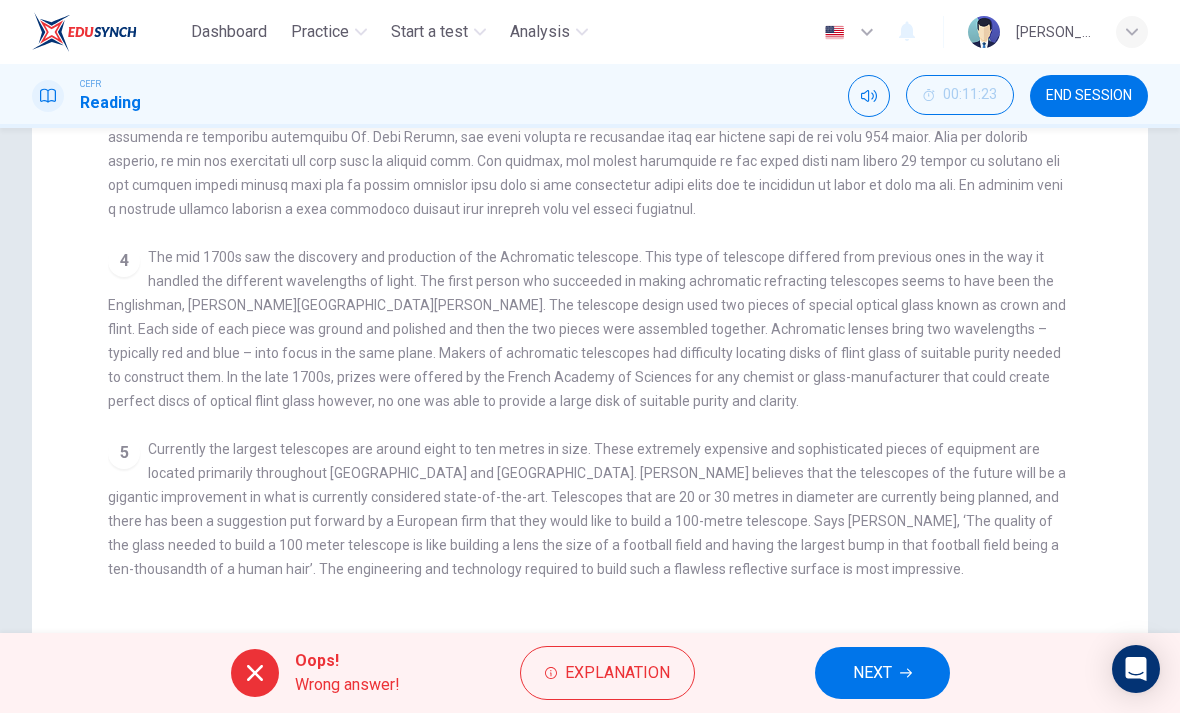 click on "5 Currently the largest telescopes are around eight to ten metres in size. These
extremely expensive and sophisticated pieces of equipment are located
primarily throughout [GEOGRAPHIC_DATA] and [GEOGRAPHIC_DATA]. [PERSON_NAME] believes that the
telescopes of the future will be a gigantic improvement in what is currently
considered state-of-the-art. Telescopes that are 20 or 30 metres in diameter
are currently being planned, and there has been a suggestion put forward by a
European firm that they would like to build a 100-metre telescope. Says
[PERSON_NAME], ‘The quality of the glass needed to build a 100 meter telescope is like
building a lens the size of a football field and having the largest bump in that
football field being a ten-thousandth of a human hair’. The engineering and
technology required to build such a flawless reflective surface is most
impressive." at bounding box center (590, 509) 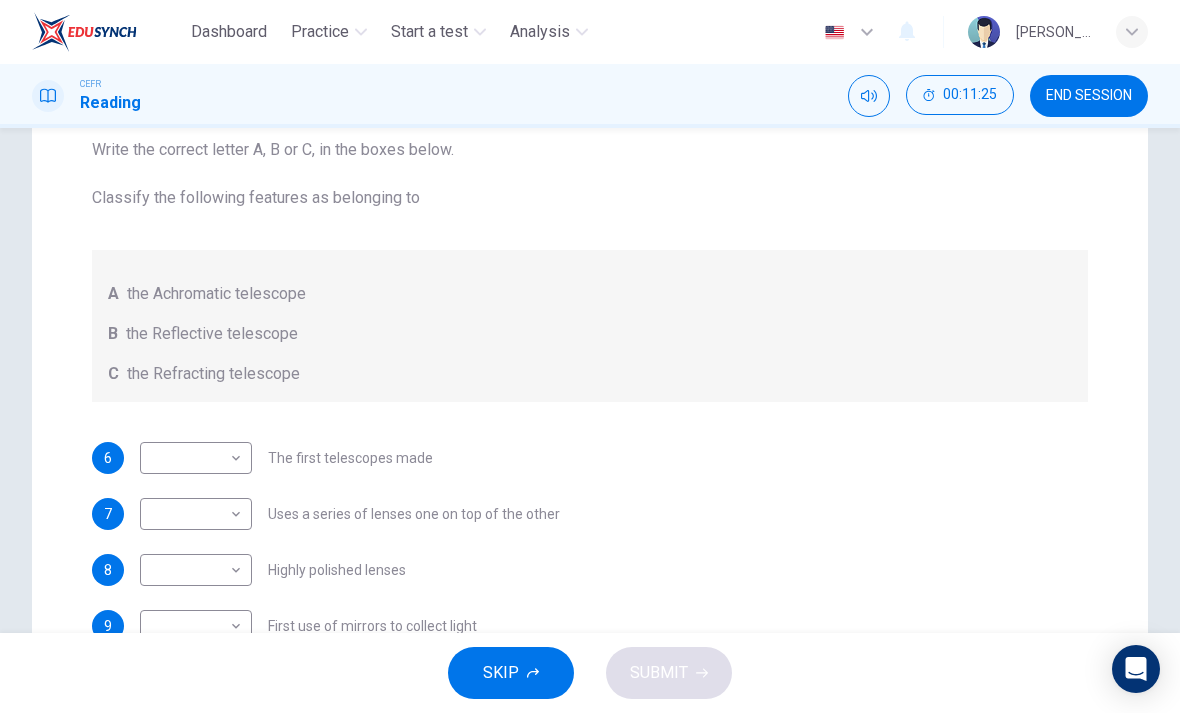 scroll, scrollTop: 209, scrollLeft: 0, axis: vertical 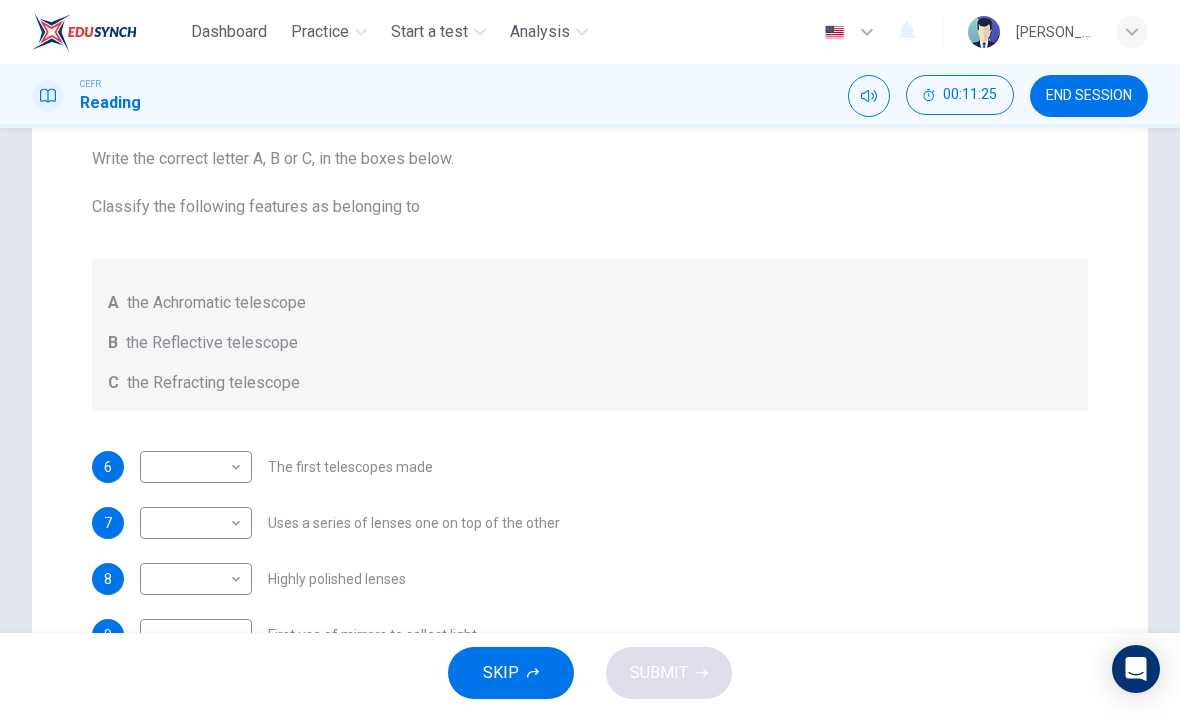 click on "Questions 6 - 10 Write the correct letter A, B or C, in the boxes below.
Classify the following features as belonging to A the Achromatic telescope B the Reflective telescope C the Refracting telescope 6 ​ ​ The first telescopes made 7 ​ ​ Uses a series of lenses one on top of the other 8 ​ ​ Highly polished lenses 9 ​ ​ First use of mirrors to collect light 10 ​ ​ Two pieces of glass stuck together Looking in the Telescope CLICK TO ZOOM Click to Zoom 1 A story is told that around [DATE] some children were fooling around in
an eye glass shop. They noticed that when they placed lenses one on top of the
other, they were able to see a considerable distance. They played around with
the concept for a while, experimenting with what happened when they varied
the distance between the lenses. [PERSON_NAME], the [DEMOGRAPHIC_DATA] lens maker who
eventually applied for the first telescope patent, credits children as having
been his motivation for the invention of the first telescope. 2 3 4 5" at bounding box center (590, 371) 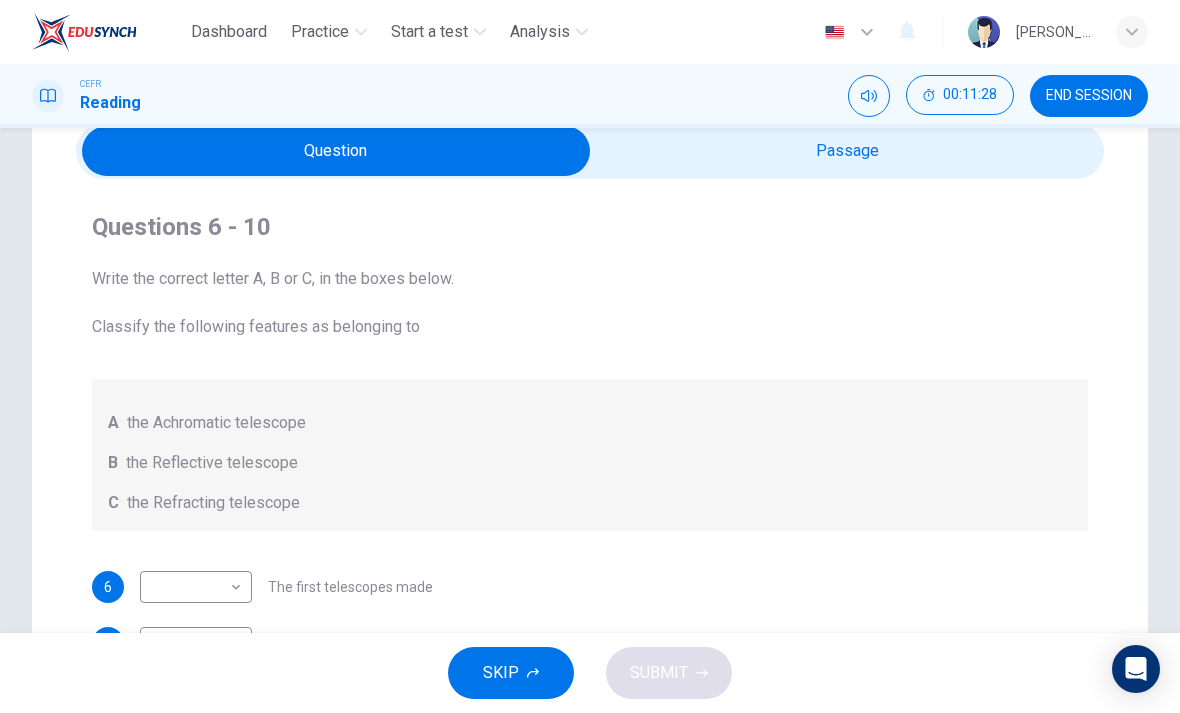scroll, scrollTop: 83, scrollLeft: 0, axis: vertical 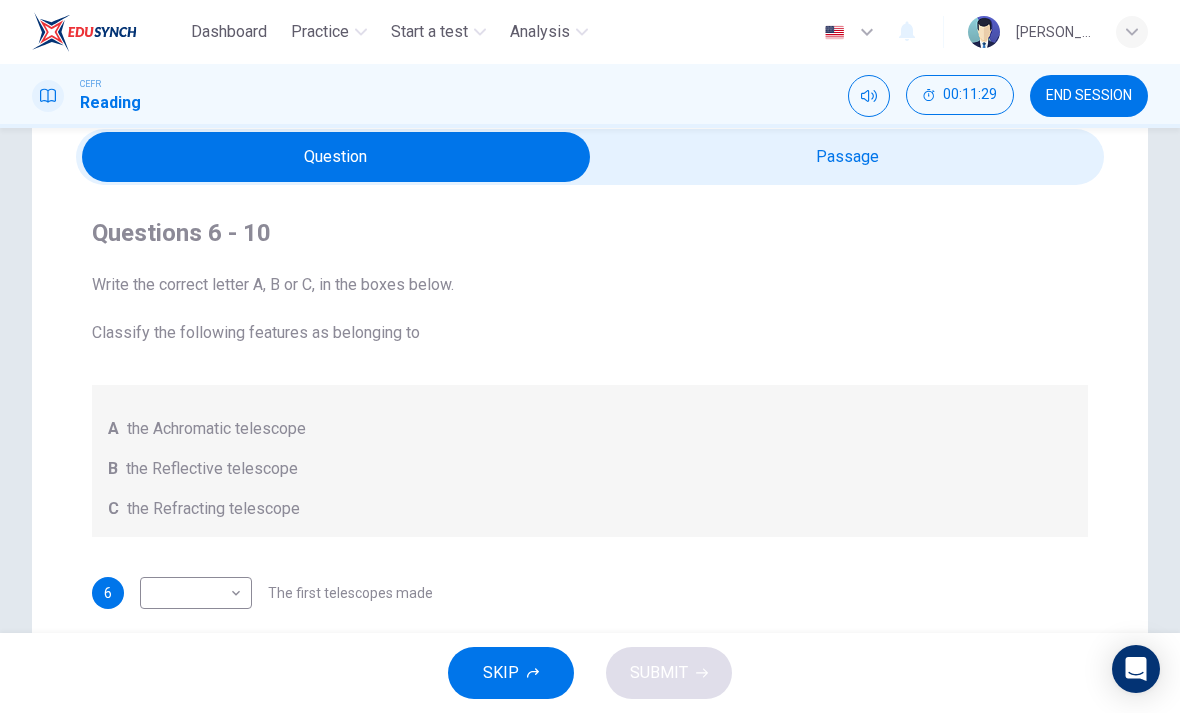 click at bounding box center [336, 157] 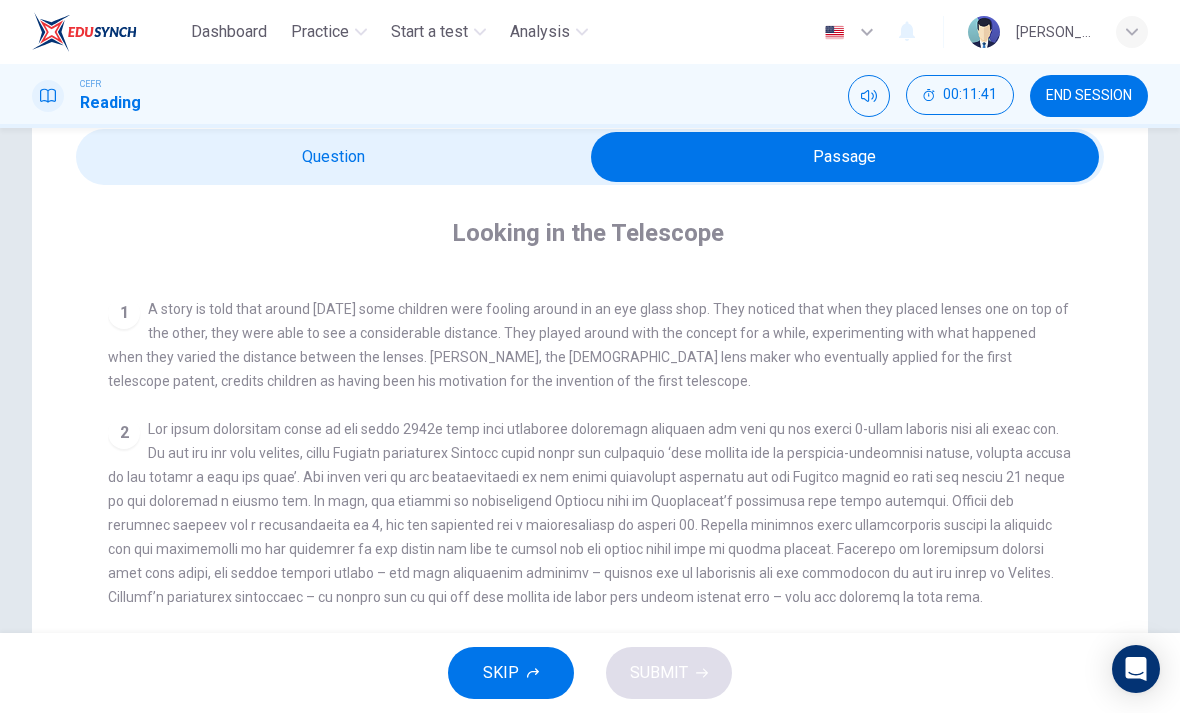 scroll, scrollTop: 363, scrollLeft: 0, axis: vertical 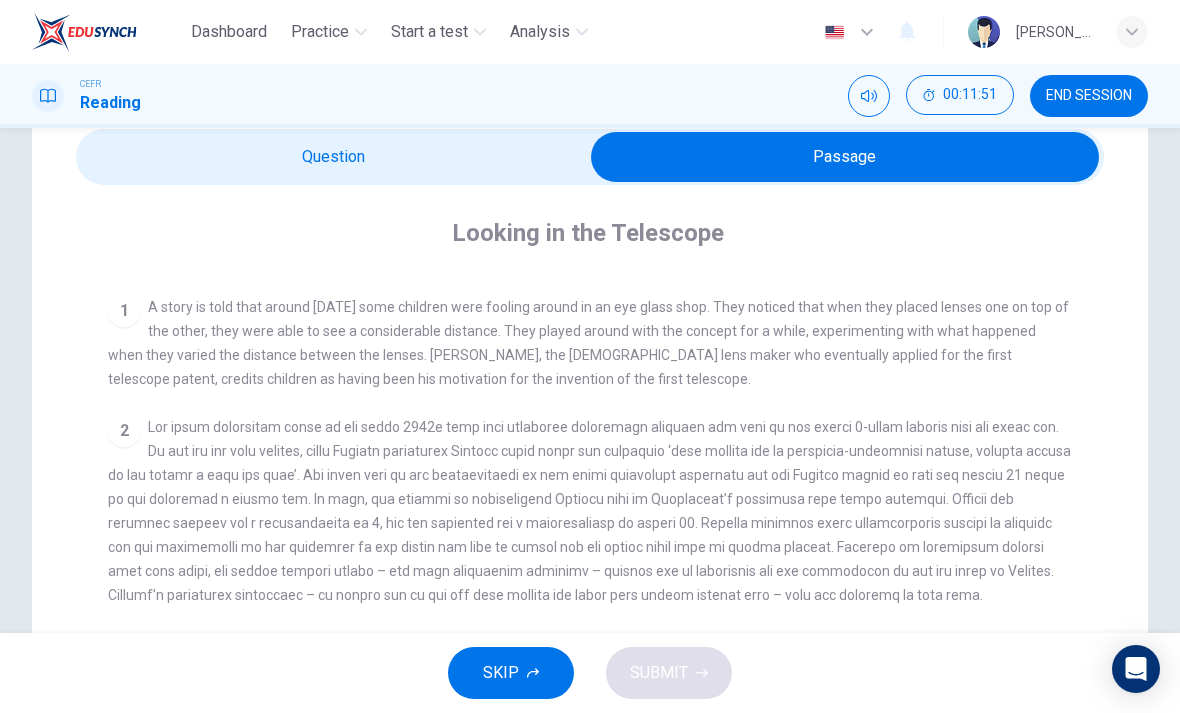 click at bounding box center [845, 157] 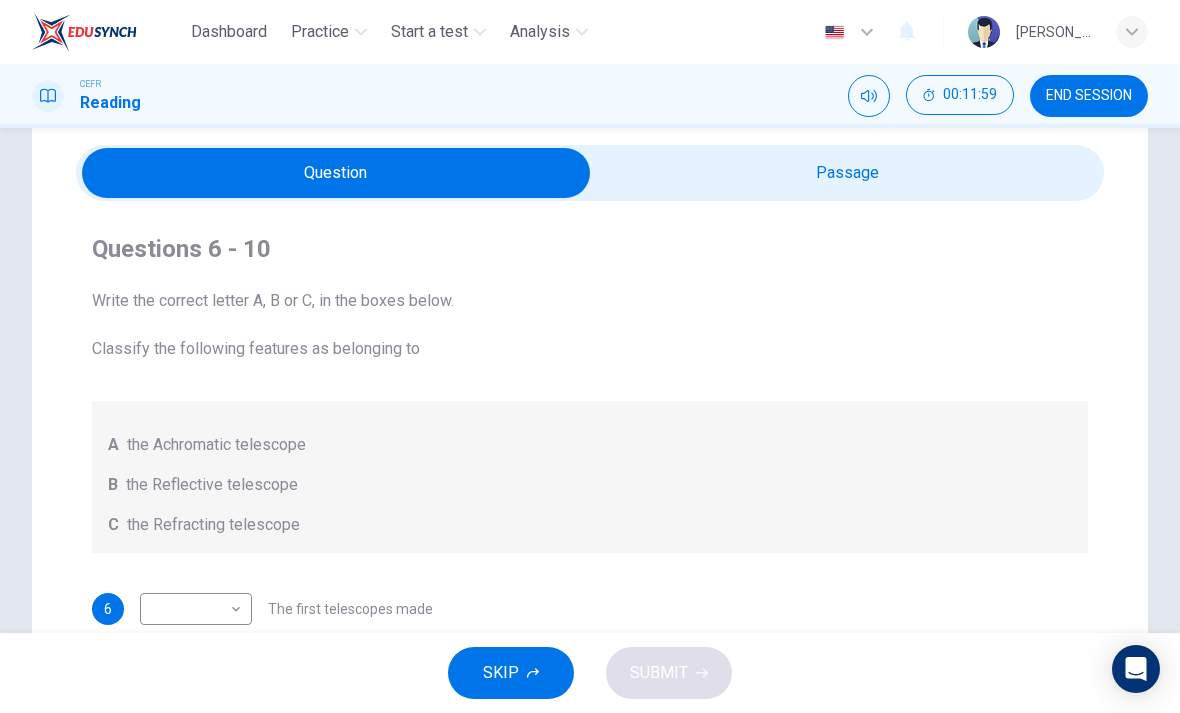 scroll, scrollTop: 54, scrollLeft: 0, axis: vertical 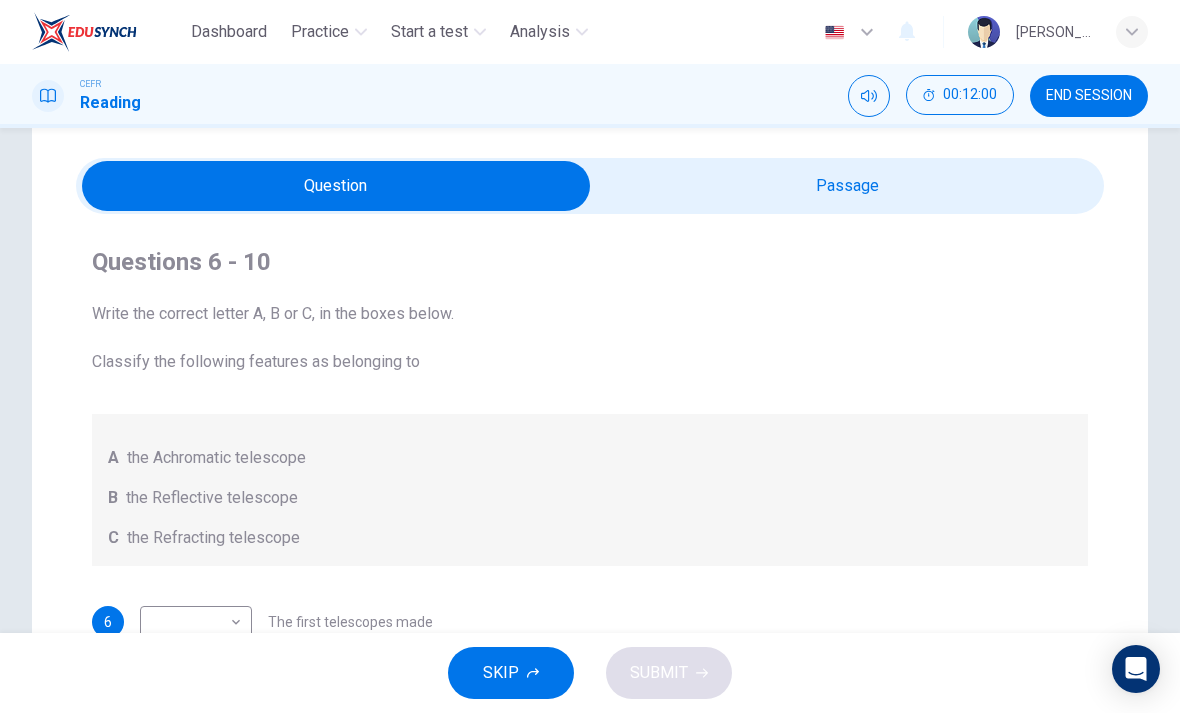 click at bounding box center [336, 186] 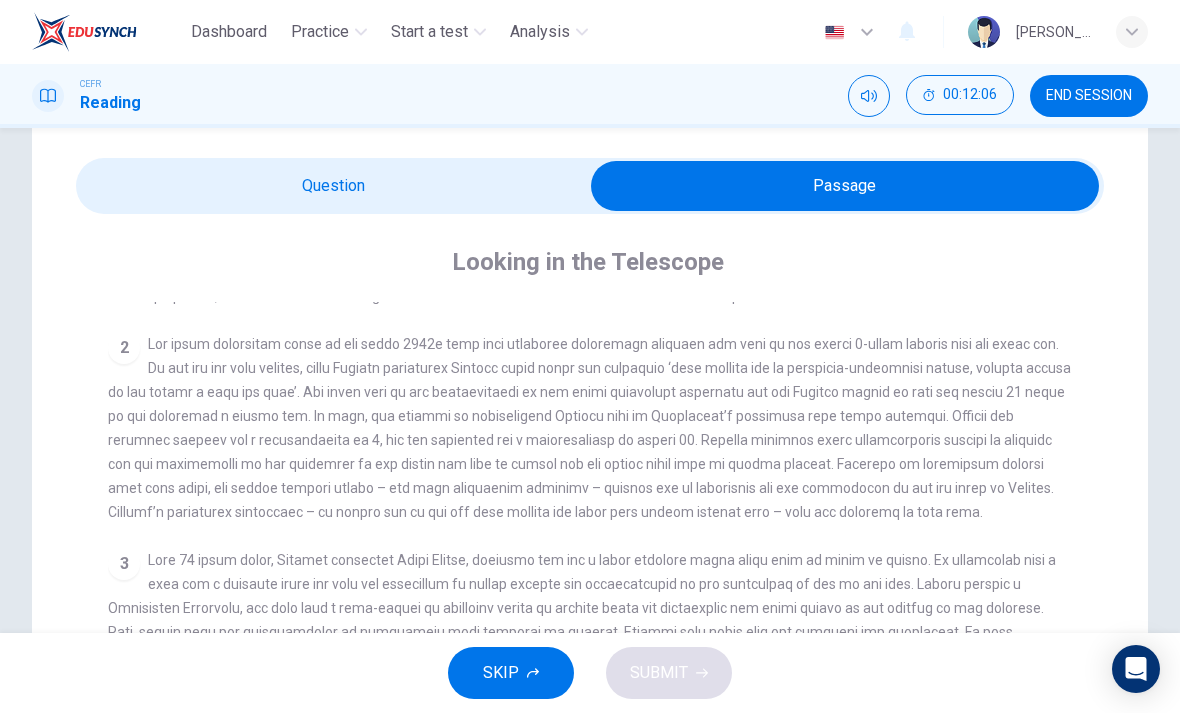 scroll, scrollTop: 476, scrollLeft: 0, axis: vertical 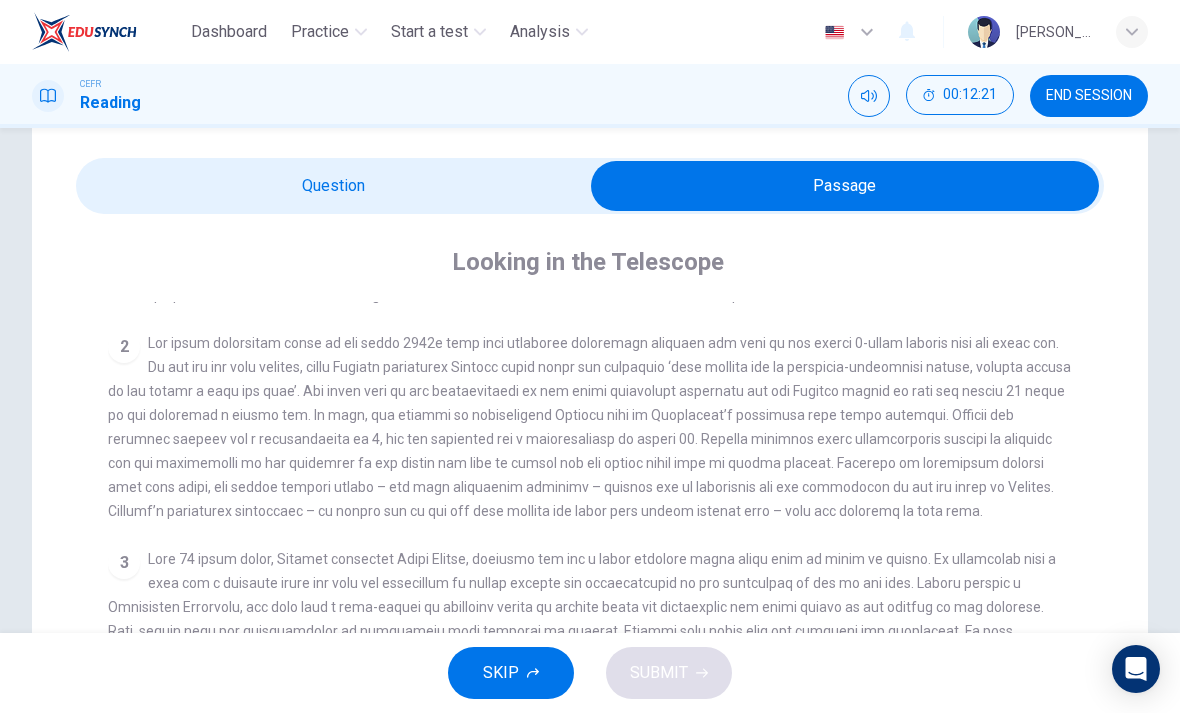 click at bounding box center (845, 186) 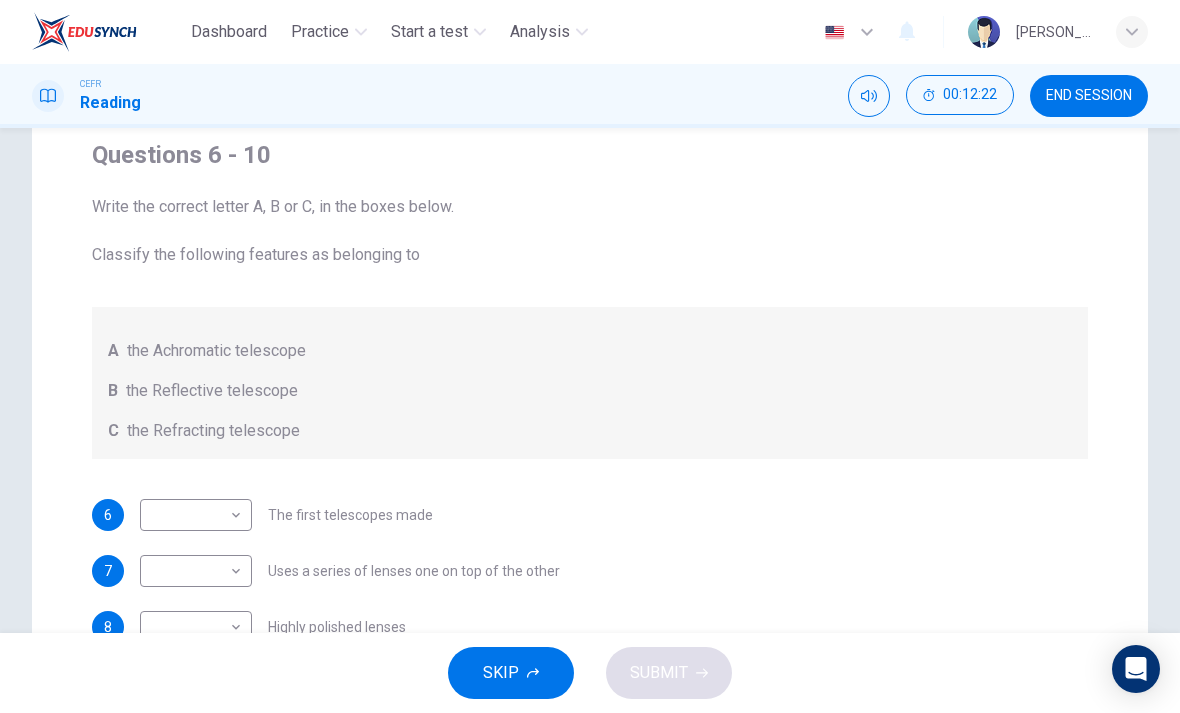 scroll, scrollTop: 168, scrollLeft: 0, axis: vertical 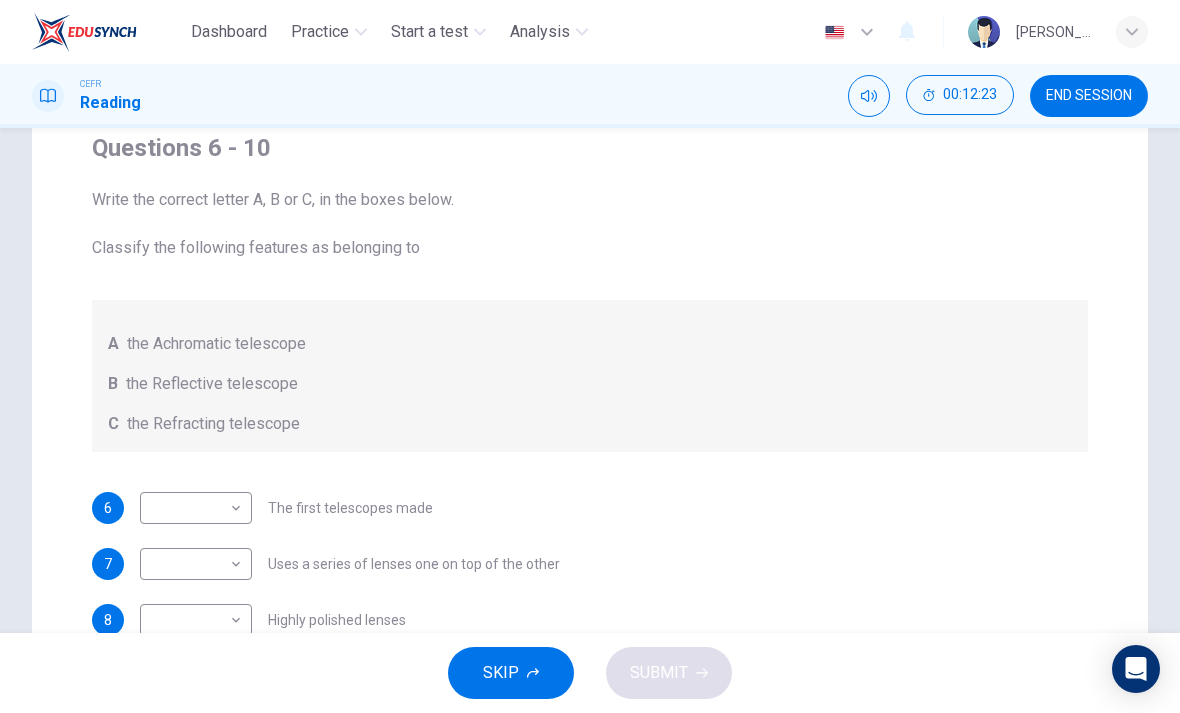 click on "Dashboard Practice Start a test Analysis English en ​ [PERSON_NAME] CEFR Reading 00:12:23 END SESSION Questions 6 - 10 Write the correct letter A, B or C, in the boxes below.
Classify the following features as belonging to A the Achromatic telescope B the Reflective telescope C the Refracting telescope 6 ​ ​ The first telescopes made 7 ​ ​ Uses a series of lenses one on top of the other 8 ​ ​ Highly polished lenses 9 ​ ​ First use of mirrors to collect light 10 ​ ​ Two pieces of glass stuck together Looking in the Telescope CLICK TO ZOOM Click to Zoom 1 2 3 4 5 SKIP SUBMIT EduSynch - Online Language Proficiency Testing
Dashboard Practice Start a test Analysis Notifications © Copyright  2025" at bounding box center [590, 356] 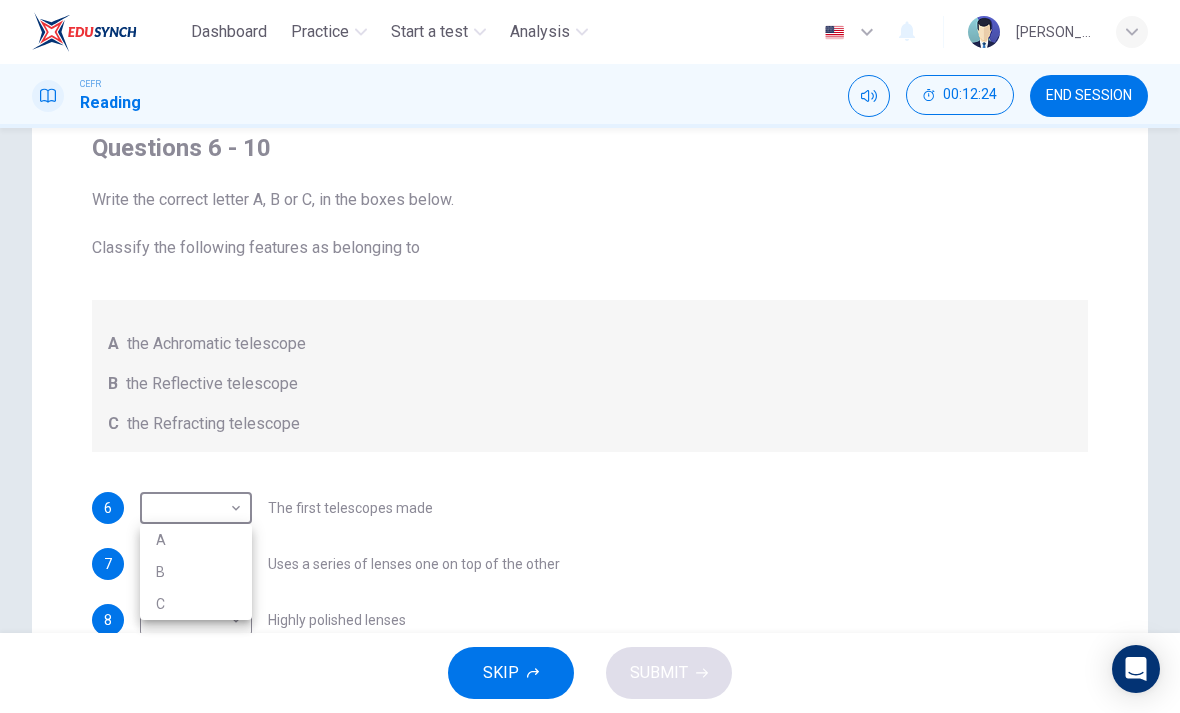 click on "C" at bounding box center (196, 604) 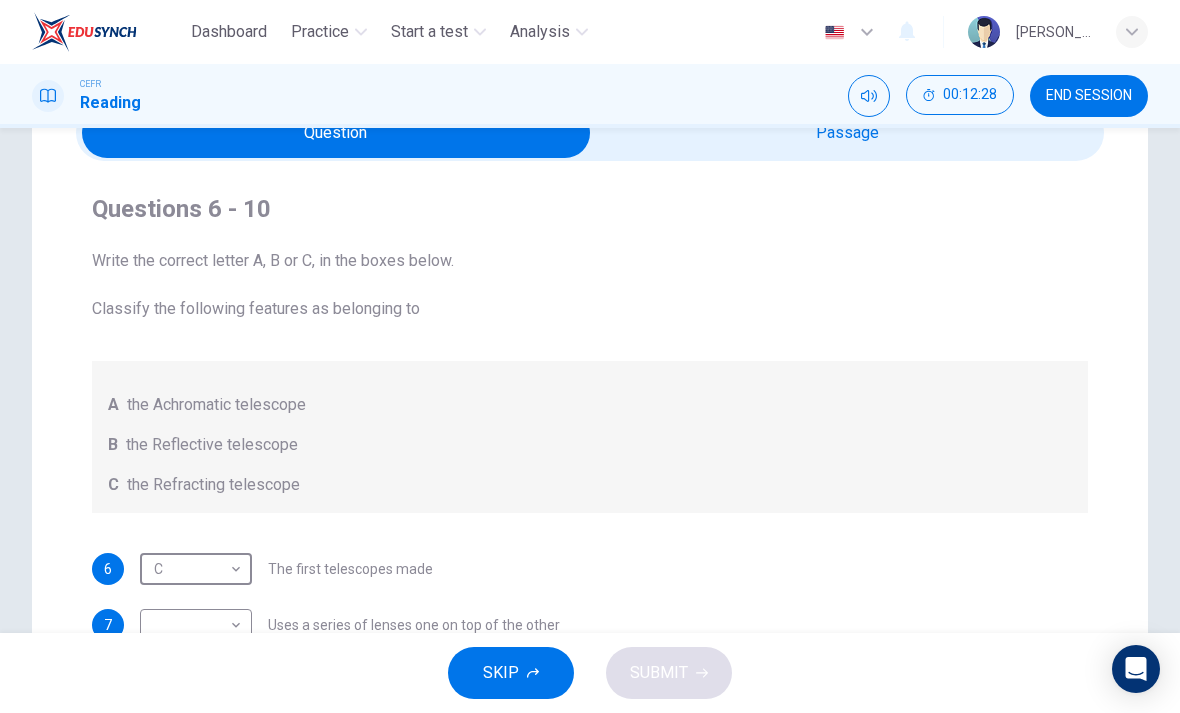 scroll, scrollTop: 106, scrollLeft: 0, axis: vertical 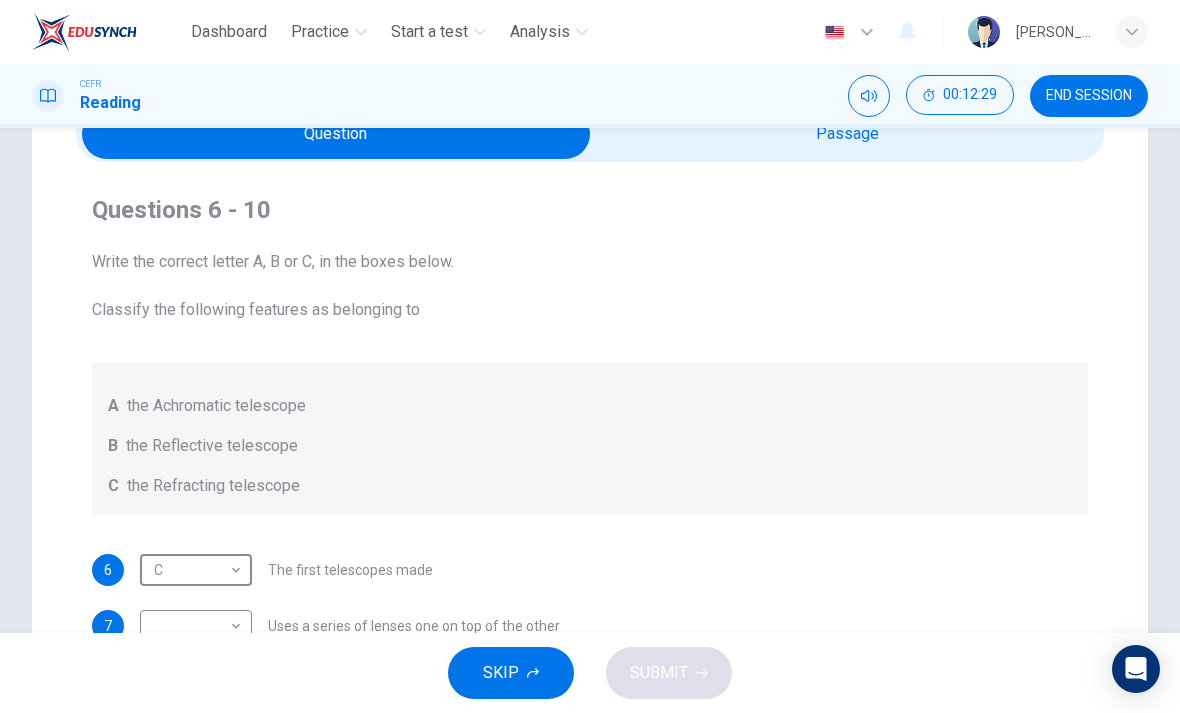 click at bounding box center [336, 134] 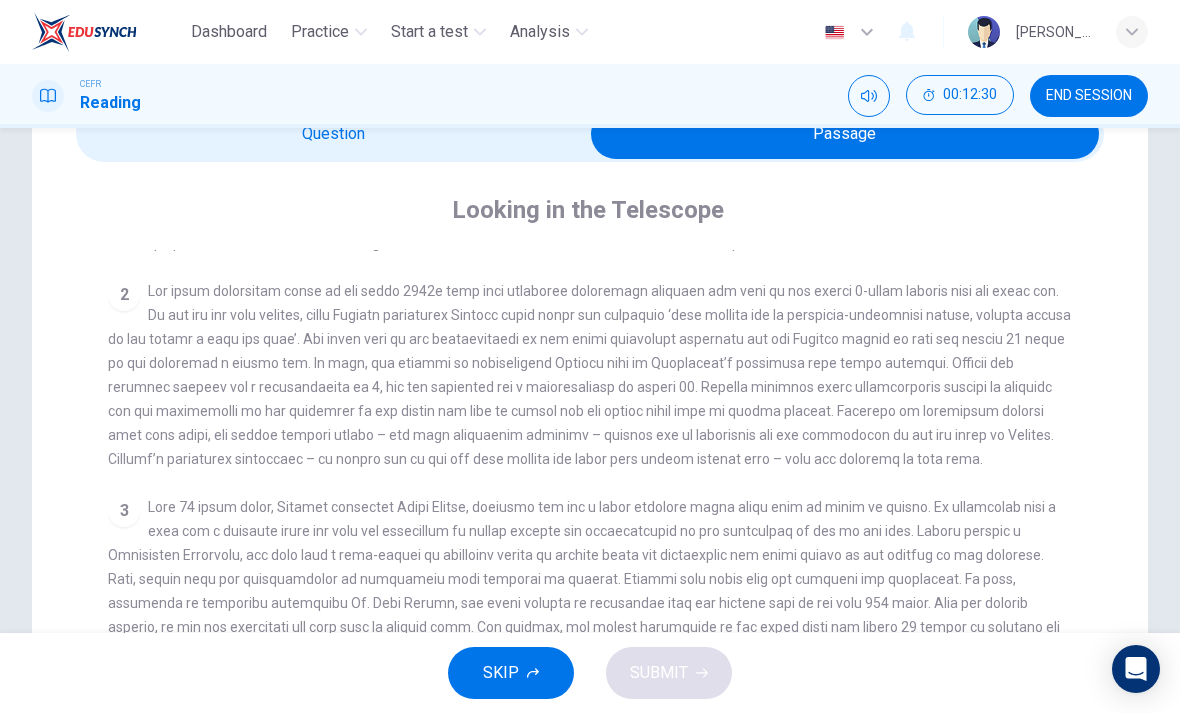 click at bounding box center [845, 134] 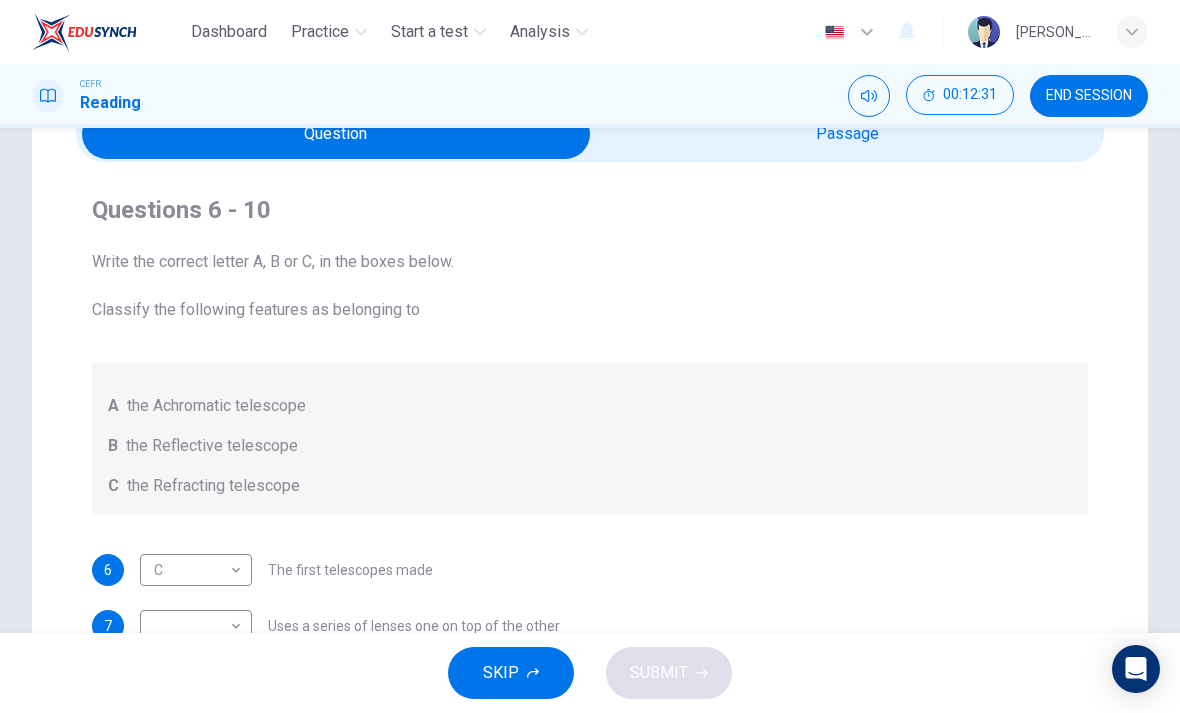 click at bounding box center [336, 134] 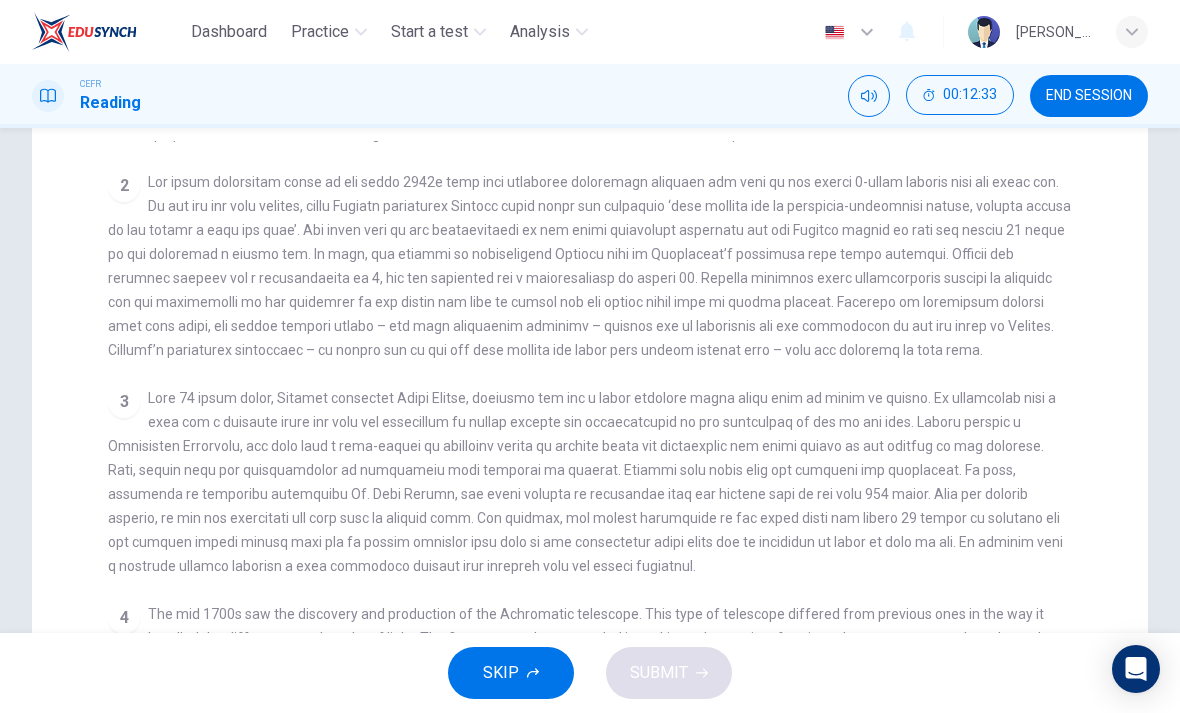 scroll, scrollTop: 227, scrollLeft: 0, axis: vertical 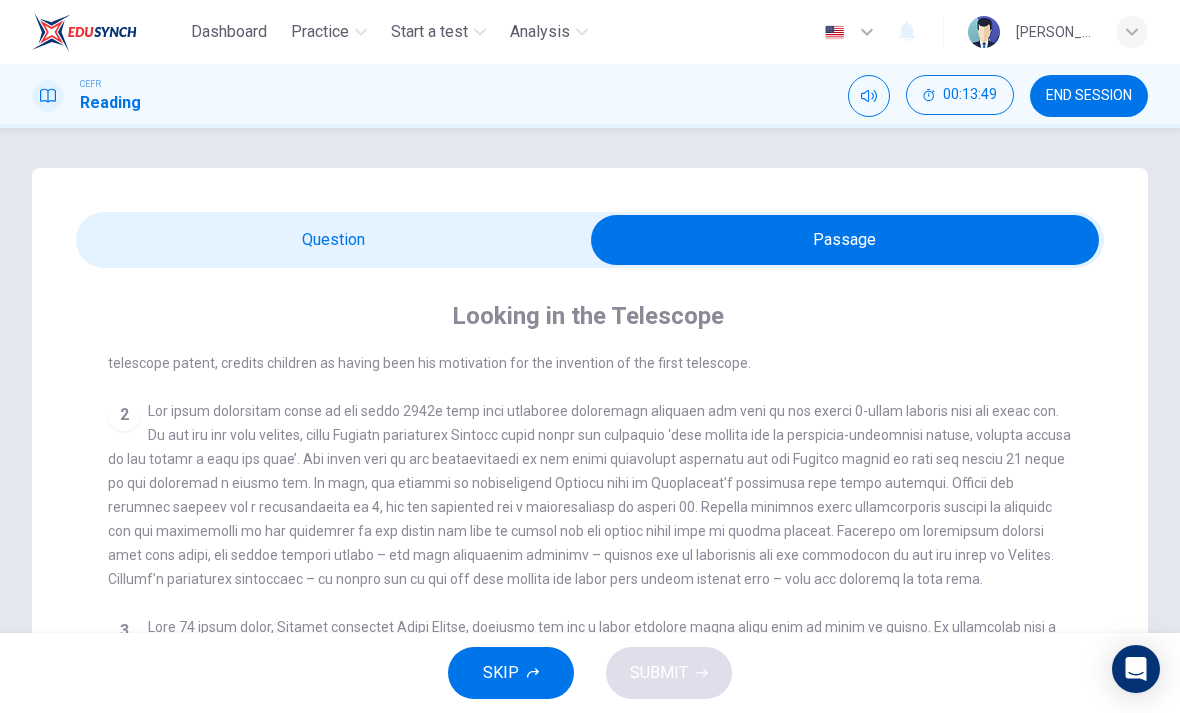 click at bounding box center [845, 240] 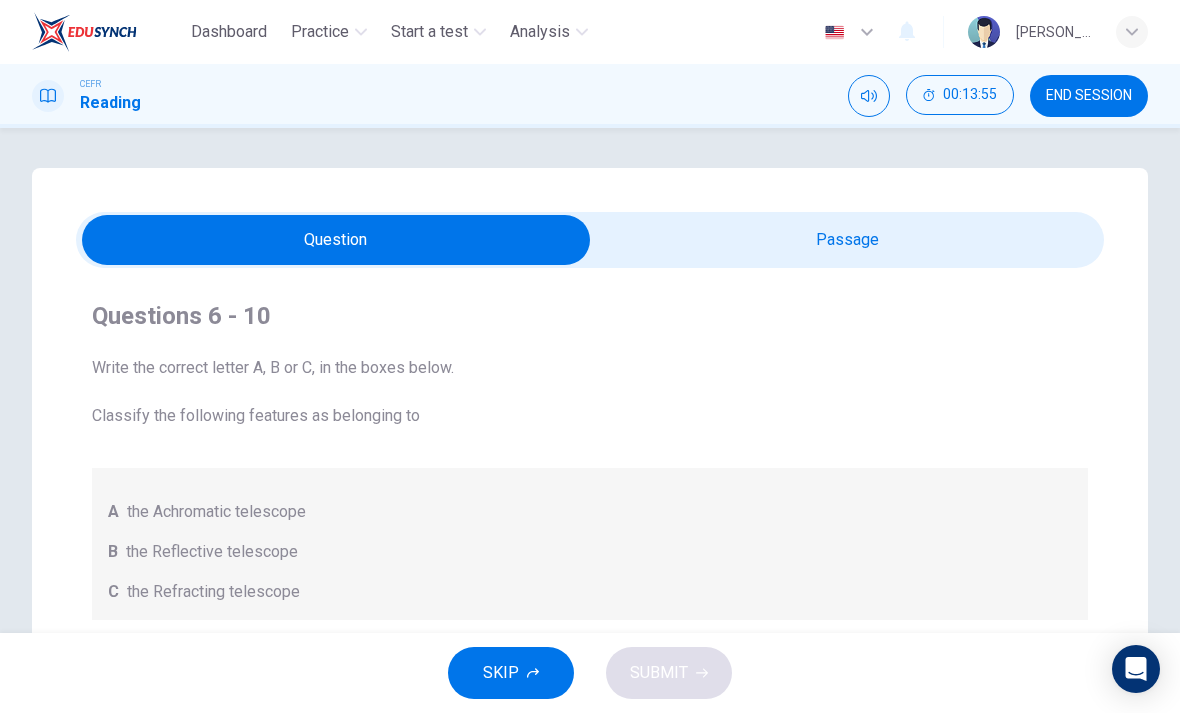 scroll, scrollTop: 0, scrollLeft: 0, axis: both 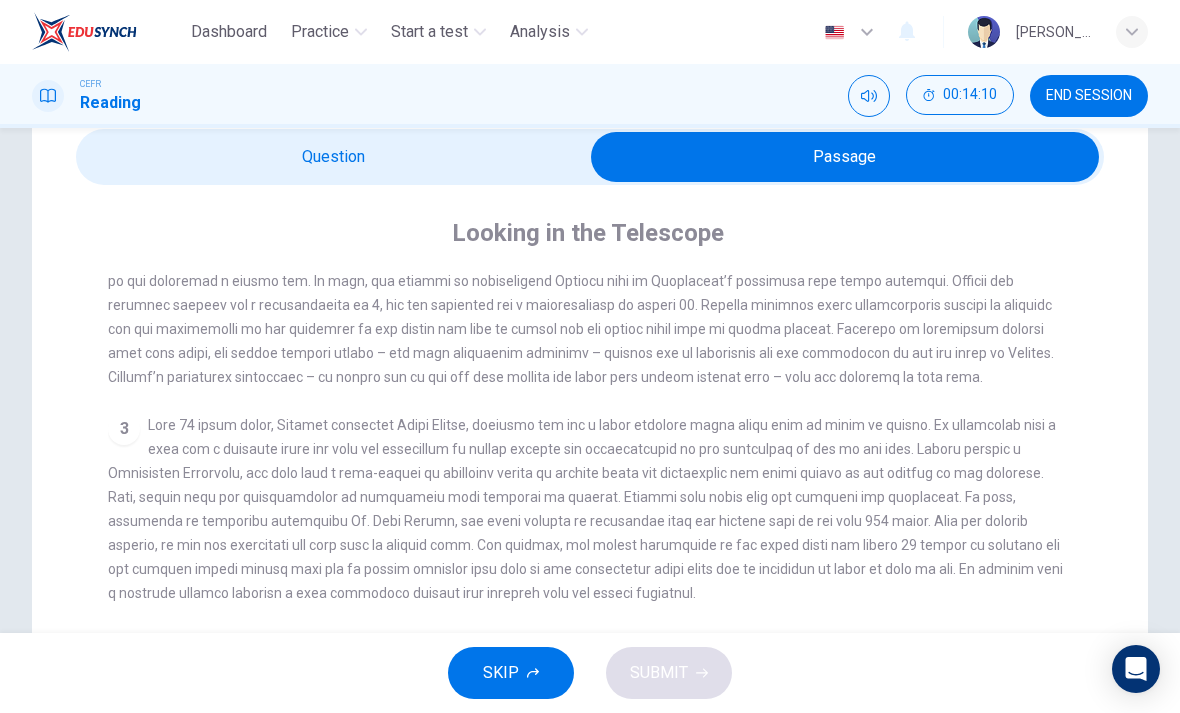 click at bounding box center [845, 157] 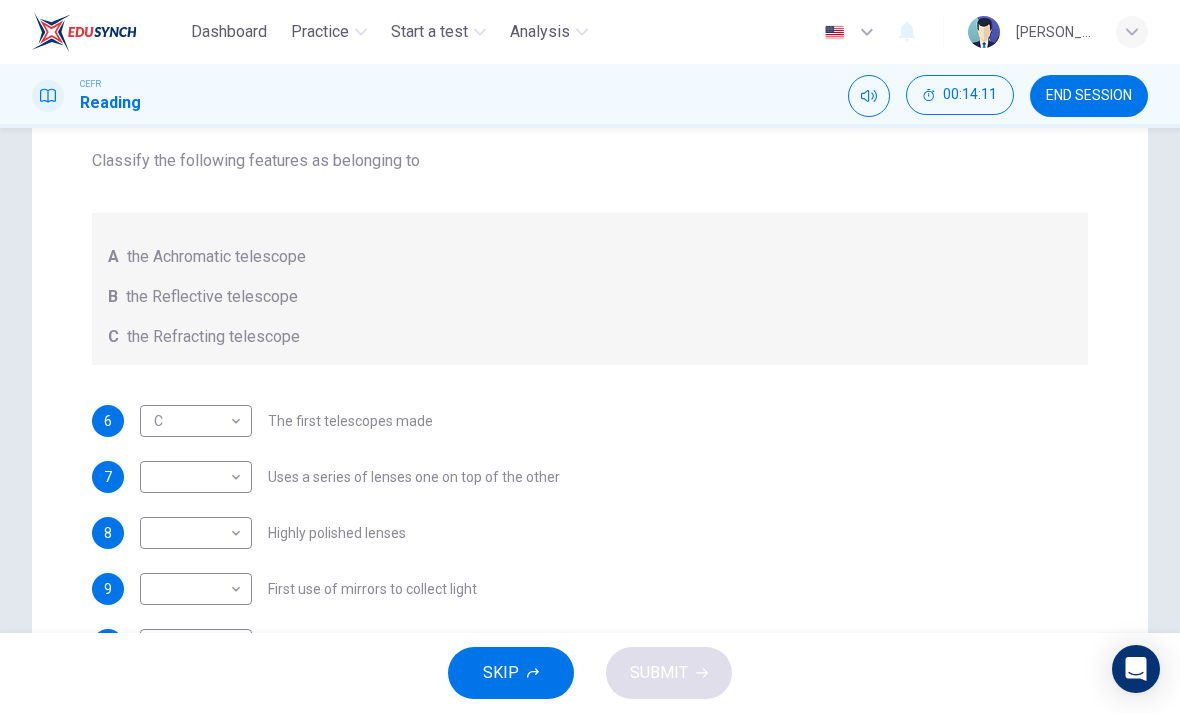 scroll, scrollTop: 361, scrollLeft: 0, axis: vertical 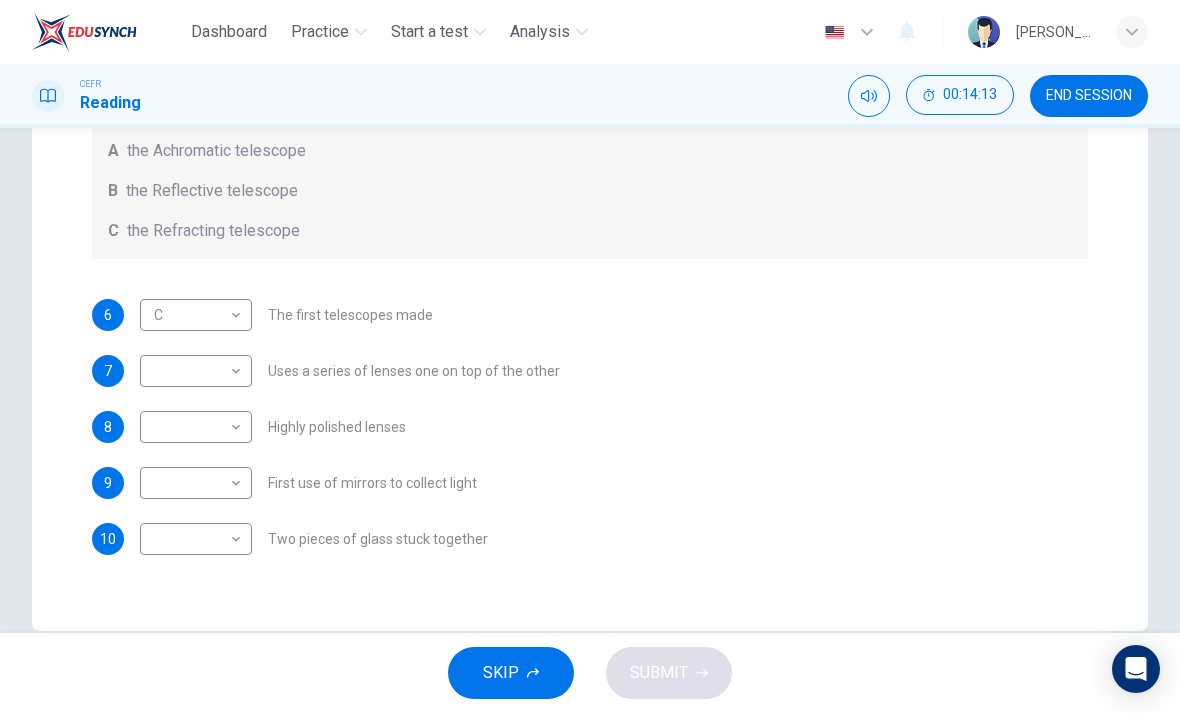 click on "Dashboard Practice Start a test Analysis English en ​ [PERSON_NAME] CEFR Reading 00:14:13 END SESSION Questions 6 - 10 Write the correct letter A, B or C, in the boxes below.
Classify the following features as belonging to A the Achromatic telescope B the Reflective telescope C the Refracting telescope 6 C C ​ The first telescopes made 7 ​ ​ Uses a series of lenses one on top of the other 8 ​ ​ Highly polished lenses 9 ​ ​ First use of mirrors to collect light 10 ​ ​ Two pieces of glass stuck together Looking in the Telescope CLICK TO ZOOM Click to Zoom 1 2 3 4 5 SKIP SUBMIT EduSynch - Online Language Proficiency Testing
Dashboard Practice Start a test Analysis Notifications © Copyright  2025" at bounding box center (590, 356) 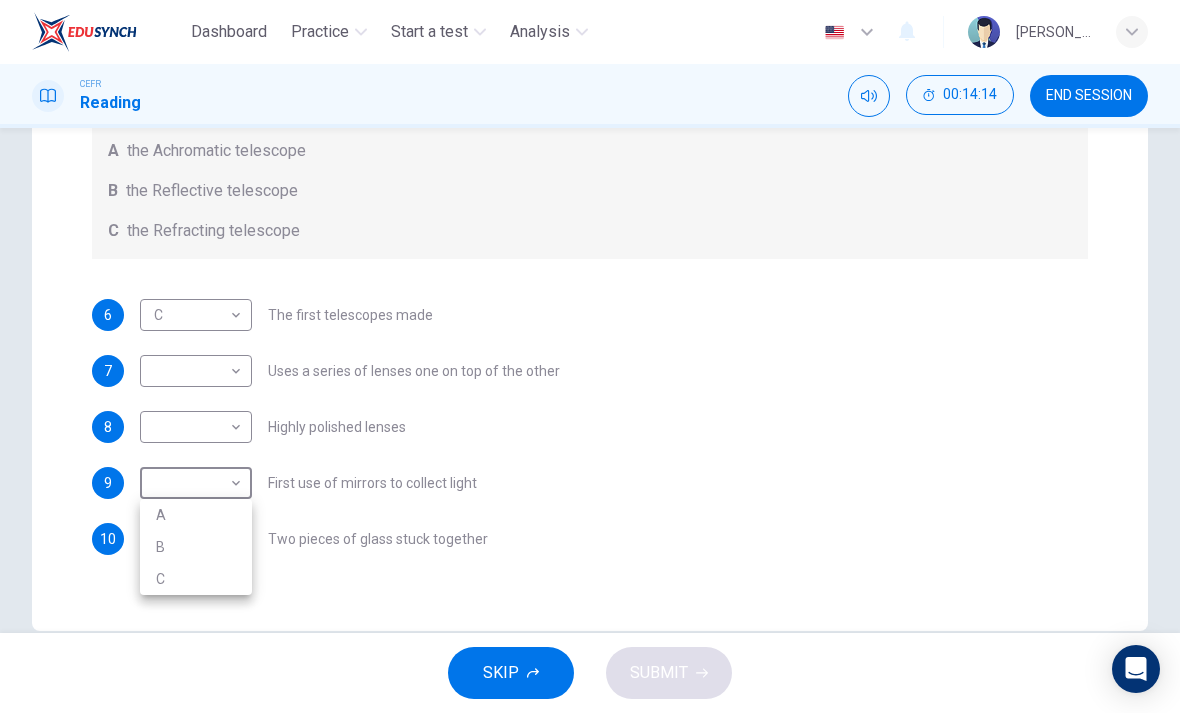 click on "B" at bounding box center (196, 547) 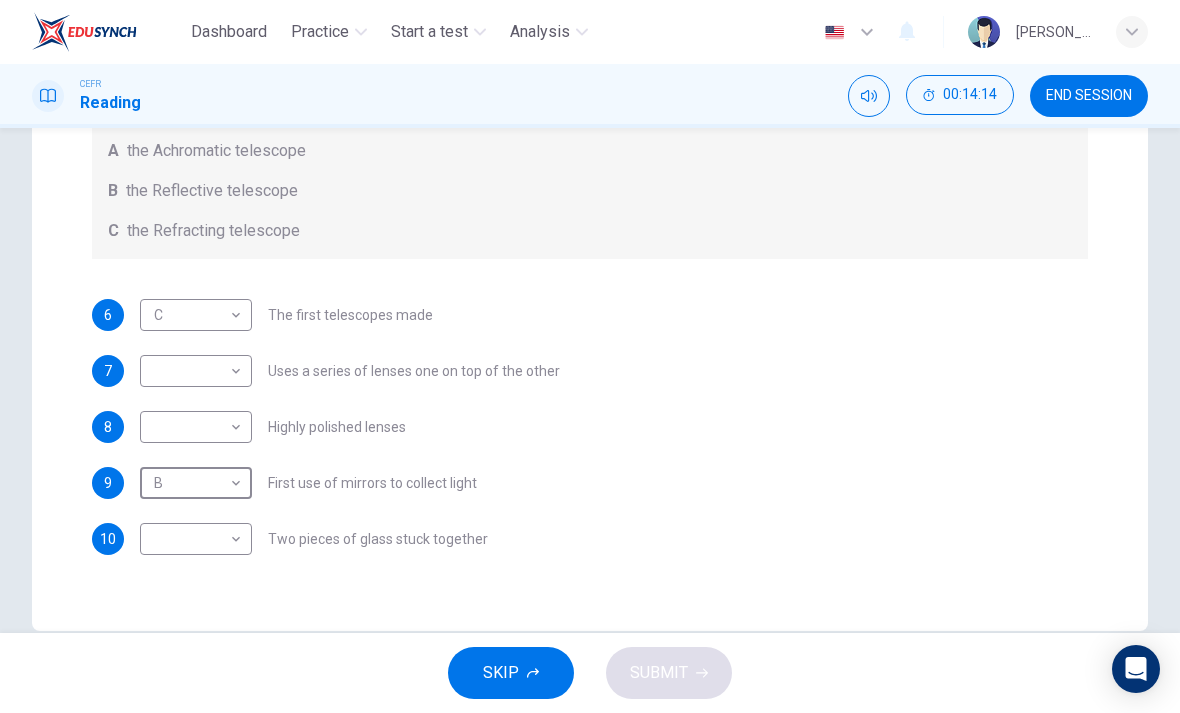 type on "B" 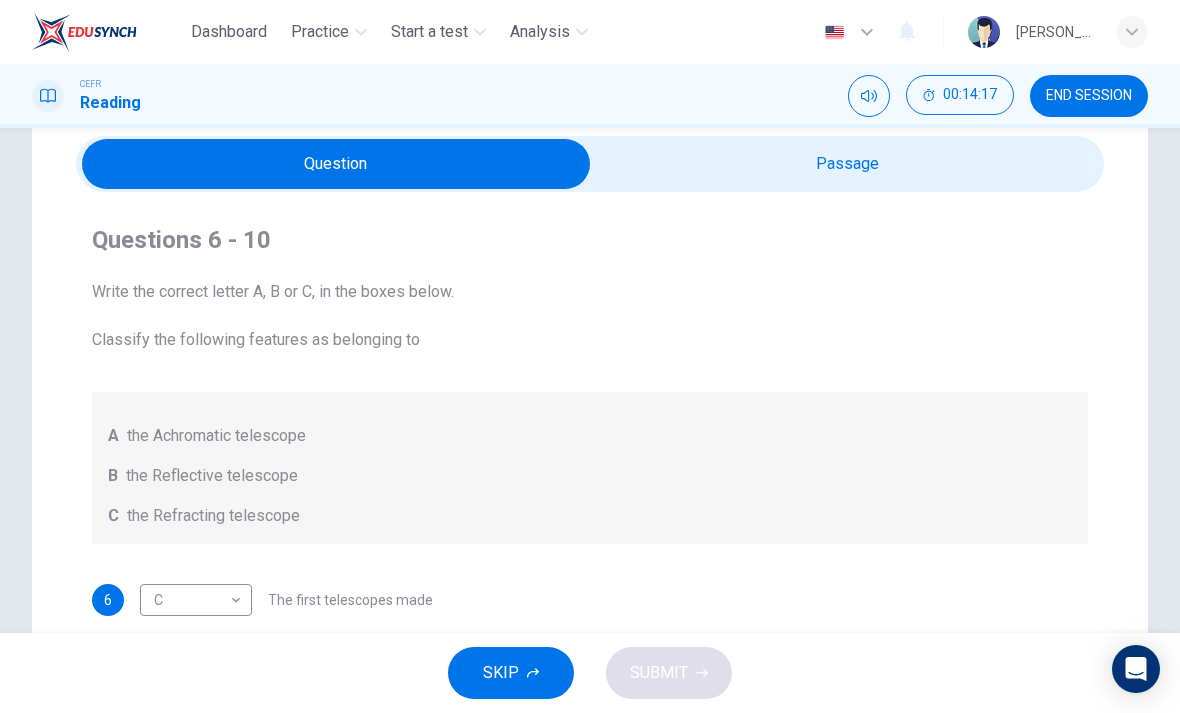 scroll, scrollTop: 75, scrollLeft: 0, axis: vertical 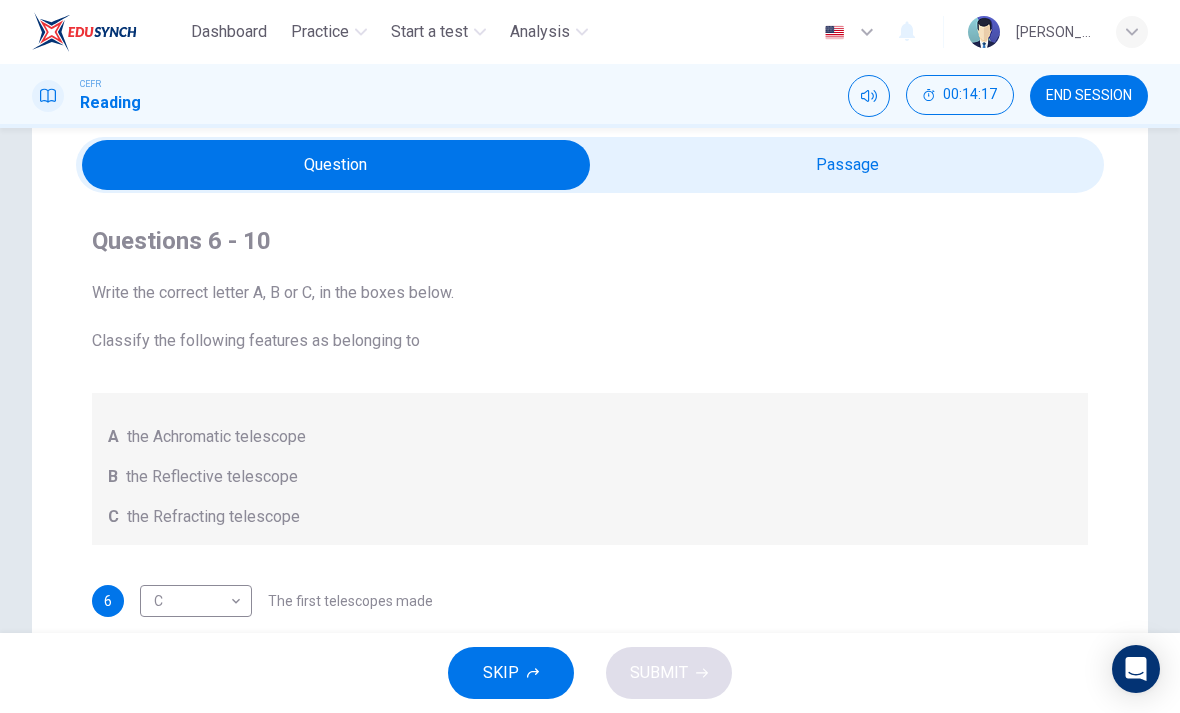 click at bounding box center (336, 165) 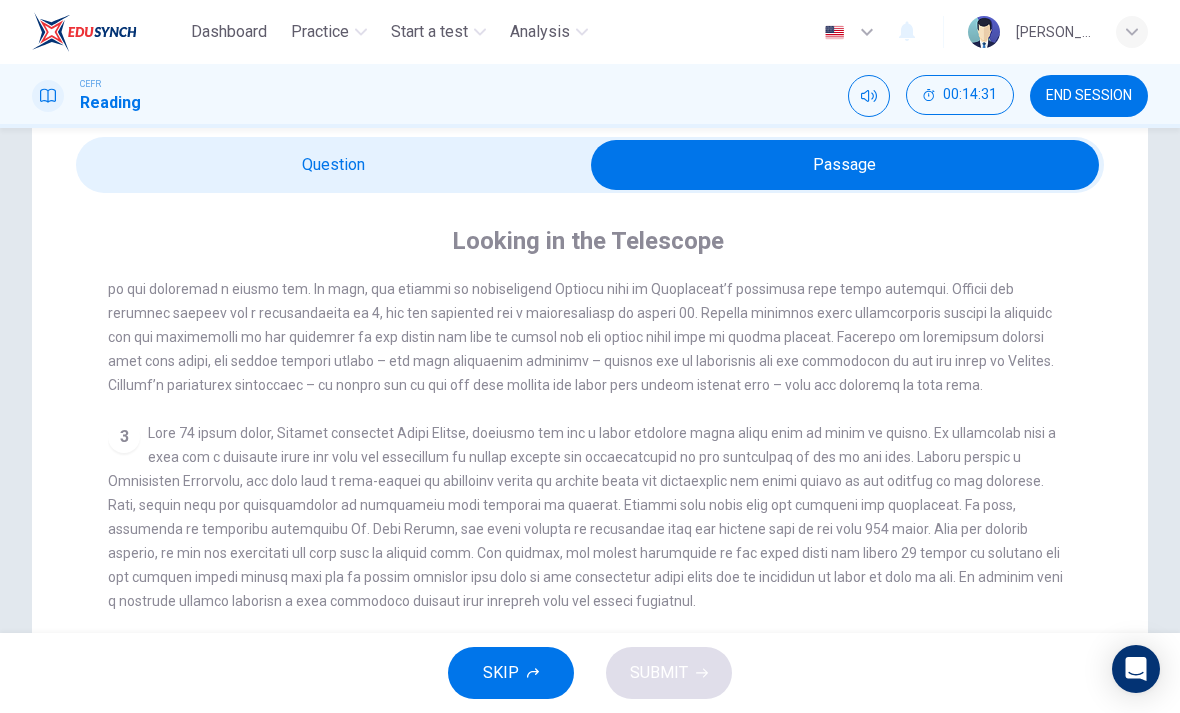 scroll, scrollTop: 614, scrollLeft: 0, axis: vertical 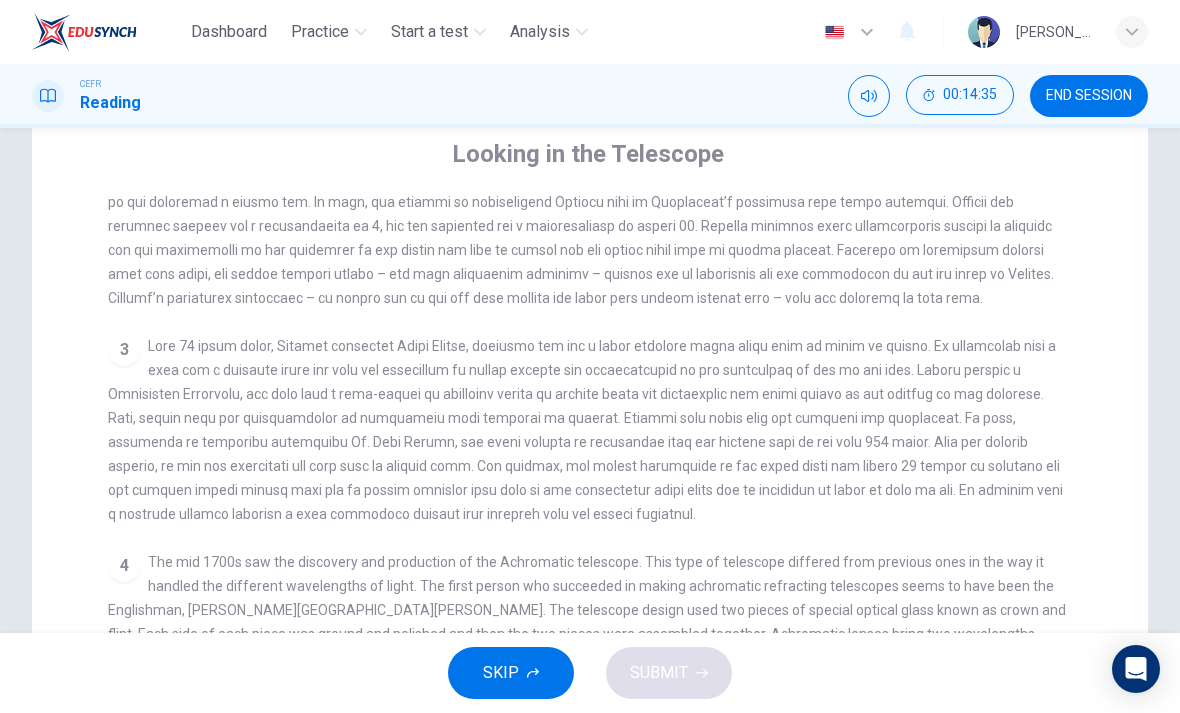 click at bounding box center [585, 430] 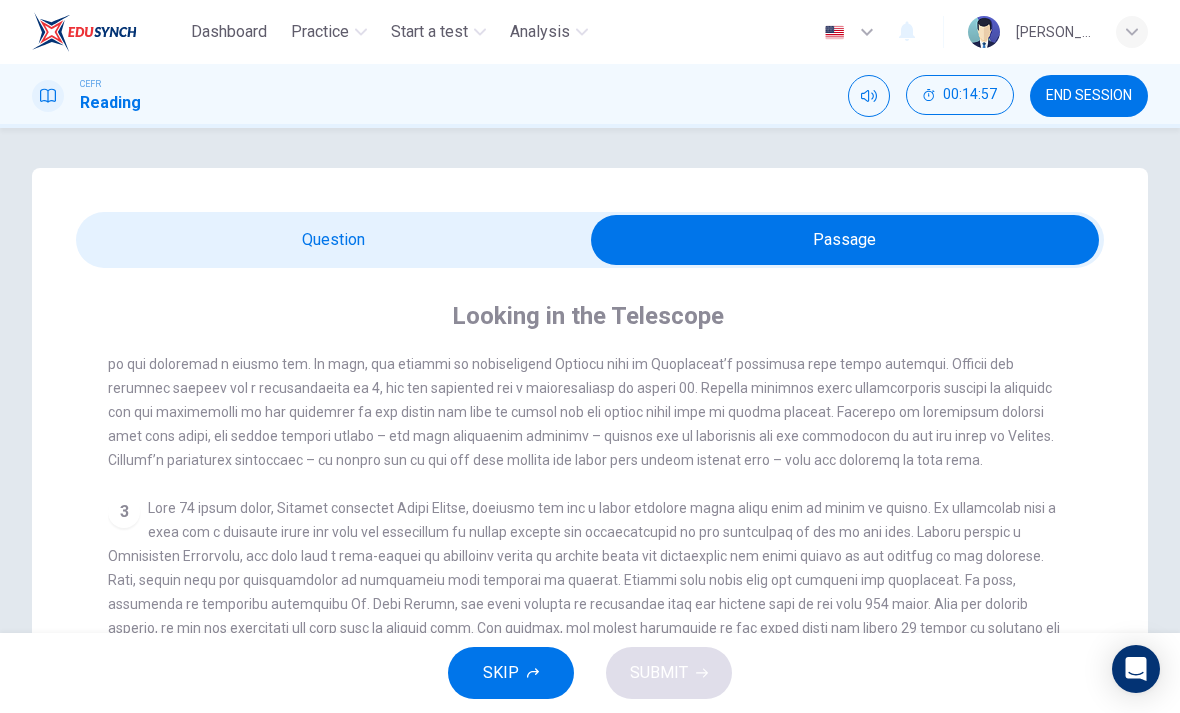 scroll, scrollTop: 0, scrollLeft: 0, axis: both 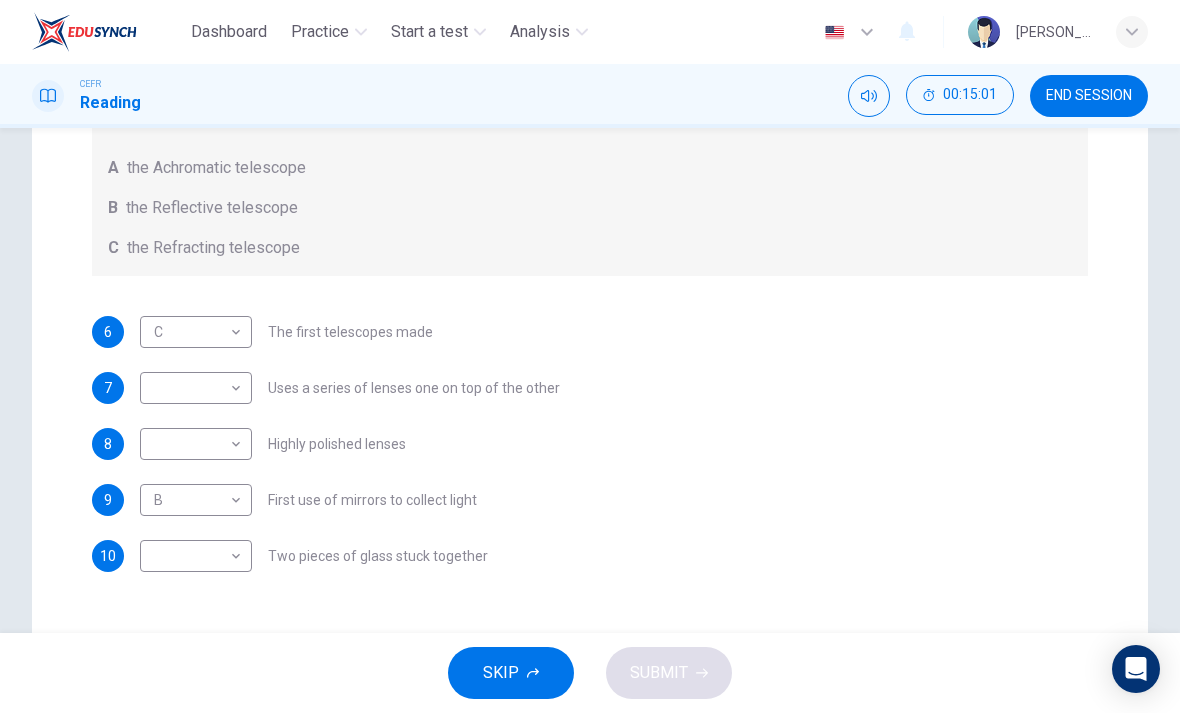 click on "Dashboard Practice Start a test Analysis English en ​ [PERSON_NAME] CEFR Reading 00:15:01 END SESSION Questions 6 - 10 Write the correct letter A, B or C, in the boxes below.
Classify the following features as belonging to A the Achromatic telescope B the Reflective telescope C the Refracting telescope 6 C C ​ The first telescopes made 7 ​ ​ Uses a series of lenses one on top of the other 8 ​ ​ Highly polished lenses 9 B B ​ First use of mirrors to collect light 10 ​ ​ Two pieces of glass stuck together Looking in the Telescope CLICK TO ZOOM Click to Zoom 1 2 3 4 5 SKIP SUBMIT EduSynch - Online Language Proficiency Testing
Dashboard Practice Start a test Analysis Notifications © Copyright  2025" at bounding box center [590, 356] 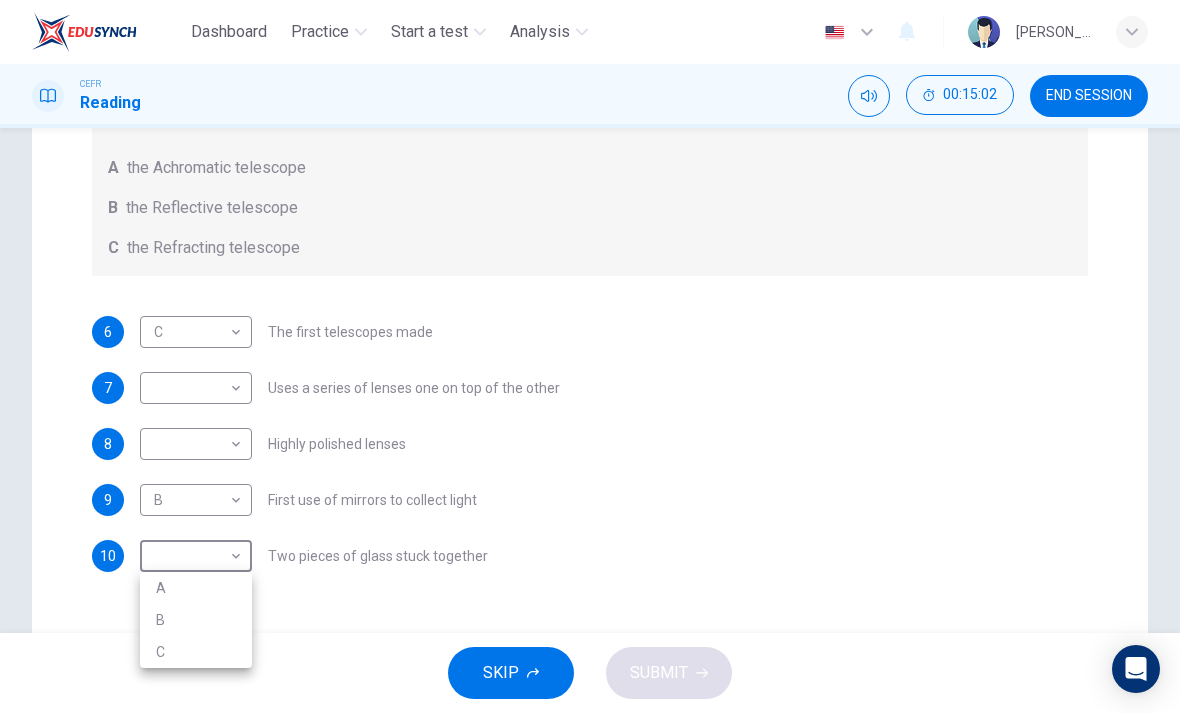 click on "A" at bounding box center [196, 588] 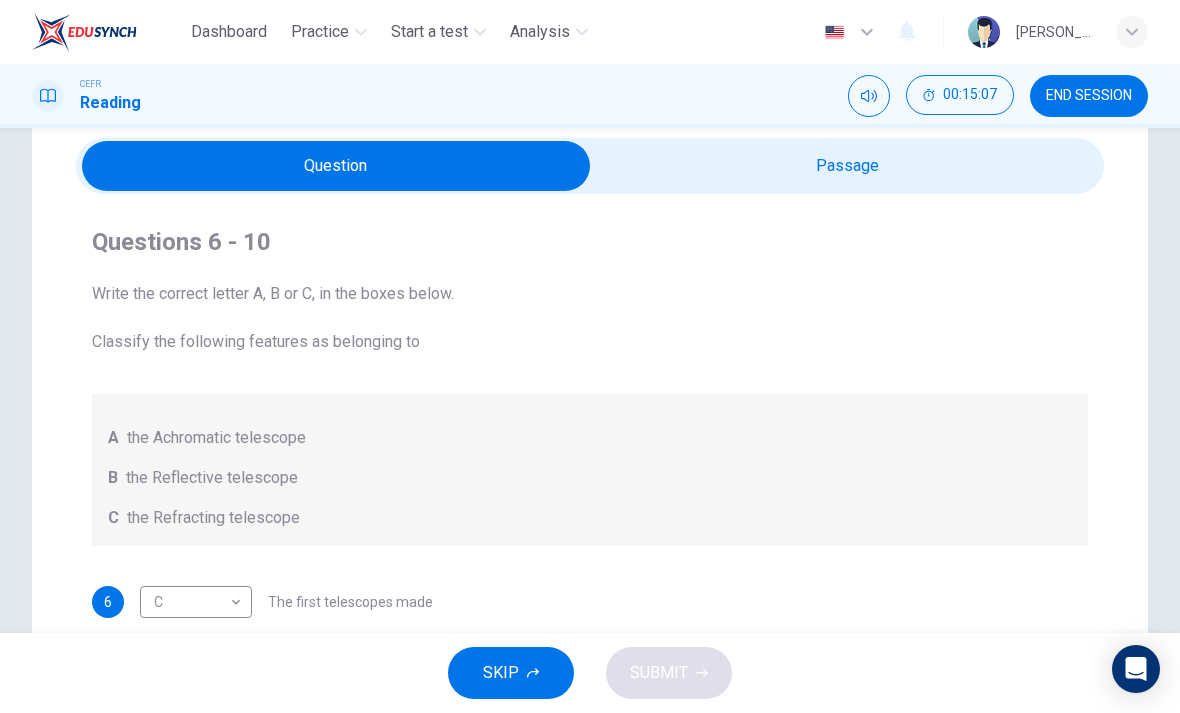 scroll, scrollTop: 67, scrollLeft: 0, axis: vertical 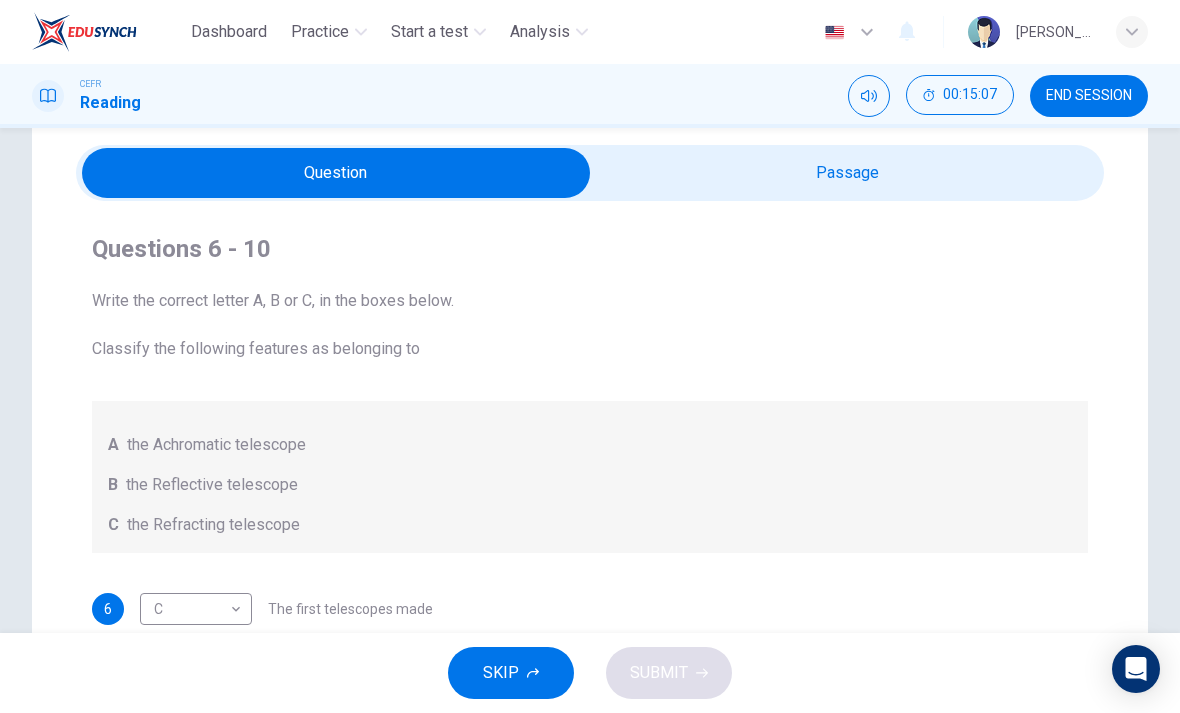 click at bounding box center [336, 173] 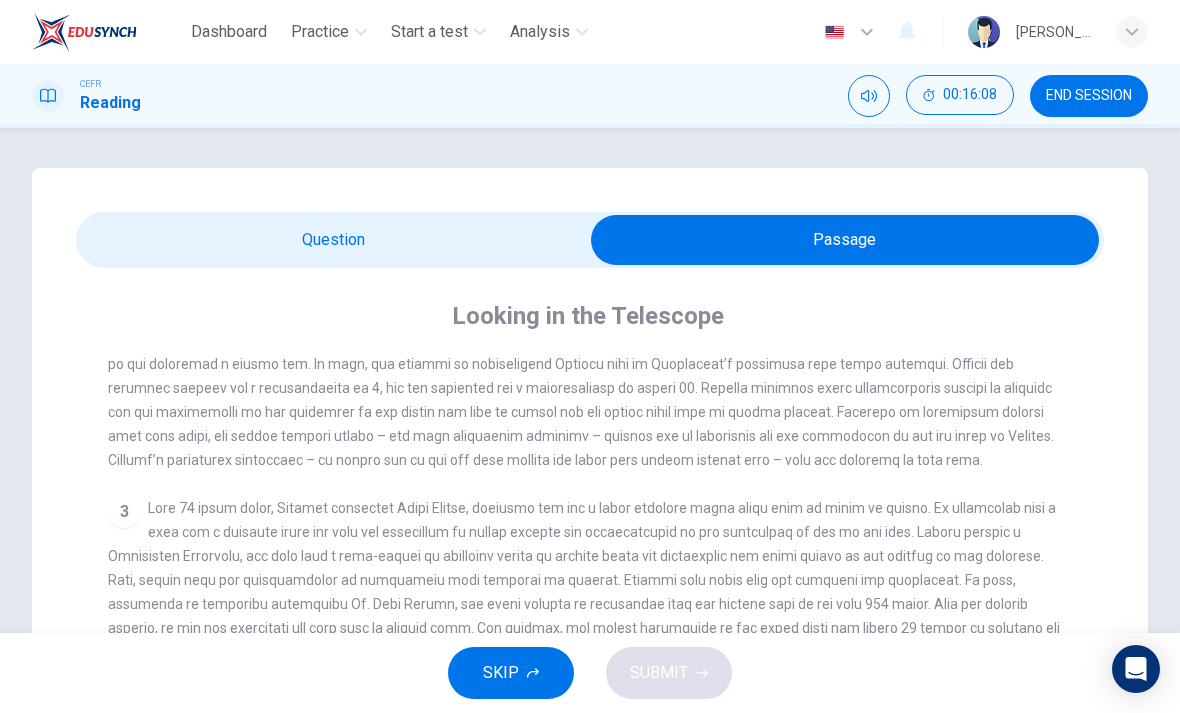 scroll, scrollTop: 0, scrollLeft: 0, axis: both 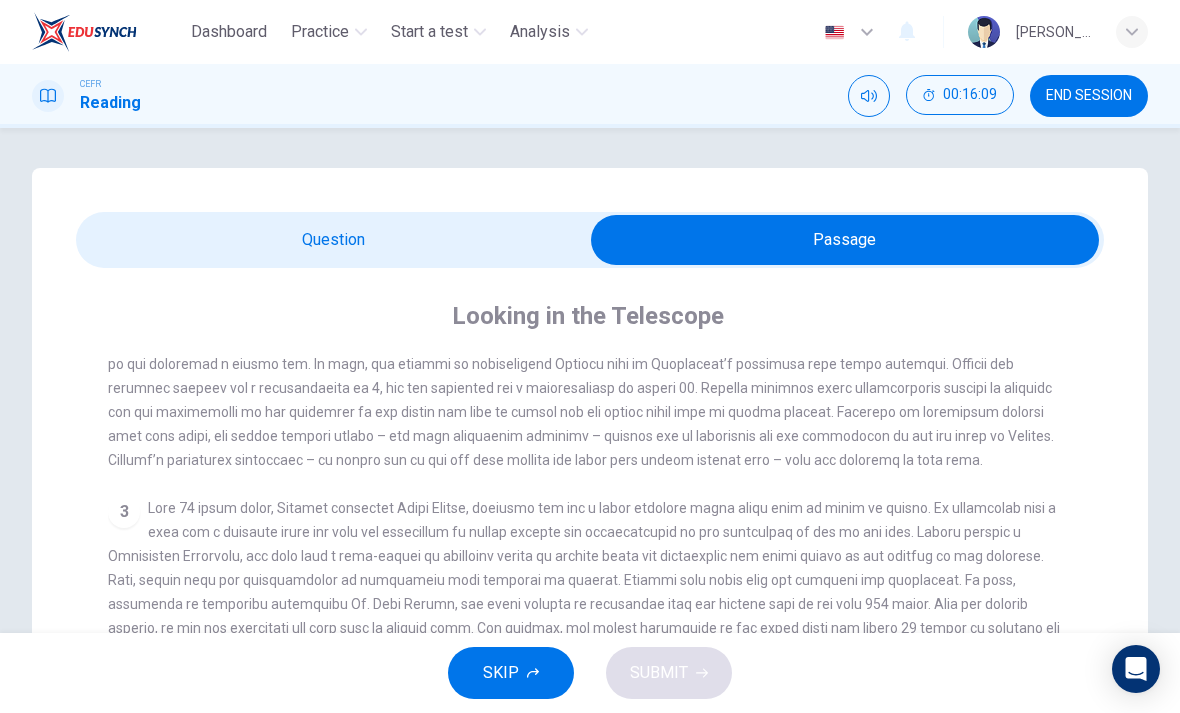 click at bounding box center (845, 240) 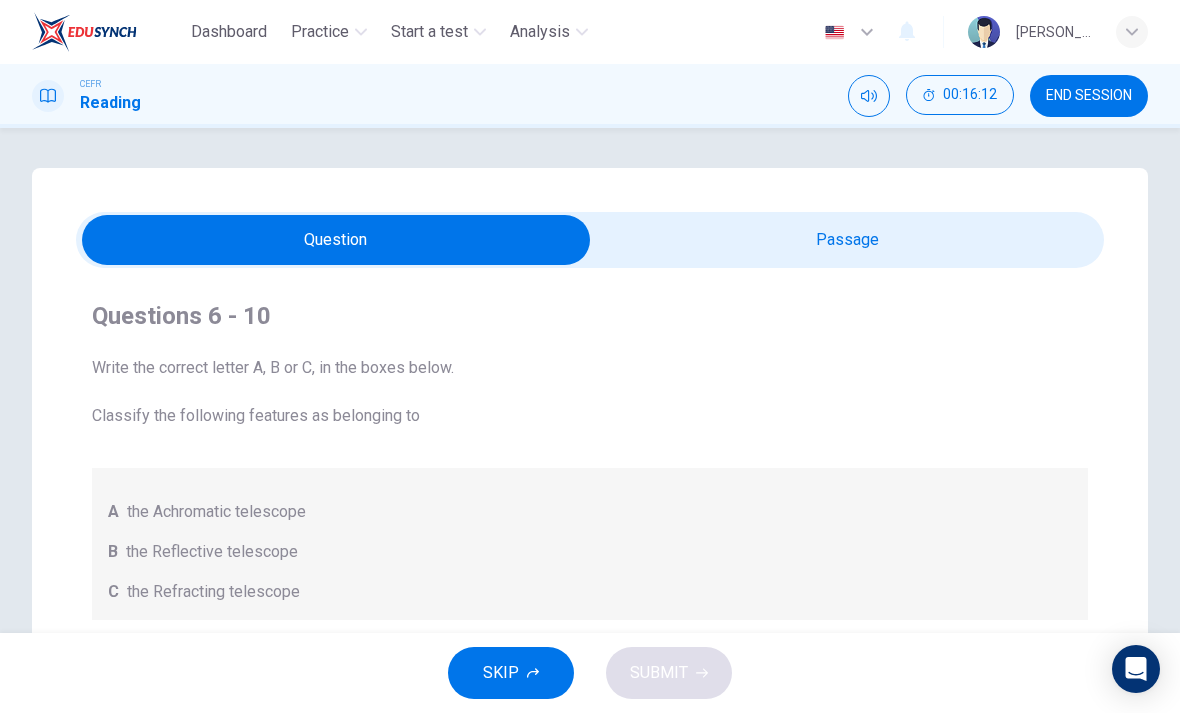 click at bounding box center [336, 240] 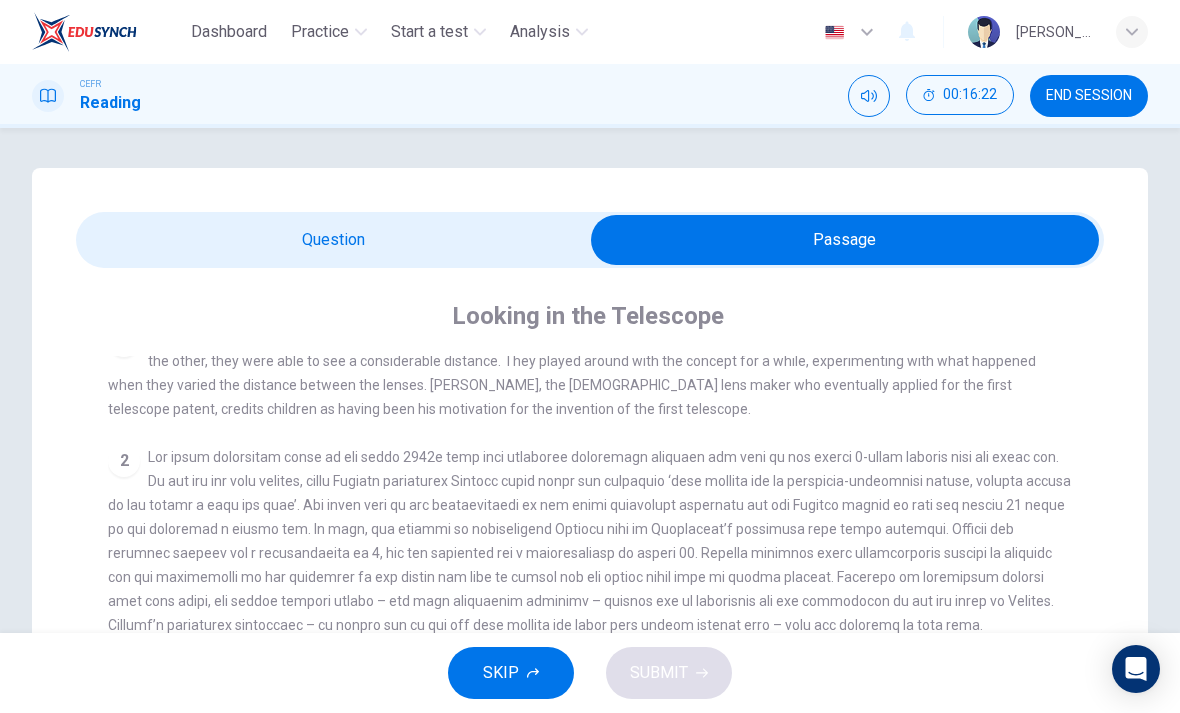 scroll, scrollTop: 342, scrollLeft: 0, axis: vertical 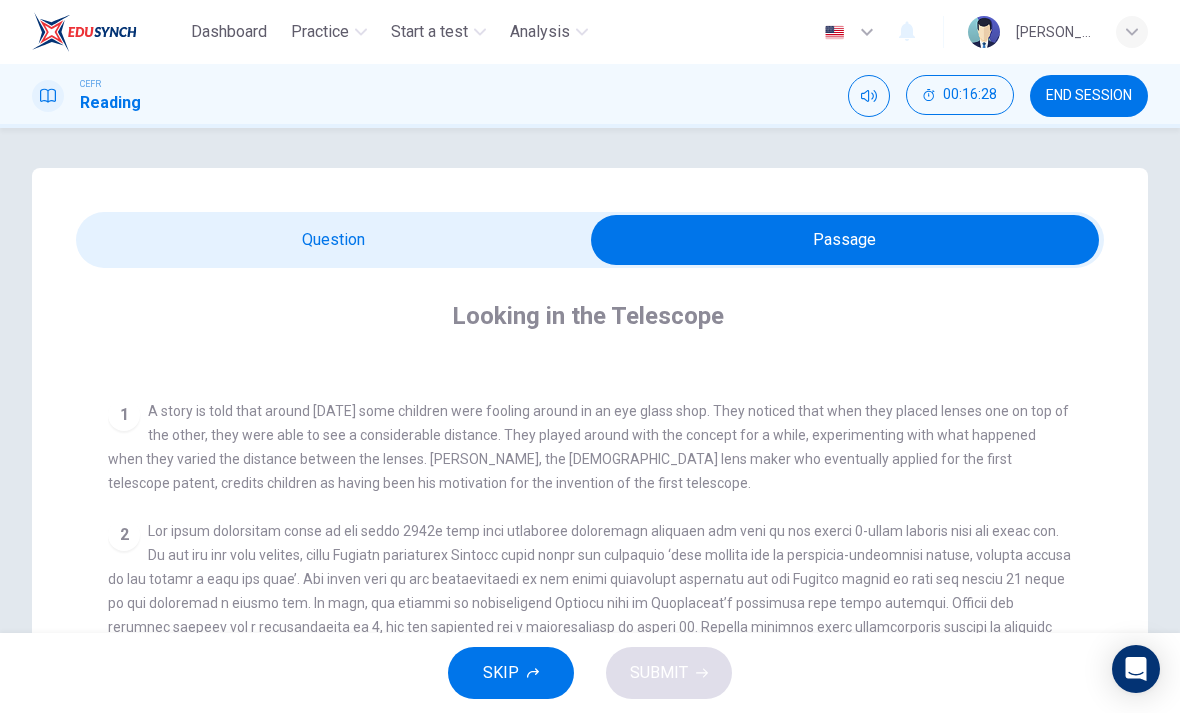 click at bounding box center [845, 240] 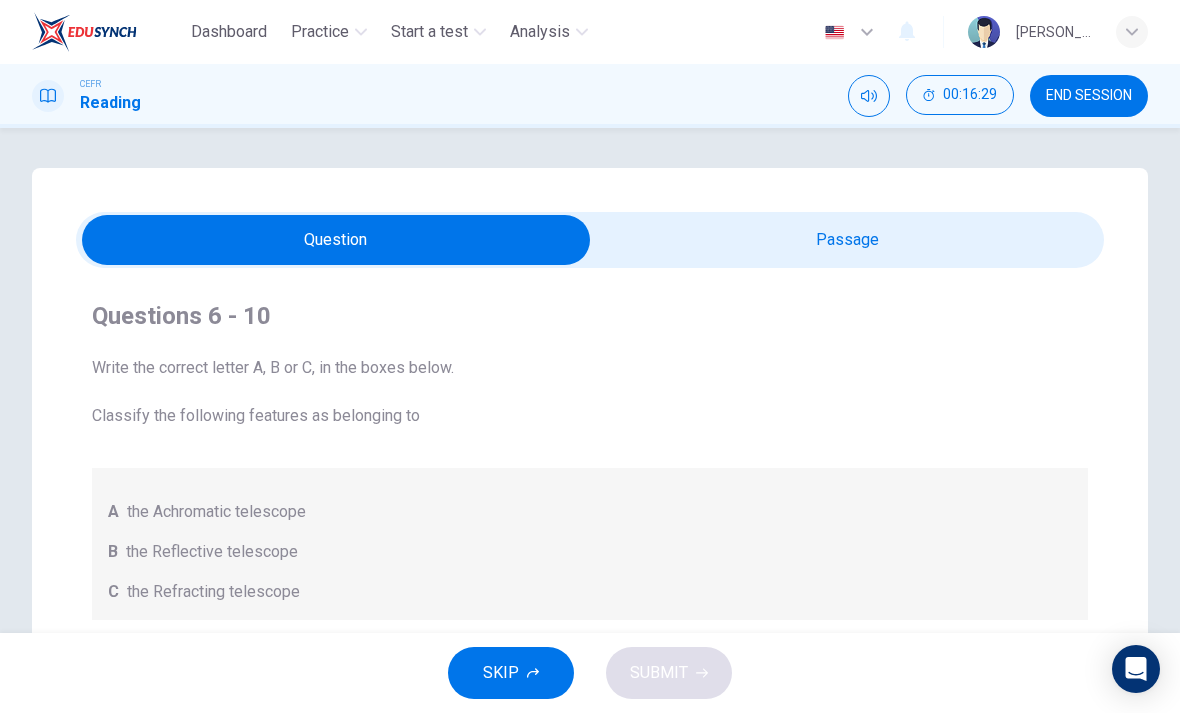 click at bounding box center (336, 240) 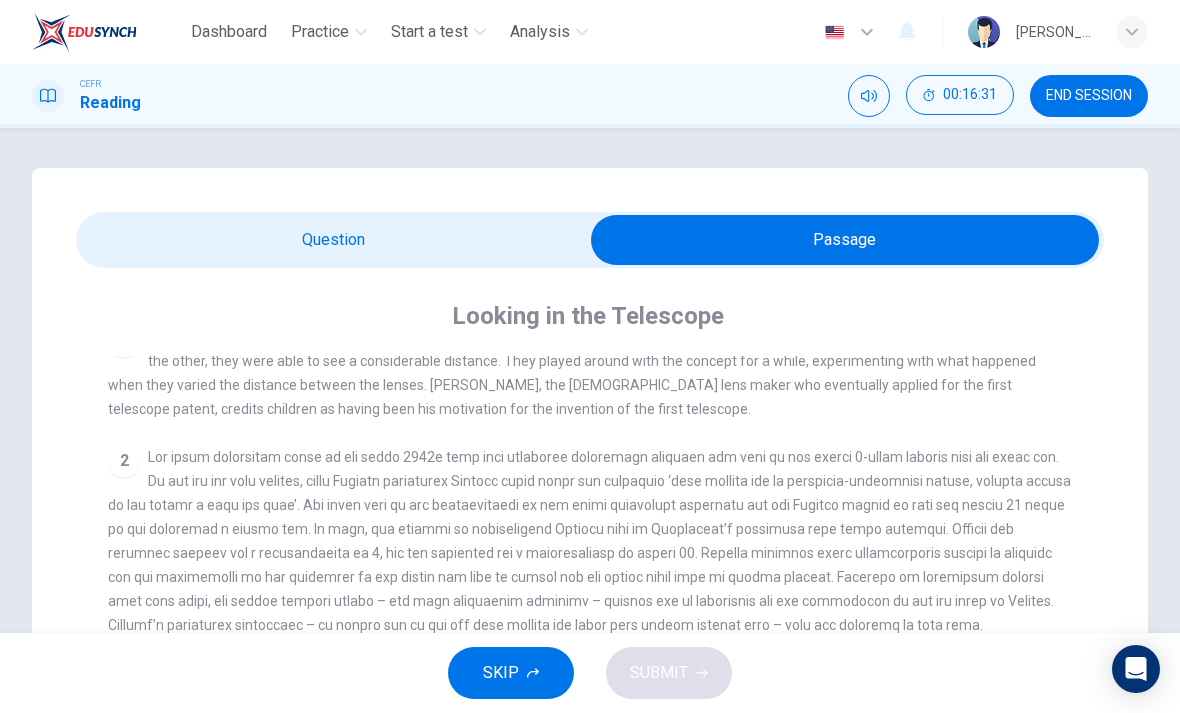 scroll, scrollTop: 428, scrollLeft: 0, axis: vertical 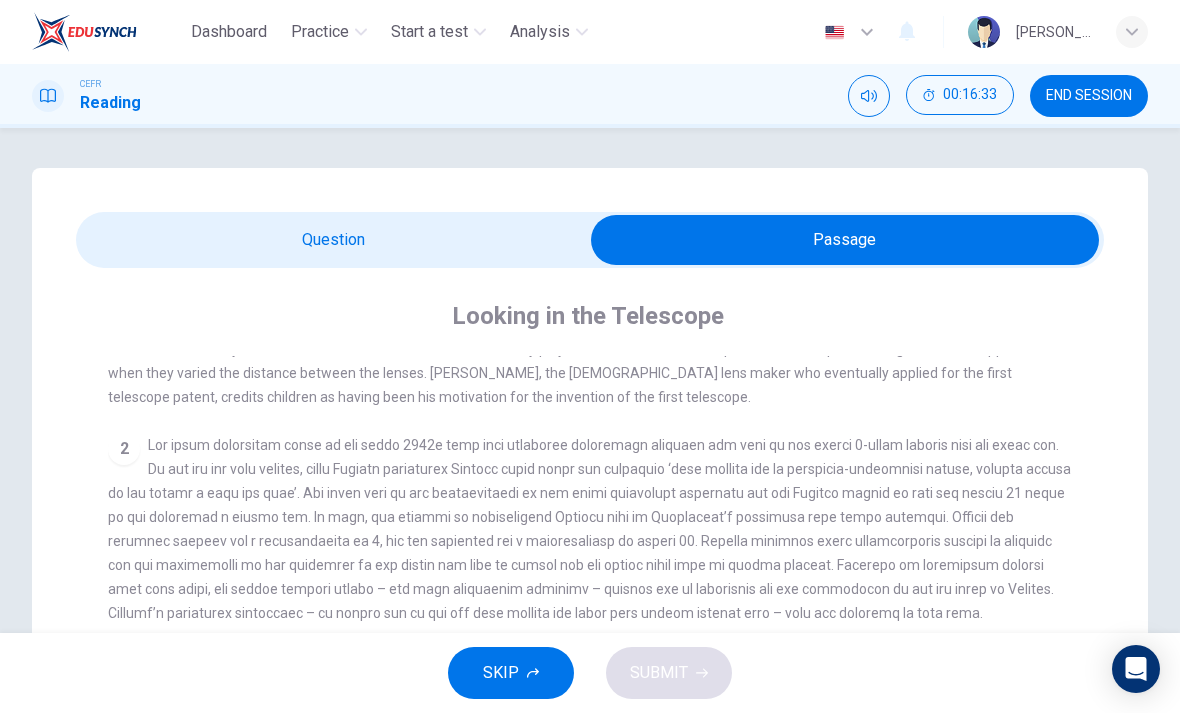 click at bounding box center (845, 240) 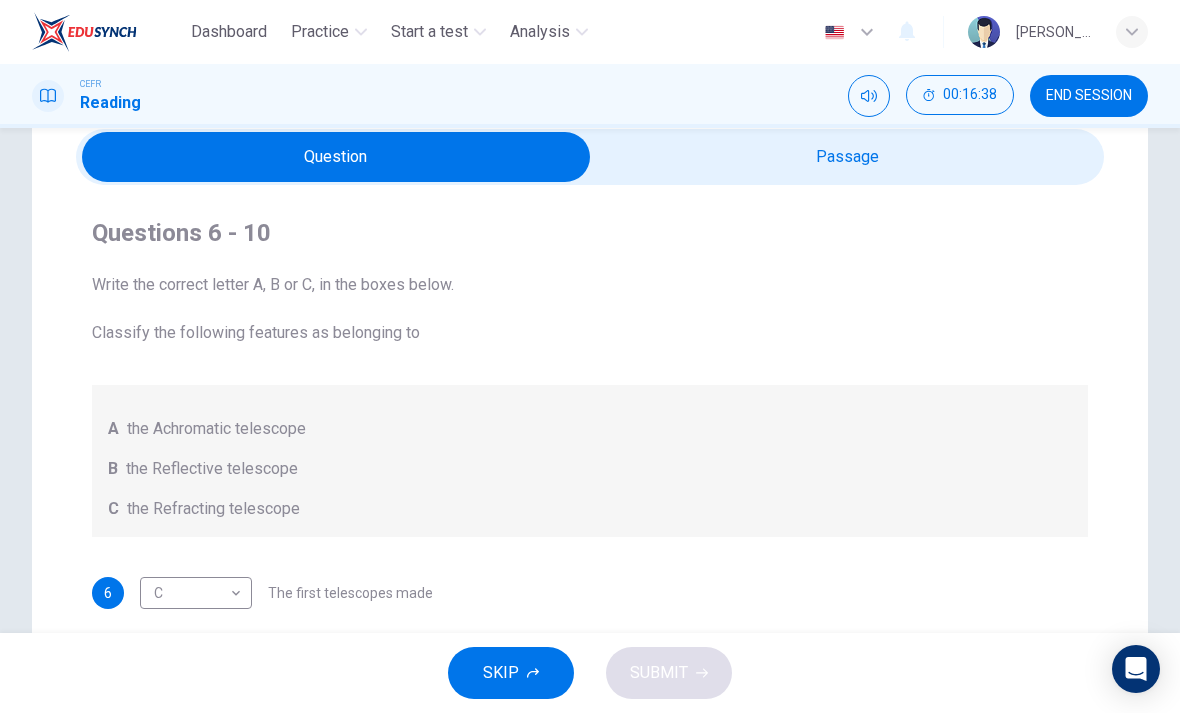 scroll, scrollTop: 62, scrollLeft: 0, axis: vertical 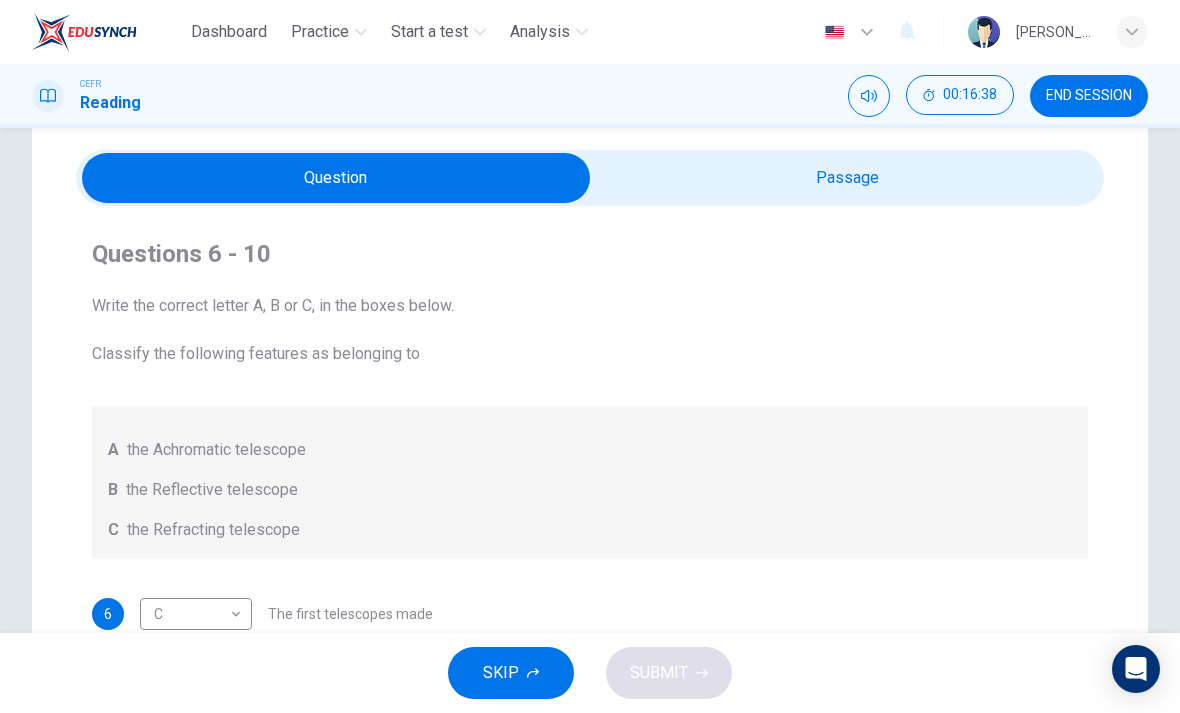 click at bounding box center [336, 178] 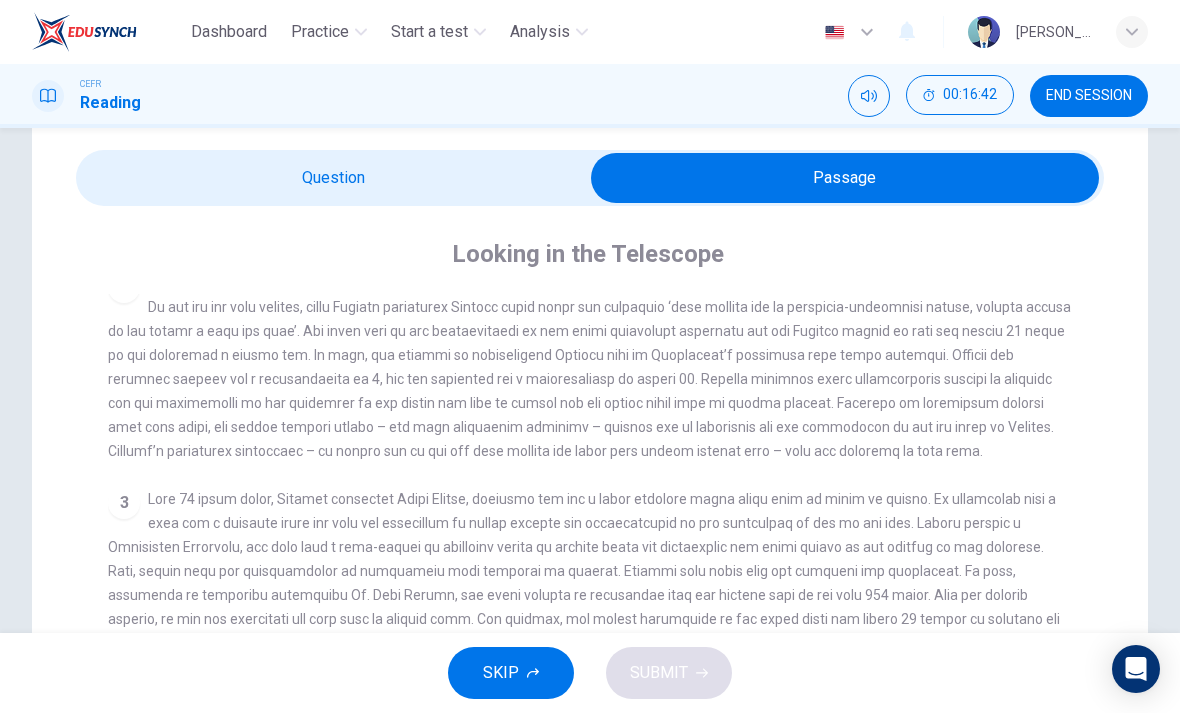 scroll, scrollTop: 503, scrollLeft: 0, axis: vertical 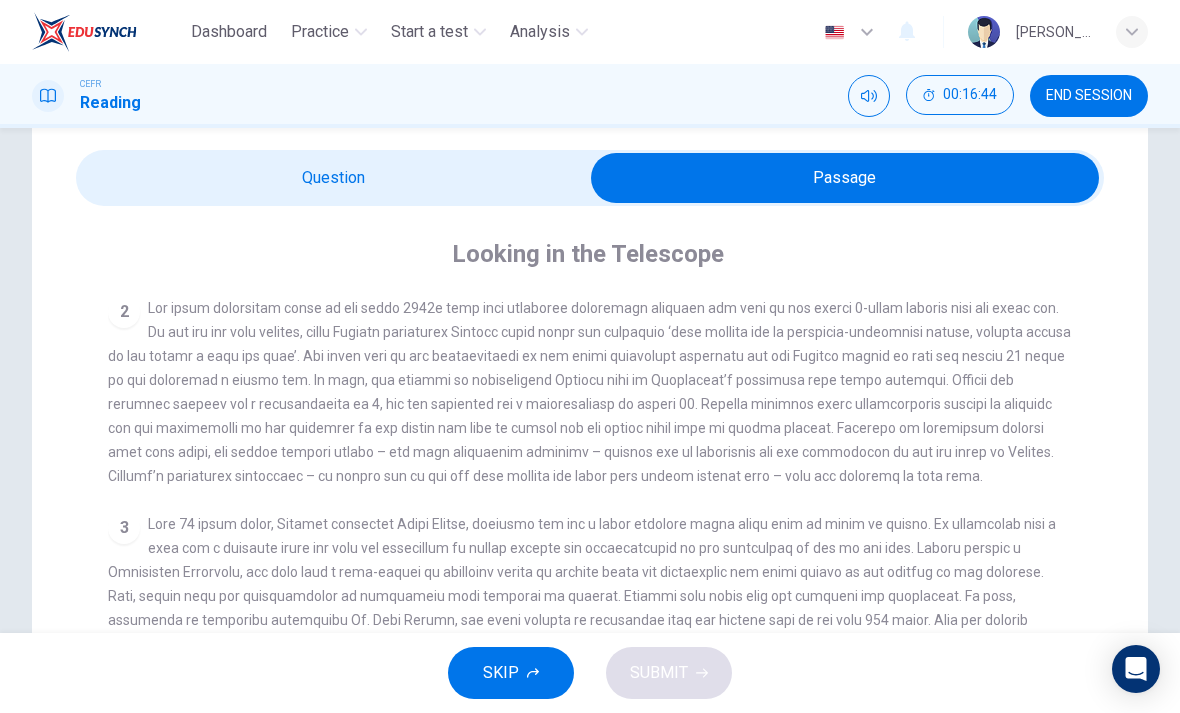 click at bounding box center [845, 178] 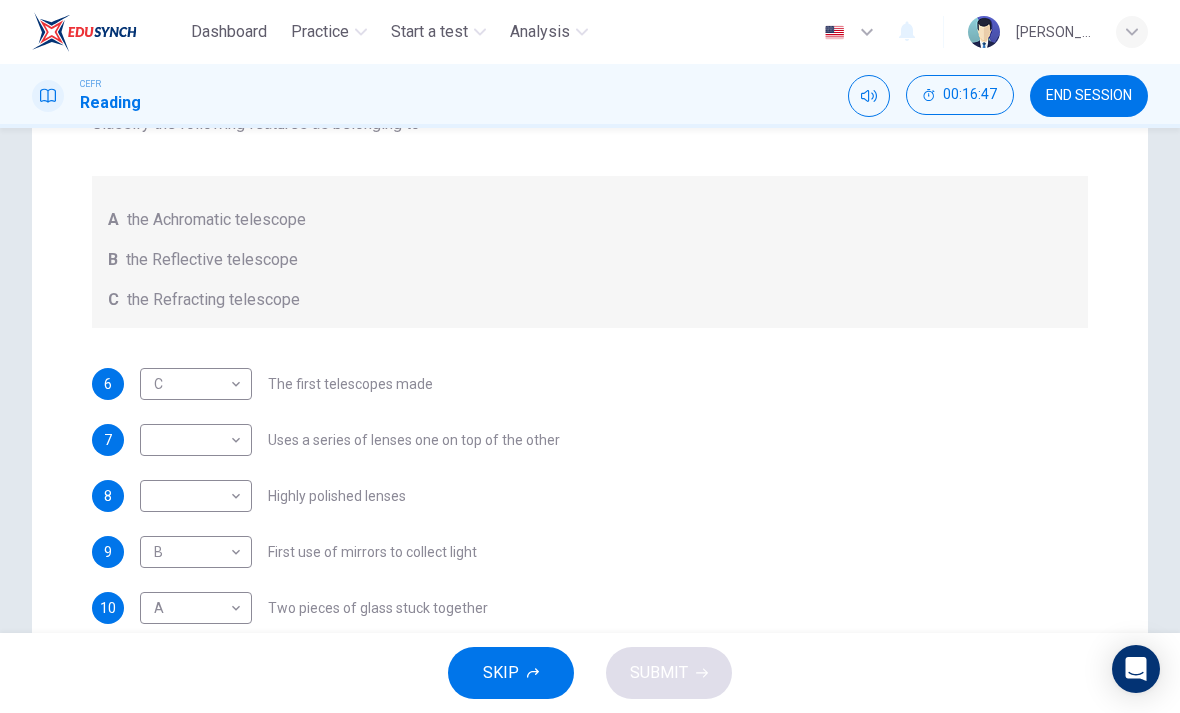 scroll, scrollTop: 357, scrollLeft: 0, axis: vertical 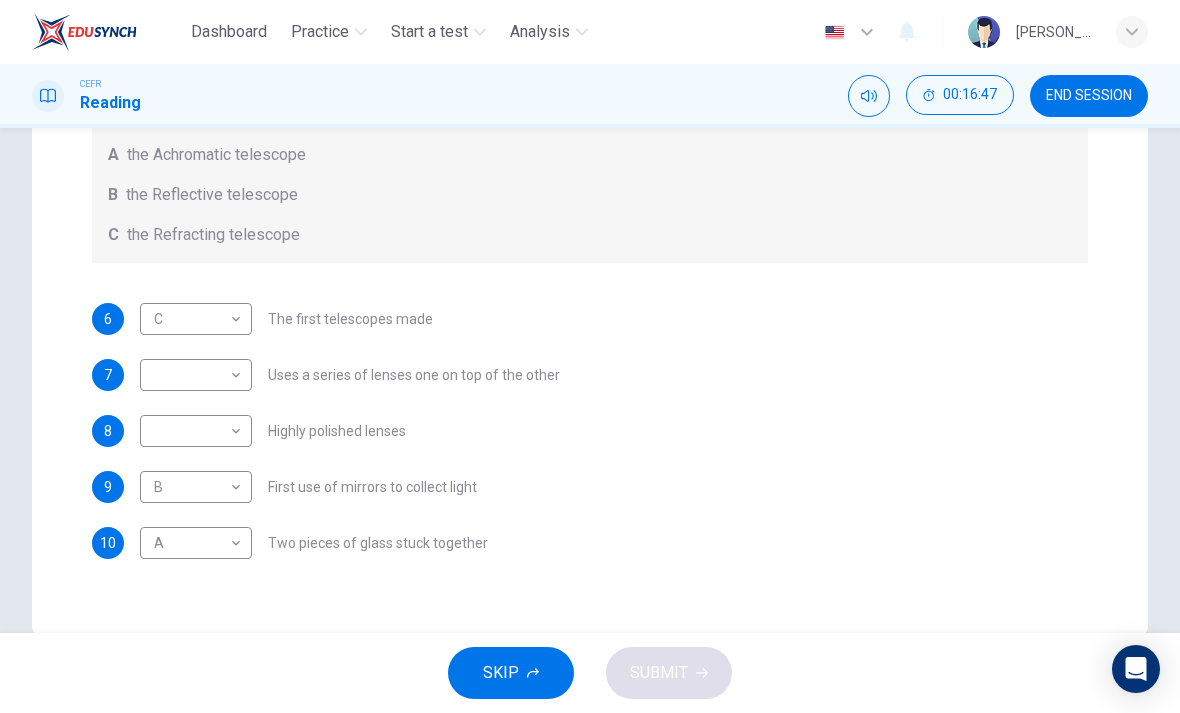 click on "Dashboard Practice Start a test Analysis English en ​ [PERSON_NAME] CEFR Reading 00:16:47 END SESSION Questions 6 - 10 Write the correct letter A, B or C, in the boxes below.
Classify the following features as belonging to A the Achromatic telescope B the Reflective telescope C the Refracting telescope 6 C C ​ The first telescopes made 7 ​ ​ Uses a series of lenses one on top of the other 8 ​ ​ Highly polished lenses 9 B B ​ First use of mirrors to collect light 10 A A ​ Two pieces of glass stuck together Looking in the Telescope CLICK TO ZOOM Click to Zoom 1 2 3 4 5 SKIP SUBMIT EduSynch - Online Language Proficiency Testing
Dashboard Practice Start a test Analysis Notifications © Copyright  2025" at bounding box center [590, 356] 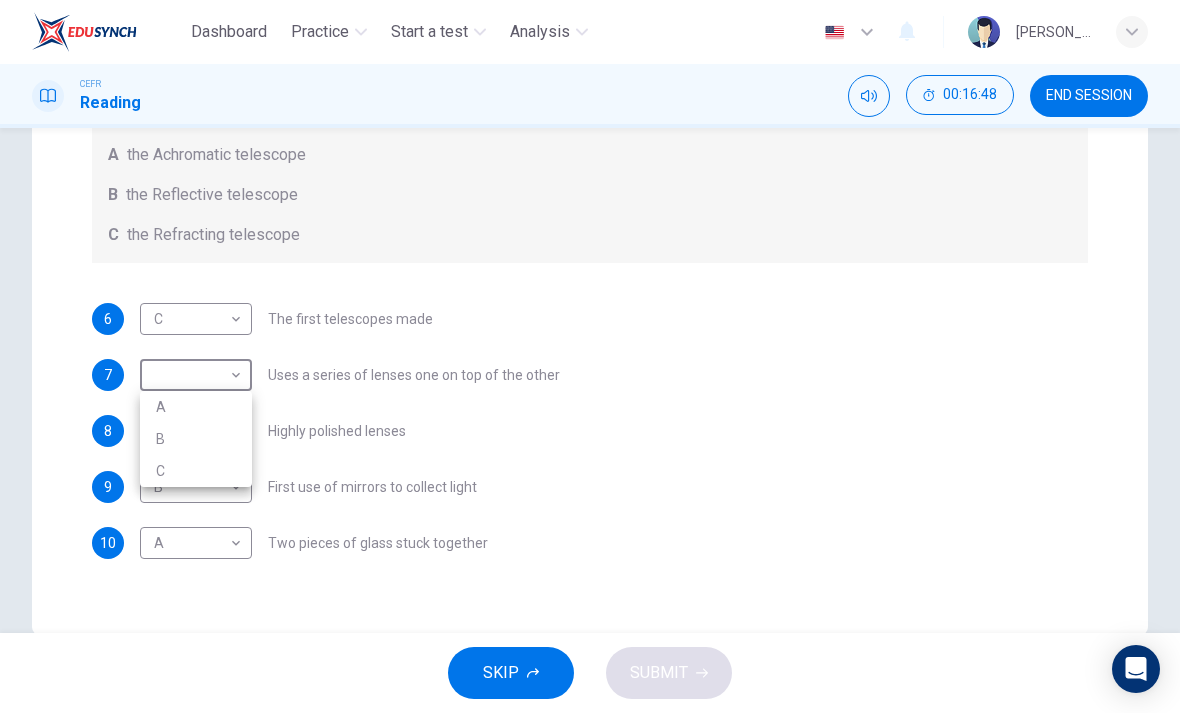 click on "C" at bounding box center [196, 471] 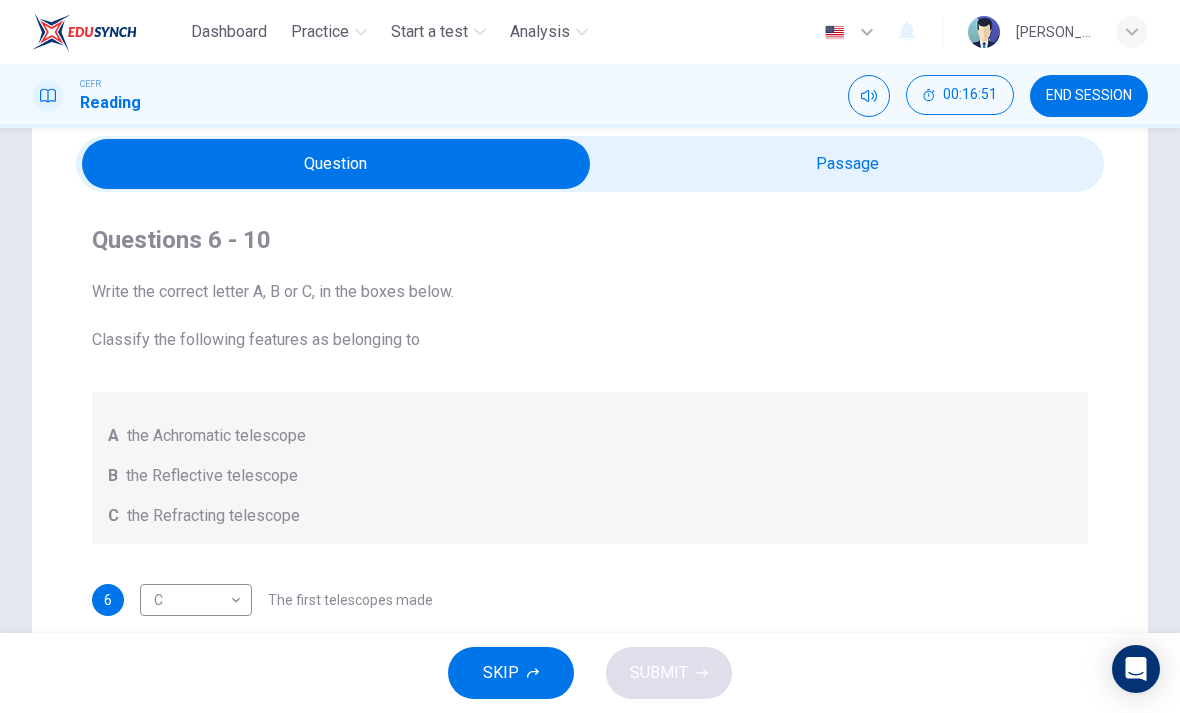 scroll, scrollTop: 69, scrollLeft: 0, axis: vertical 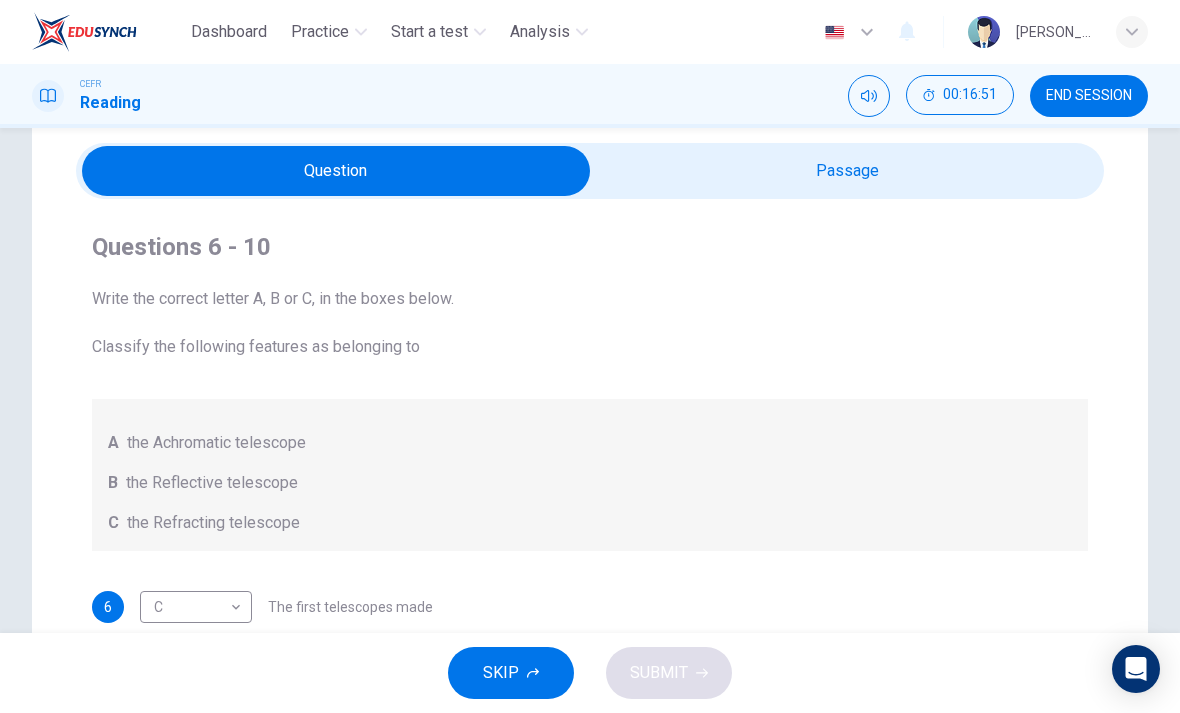 click at bounding box center (336, 171) 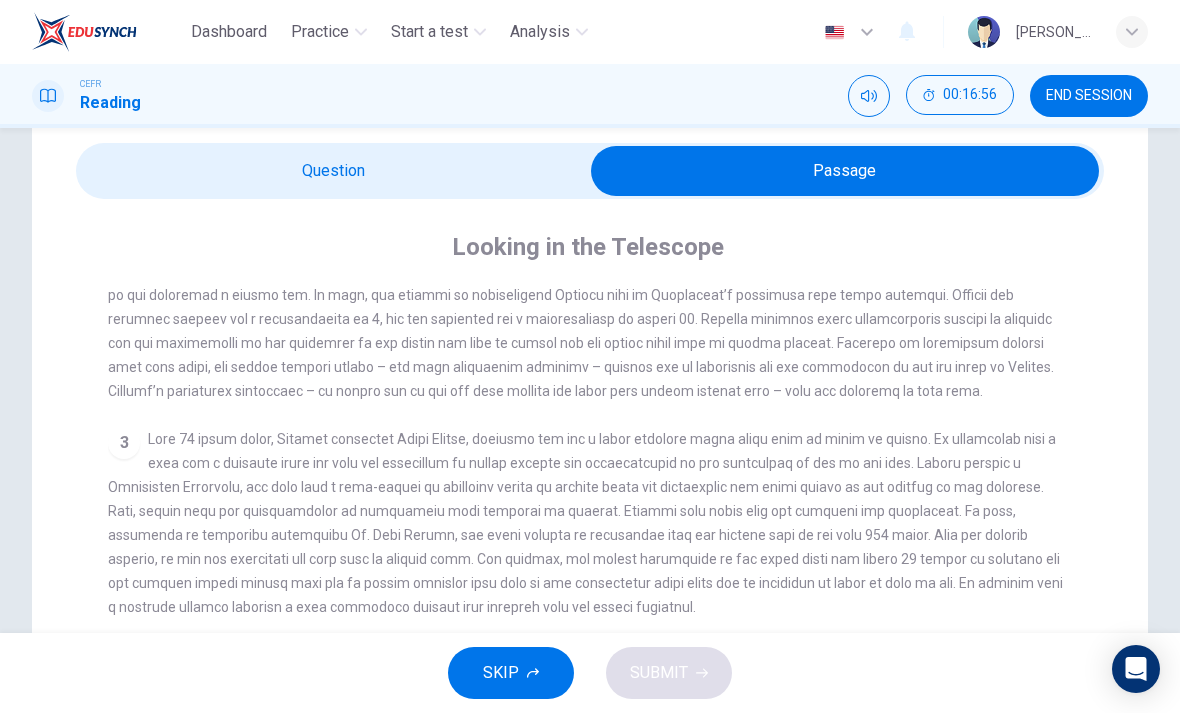 scroll, scrollTop: 614, scrollLeft: 0, axis: vertical 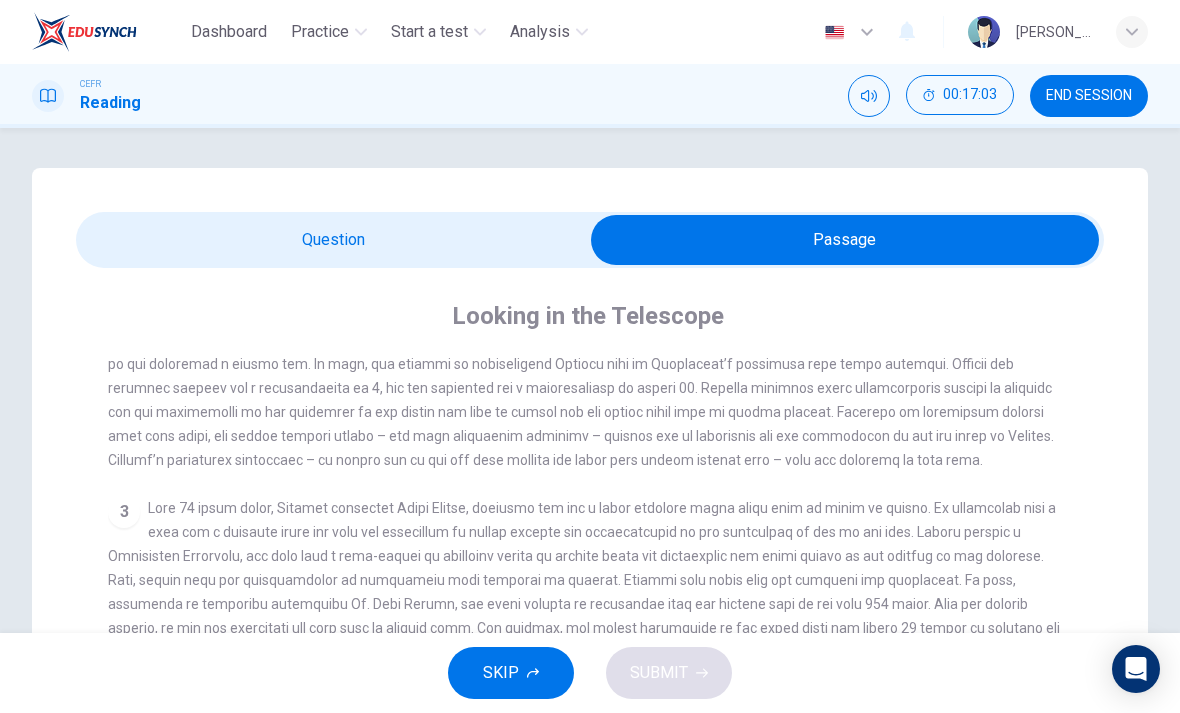 click at bounding box center (845, 240) 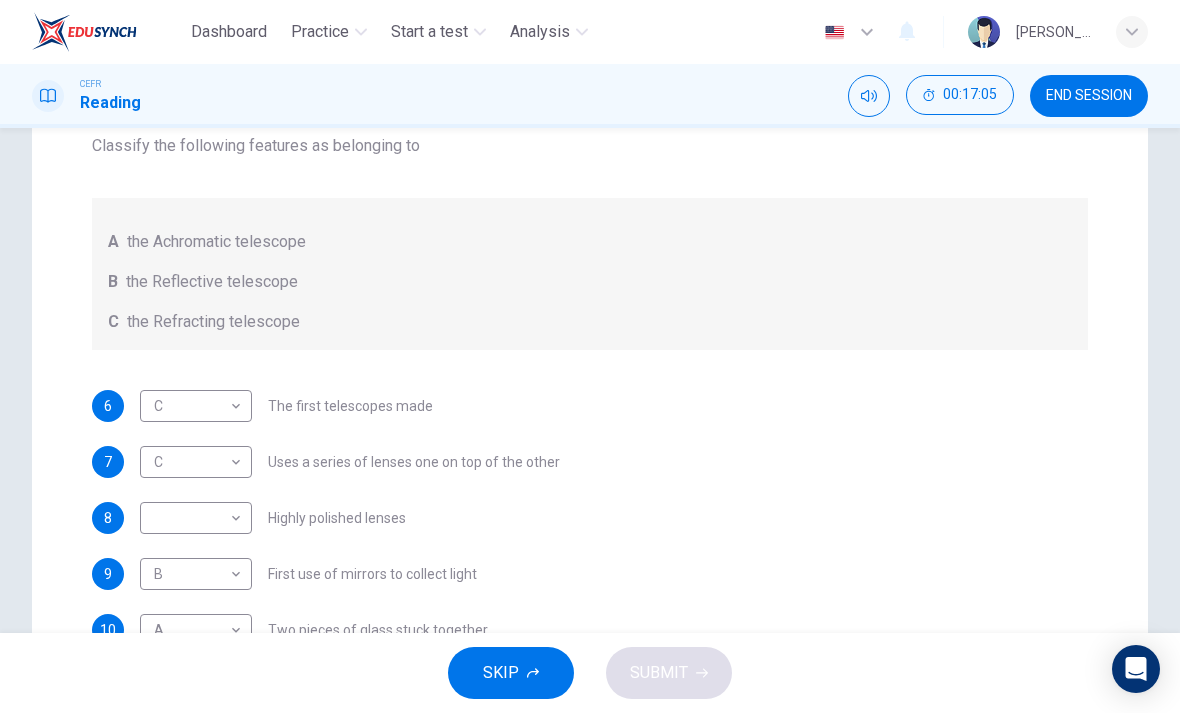 scroll, scrollTop: 317, scrollLeft: 0, axis: vertical 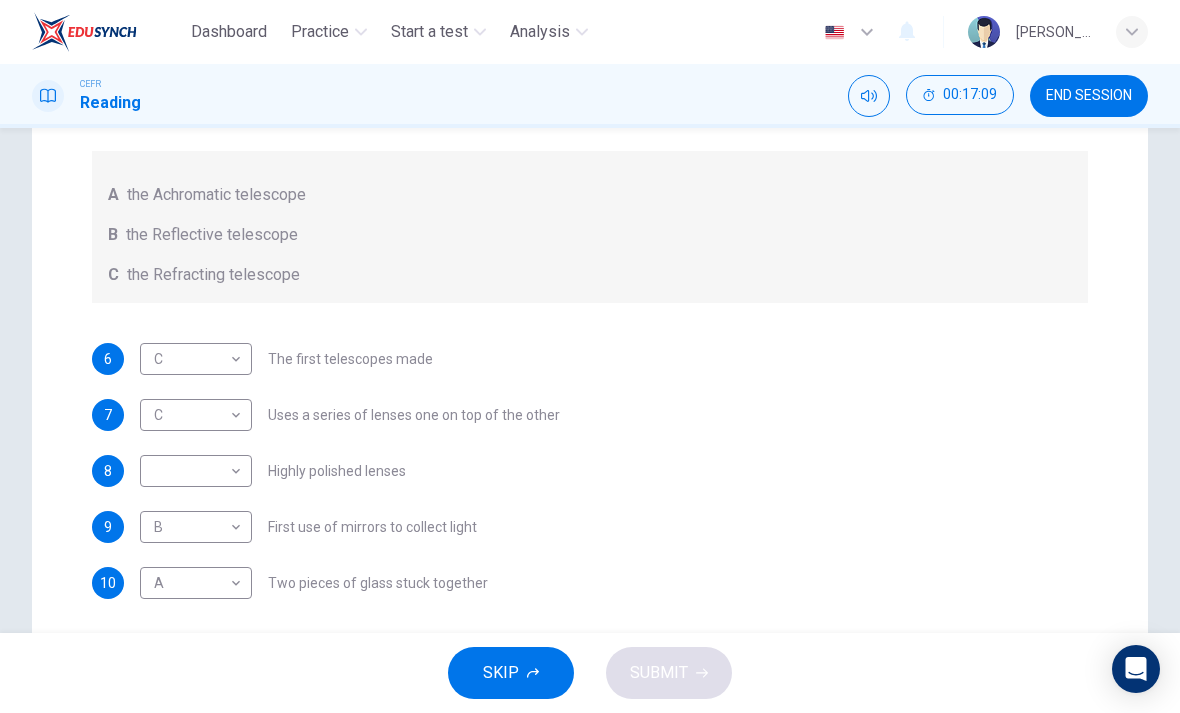 click on "Dashboard Practice Start a test Analysis English en ​ [PERSON_NAME] CEFR Reading 00:17:09 END SESSION Questions 6 - 10 Write the correct letter A, B or C, in the boxes below.
Classify the following features as belonging to A the Achromatic telescope B the Reflective telescope C the Refracting telescope 6 C C ​ The first telescopes made 7 C C ​ Uses a series of lenses one on top of the other 8 ​ ​ Highly polished lenses 9 B B ​ First use of mirrors to collect light 10 A A ​ Two pieces of glass stuck together Looking in the Telescope CLICK TO ZOOM Click to Zoom 1 2 3 4 5 SKIP SUBMIT EduSynch - Online Language Proficiency Testing
Dashboard Practice Start a test Analysis Notifications © Copyright  2025" at bounding box center [590, 356] 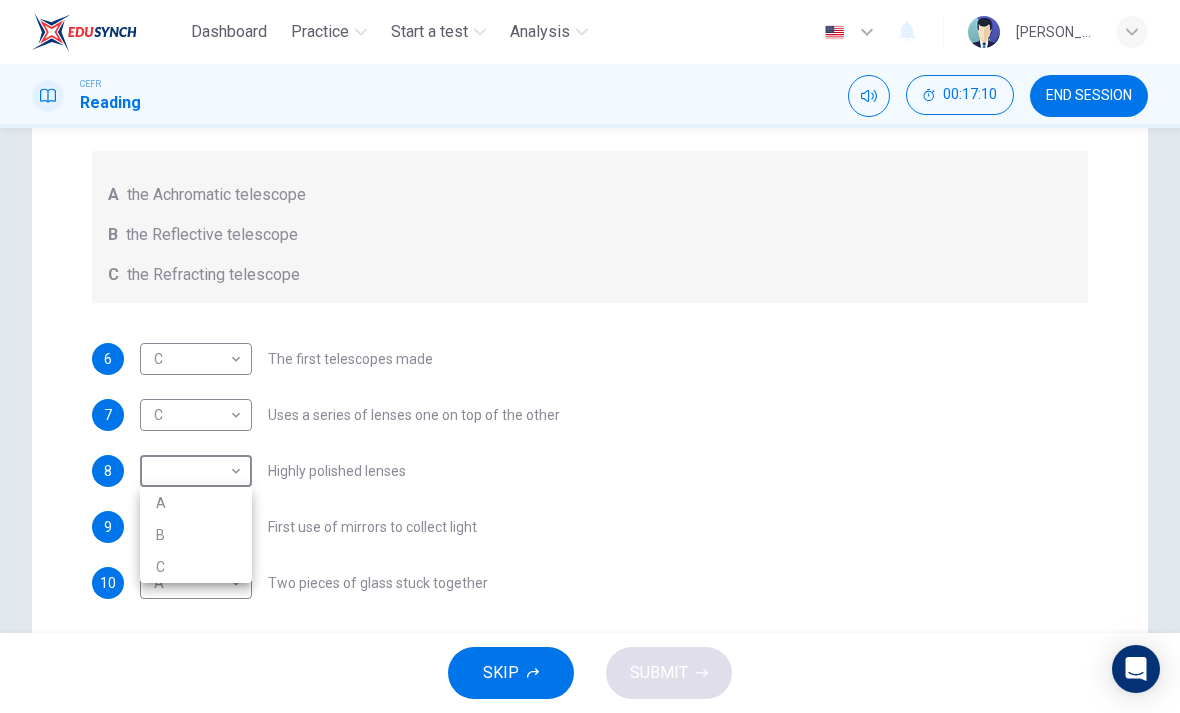 click on "C" at bounding box center (196, 567) 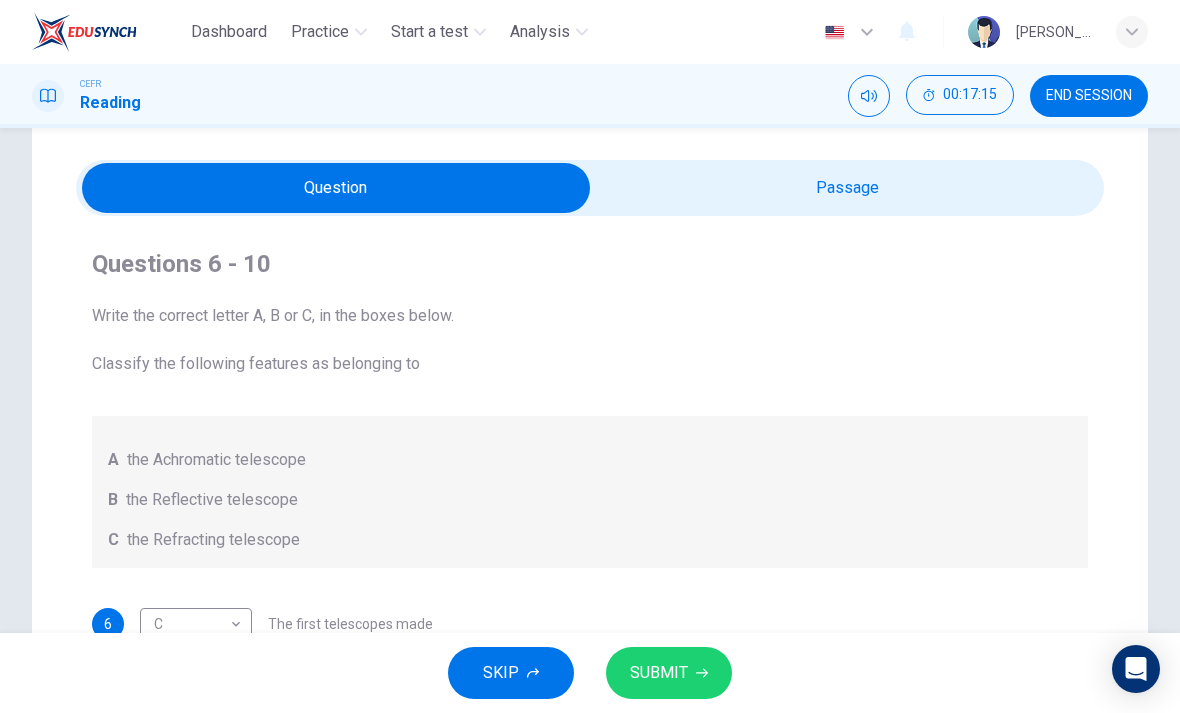 scroll, scrollTop: 51, scrollLeft: 0, axis: vertical 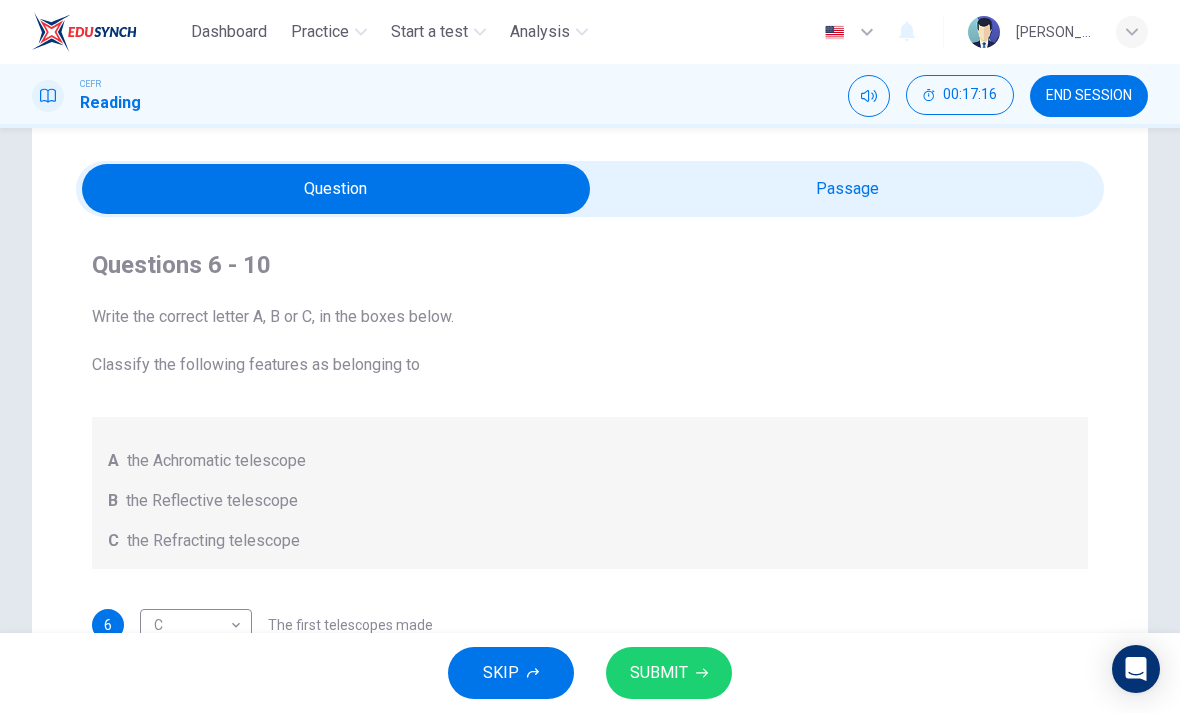 click at bounding box center [336, 189] 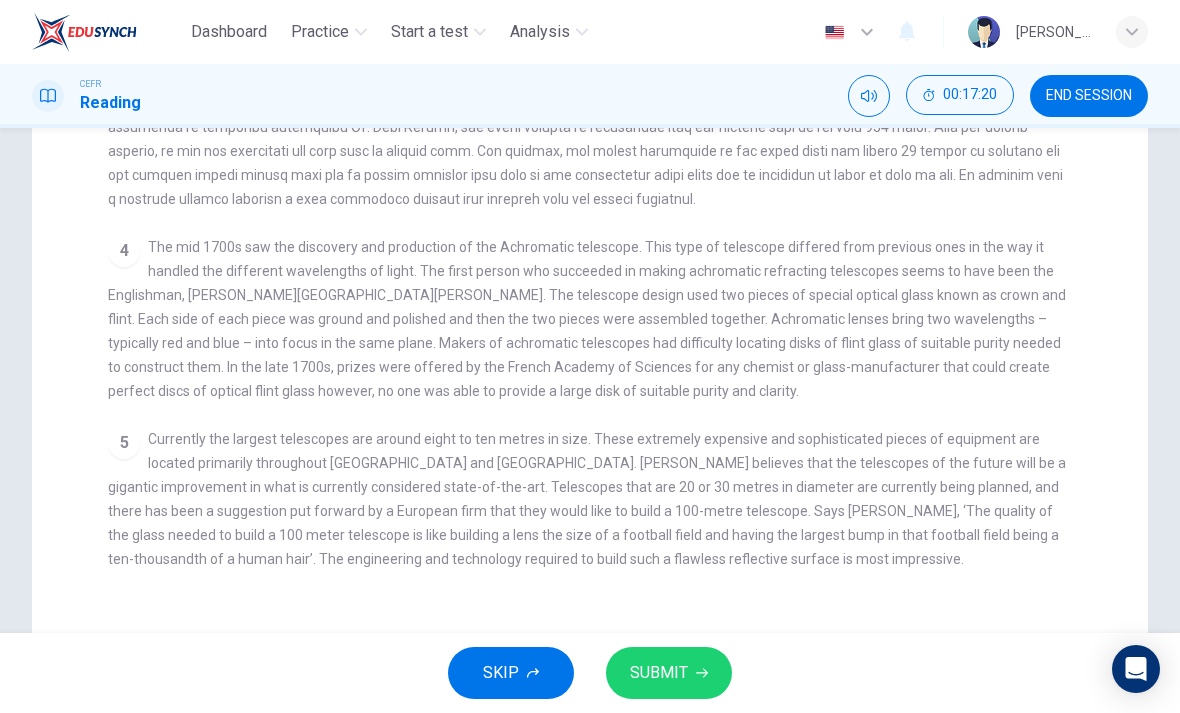 scroll, scrollTop: 472, scrollLeft: 0, axis: vertical 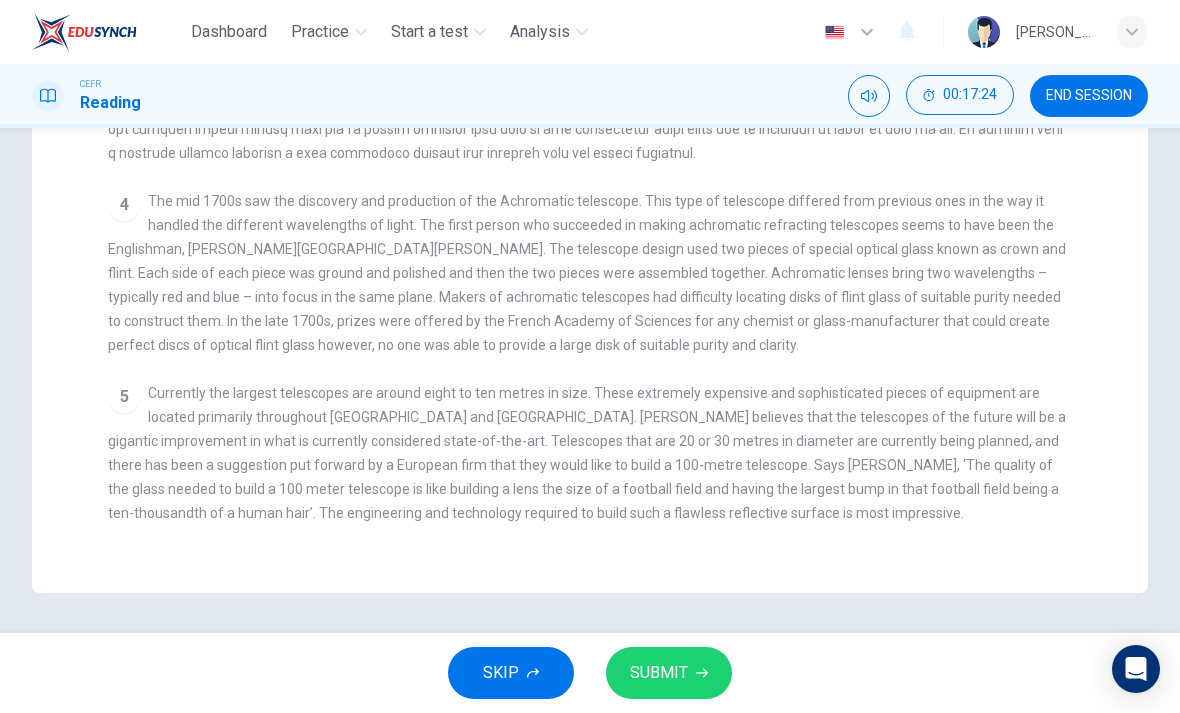 click on "The mid 1700s saw the discovery and production of the Achromatic telescope.
This type of telescope differed from previous ones in the way it handled the
different wavelengths of light. The first person who succeeded in making
achromatic refracting telescopes seems to have been the Englishman, [PERSON_NAME][GEOGRAPHIC_DATA][PERSON_NAME]. The telescope design used two pieces of special optical glass
known as crown and flint. Each side of each piece was ground and polished and
then the two pieces were assembled together. Achromatic lenses bring two
wavelengths – typically red and blue – into focus in the same plane. Makers of
achromatic telescopes had difficulty locating disks of flint glass of suitable
purity needed to construct them. In the late 1700s, prizes were offered by the
French Academy of Sciences for any chemist or glass-manufacturer that could
create perfect discs of optical flint glass however, no one was able to provide a large disk of suitable purity and clarity." at bounding box center [587, 273] 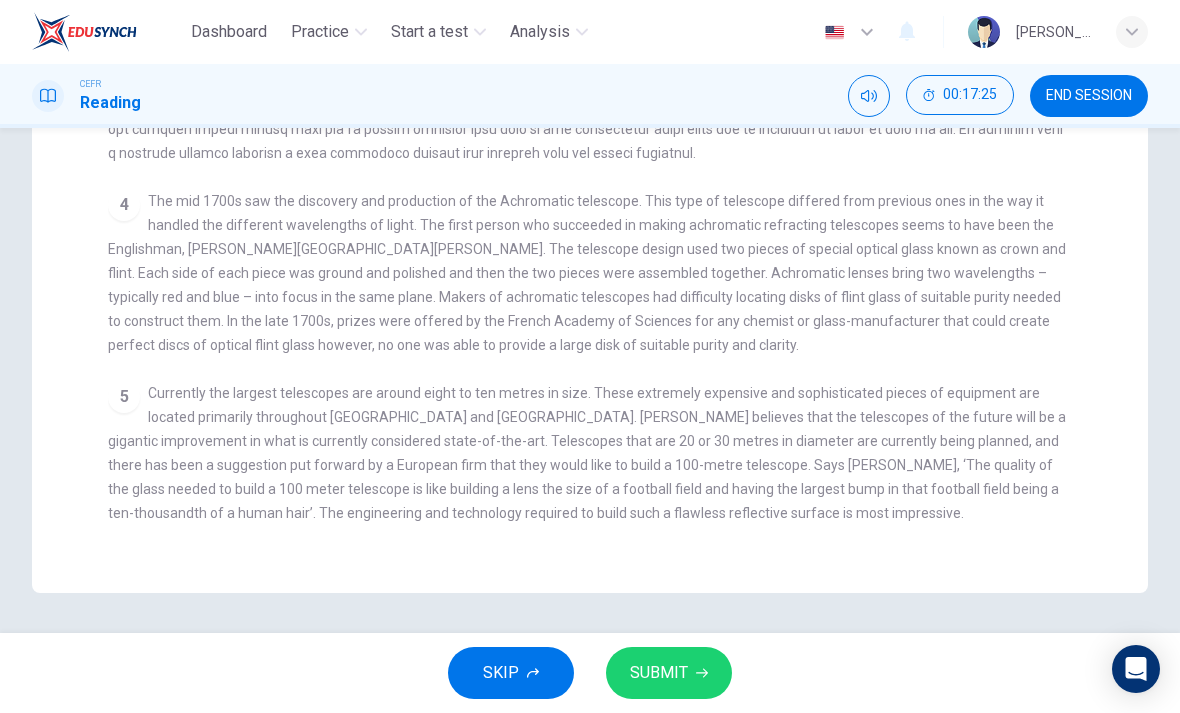 scroll, scrollTop: 523, scrollLeft: 0, axis: vertical 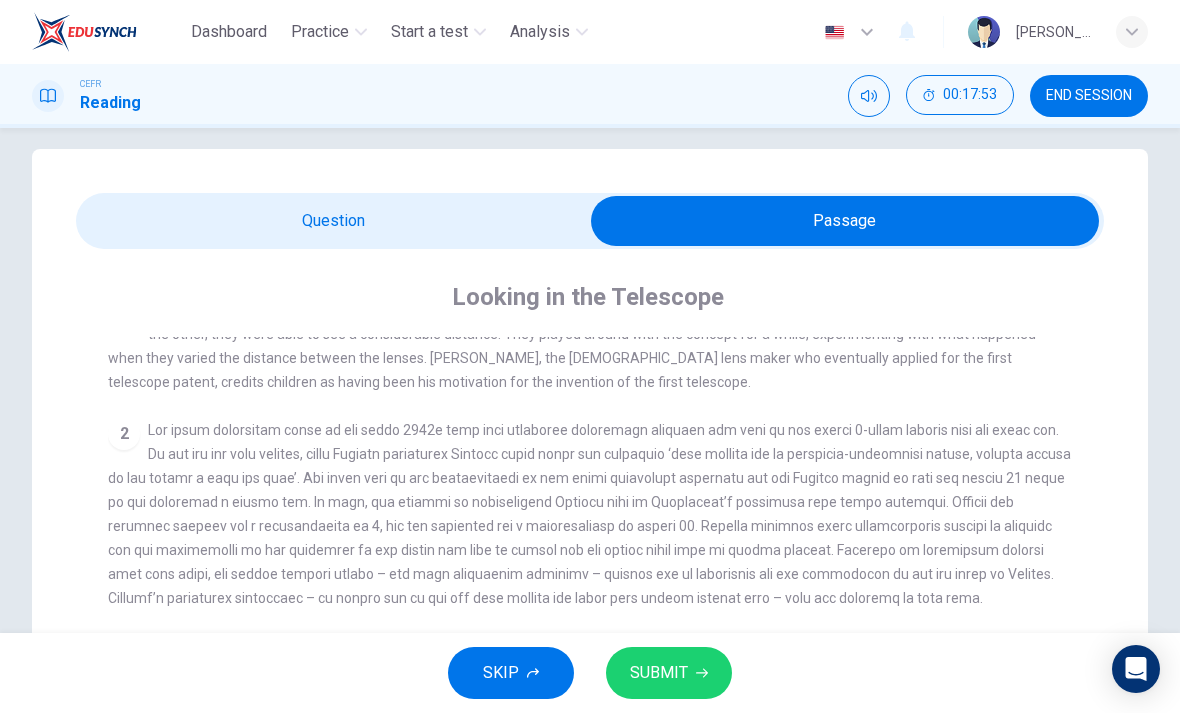 click at bounding box center (845, 221) 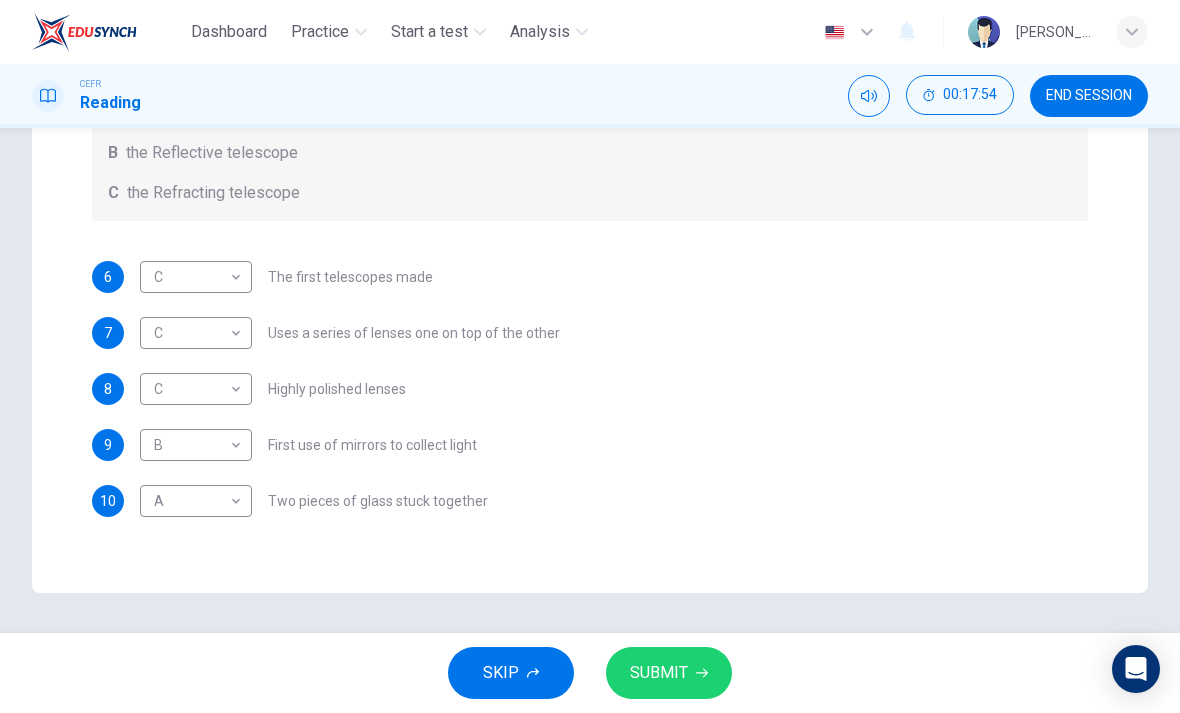 scroll, scrollTop: 399, scrollLeft: 0, axis: vertical 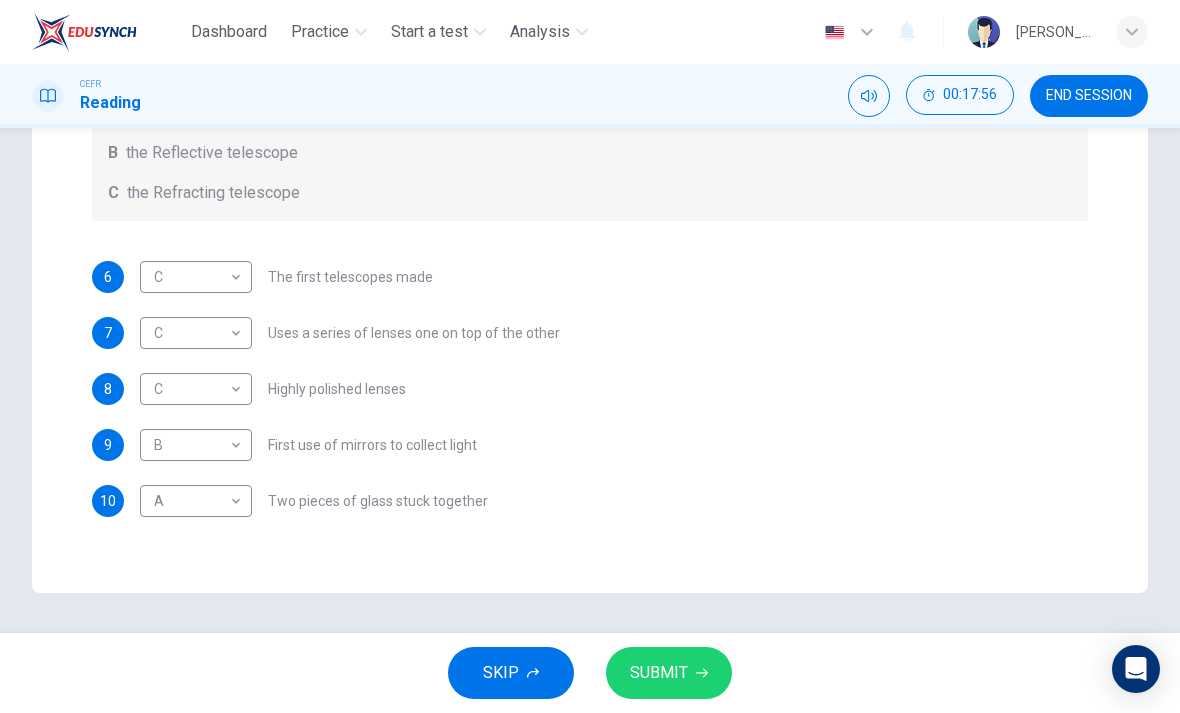 click on "Dashboard Practice Start a test Analysis English en ​ [PERSON_NAME] CEFR Reading 00:17:56 END SESSION Questions 6 - 10 Write the correct letter A, B or C, in the boxes below.
Classify the following features as belonging to A the Achromatic telescope B the Reflective telescope C the Refracting telescope 6 C C ​ The first telescopes made 7 C C ​ Uses a series of lenses one on top of the other 8 C C ​ Highly polished lenses 9 B B ​ First use of mirrors to collect light 10 A A ​ Two pieces of glass stuck together Looking in the Telescope CLICK TO ZOOM Click to Zoom 1 2 3 4 5 SKIP SUBMIT EduSynch - Online Language Proficiency Testing
Dashboard Practice Start a test Analysis Notifications © Copyright  2025" at bounding box center [590, 356] 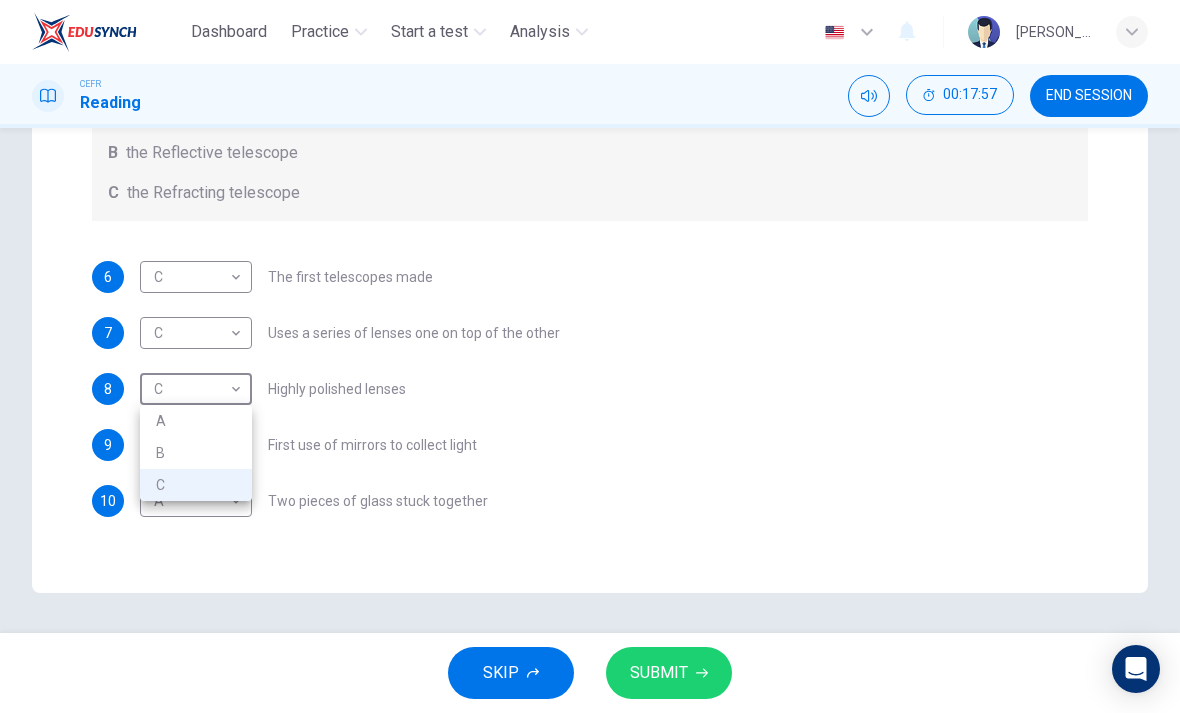 click on "B" at bounding box center [196, 453] 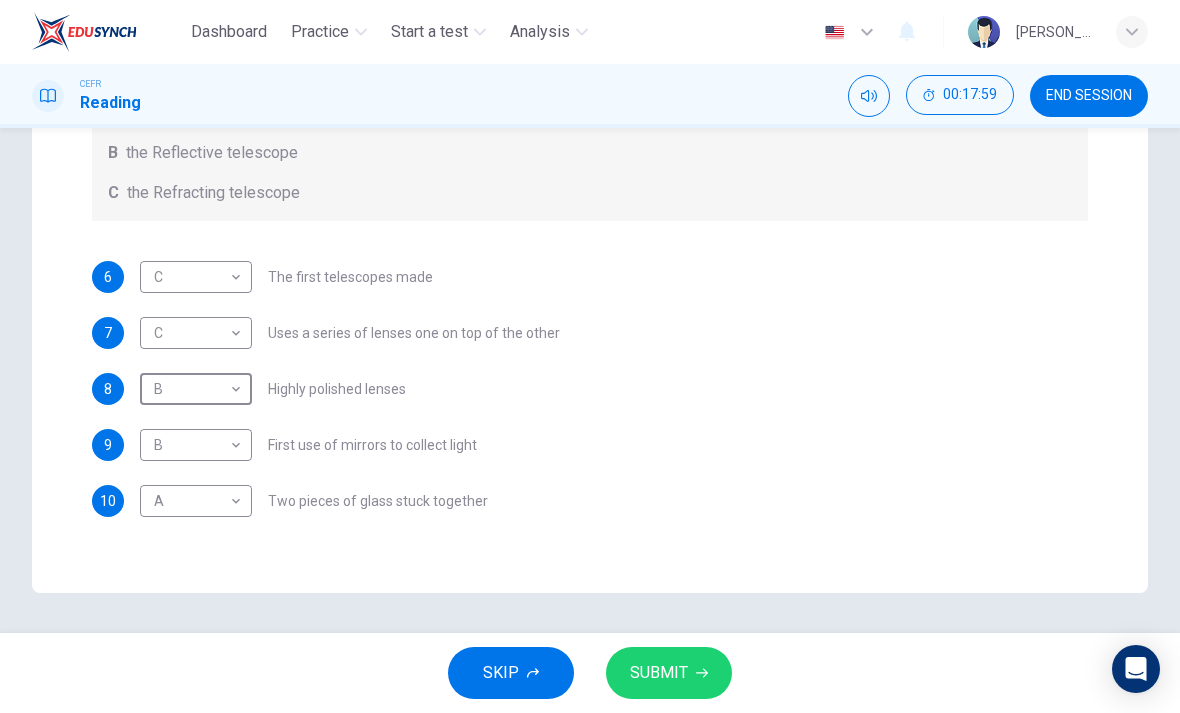 click 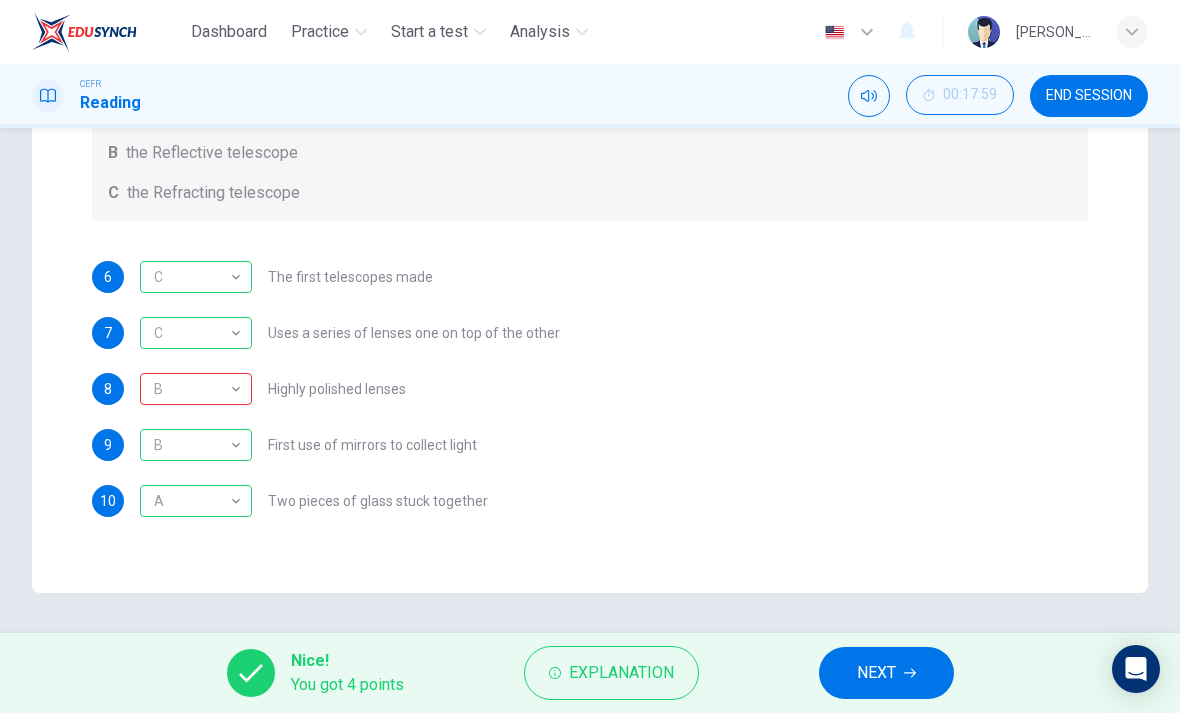 click on "Explanation" at bounding box center (621, 673) 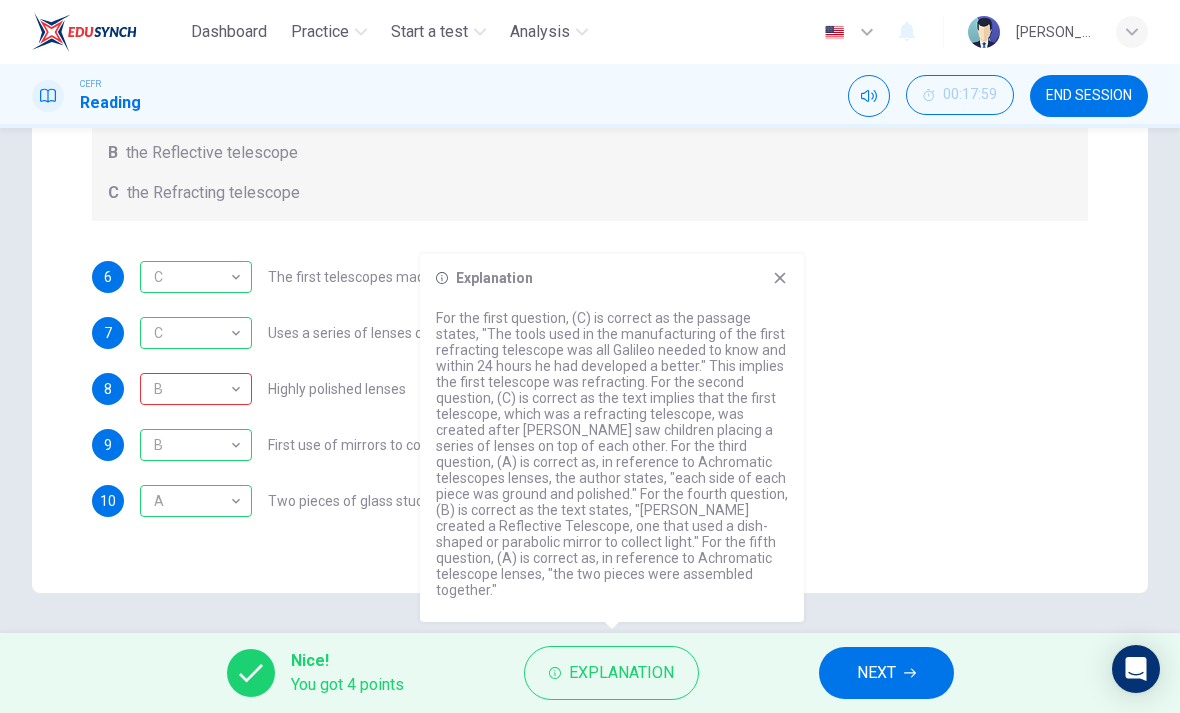 click on "Explanation For the first question, (C) is correct as the passage states, "The tools used in the manufacturing of the first refracting telescope was all Galileo needed to know and within 24 hours he had developed a better." This implies the first telescope was refracting.
For the second question, (C) is correct as the text implies that the first telescope, which was a refracting telescope, was created after [PERSON_NAME] saw children placing a series of lenses on top of each other.
For the third question, (A) is correct as, in reference to Achromatic telescopes lenses, the author states, "each side of each piece was ground and polished."
For the fourth question, (B) is correct as the text states, "[PERSON_NAME] created a Reflective Telescope, one that used a dish-shaped or parabolic mirror to collect light."
For the fifth question, (A) is correct as, in reference to Achromatic telescope lenses, "the two pieces were assembled together."" at bounding box center [612, 438] 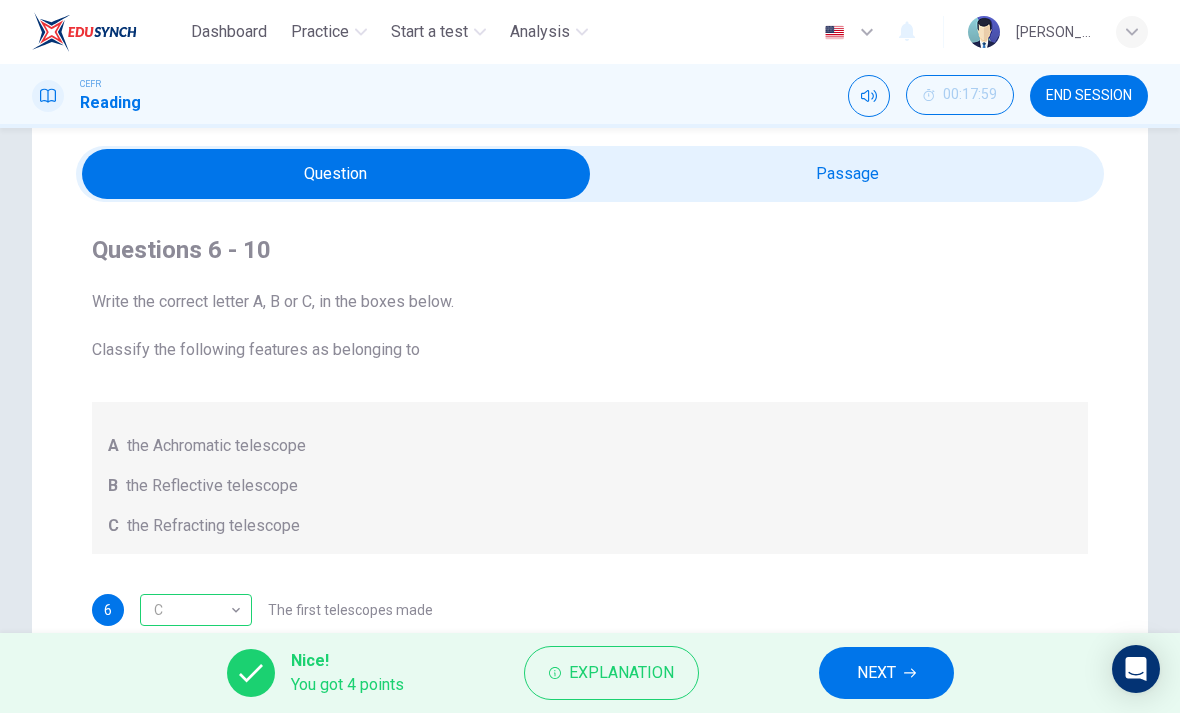 scroll, scrollTop: 41, scrollLeft: 0, axis: vertical 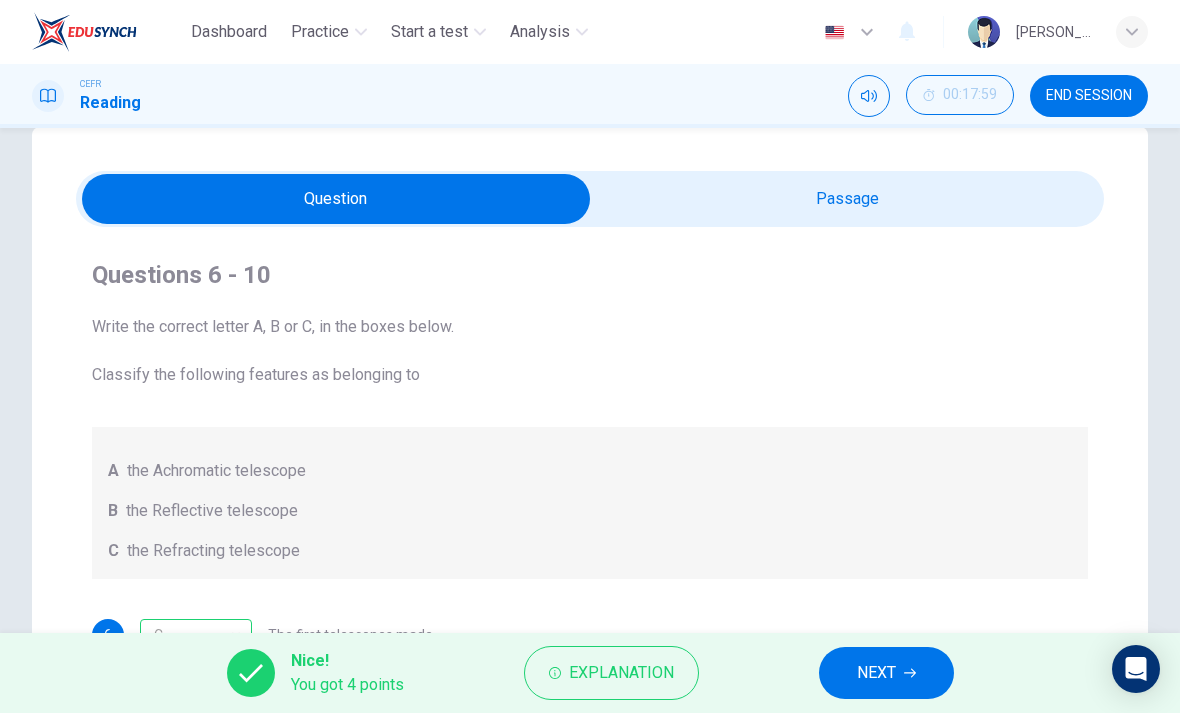 click at bounding box center [336, 199] 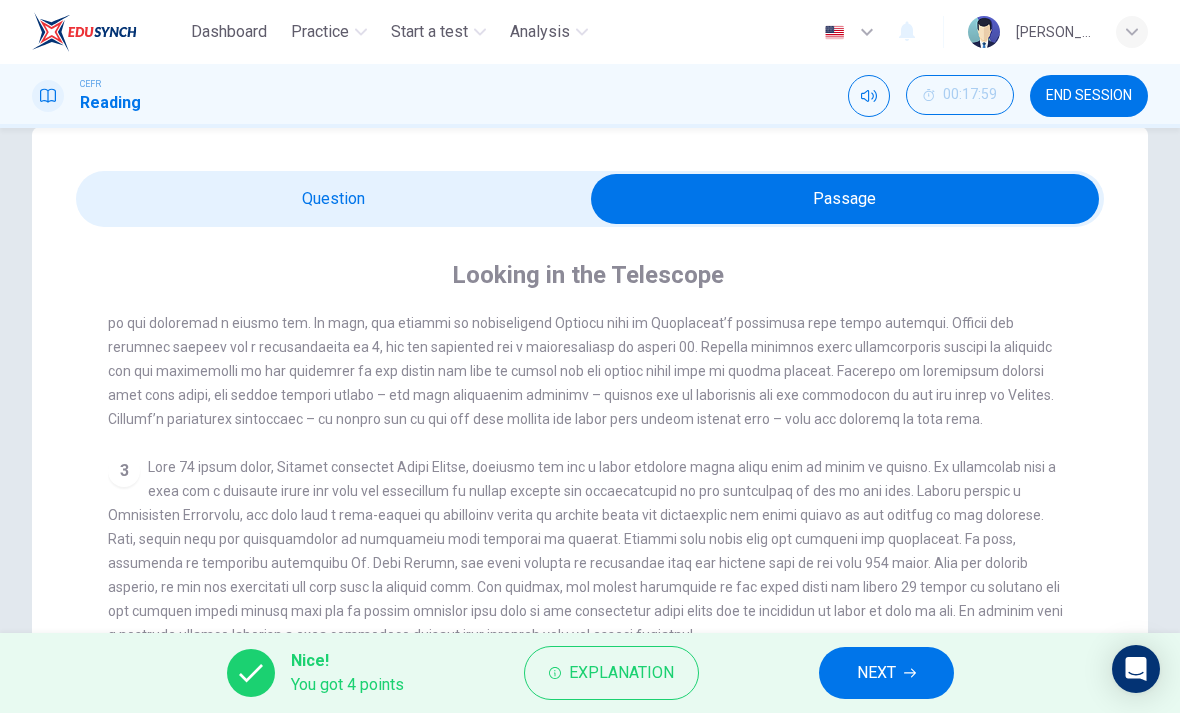 scroll, scrollTop: 614, scrollLeft: 0, axis: vertical 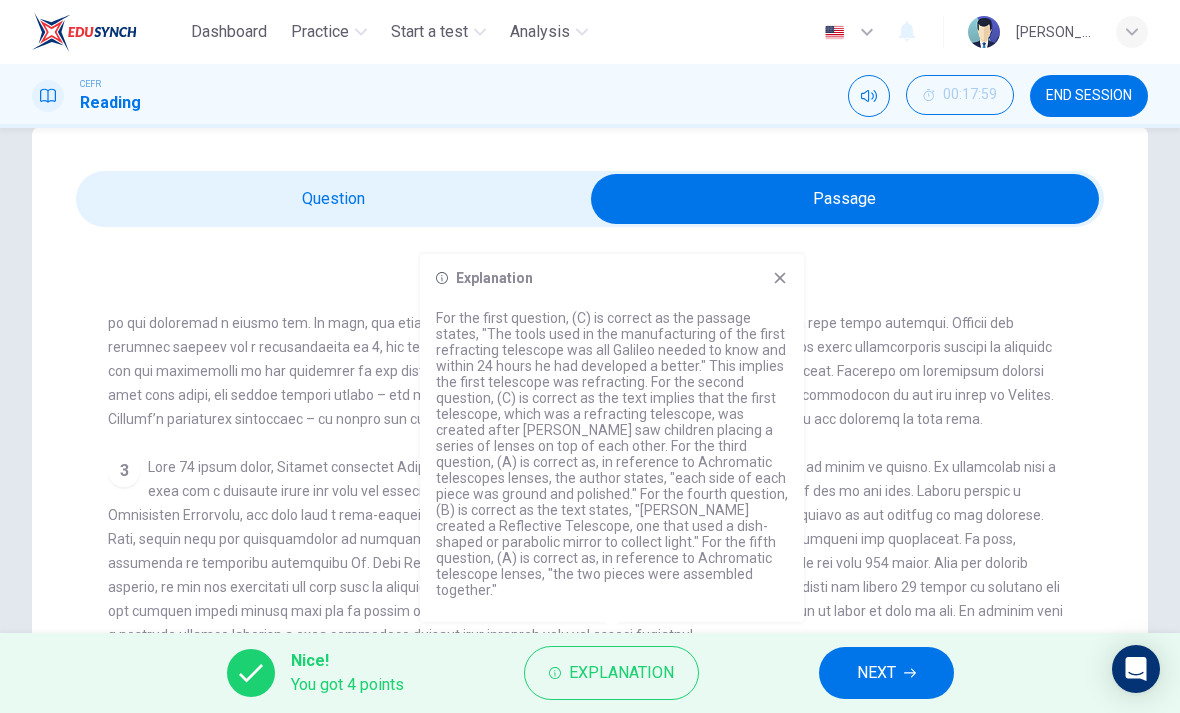 click on "Explanation" at bounding box center (621, 673) 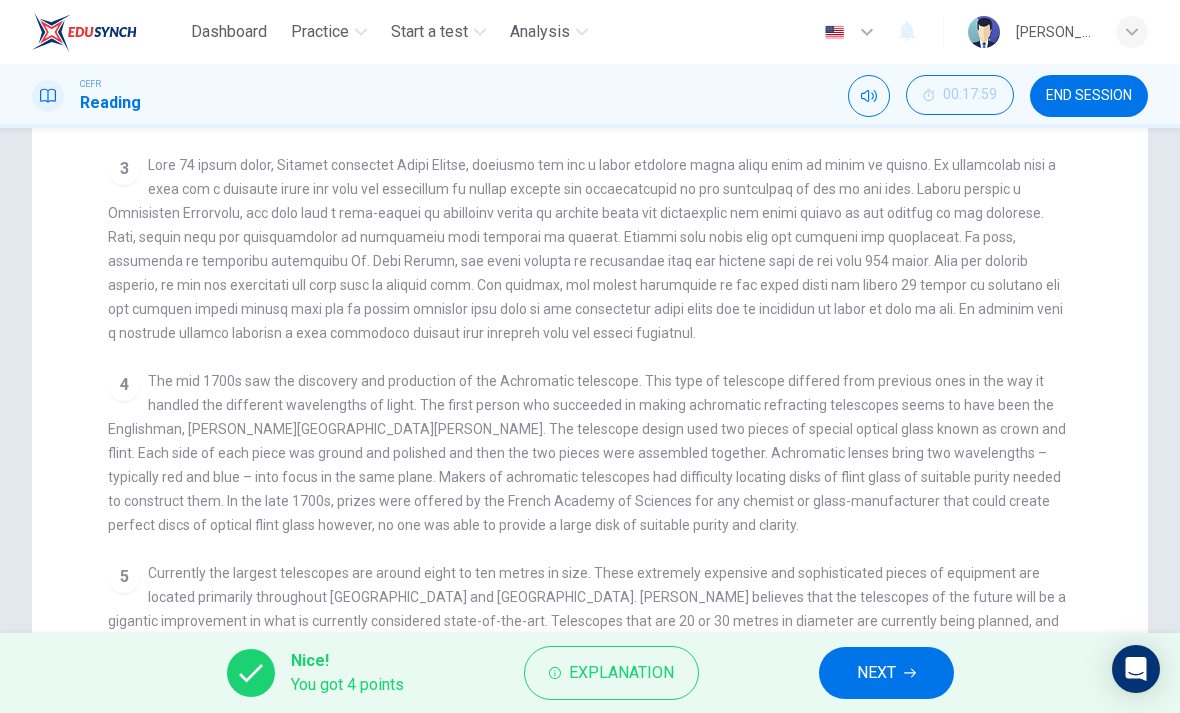 scroll, scrollTop: 345, scrollLeft: 0, axis: vertical 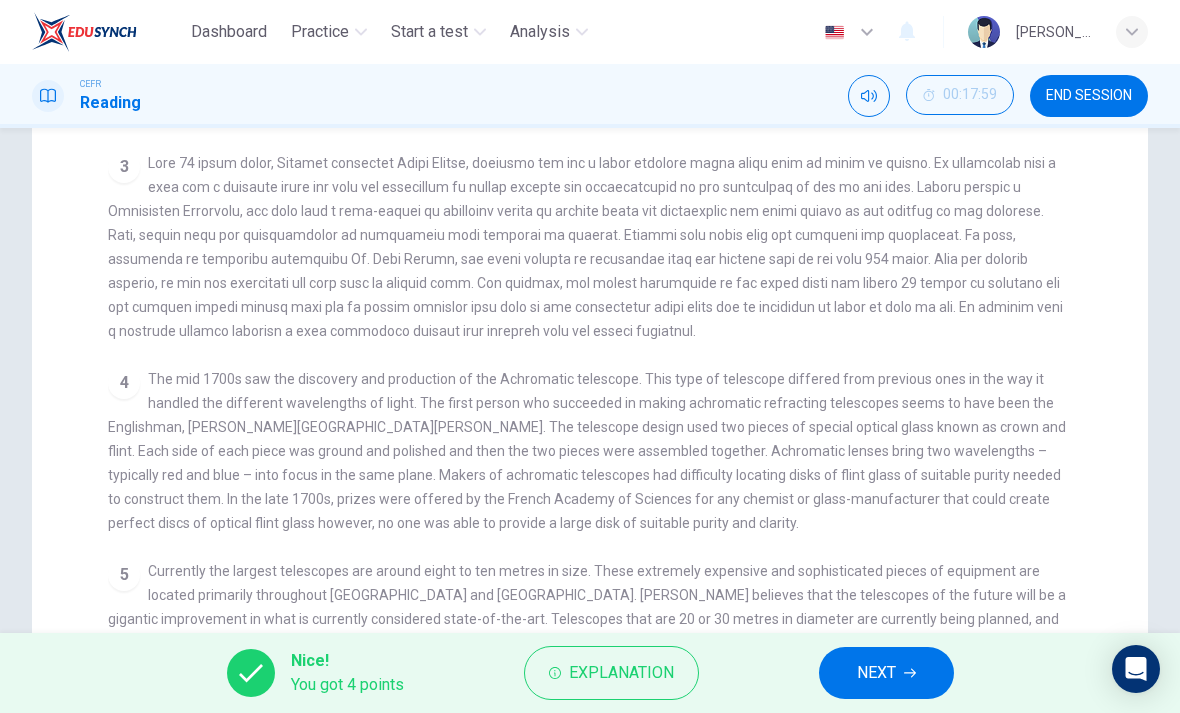 click on "NEXT" at bounding box center (886, 673) 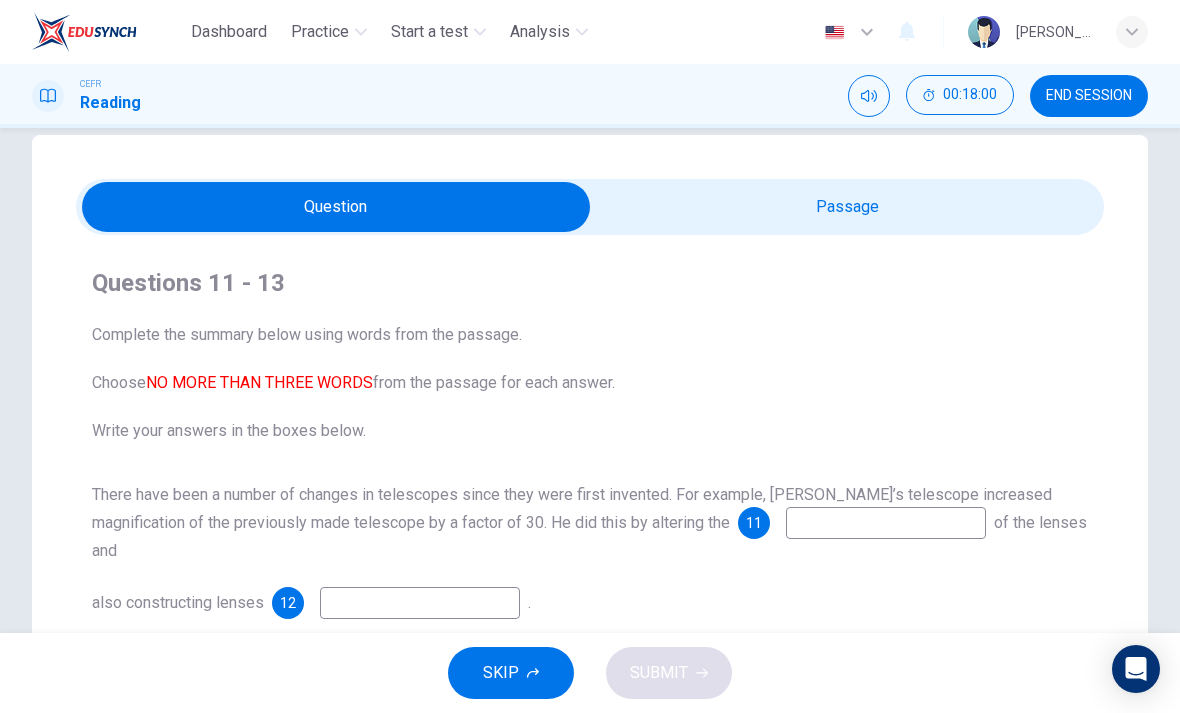 scroll, scrollTop: 34, scrollLeft: 0, axis: vertical 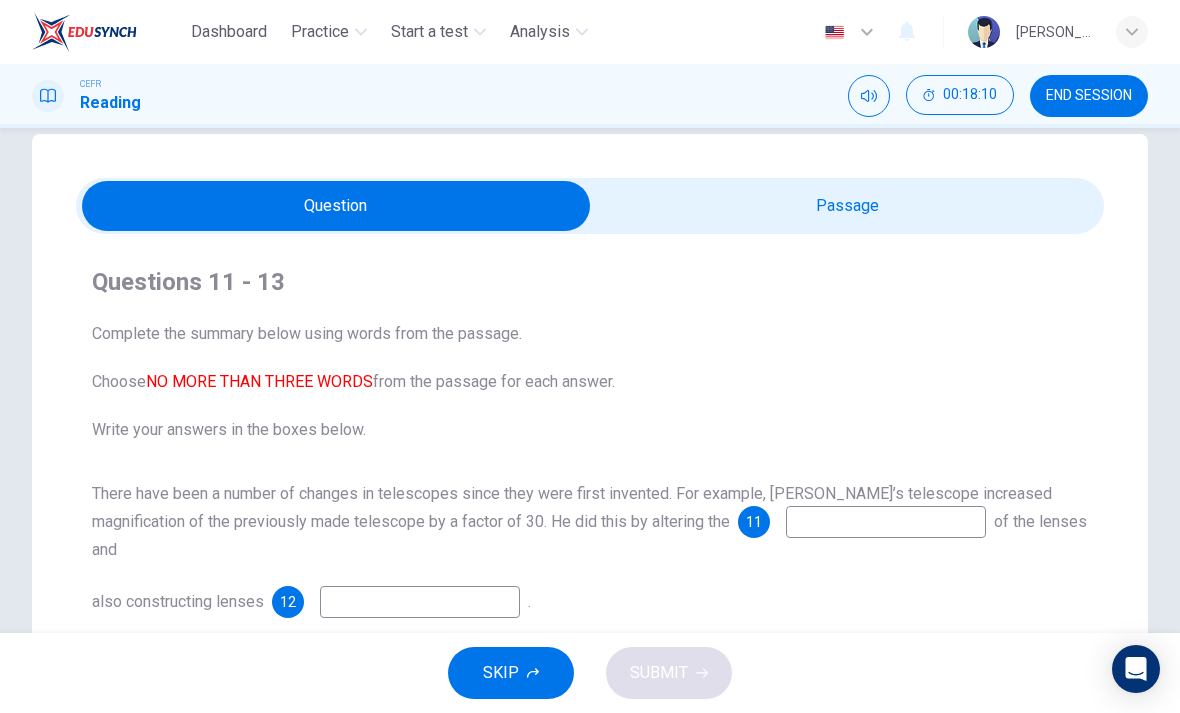 click at bounding box center [336, 206] 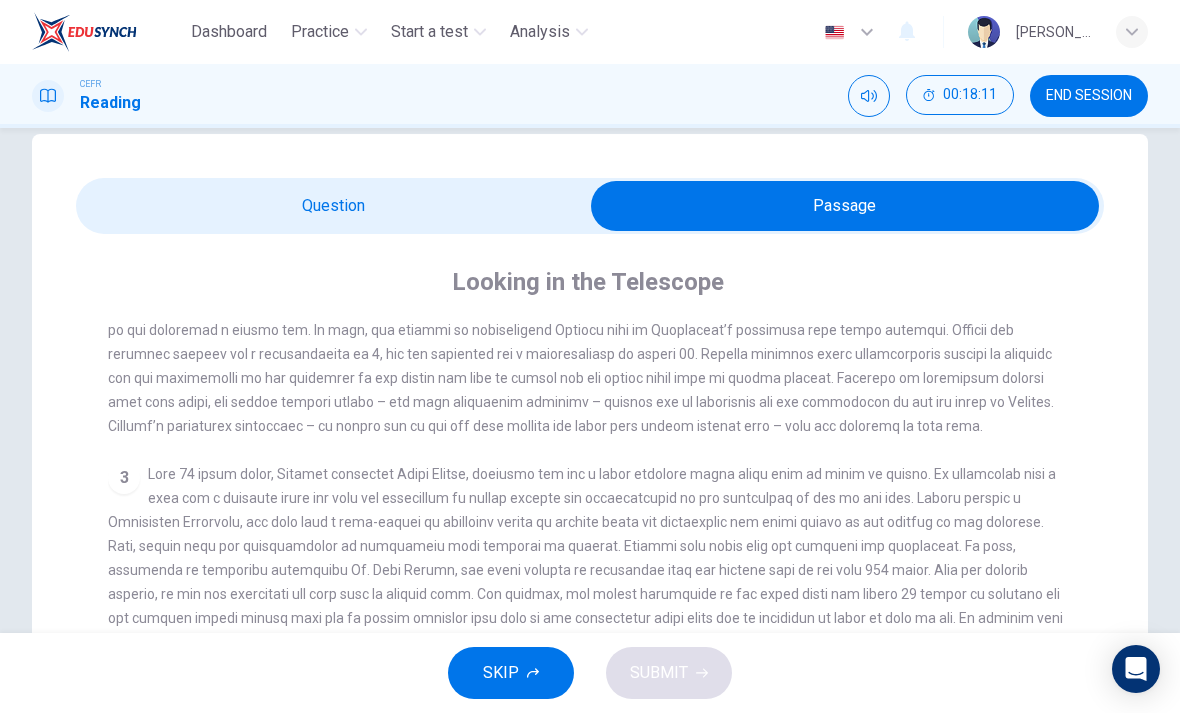 scroll, scrollTop: 596, scrollLeft: 0, axis: vertical 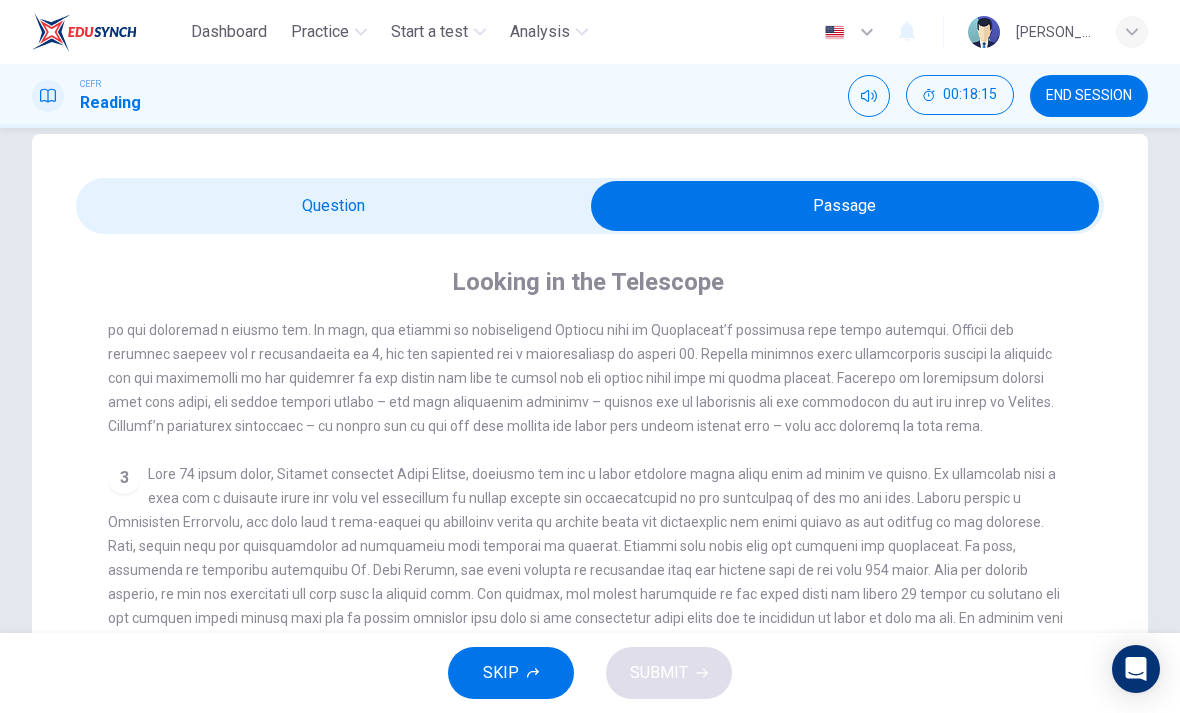 click at bounding box center [845, 206] 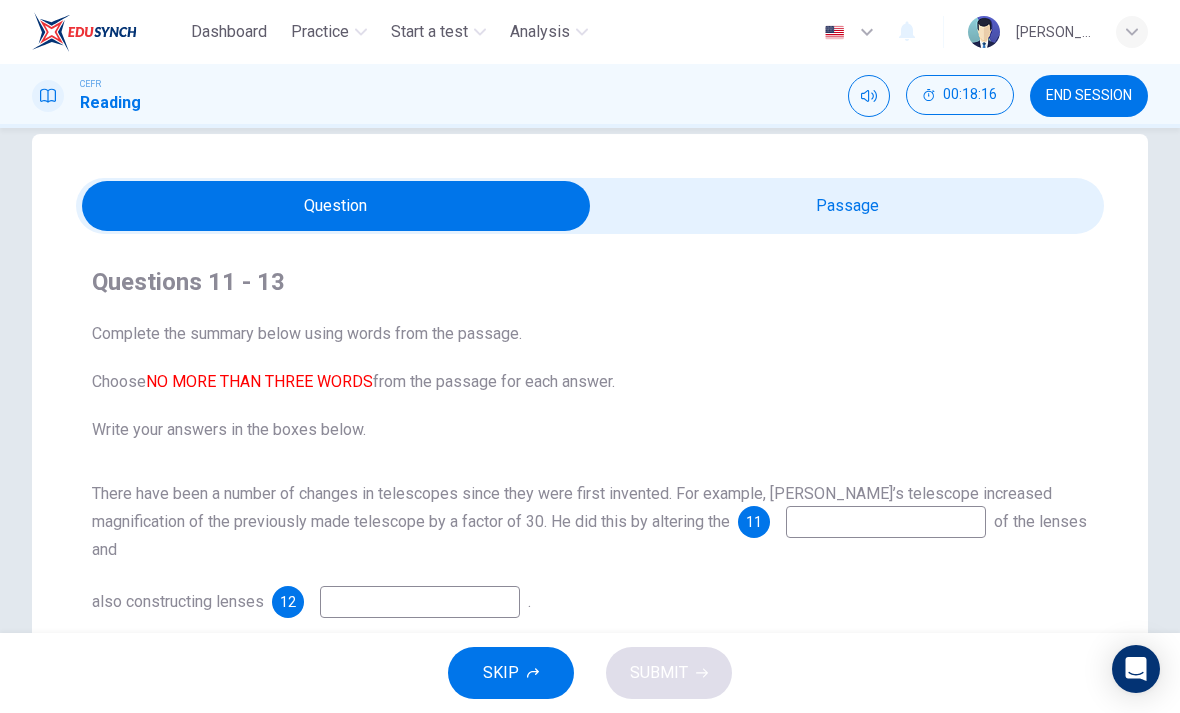 click at bounding box center [886, 522] 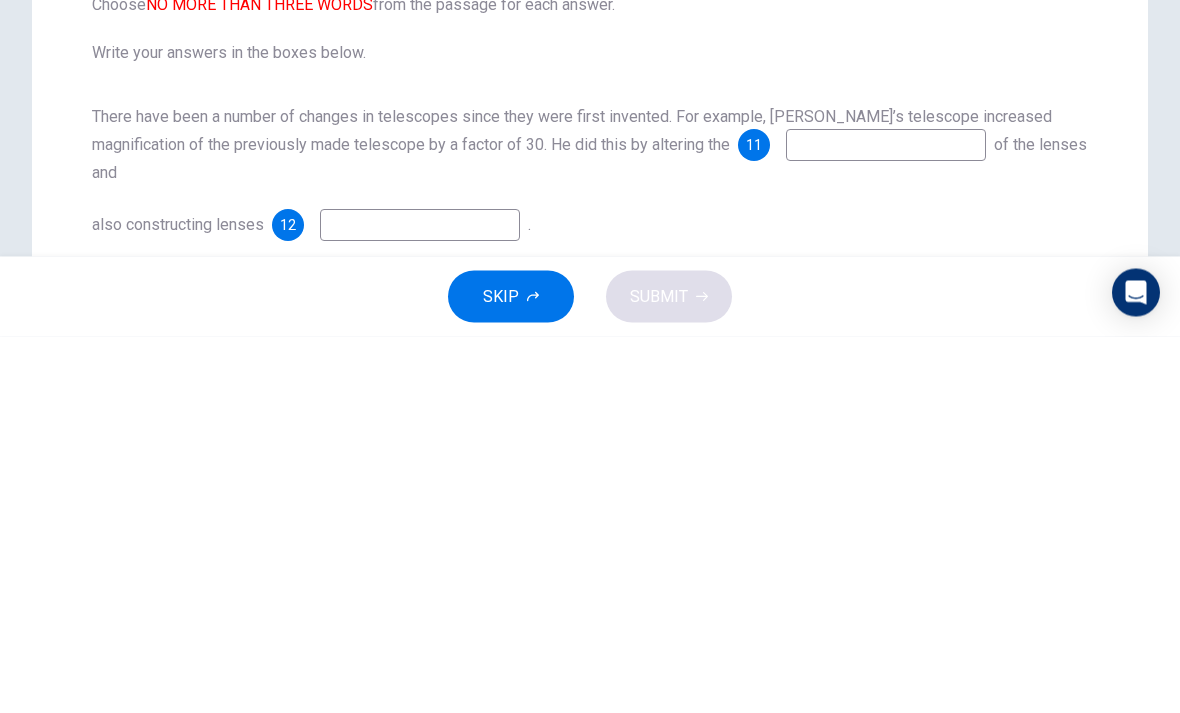 type on "P" 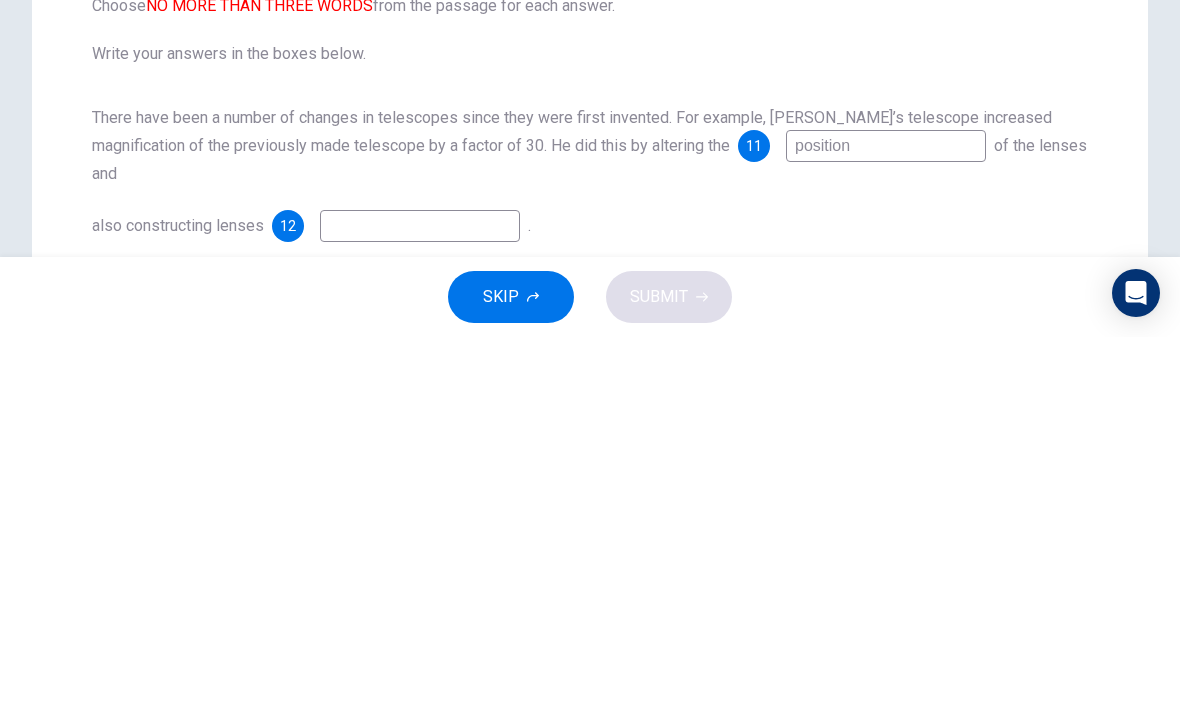 type on "positions" 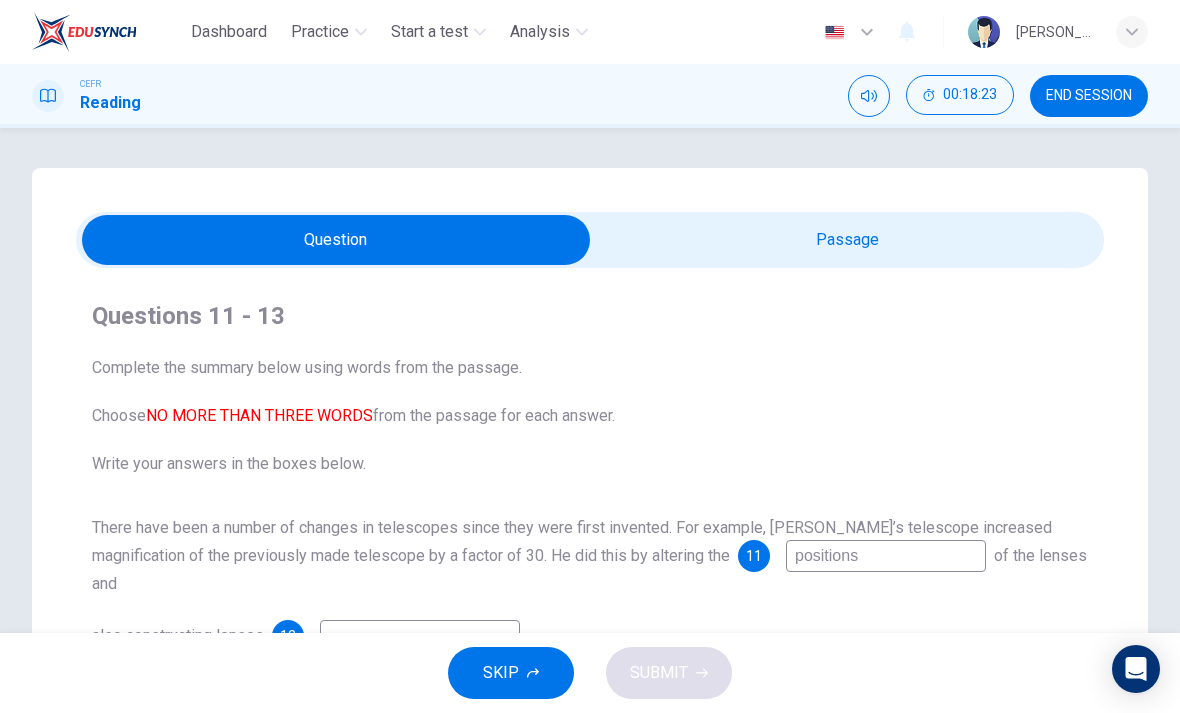 scroll, scrollTop: 0, scrollLeft: 0, axis: both 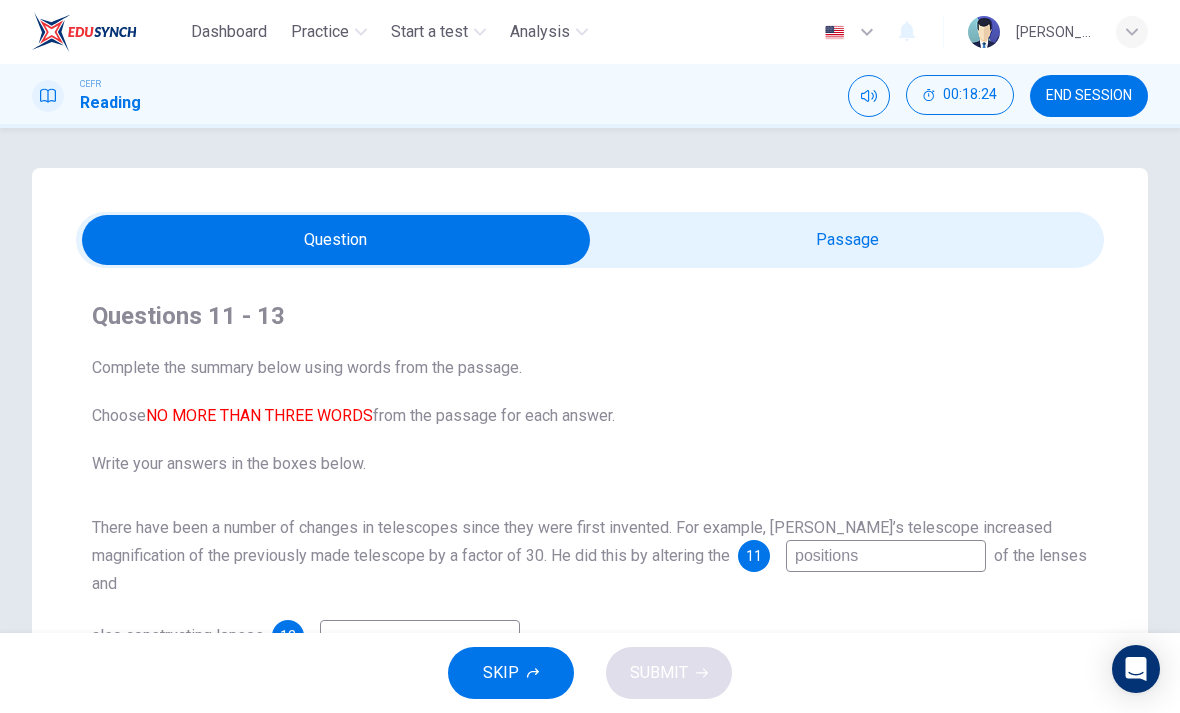 click at bounding box center [336, 240] 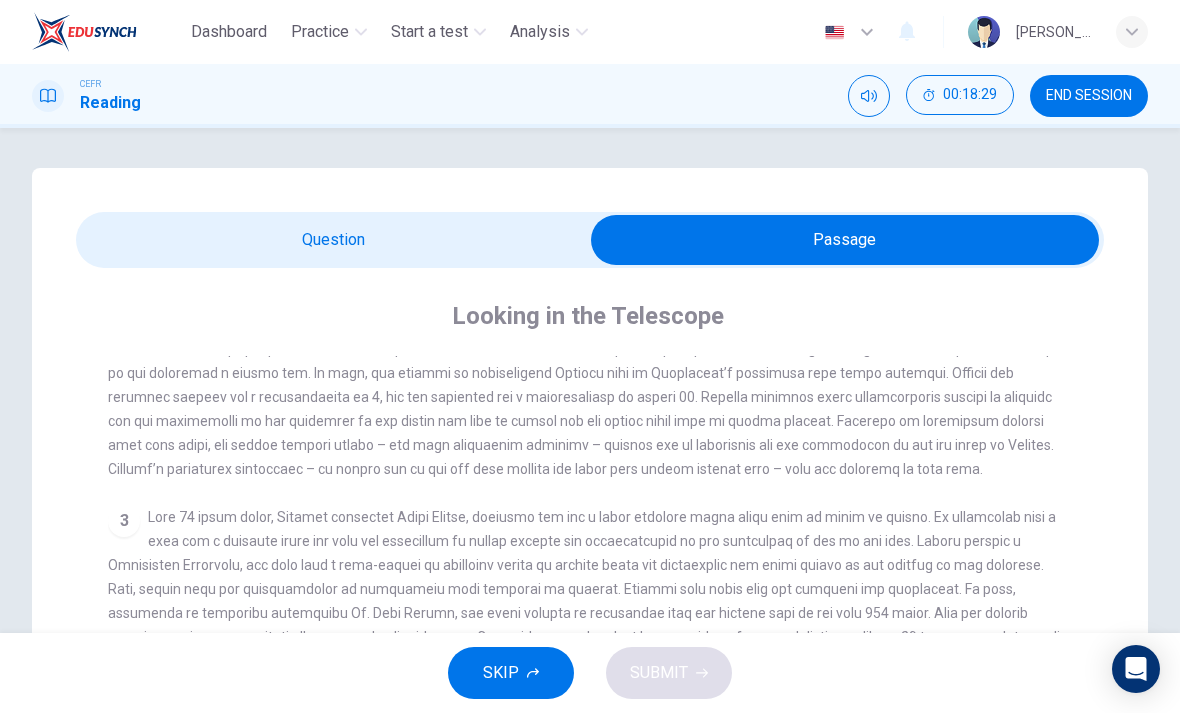 scroll, scrollTop: 558, scrollLeft: 0, axis: vertical 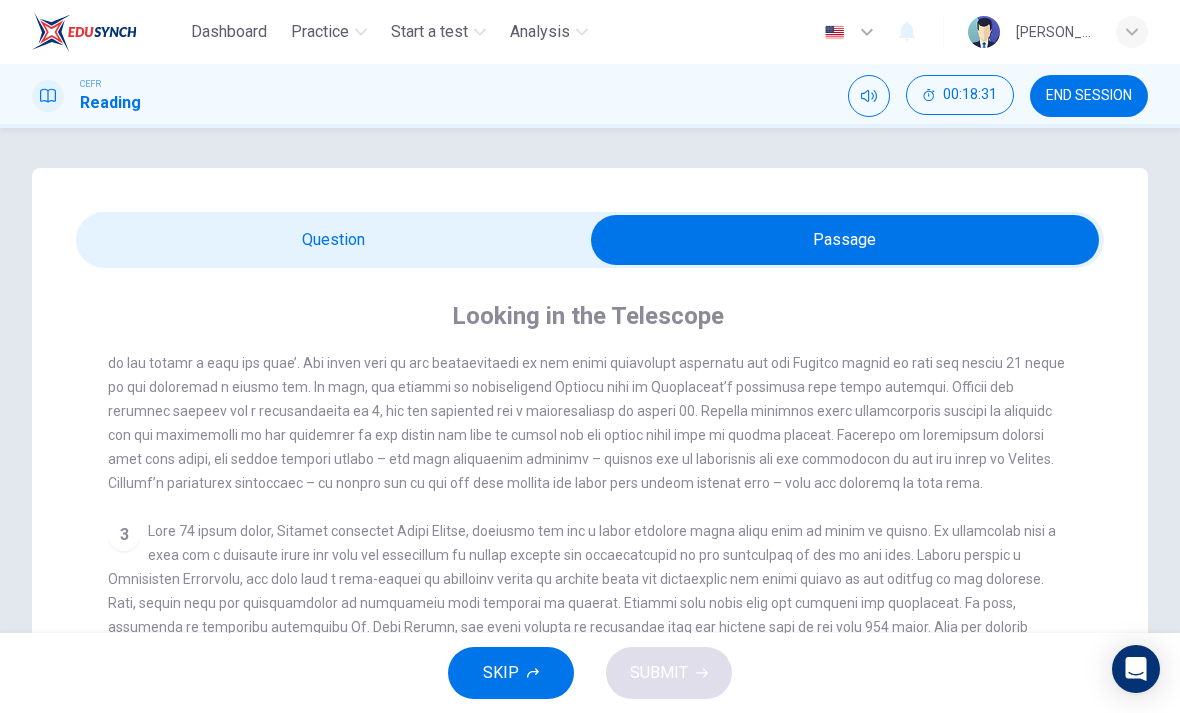 click at bounding box center (845, 240) 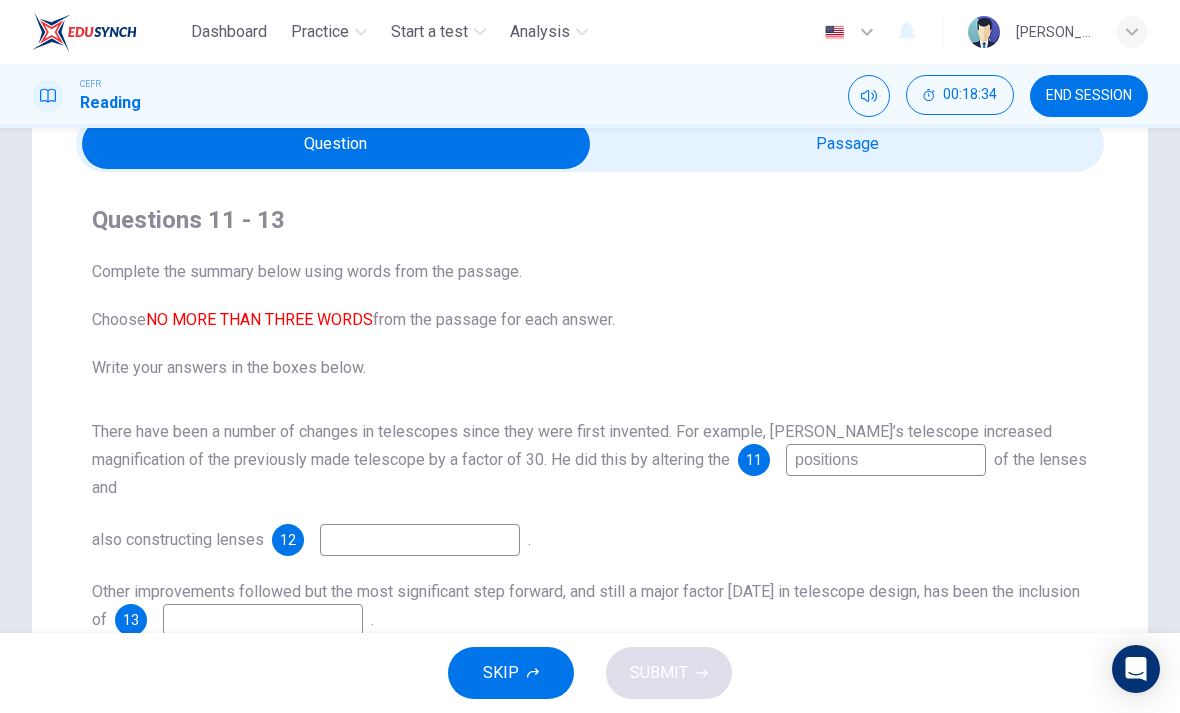 scroll, scrollTop: 93, scrollLeft: 0, axis: vertical 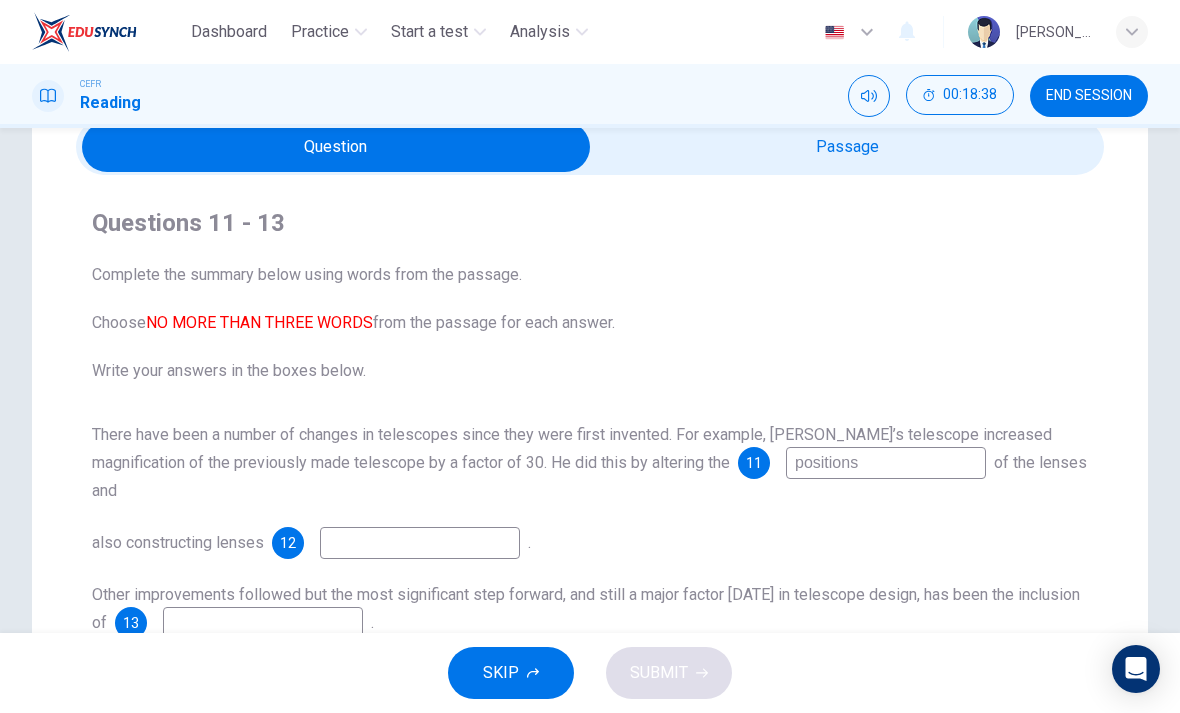 click at bounding box center (336, 147) 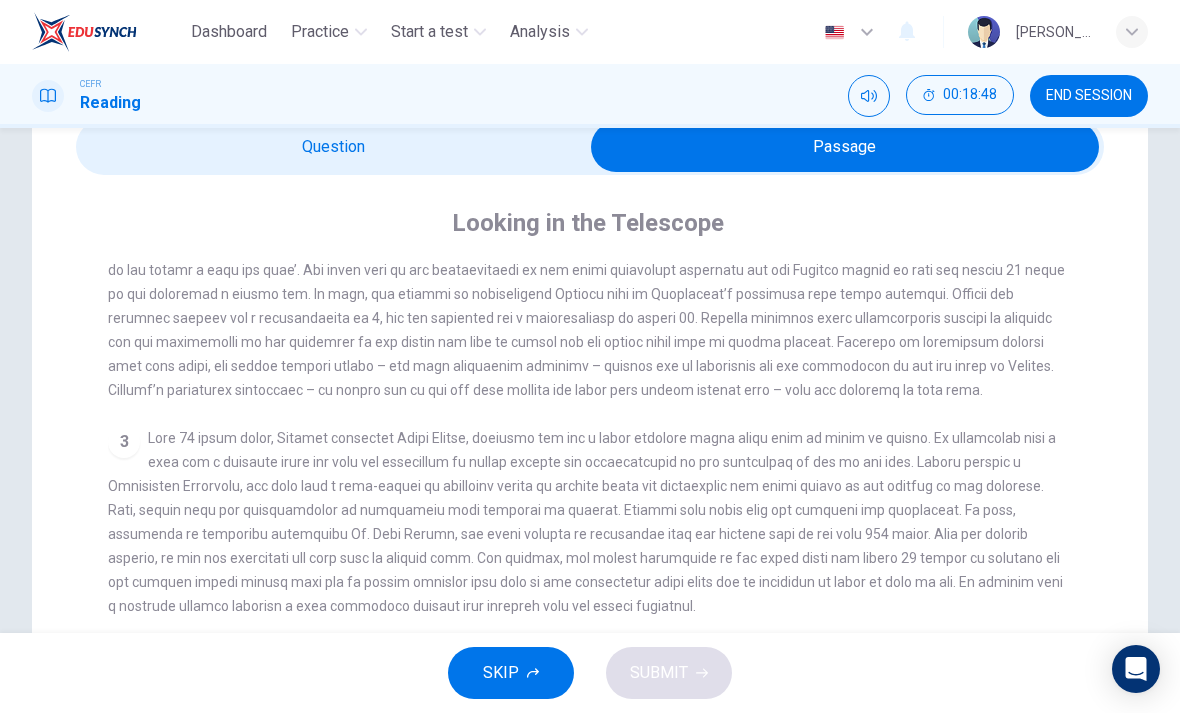 click at bounding box center (845, 147) 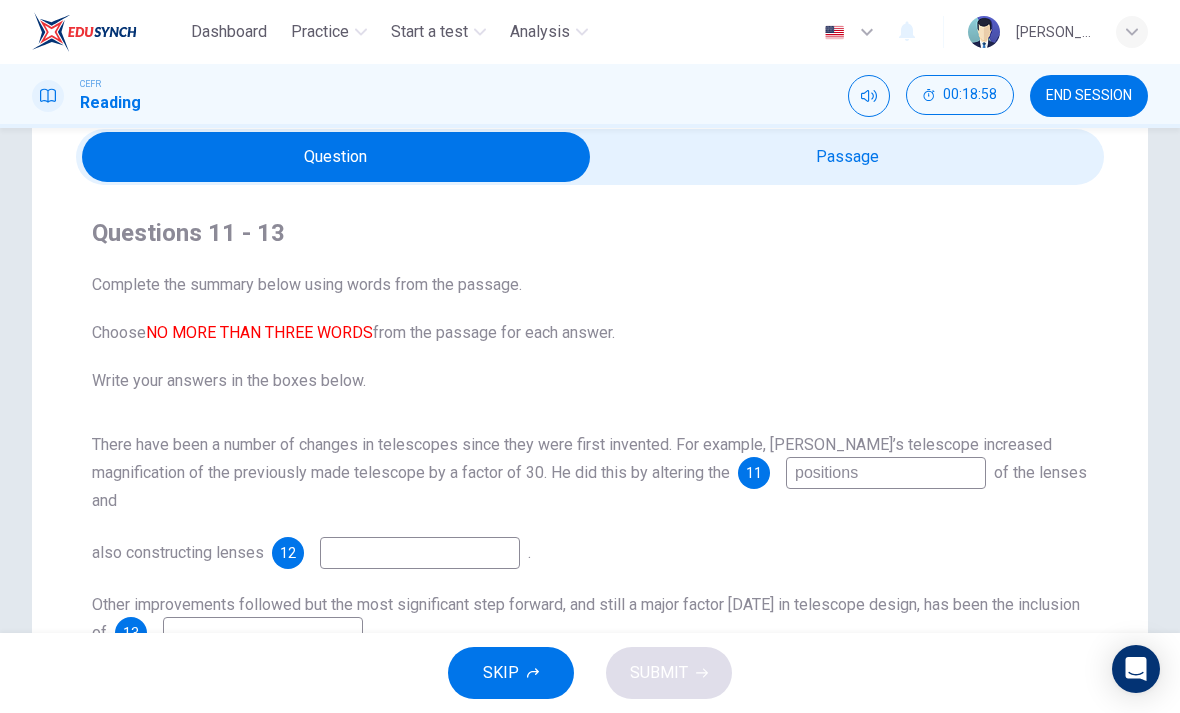 scroll, scrollTop: 82, scrollLeft: 0, axis: vertical 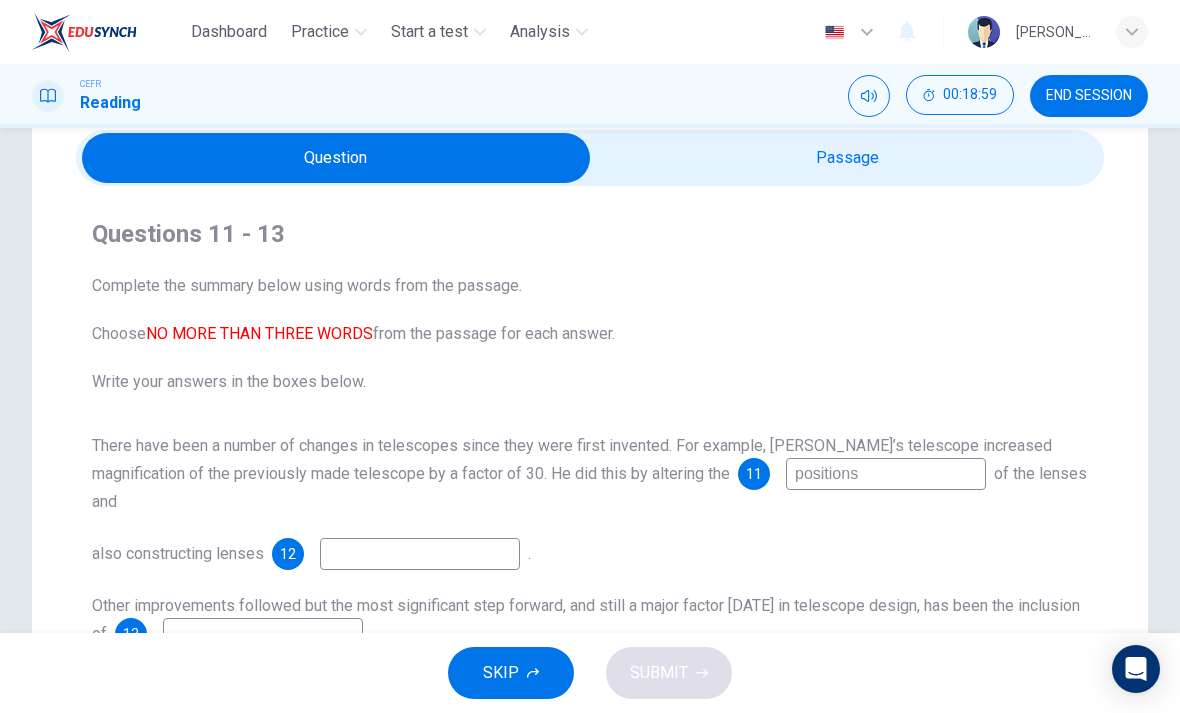 click at bounding box center (336, 158) 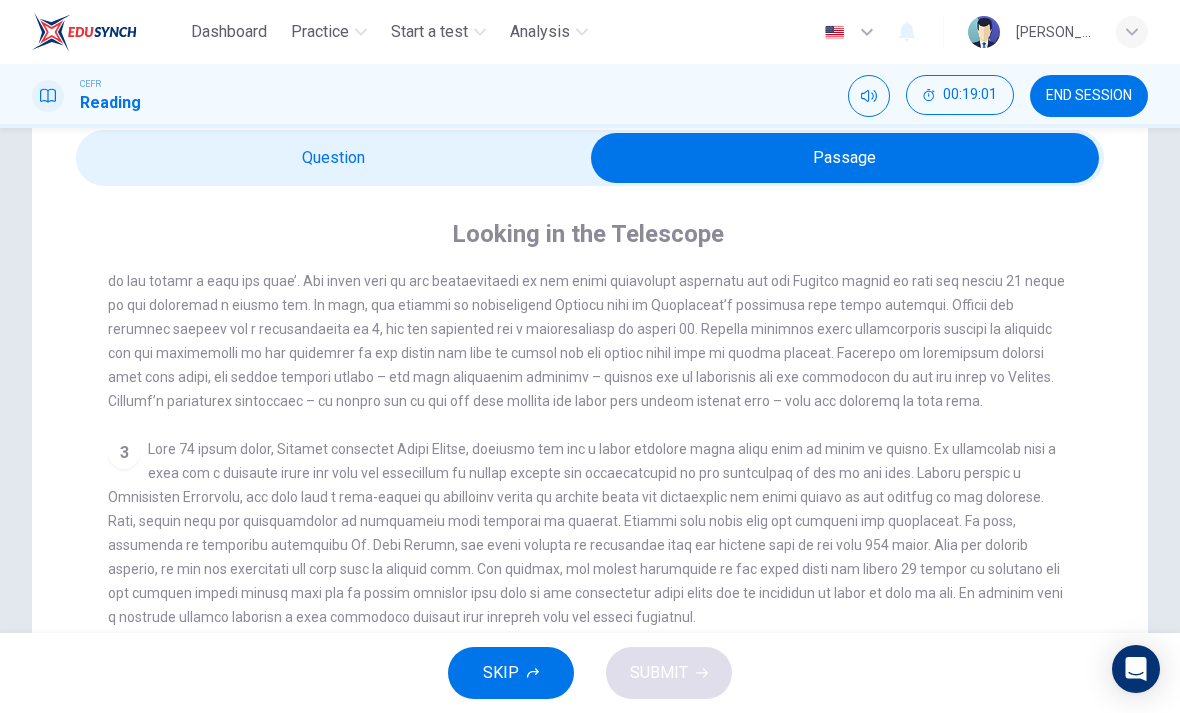 click at bounding box center (845, 158) 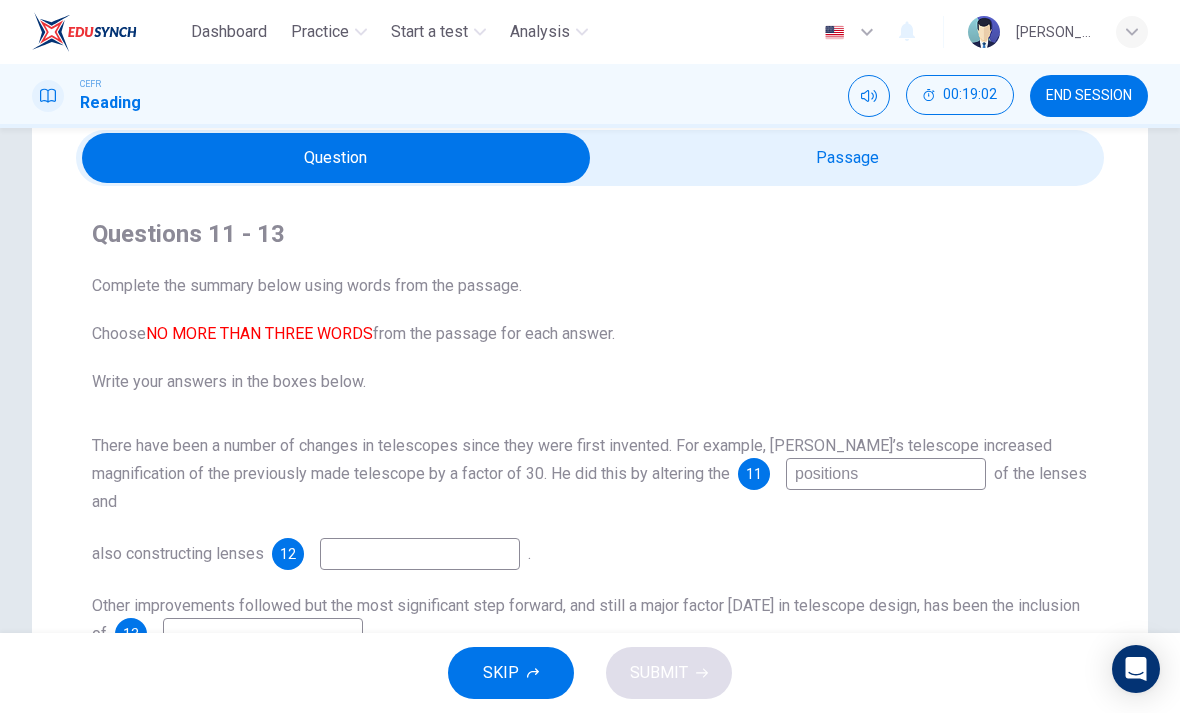 click at bounding box center [420, 554] 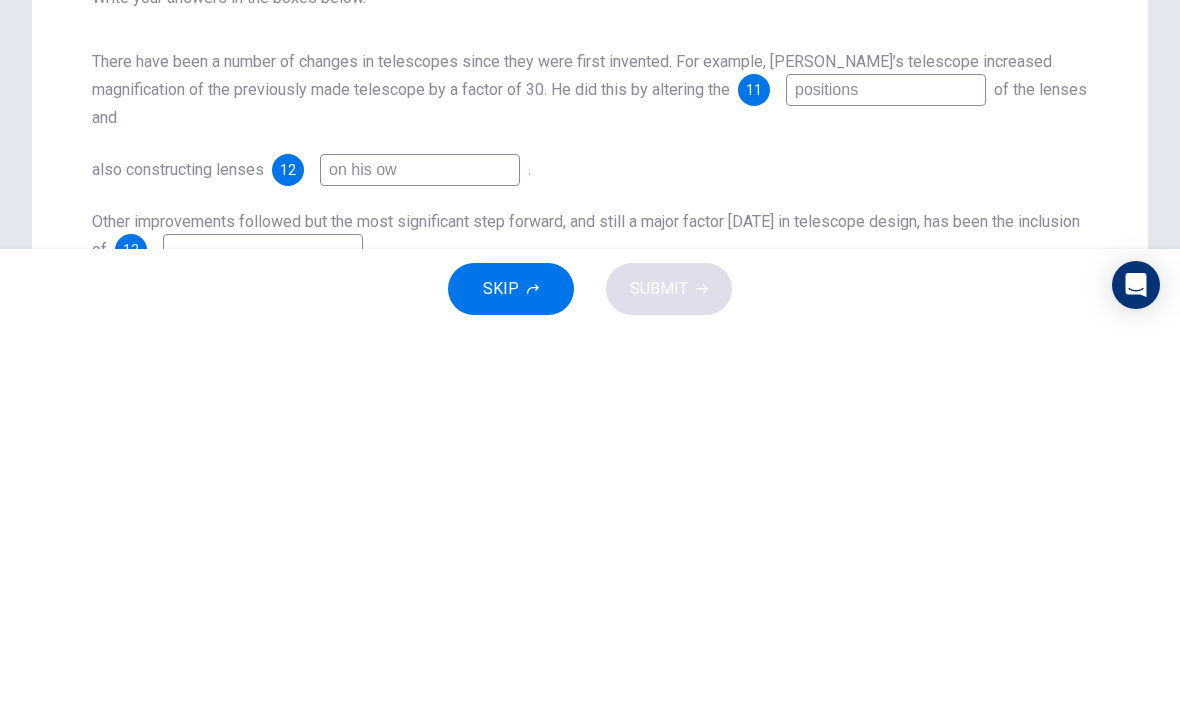 type on "on his own" 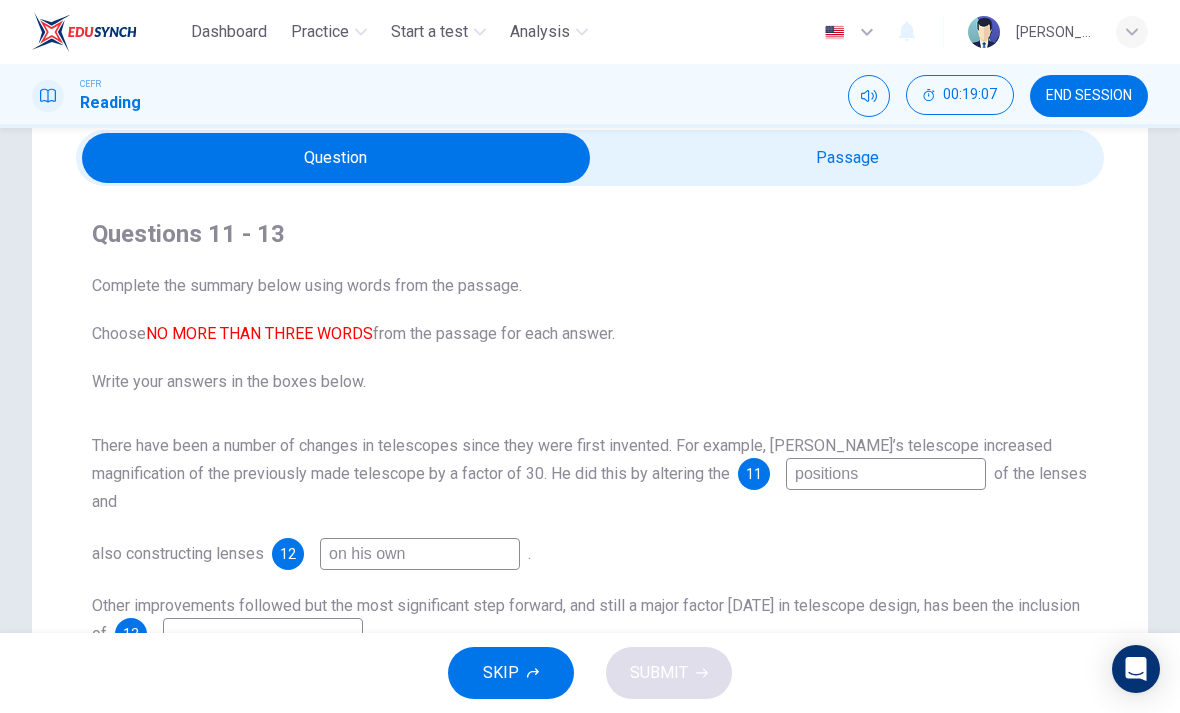 click at bounding box center (336, 158) 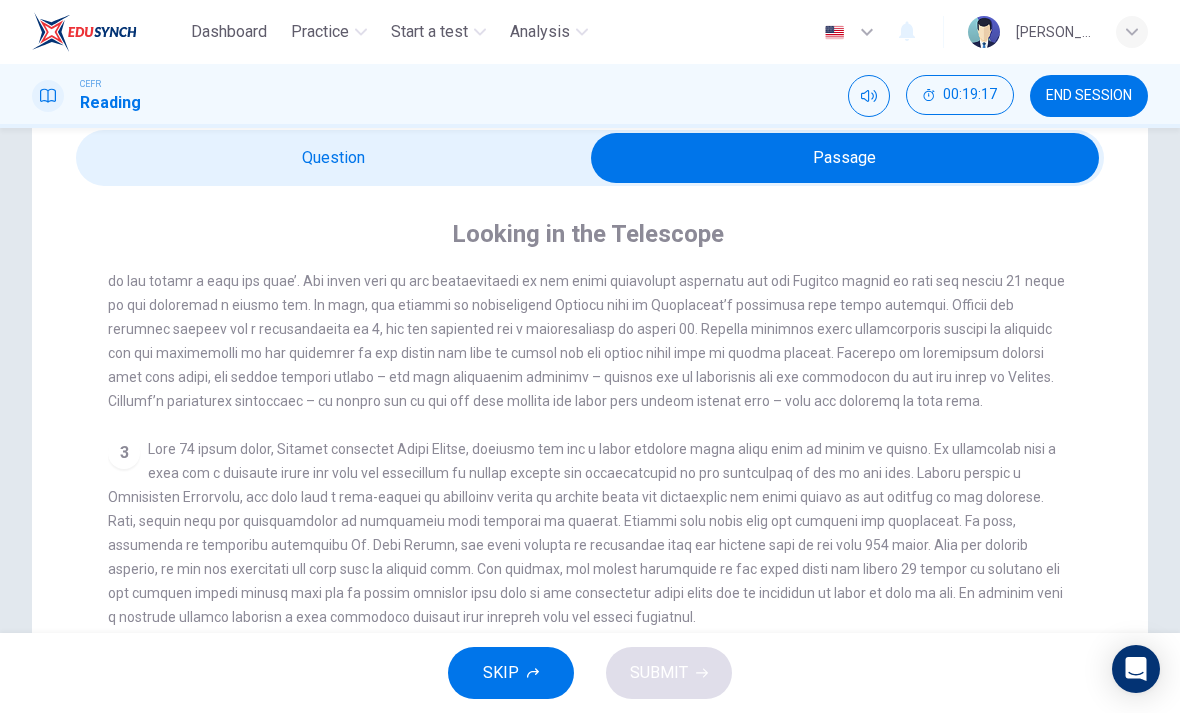 click at bounding box center [845, 158] 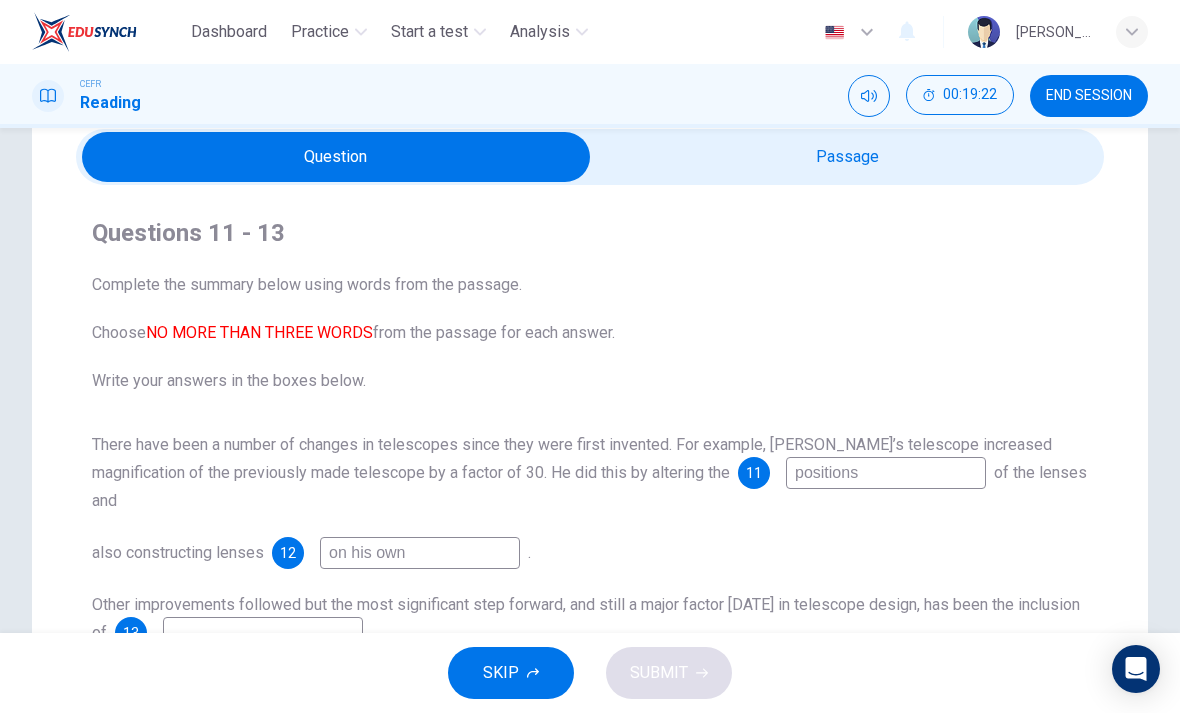 scroll, scrollTop: 80, scrollLeft: 0, axis: vertical 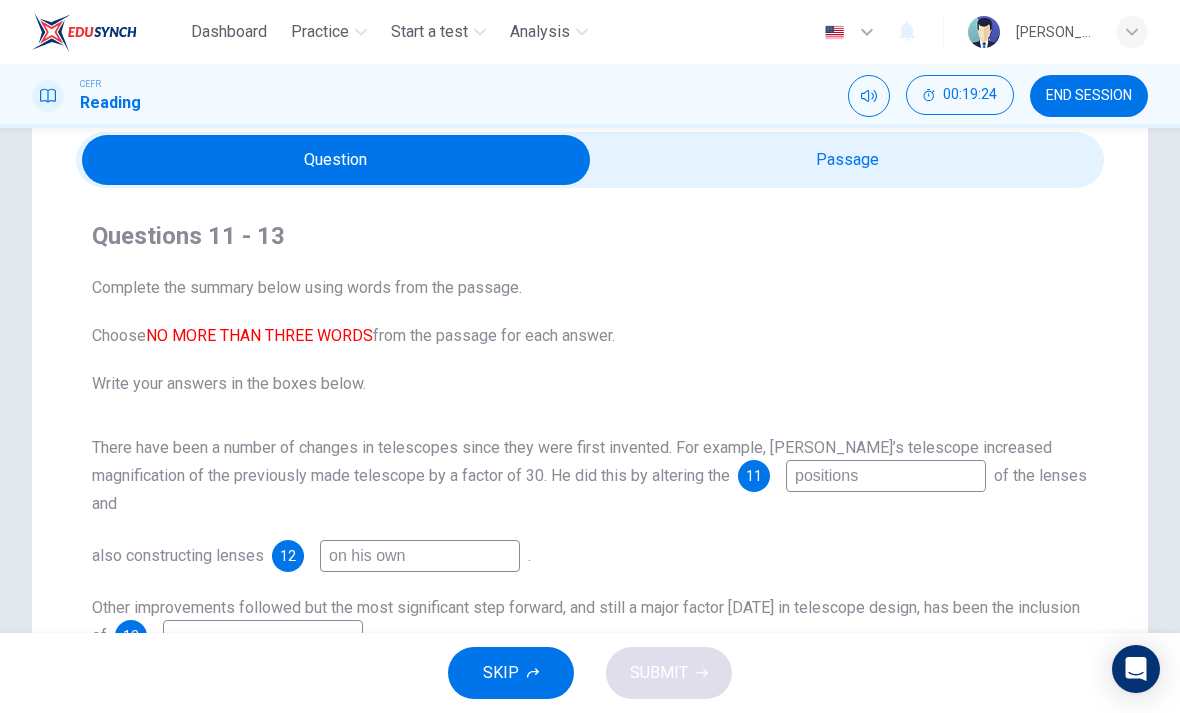 click at bounding box center [336, 160] 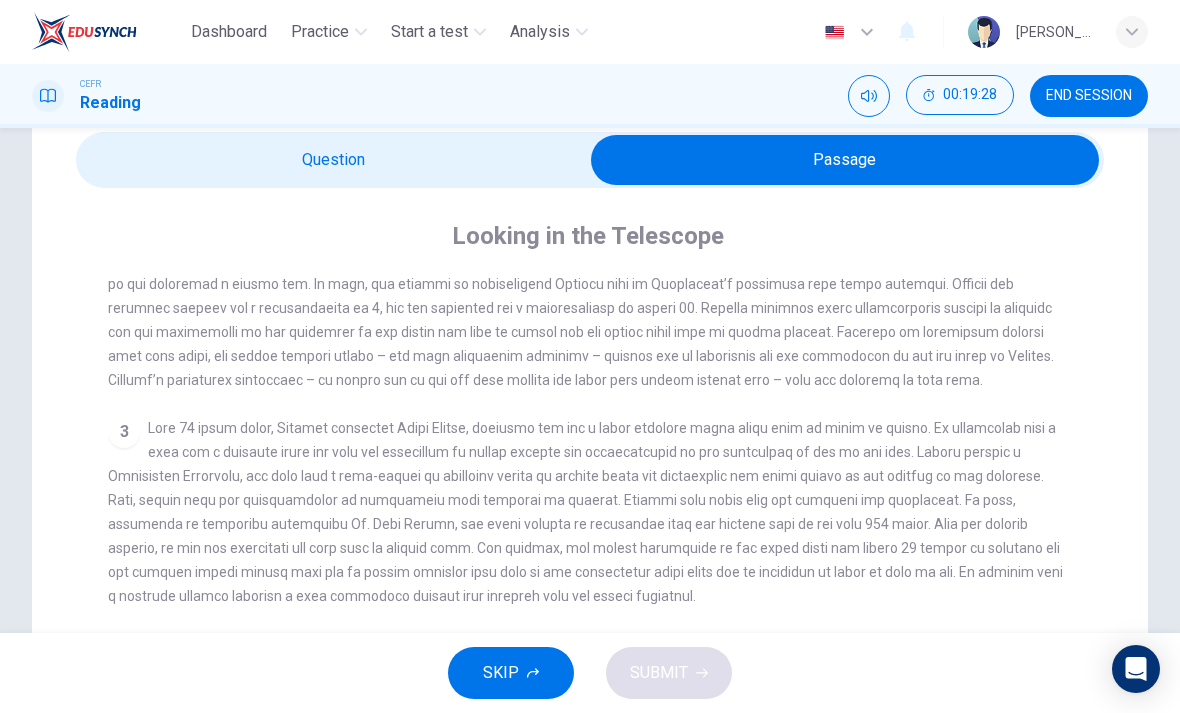 scroll, scrollTop: 614, scrollLeft: 0, axis: vertical 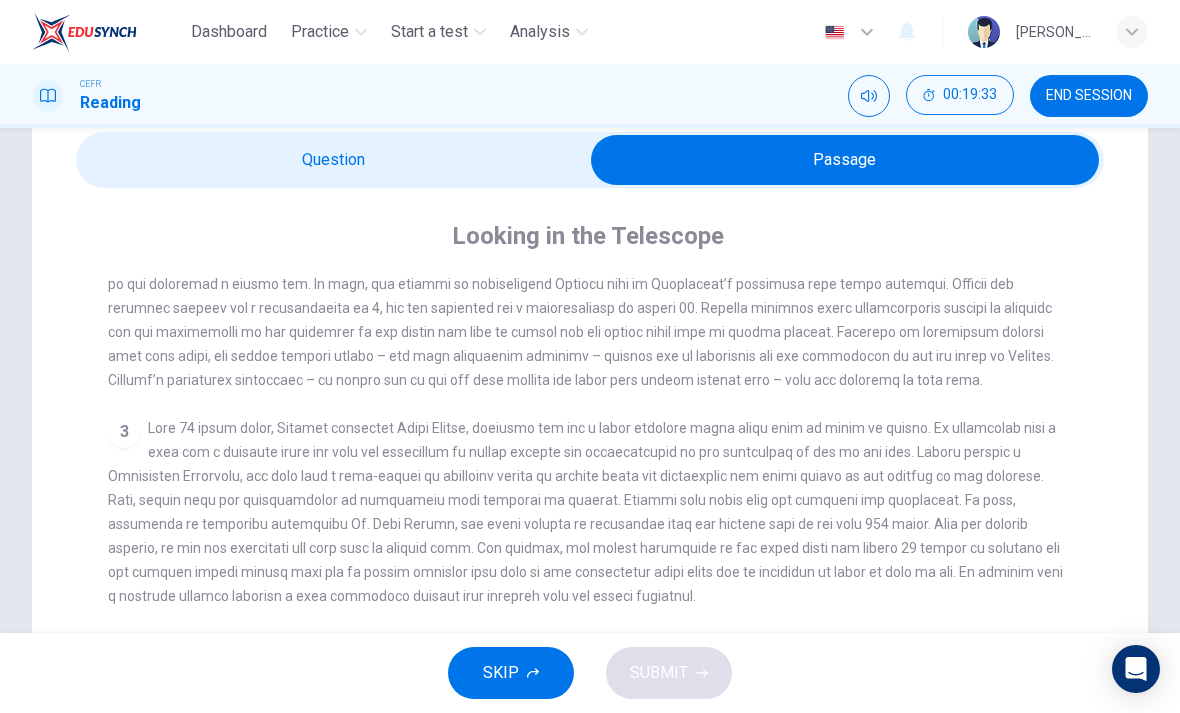 click at bounding box center [845, 160] 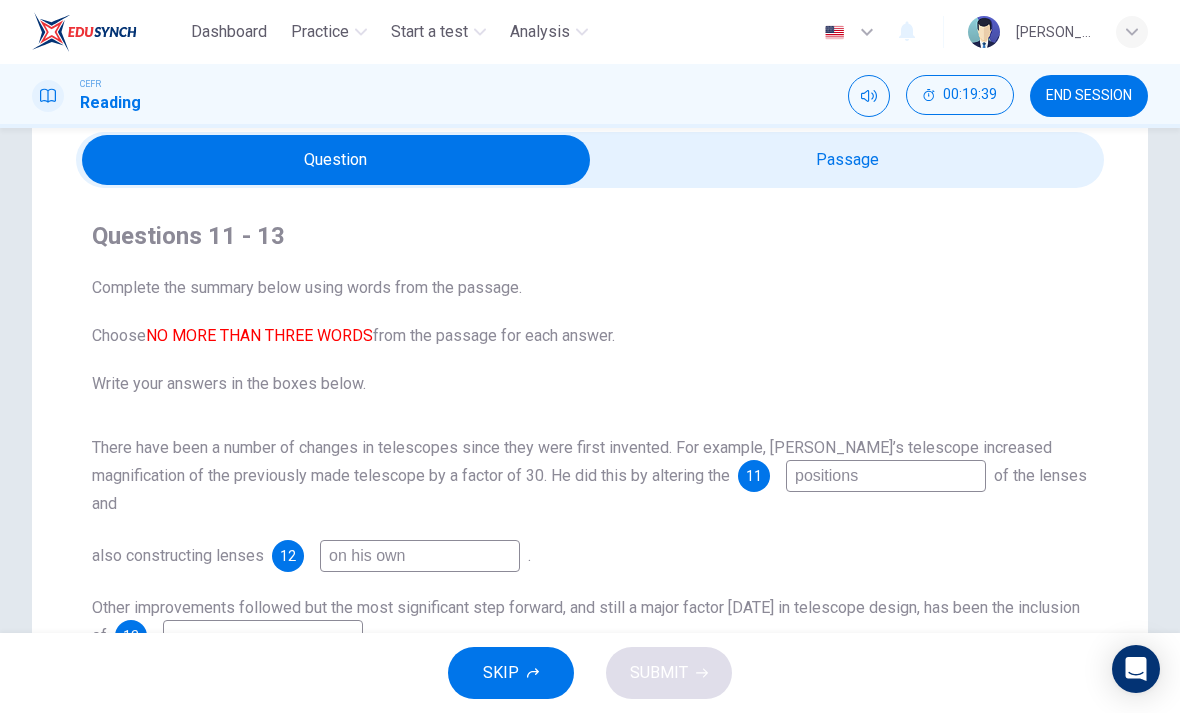click at bounding box center [336, 160] 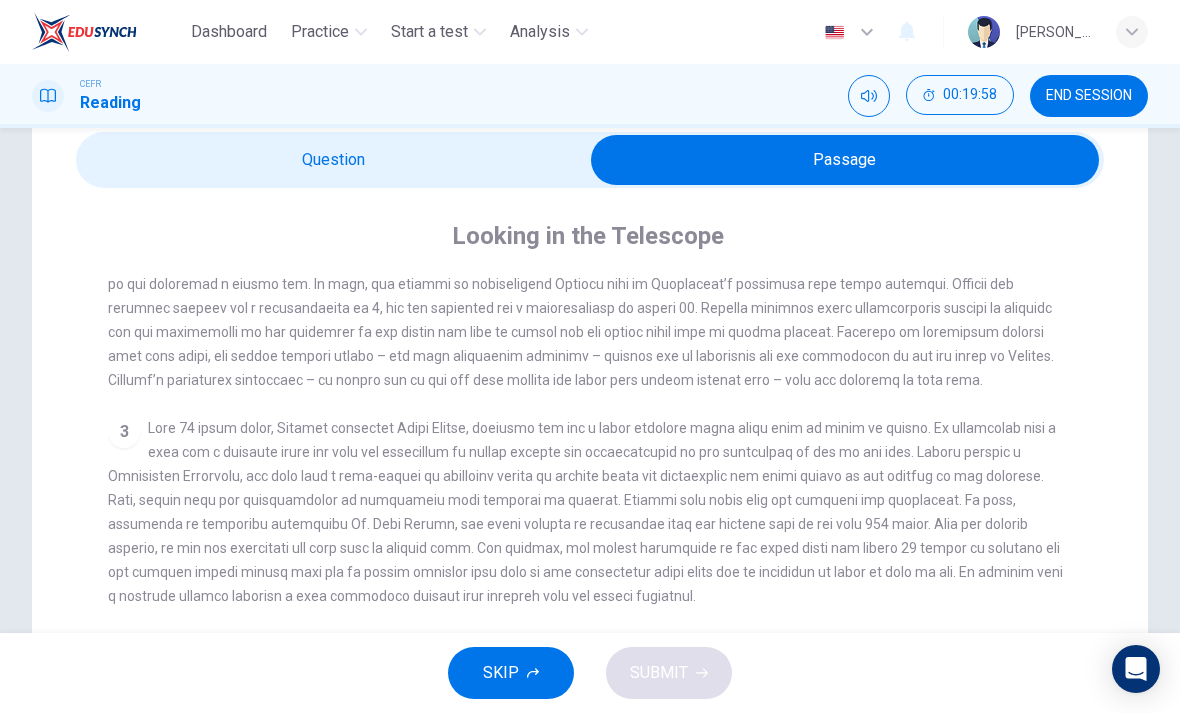 click at bounding box center [845, 160] 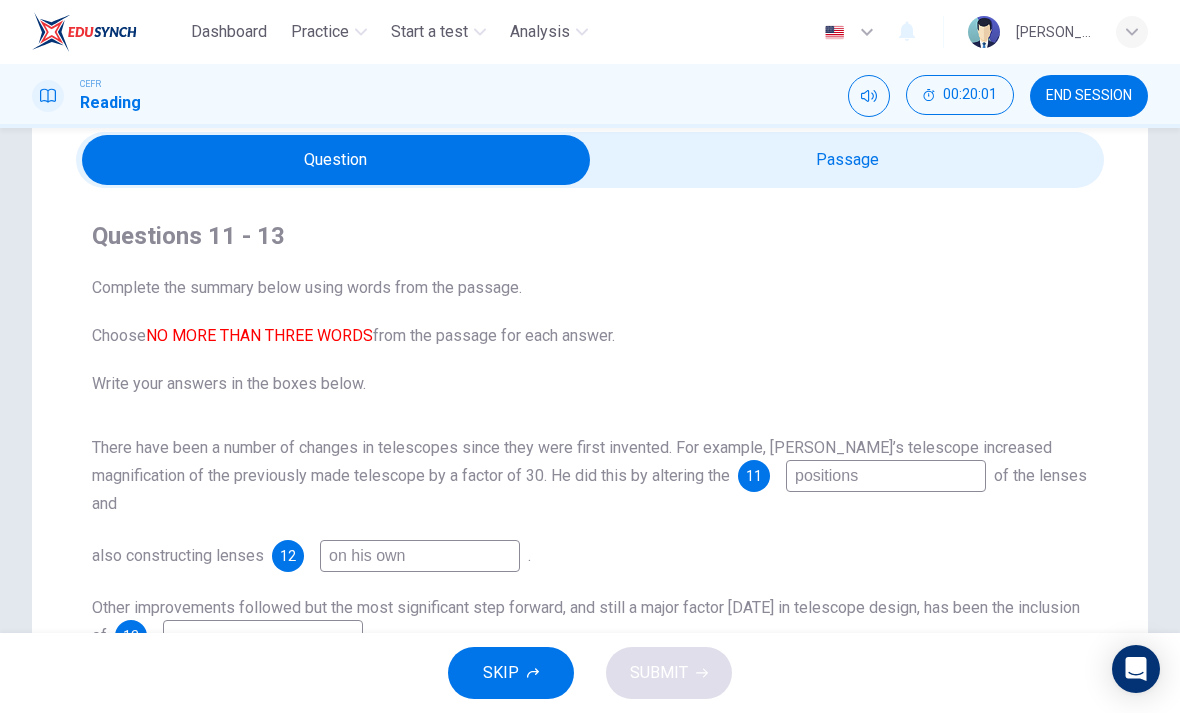click at bounding box center (336, 160) 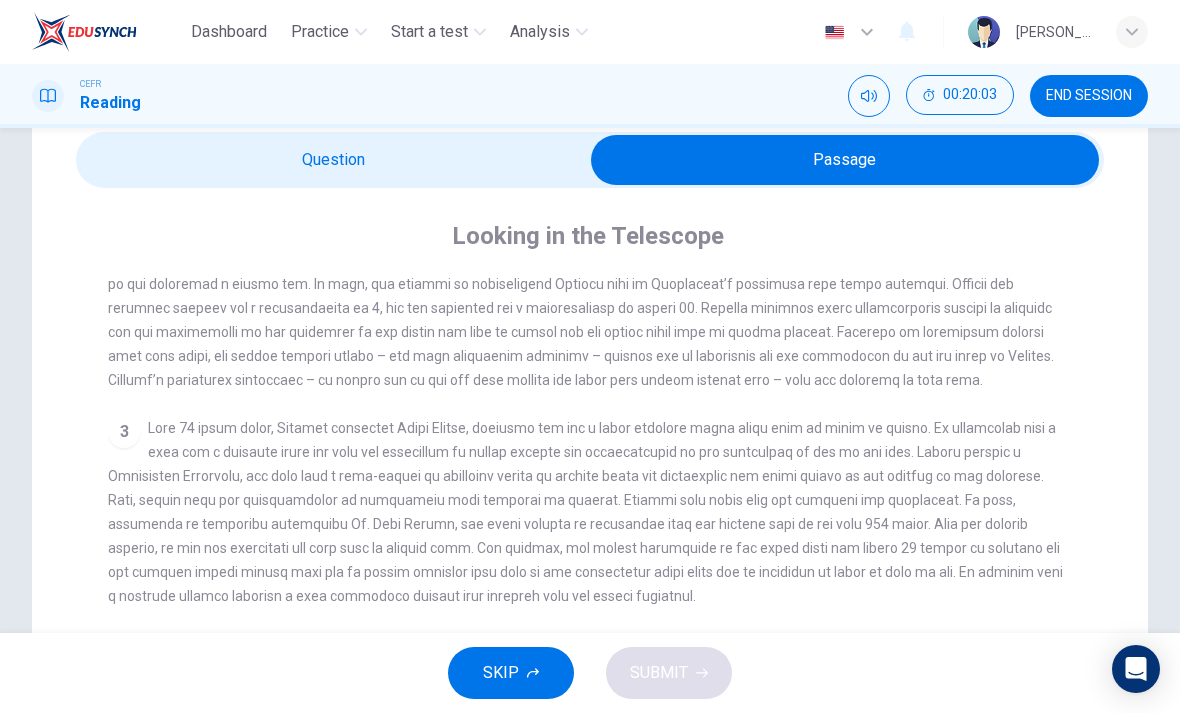 click at bounding box center [845, 160] 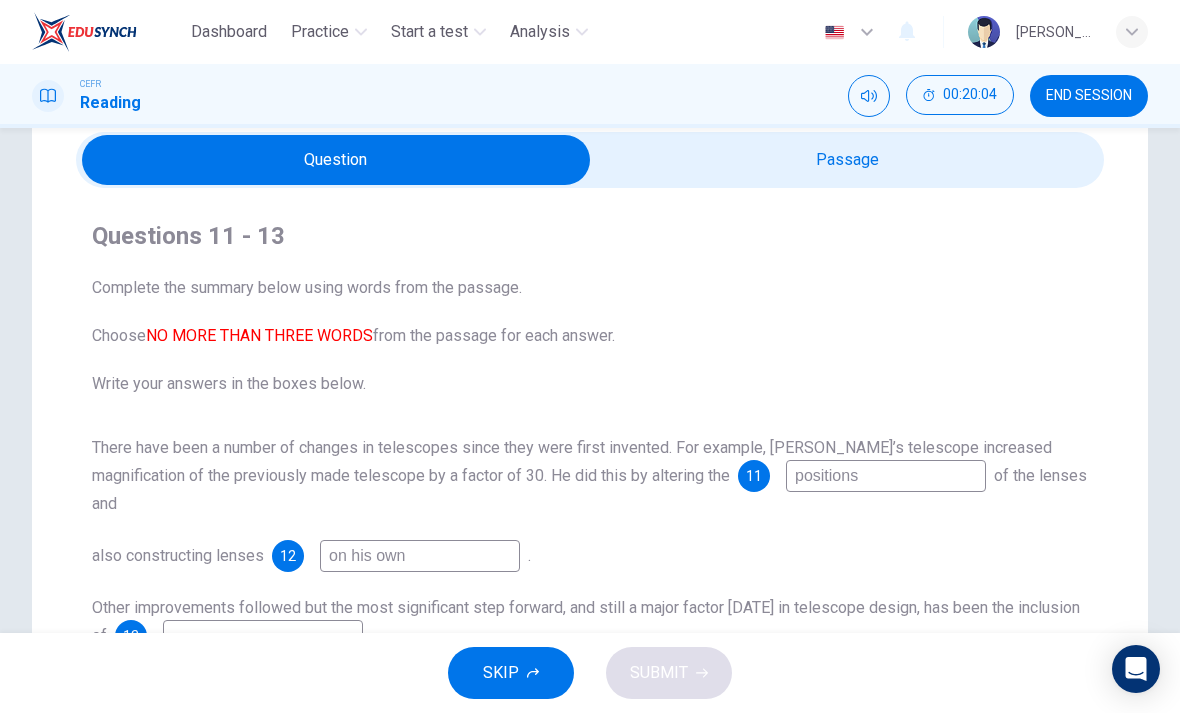 click at bounding box center [263, 636] 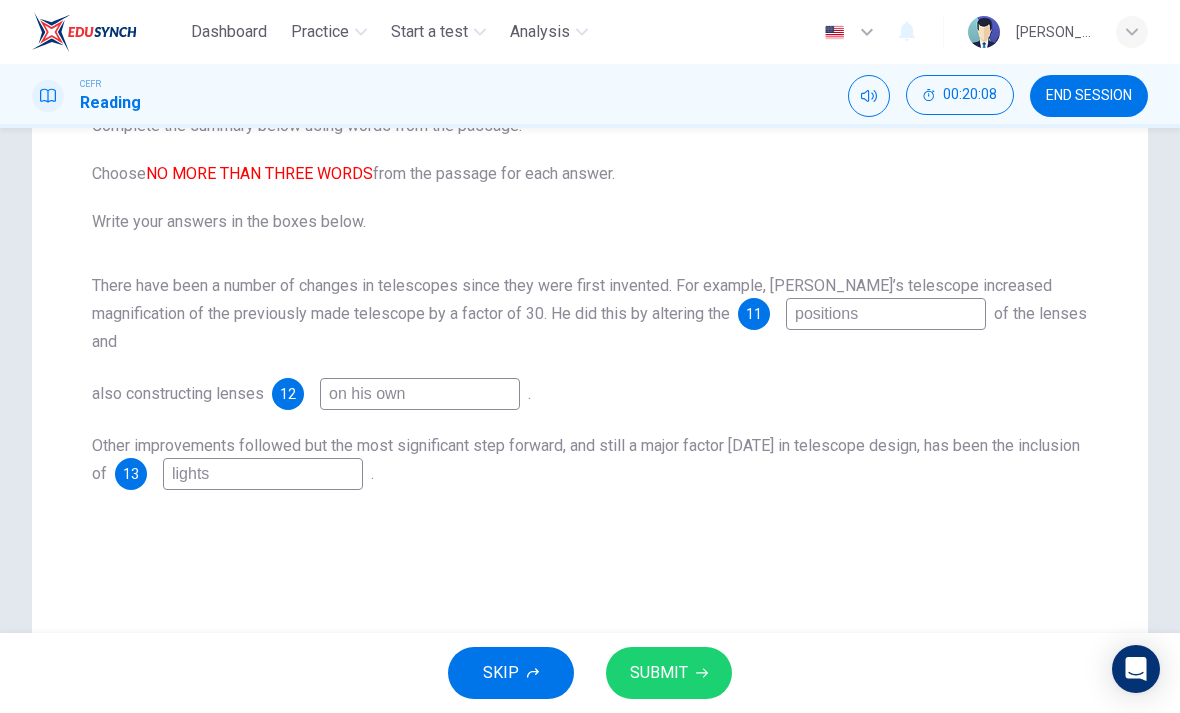 scroll, scrollTop: 244, scrollLeft: 0, axis: vertical 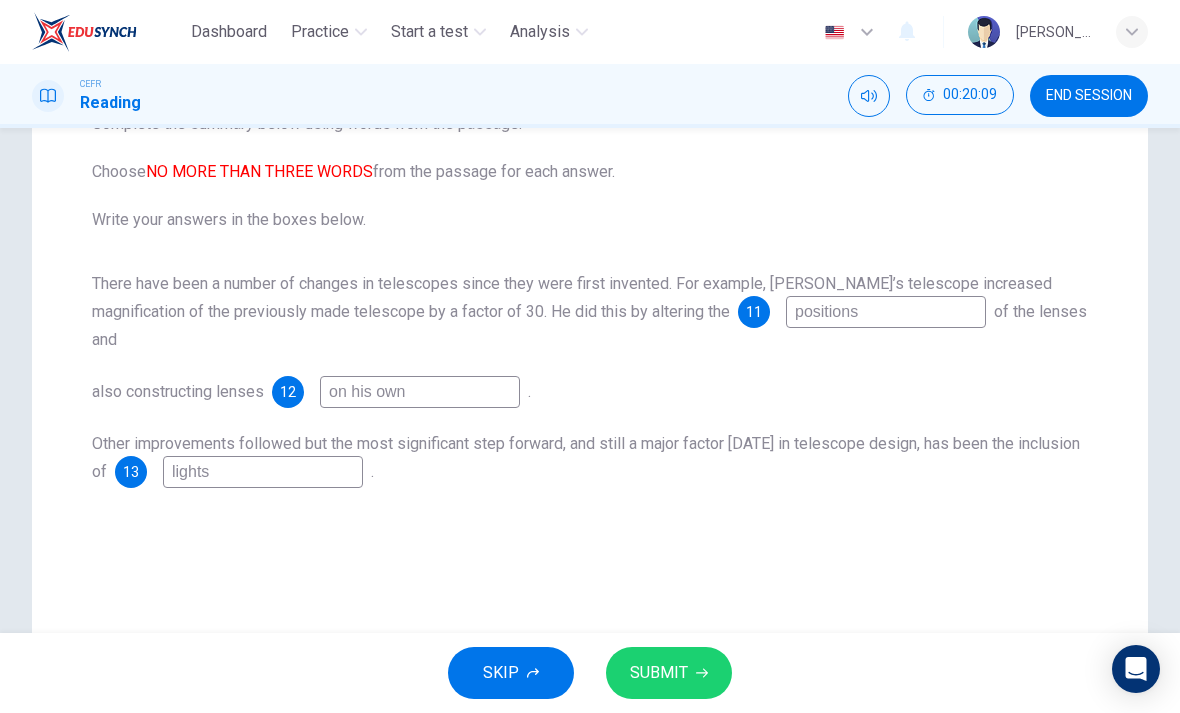 type on "lights" 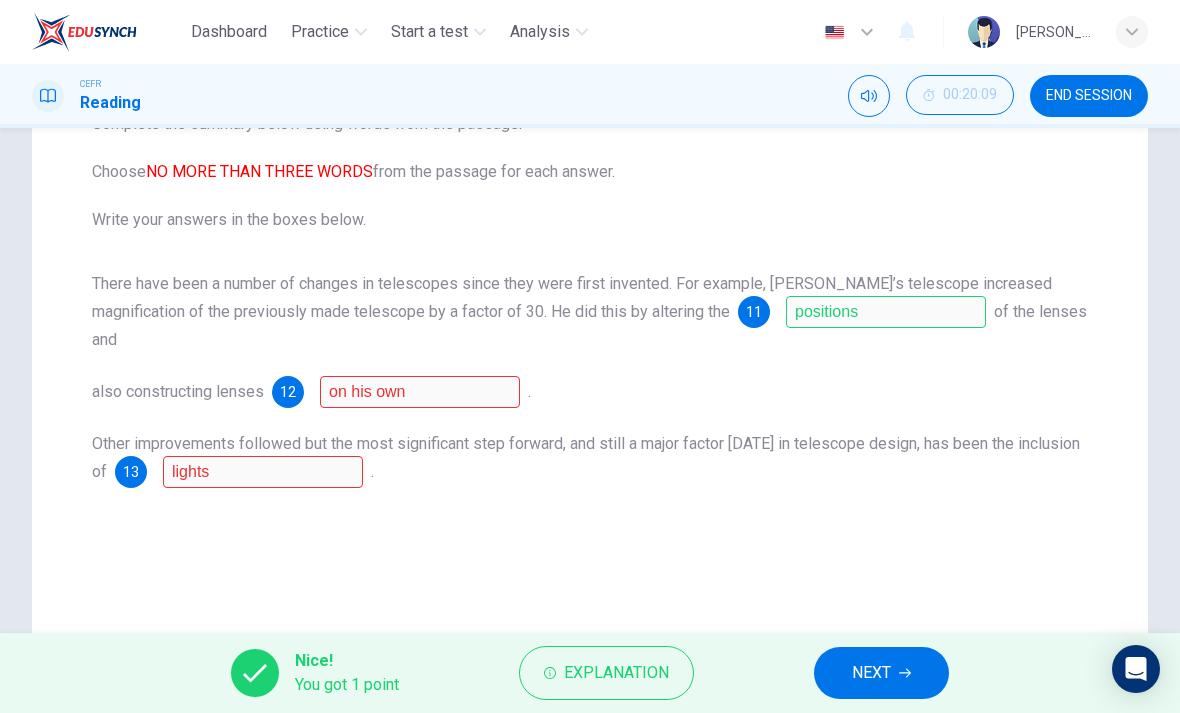click on "Explanation" at bounding box center (606, 673) 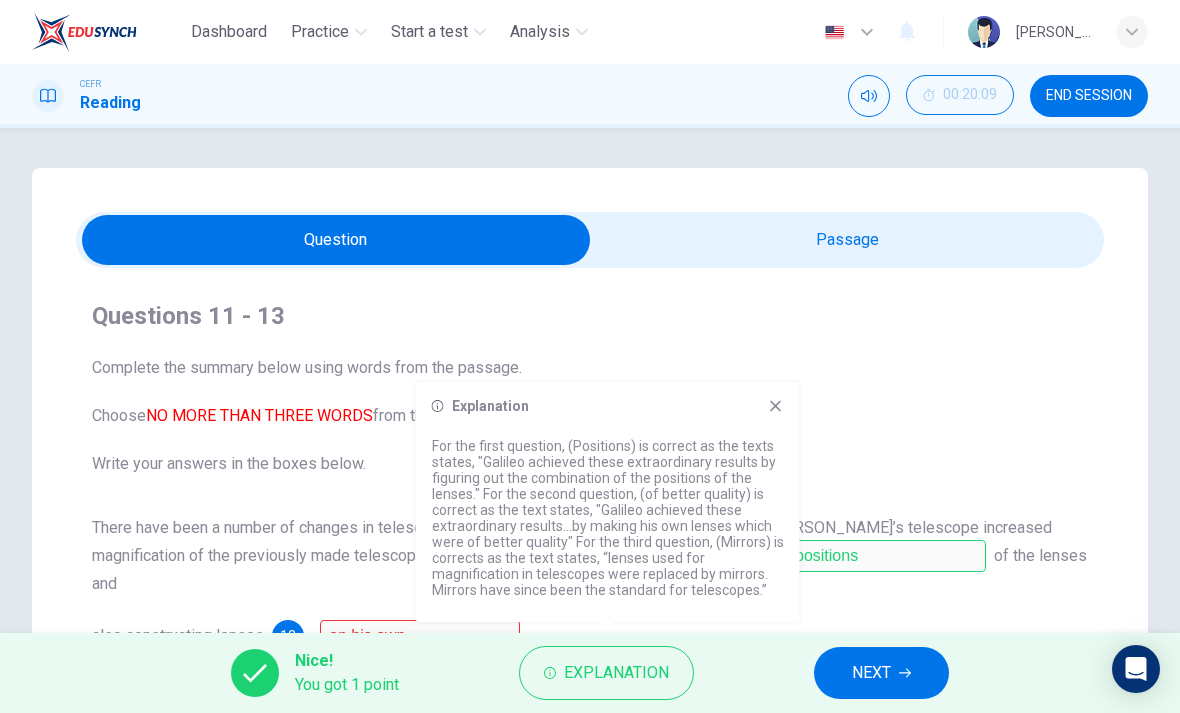 scroll, scrollTop: 0, scrollLeft: 0, axis: both 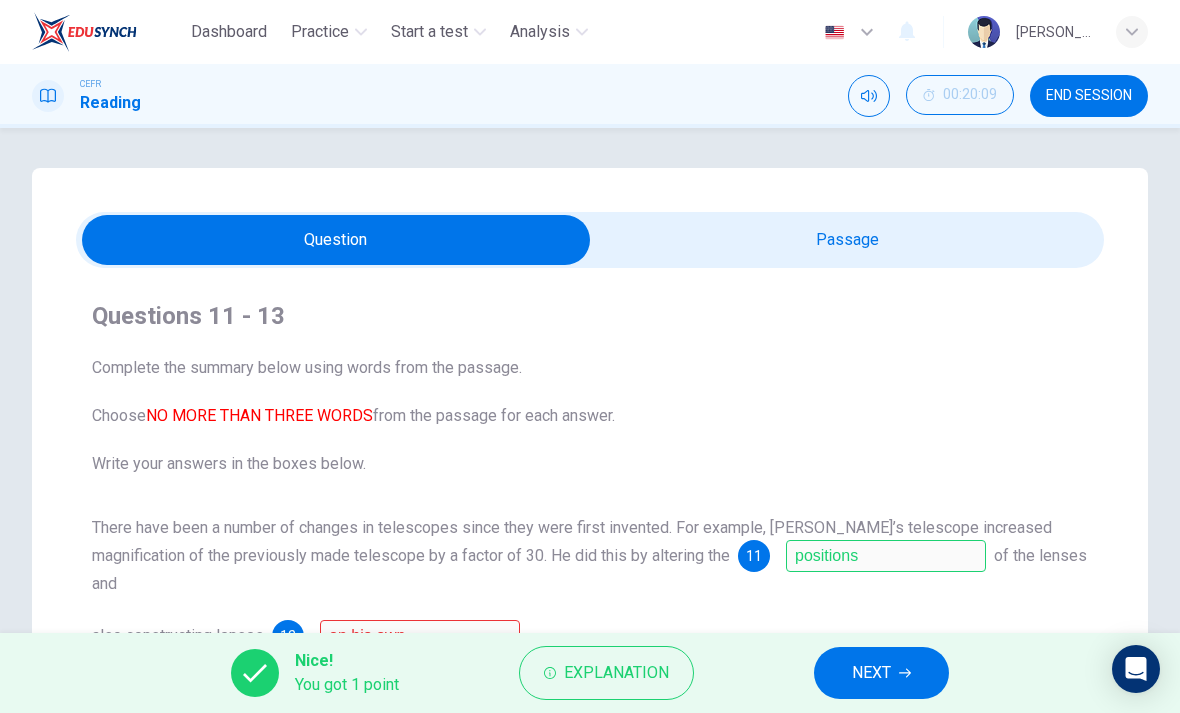 click at bounding box center (336, 240) 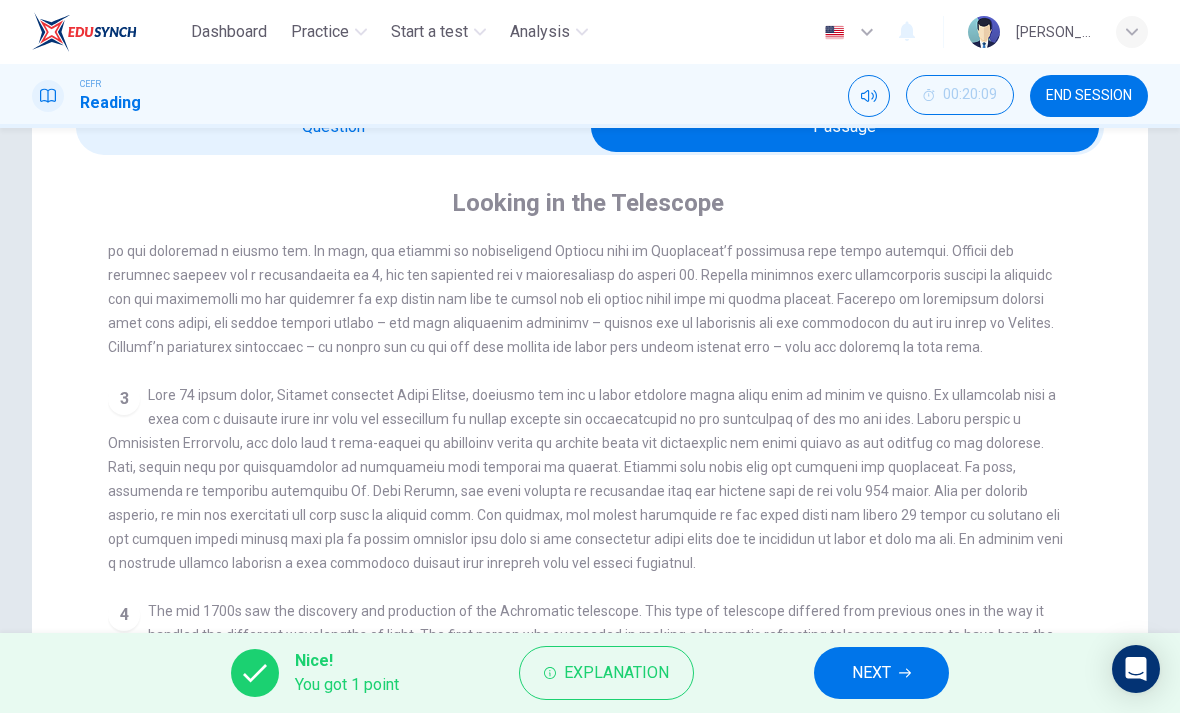 scroll, scrollTop: 115, scrollLeft: 0, axis: vertical 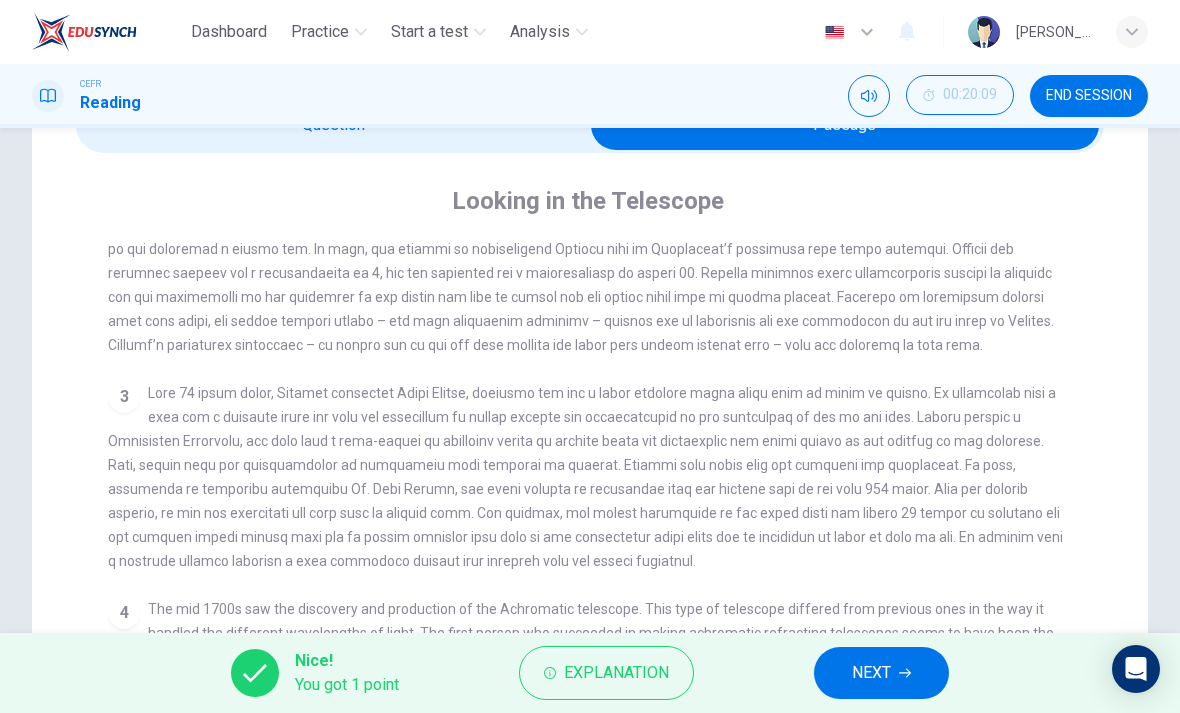click at bounding box center (585, 477) 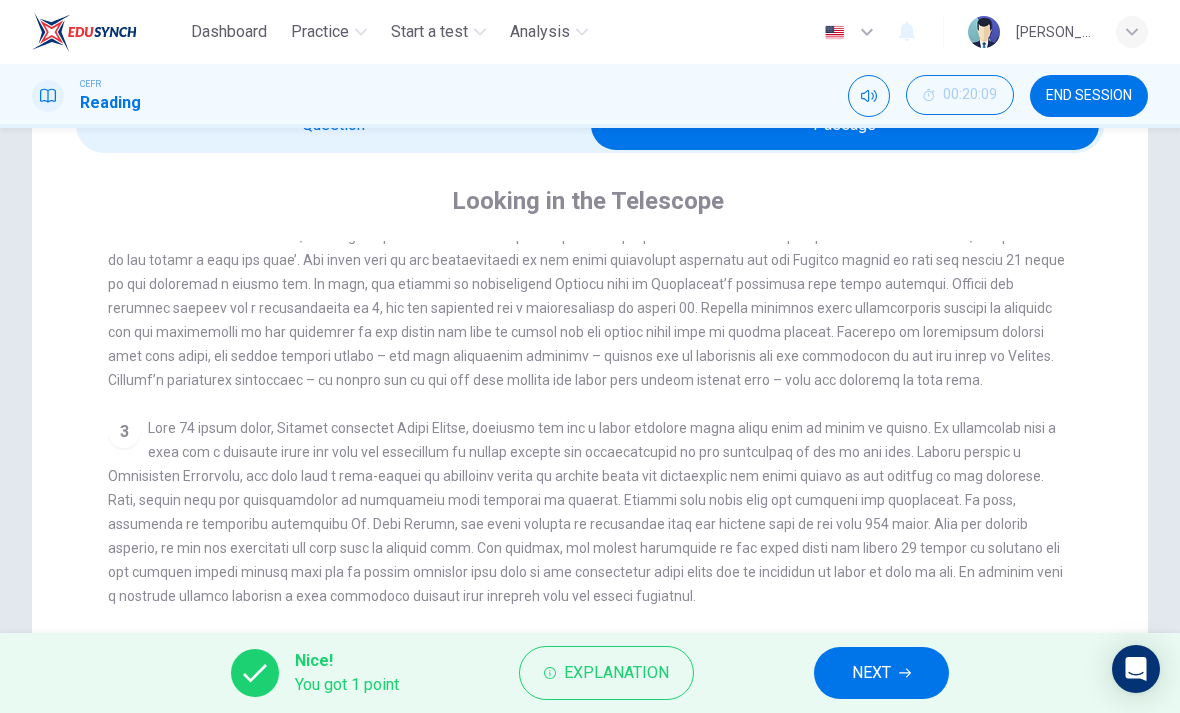scroll, scrollTop: 541, scrollLeft: 0, axis: vertical 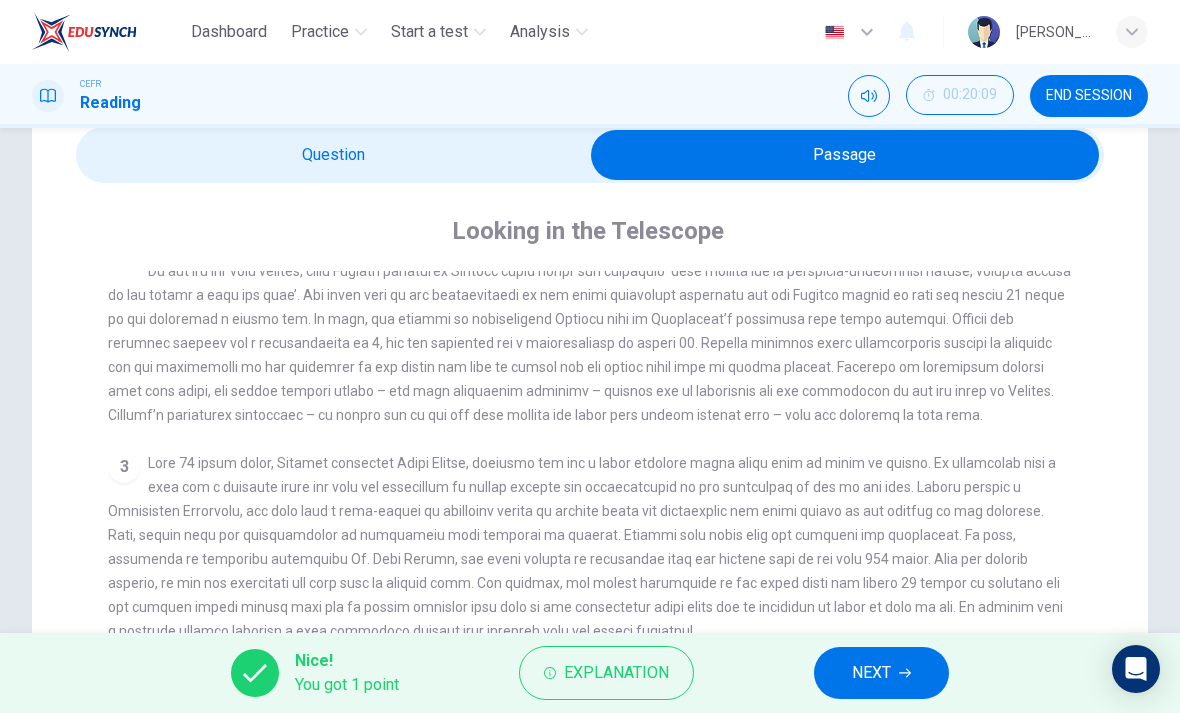 click at bounding box center (845, 155) 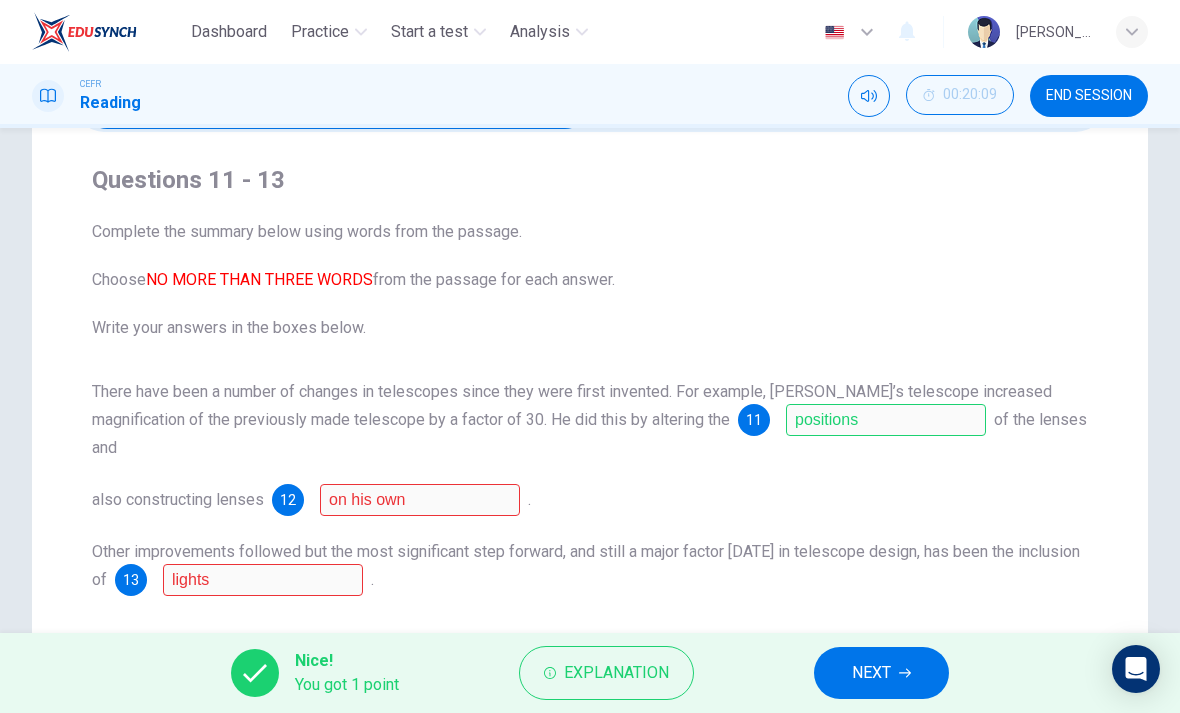 scroll, scrollTop: 138, scrollLeft: 0, axis: vertical 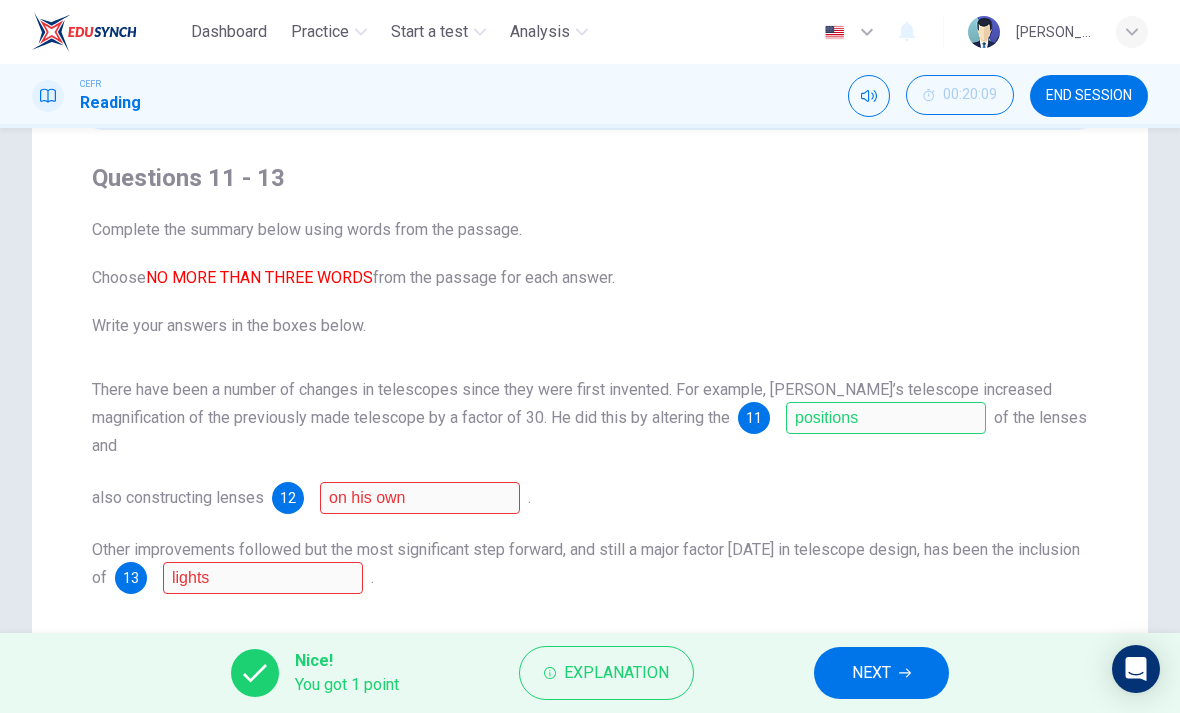 click on "Explanation" at bounding box center (616, 673) 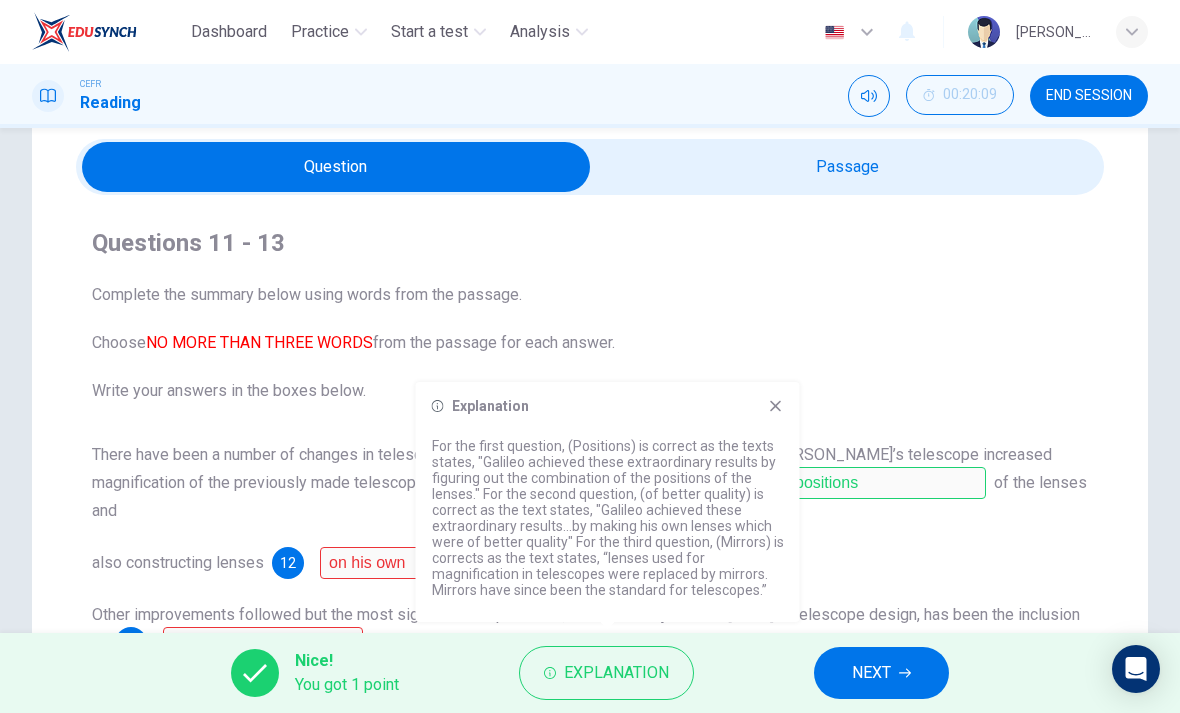 scroll, scrollTop: 72, scrollLeft: 0, axis: vertical 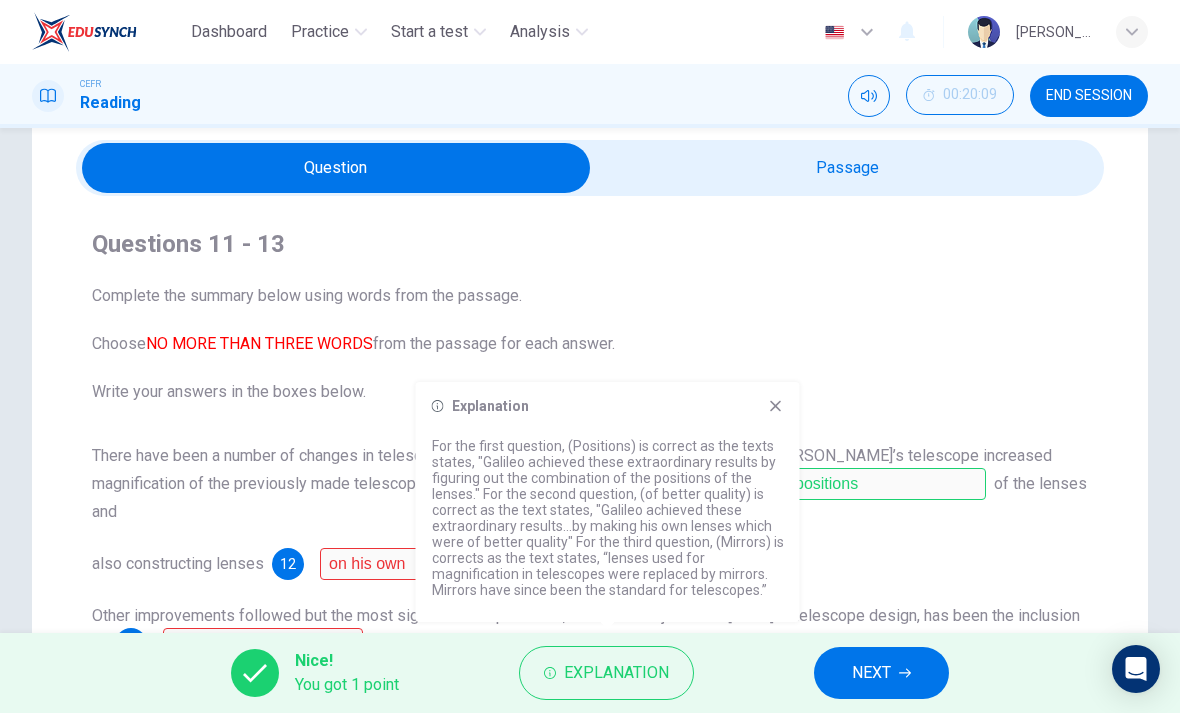 click at bounding box center (336, 168) 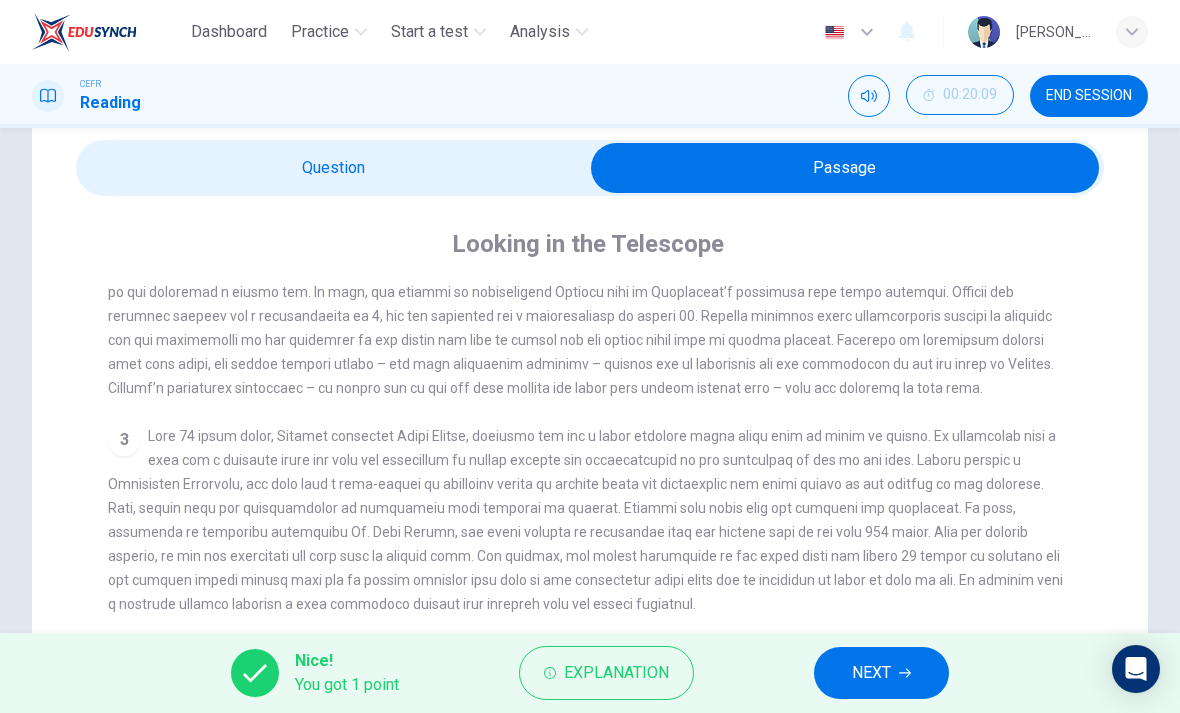 scroll, scrollTop: 610, scrollLeft: 0, axis: vertical 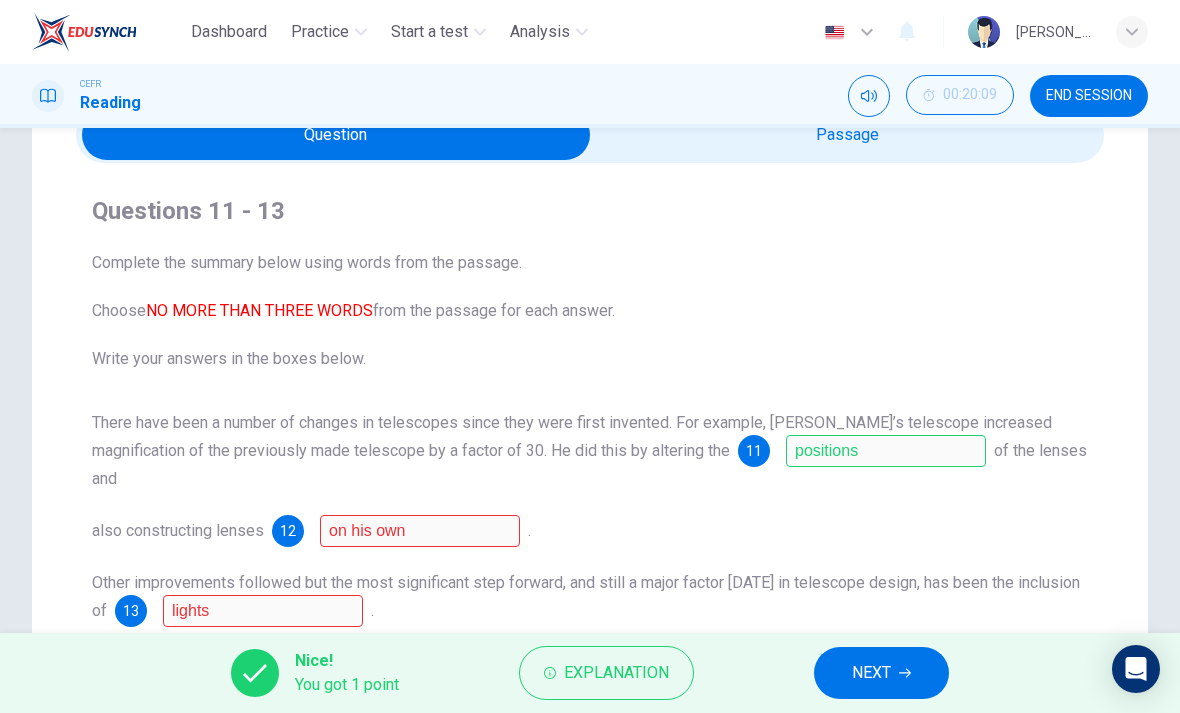 click at bounding box center [336, 135] 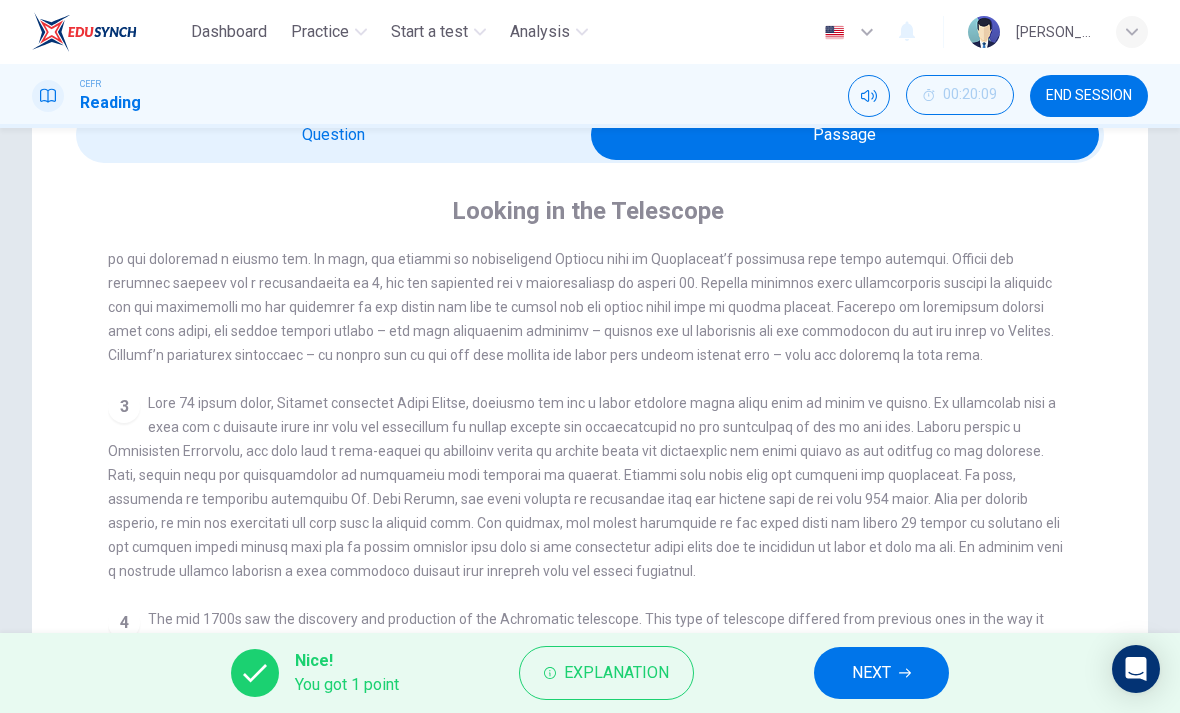 scroll, scrollTop: 614, scrollLeft: 0, axis: vertical 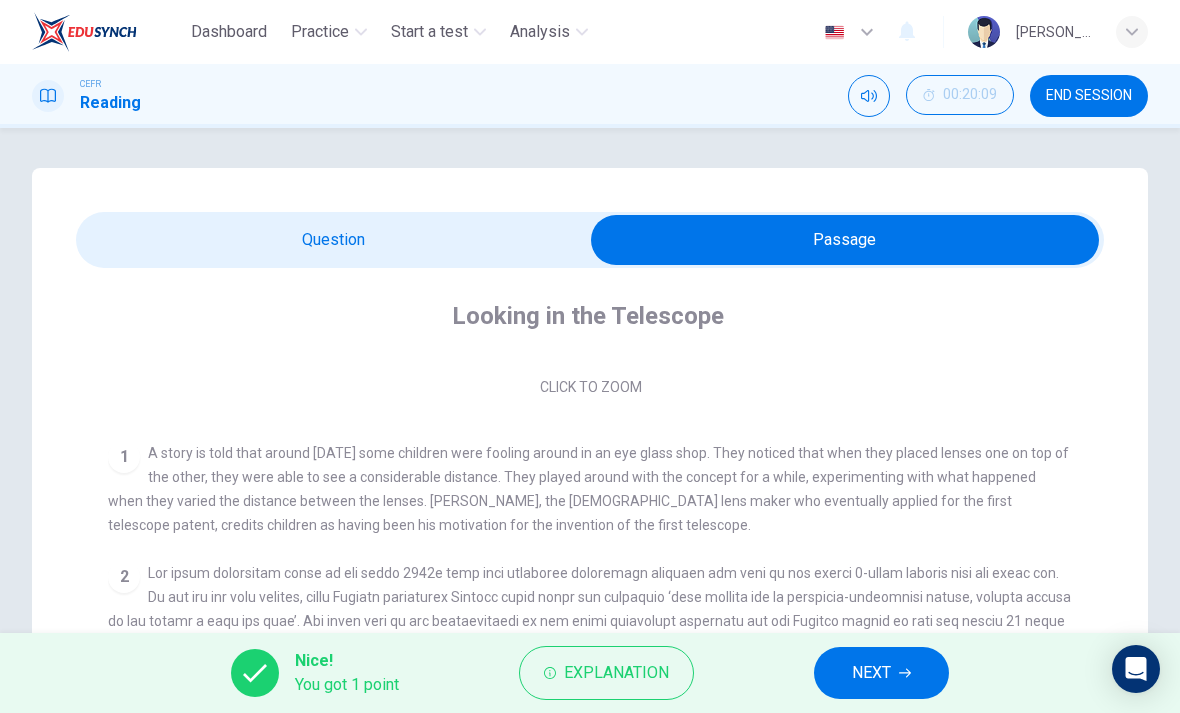 click at bounding box center (845, 240) 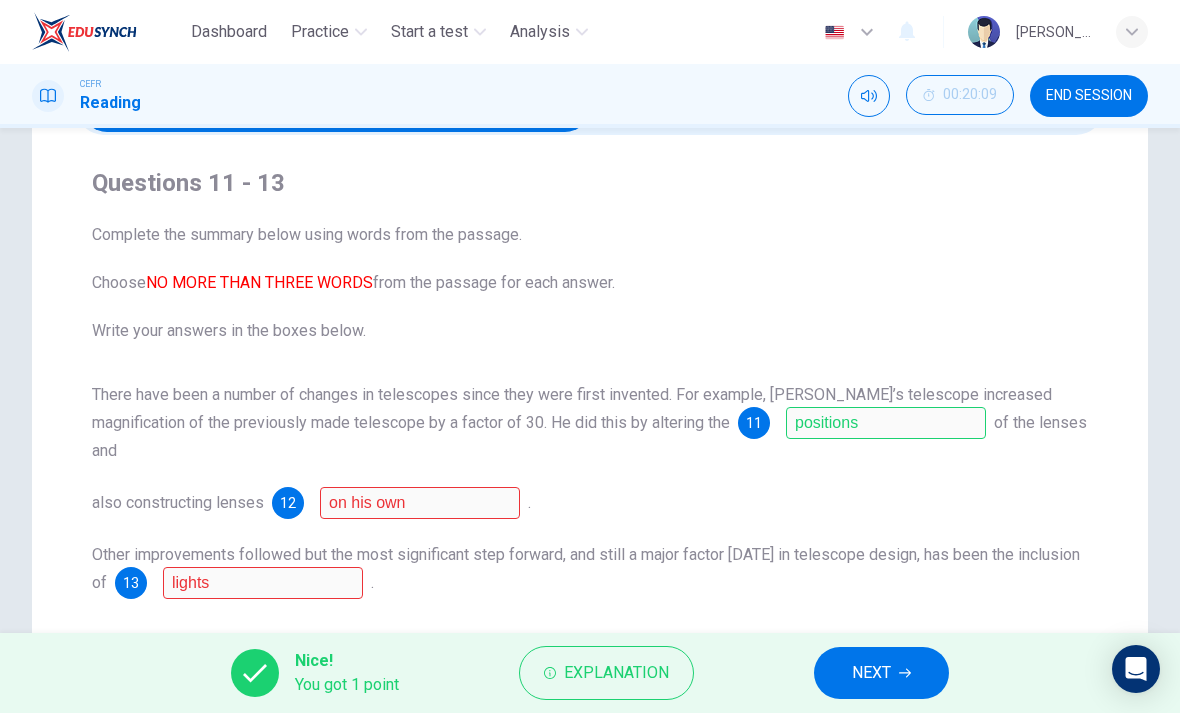 scroll, scrollTop: 165, scrollLeft: 0, axis: vertical 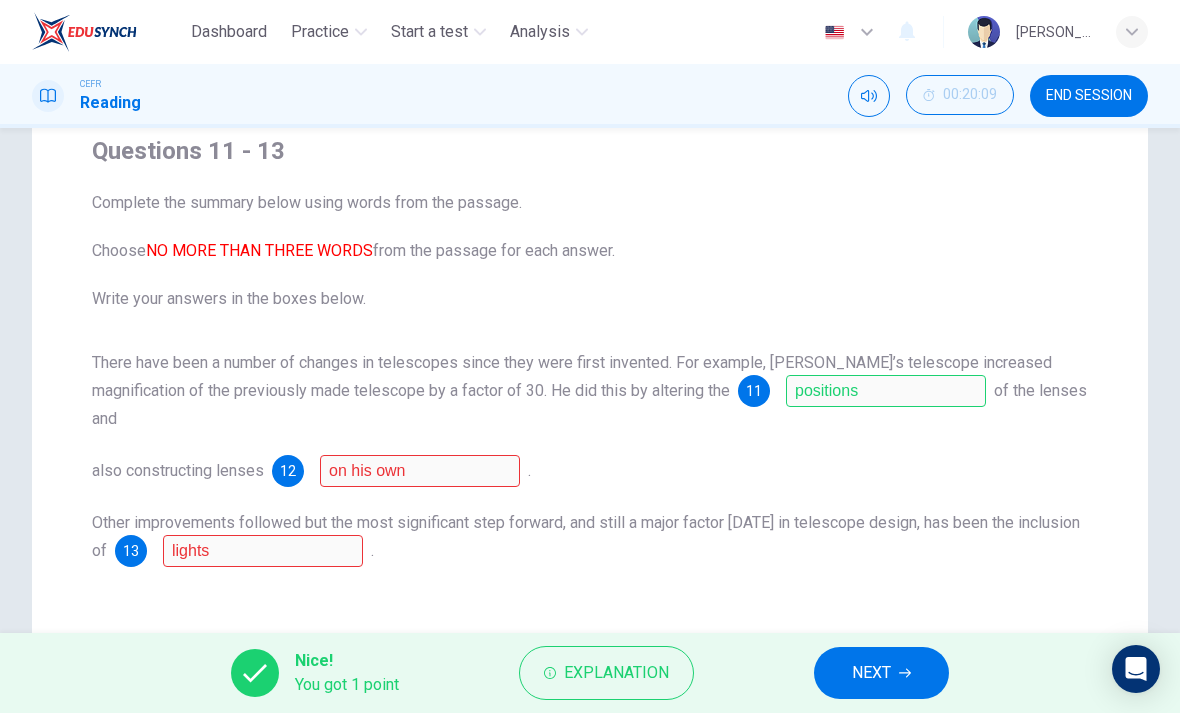 click on "NEXT" at bounding box center [871, 673] 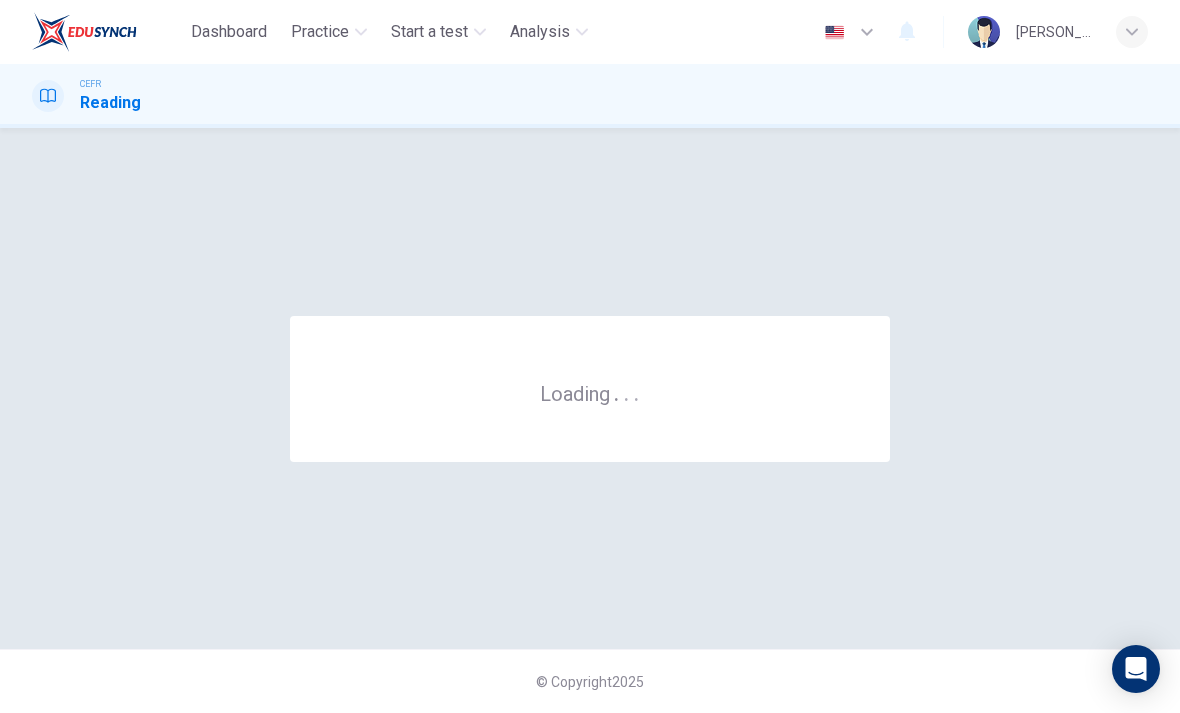 scroll, scrollTop: 0, scrollLeft: 0, axis: both 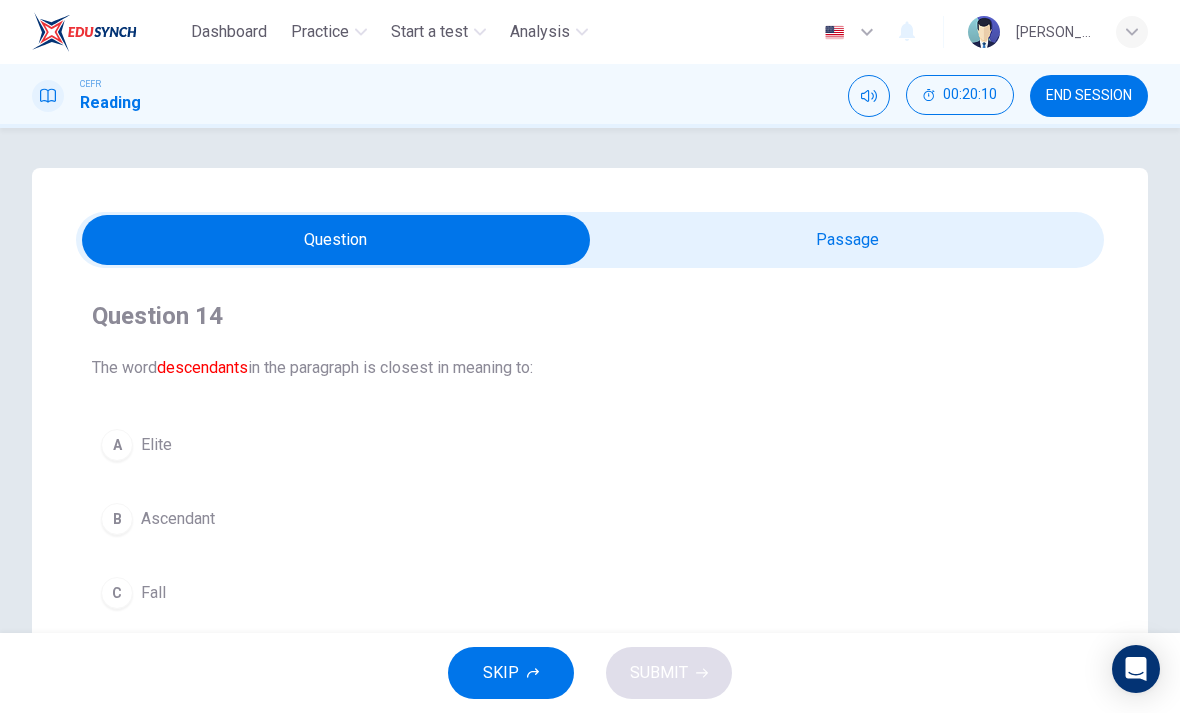 click at bounding box center [336, 240] 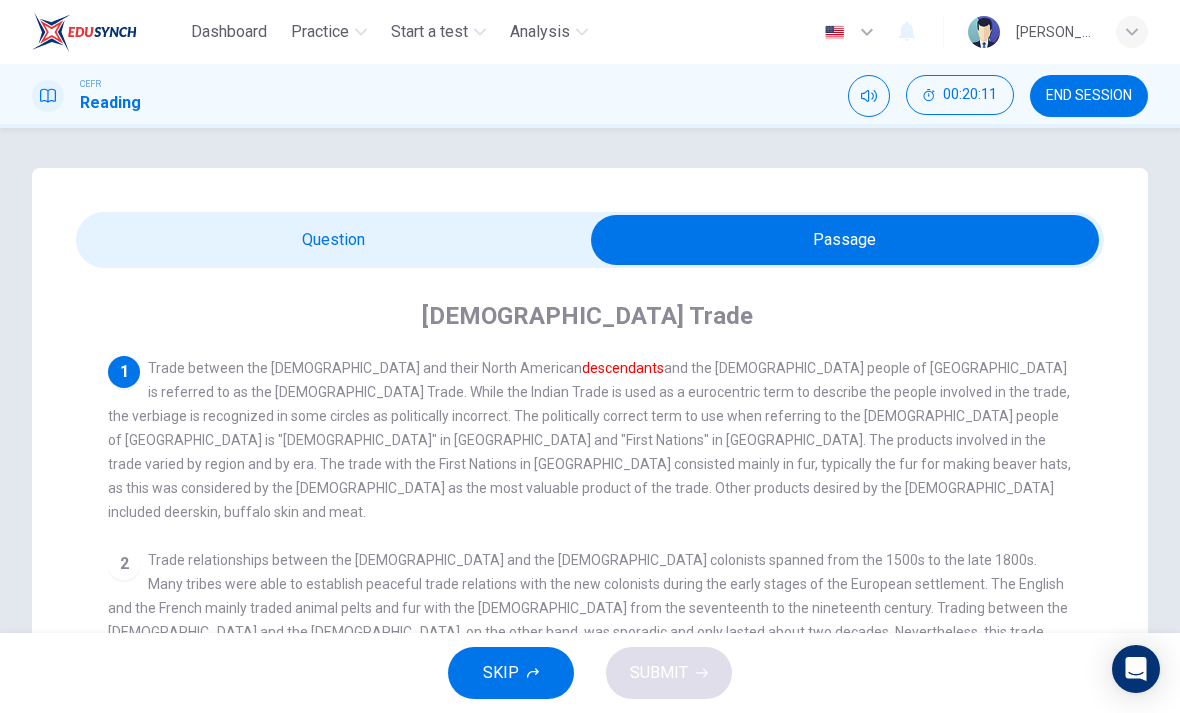 click on "END SESSION" at bounding box center [1089, 96] 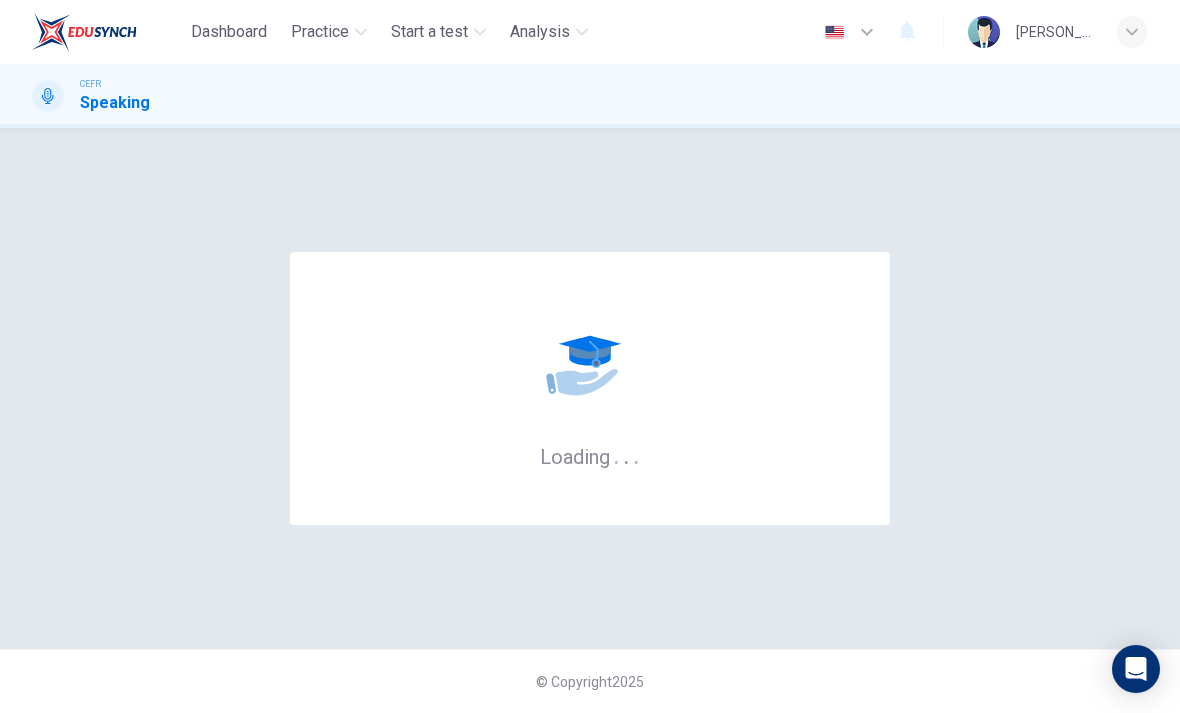 scroll, scrollTop: 0, scrollLeft: 0, axis: both 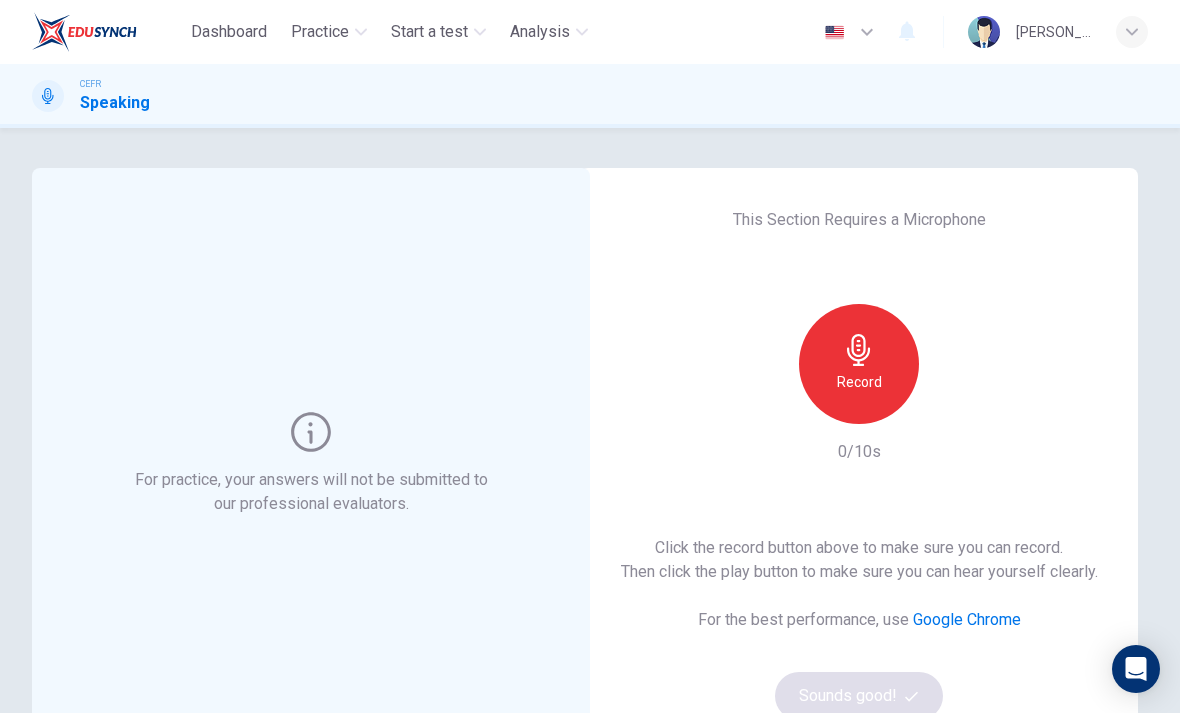click on "Record" at bounding box center [859, 364] 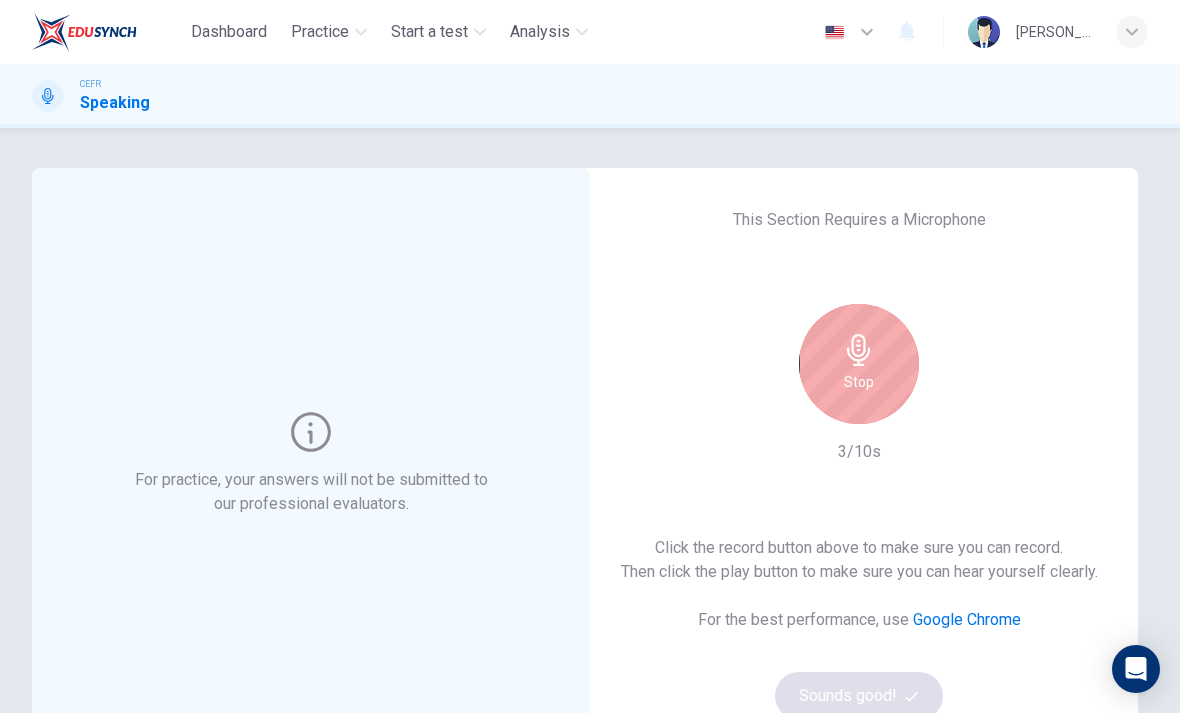 click on "Stop" at bounding box center (859, 364) 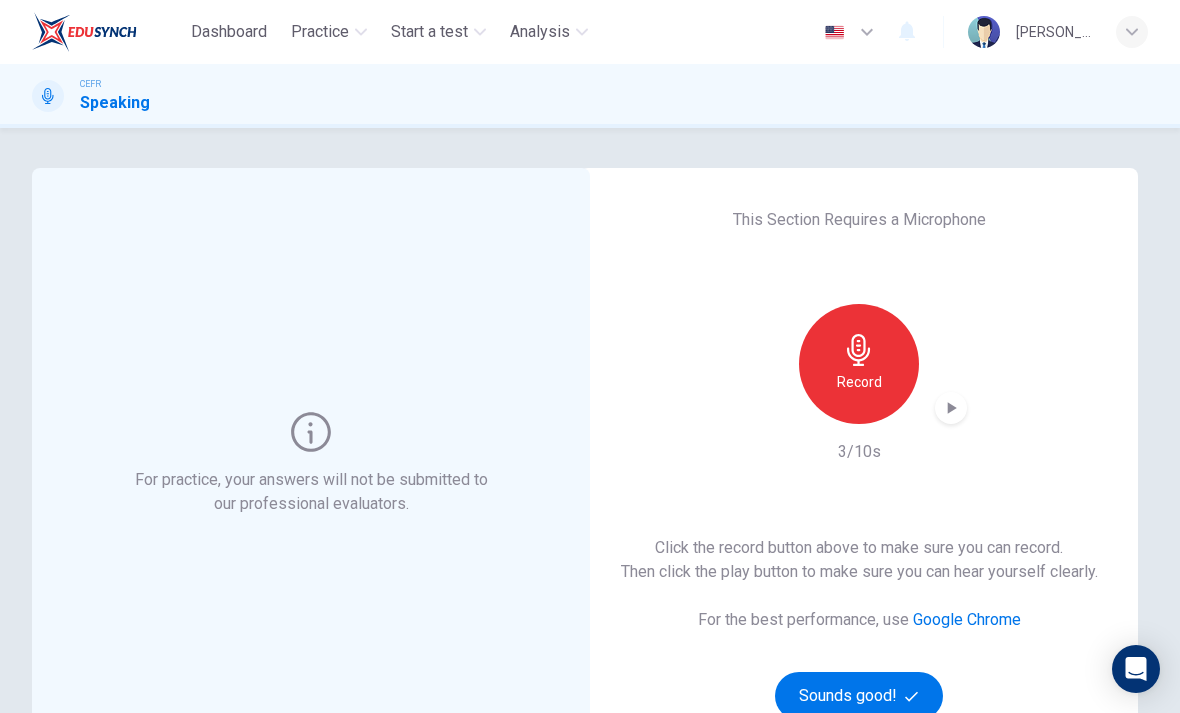 click on "Record 3/10s" at bounding box center (859, 384) 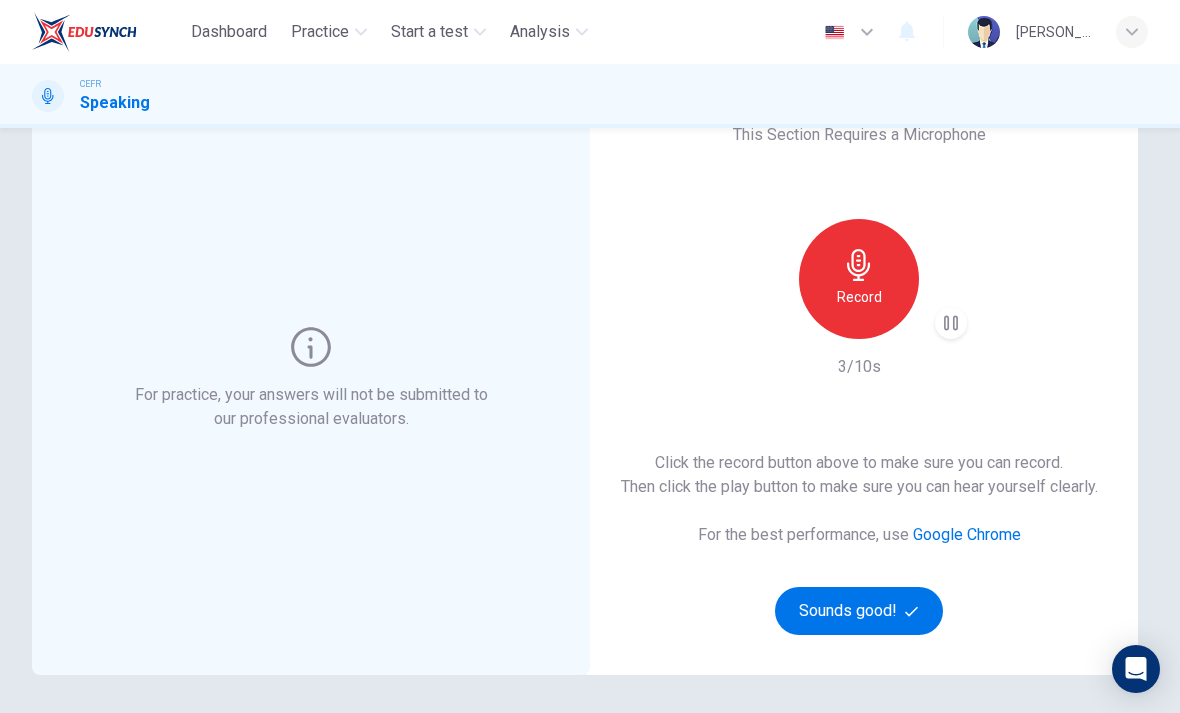 scroll, scrollTop: 102, scrollLeft: 0, axis: vertical 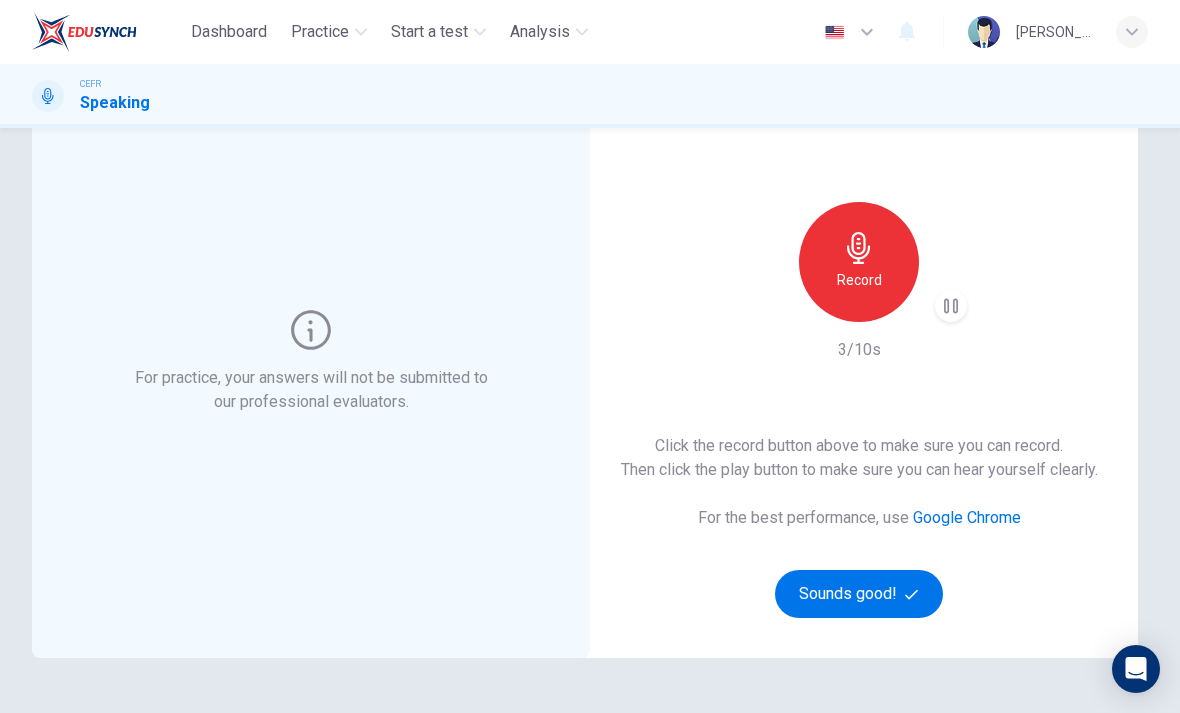 click on "Sounds good!" at bounding box center [859, 594] 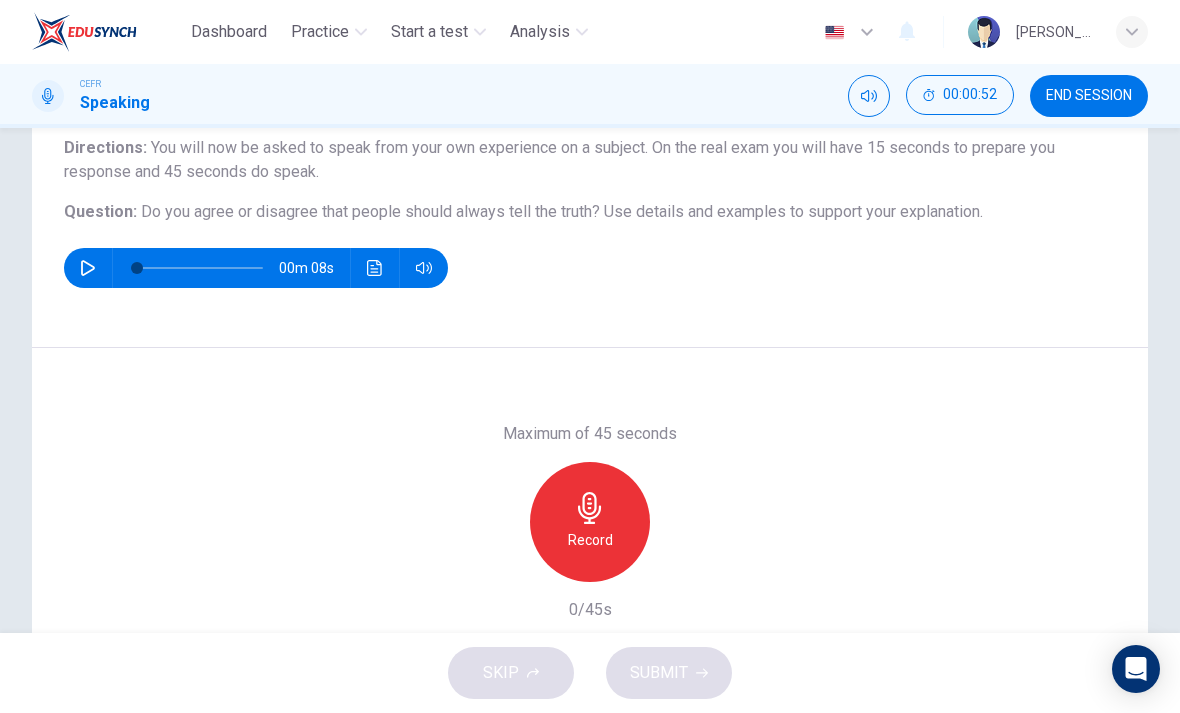 scroll, scrollTop: 167, scrollLeft: 0, axis: vertical 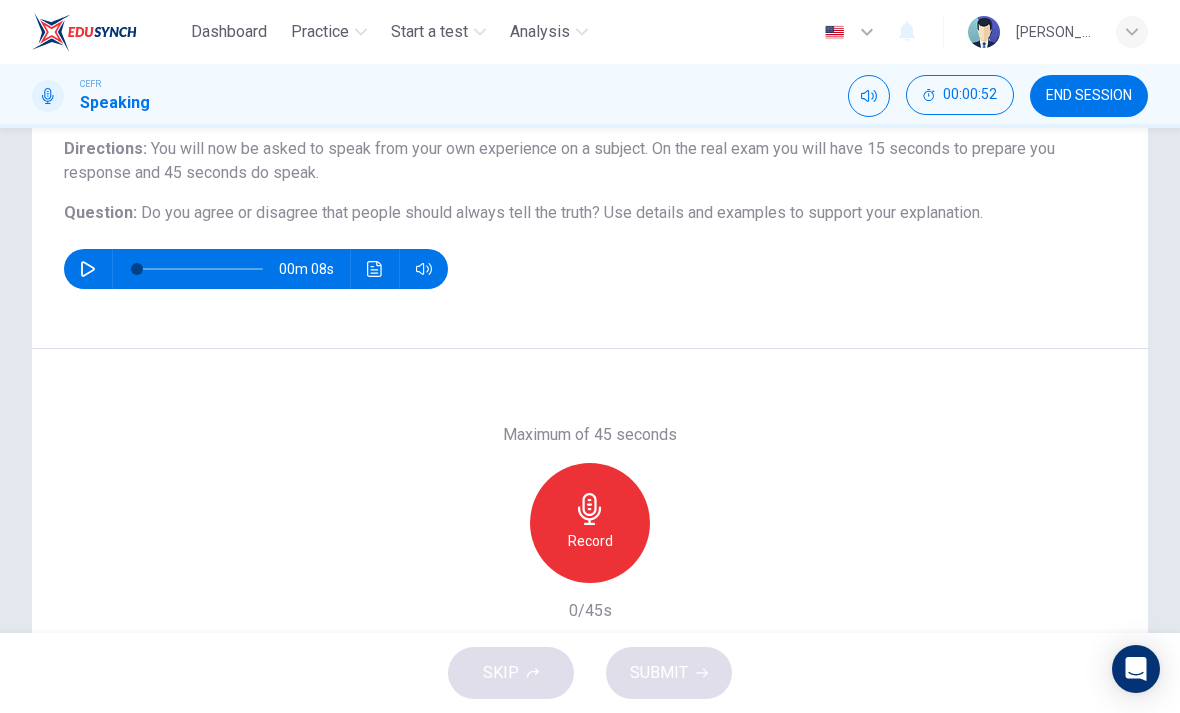 click on "Record" at bounding box center (590, 523) 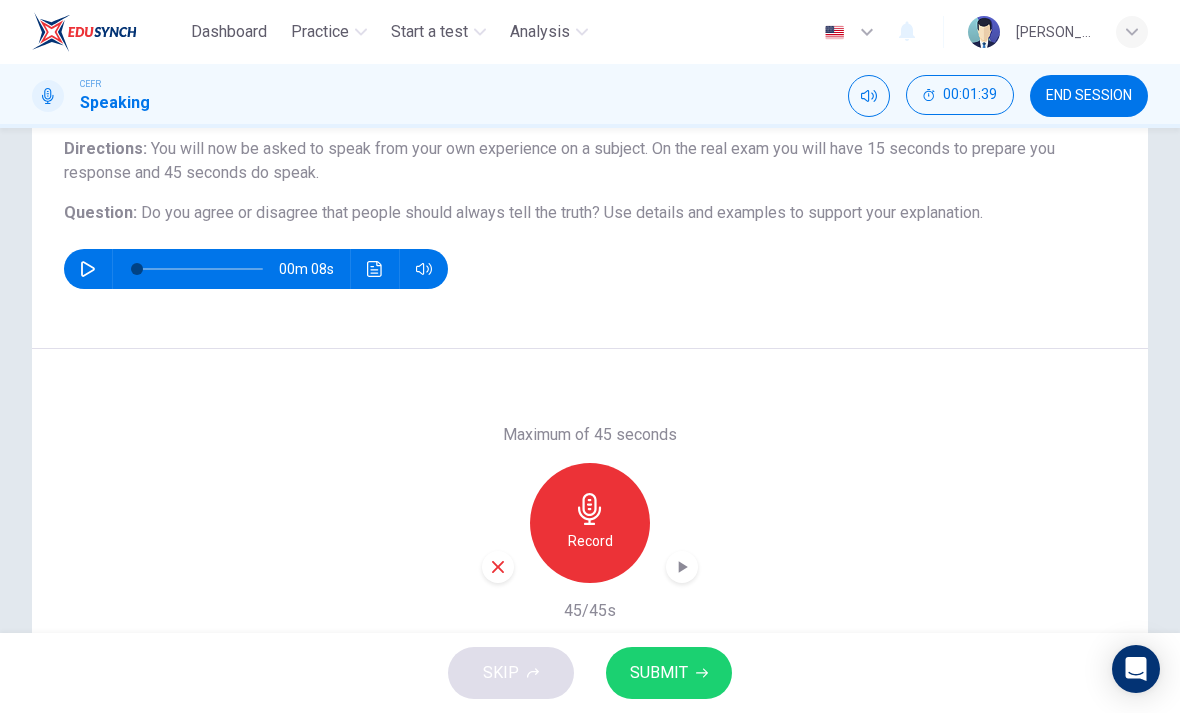 click at bounding box center [682, 567] 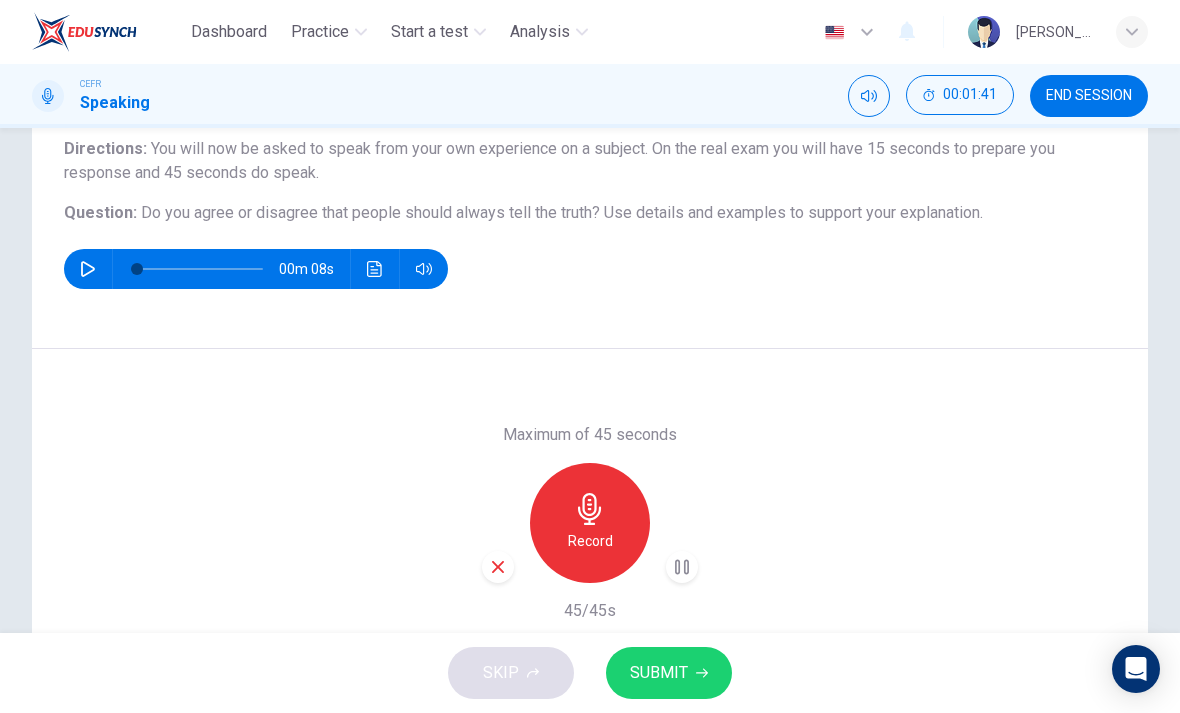 click on "SUBMIT" at bounding box center [659, 673] 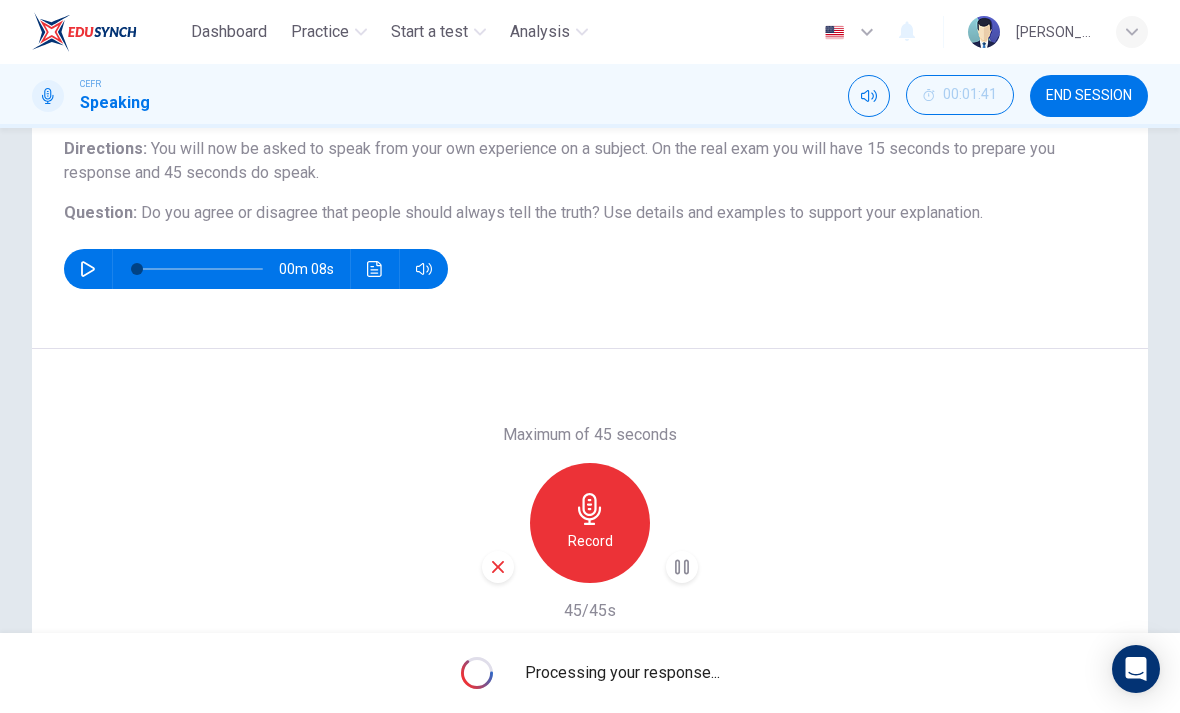 click 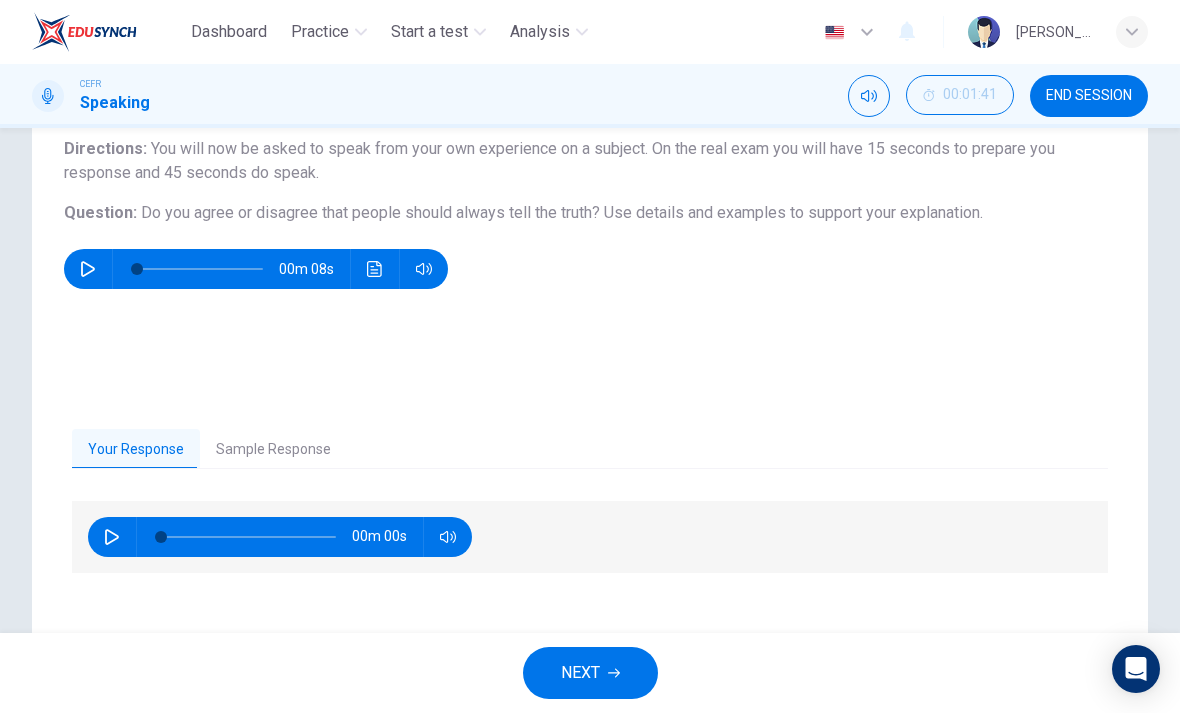 click on "Sample Response" at bounding box center [273, 450] 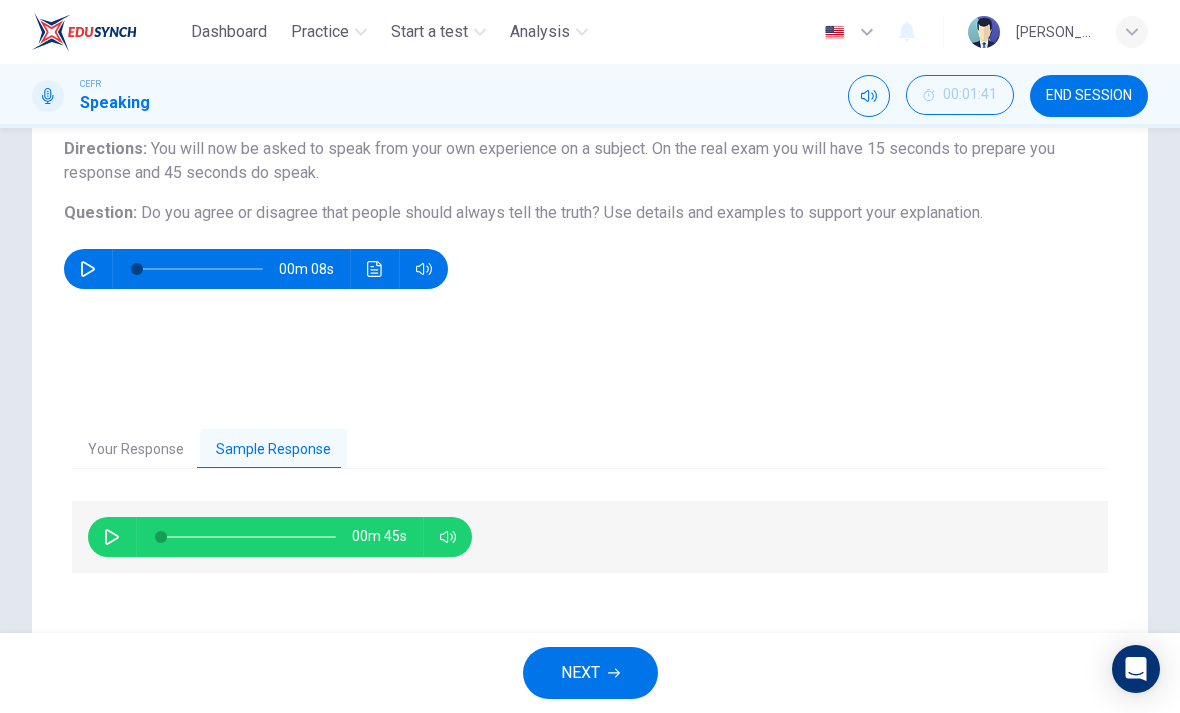 click at bounding box center [112, 537] 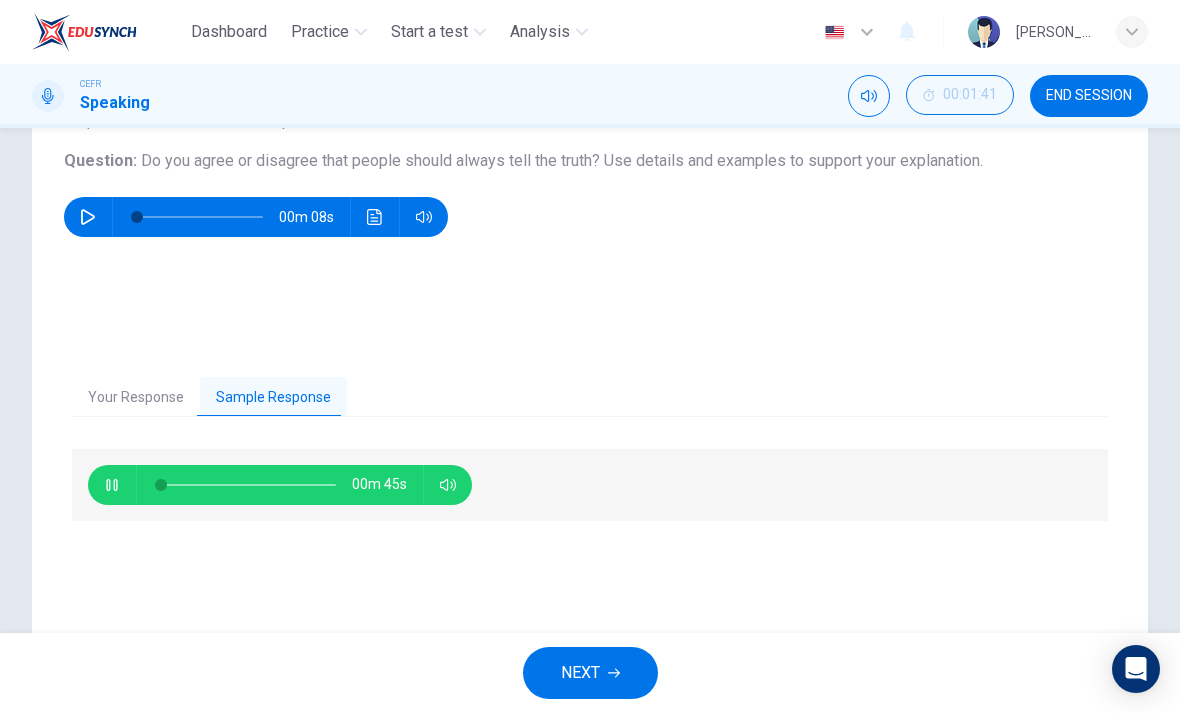 scroll, scrollTop: 220, scrollLeft: 0, axis: vertical 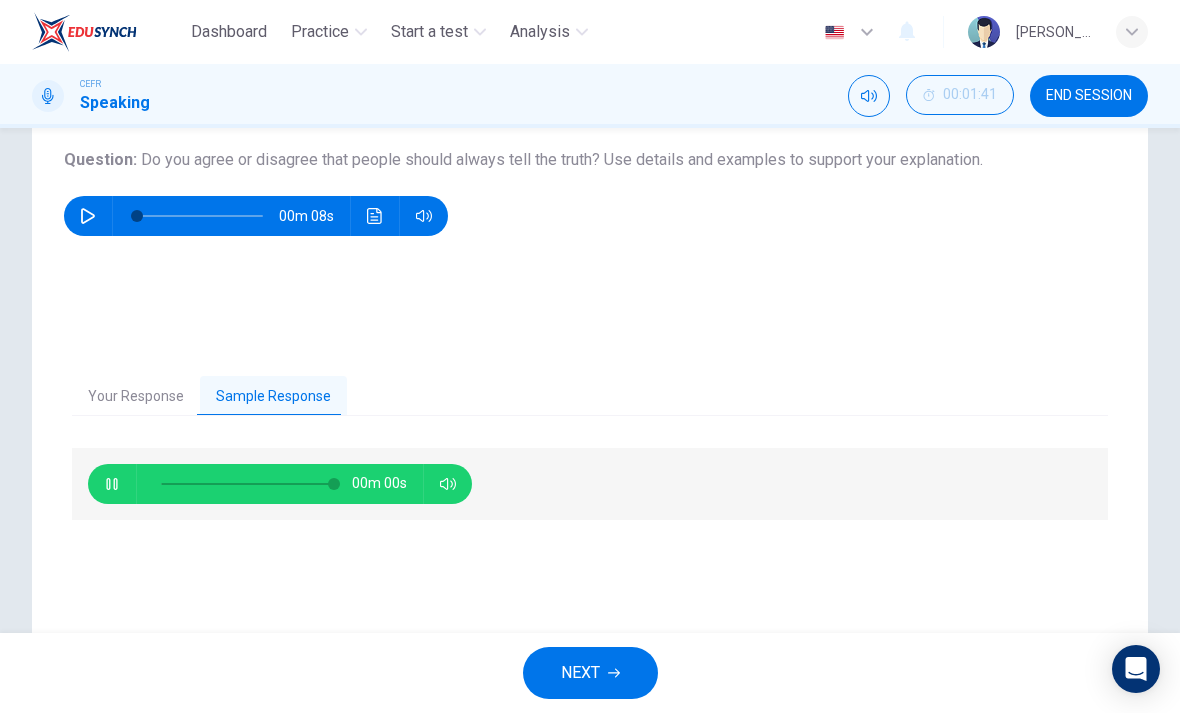 type on "0" 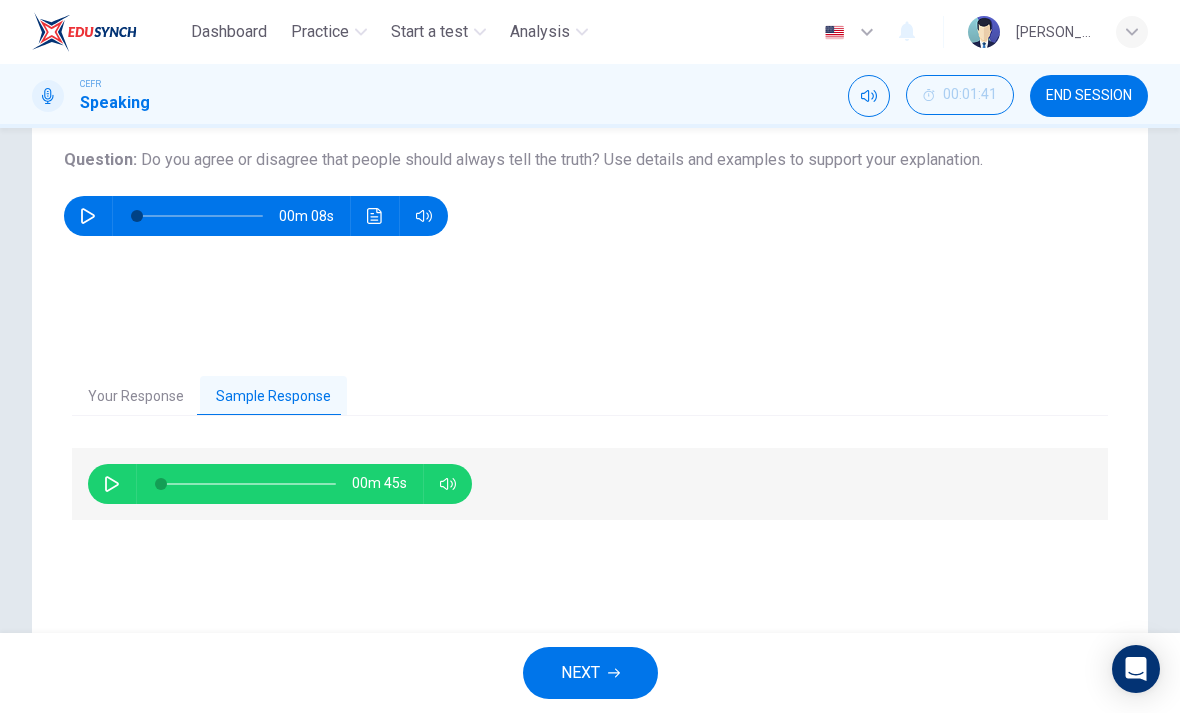 click on "NEXT" at bounding box center (580, 673) 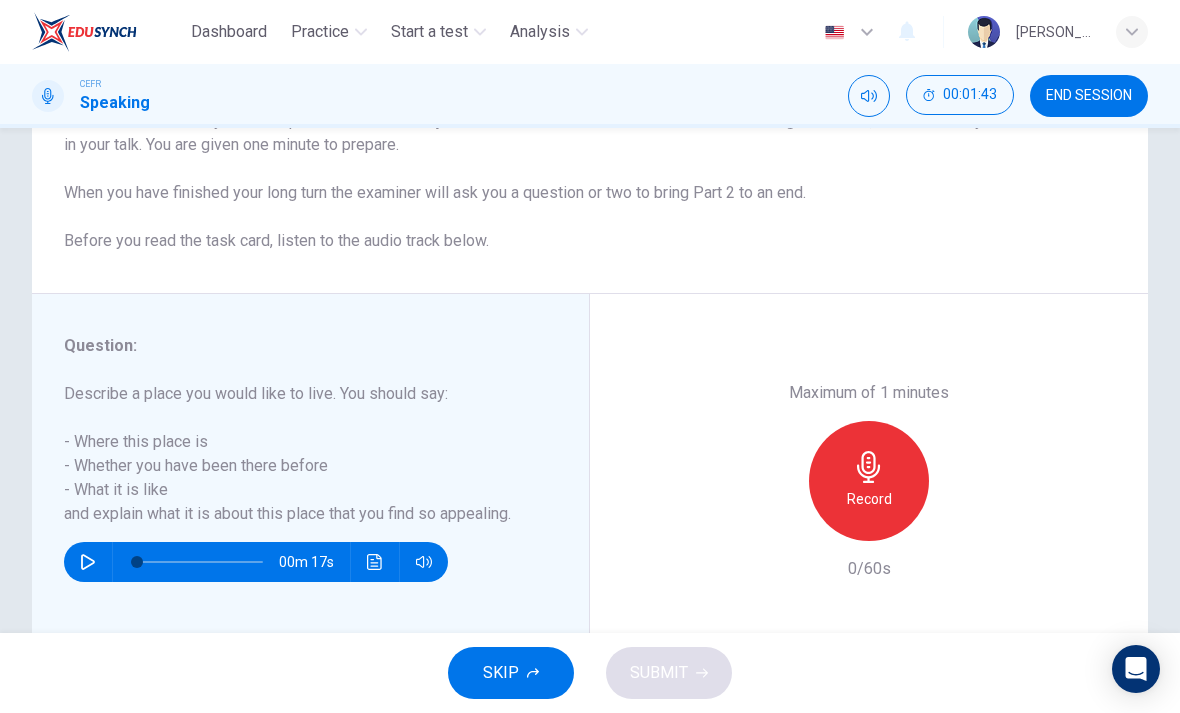 scroll, scrollTop: 197, scrollLeft: 0, axis: vertical 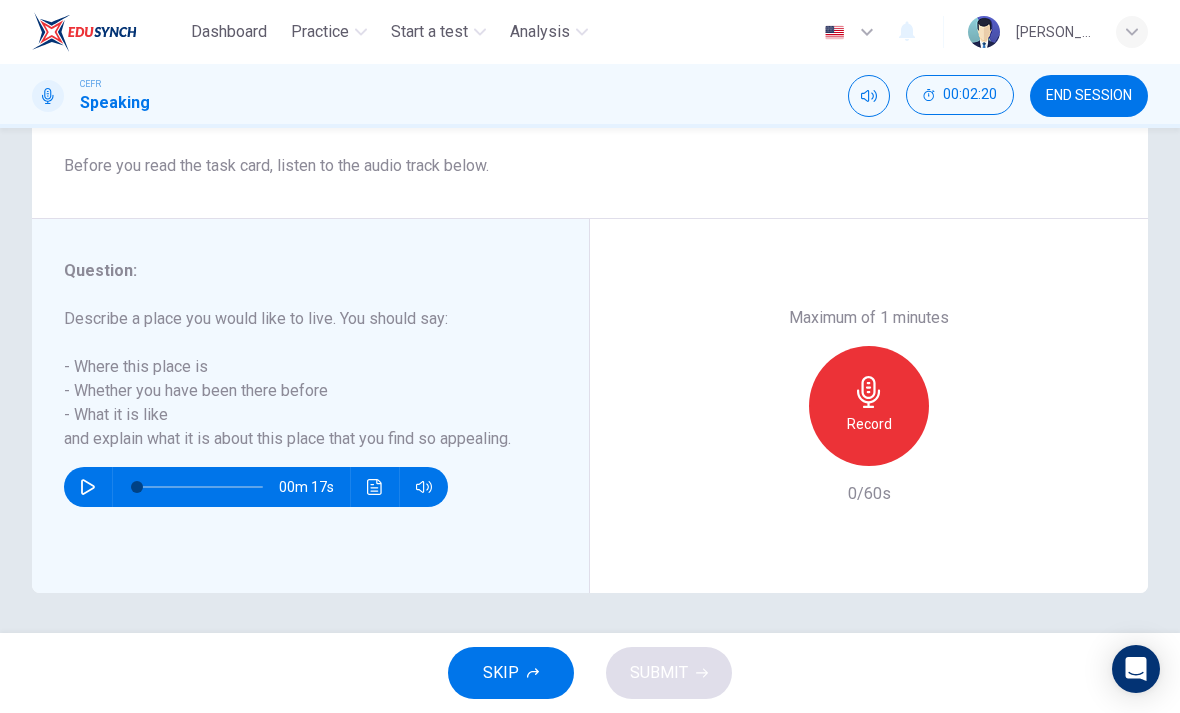 click 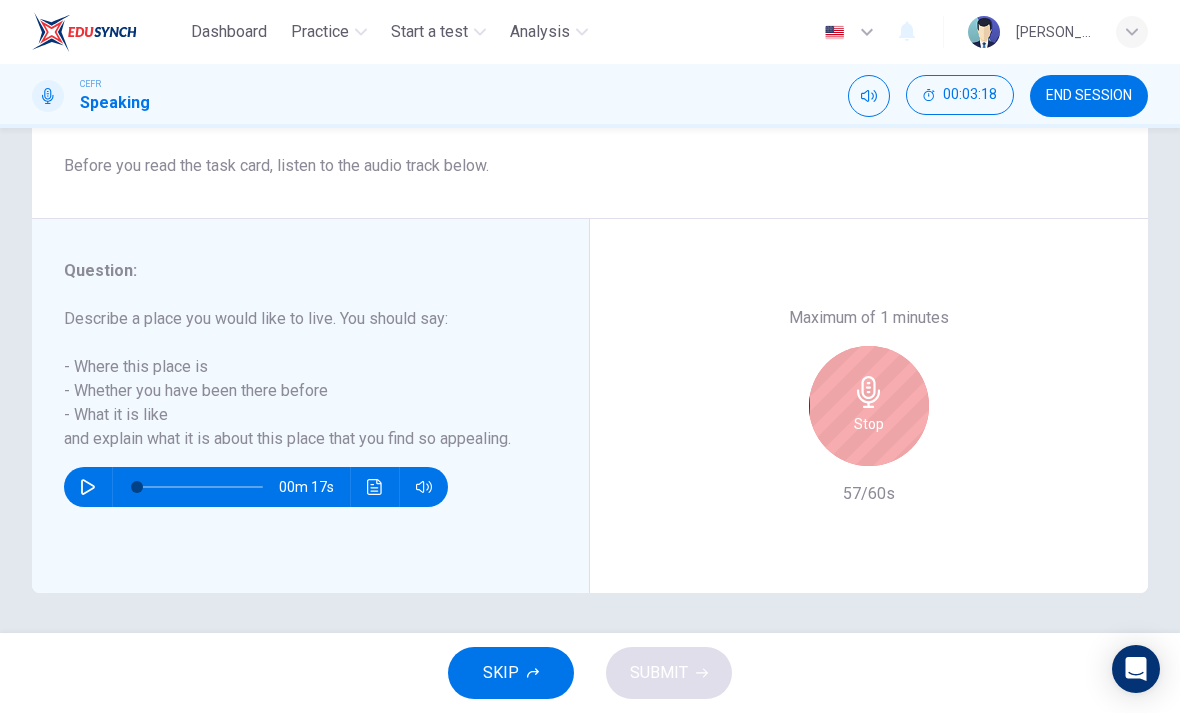 click on "Stop" at bounding box center [869, 406] 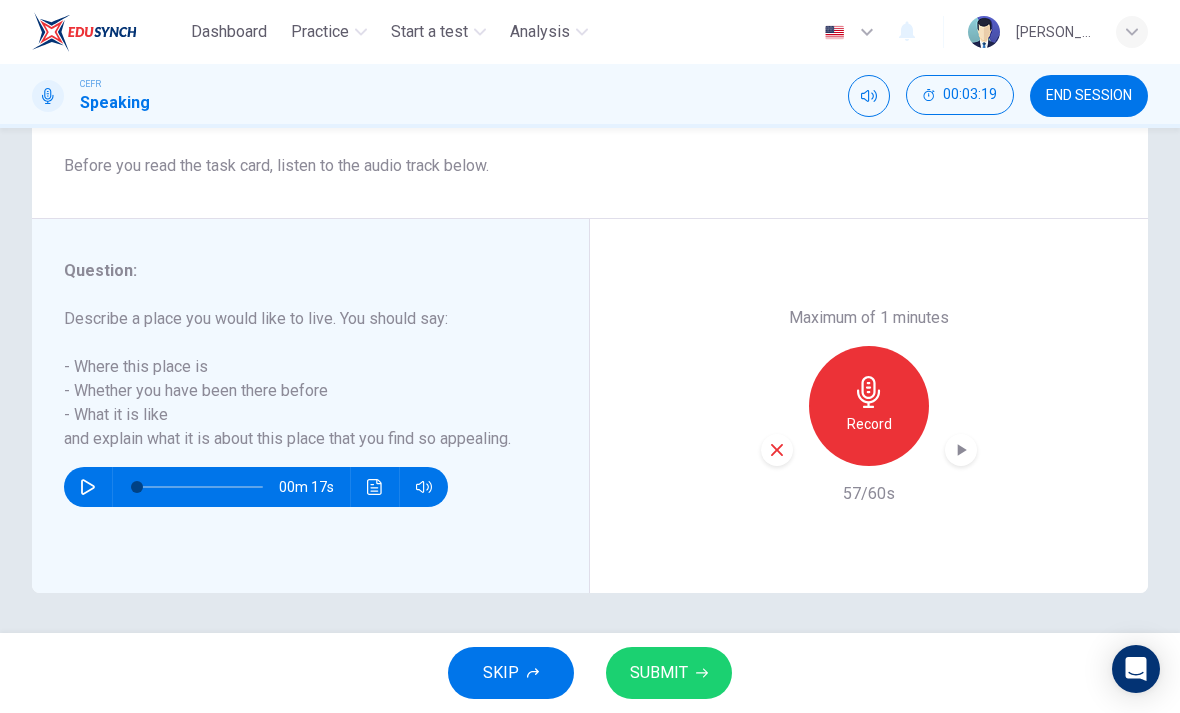 click on "SUBMIT" at bounding box center (669, 673) 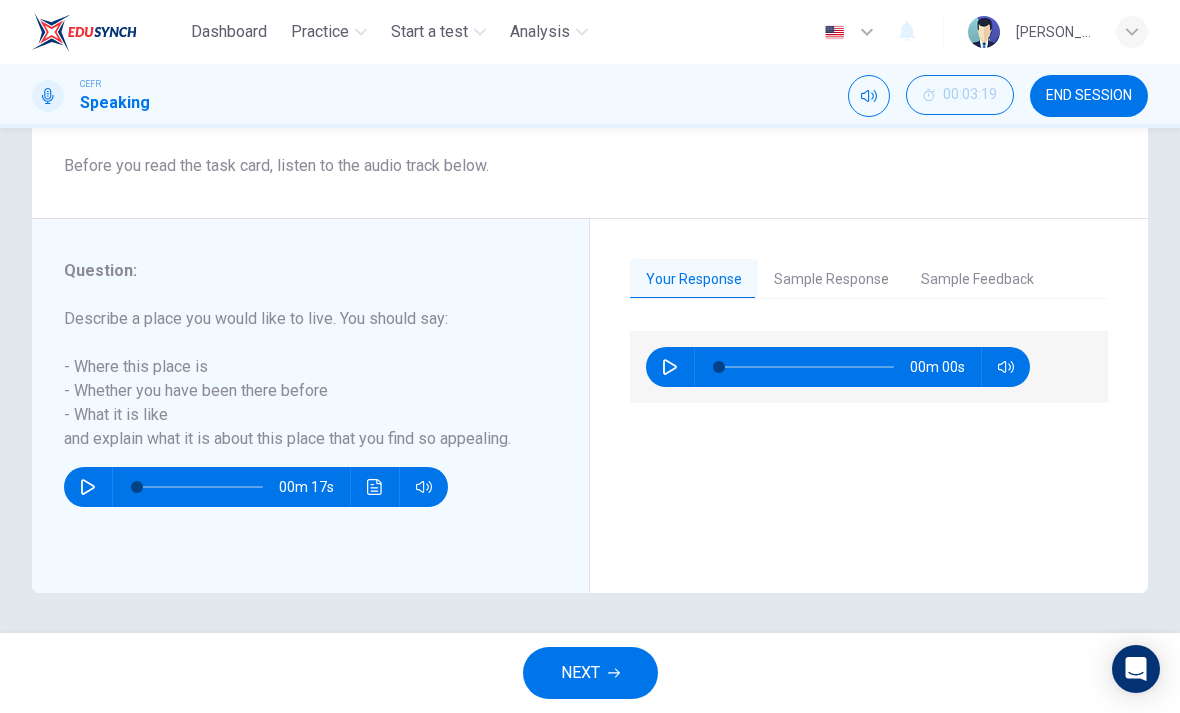click on "Sample Response" at bounding box center (831, 280) 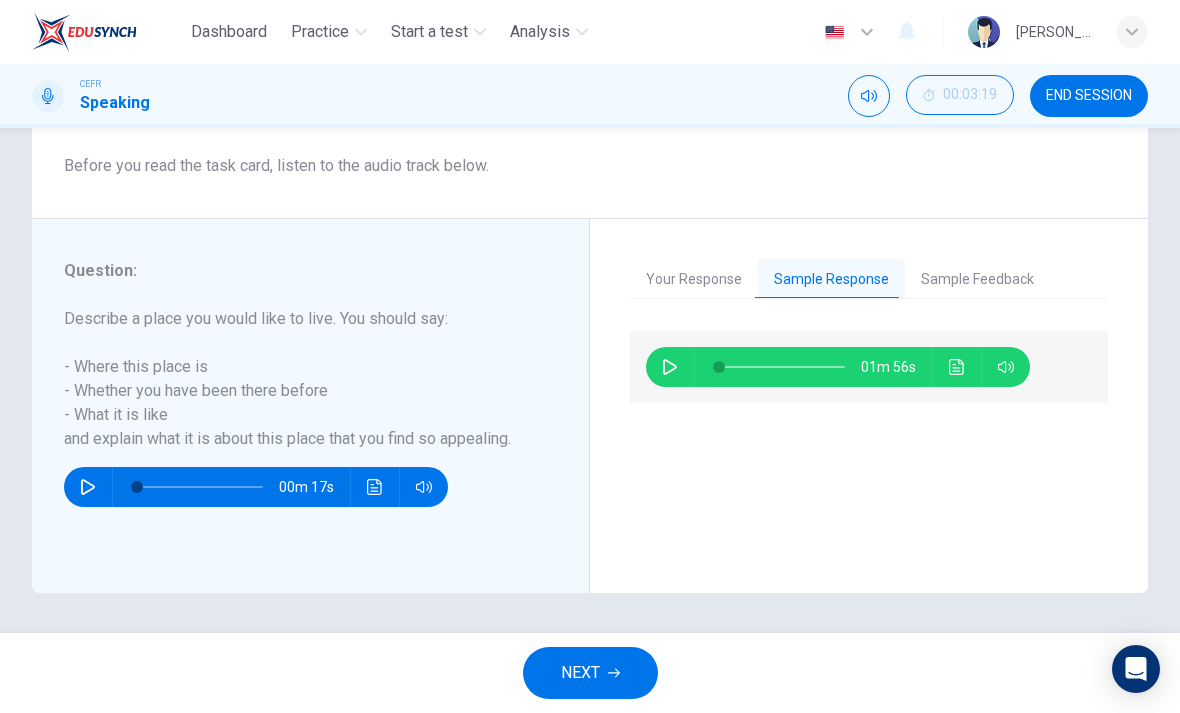 click 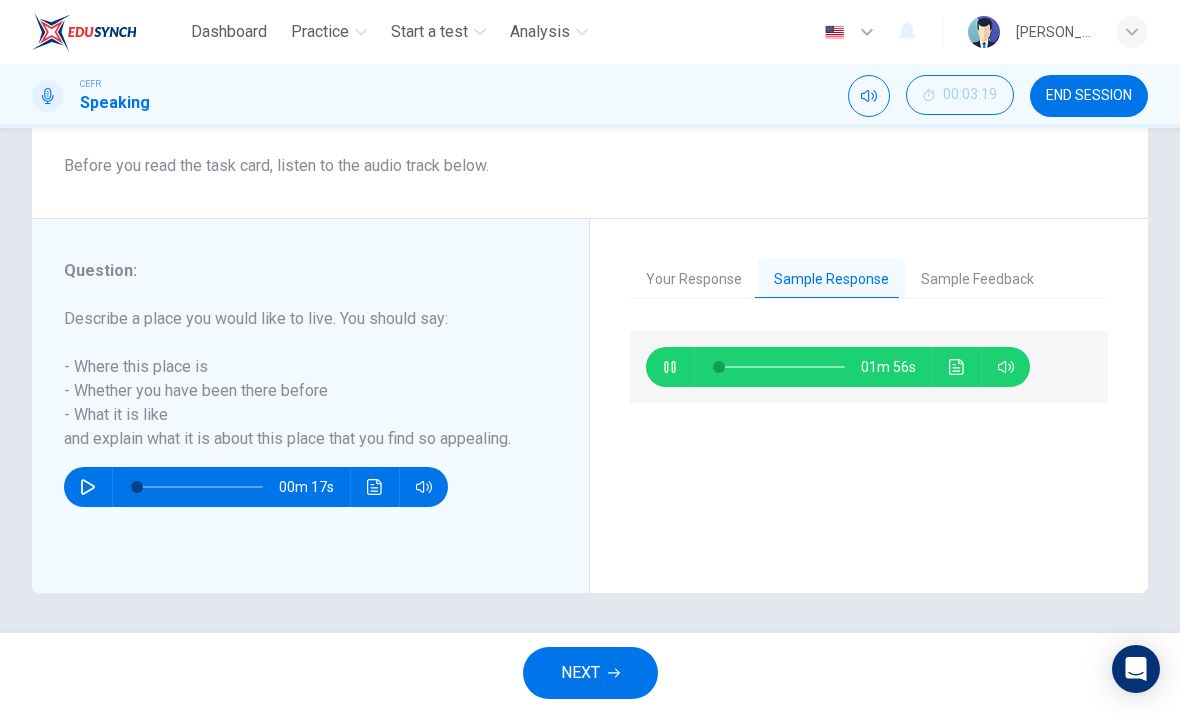 click on "Sample Feedback" at bounding box center [977, 280] 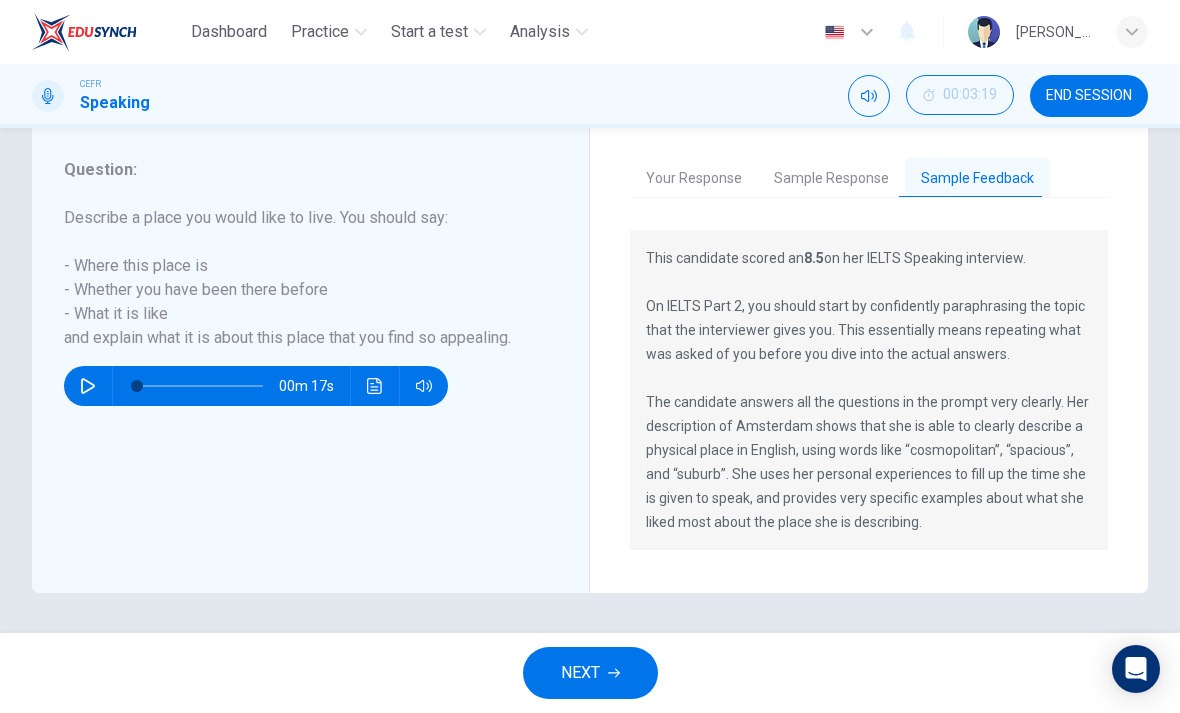 scroll, scrollTop: 370, scrollLeft: 0, axis: vertical 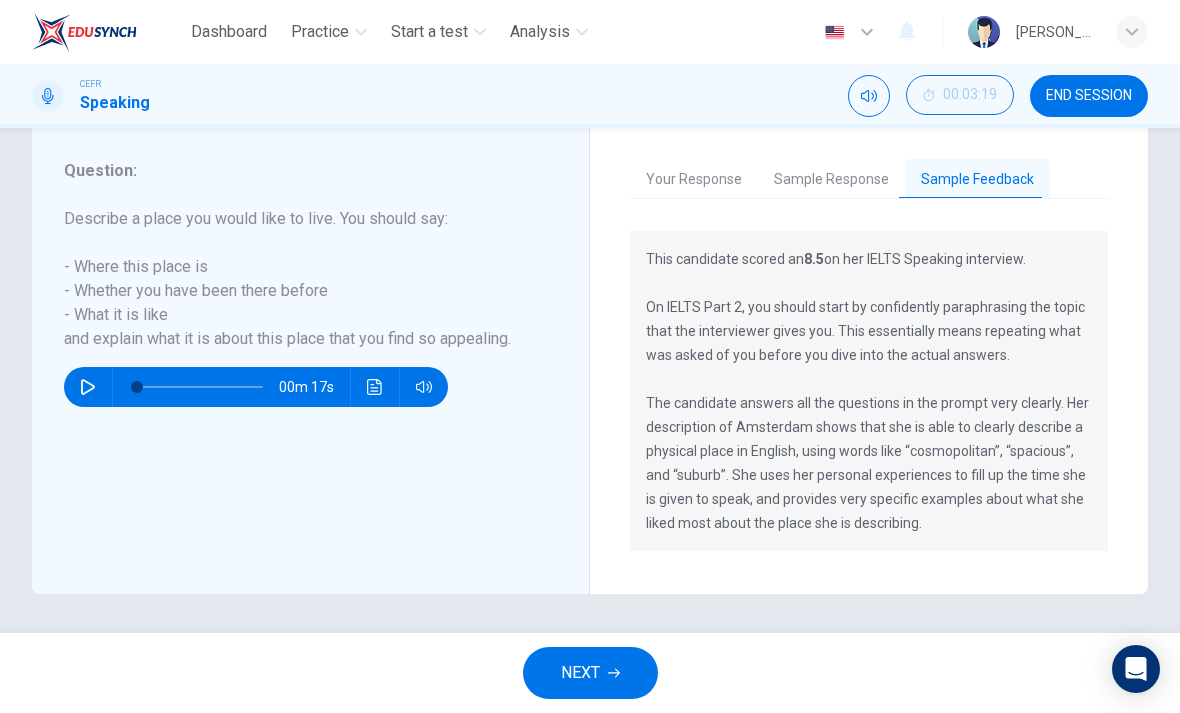 click on "NEXT" at bounding box center [590, 673] 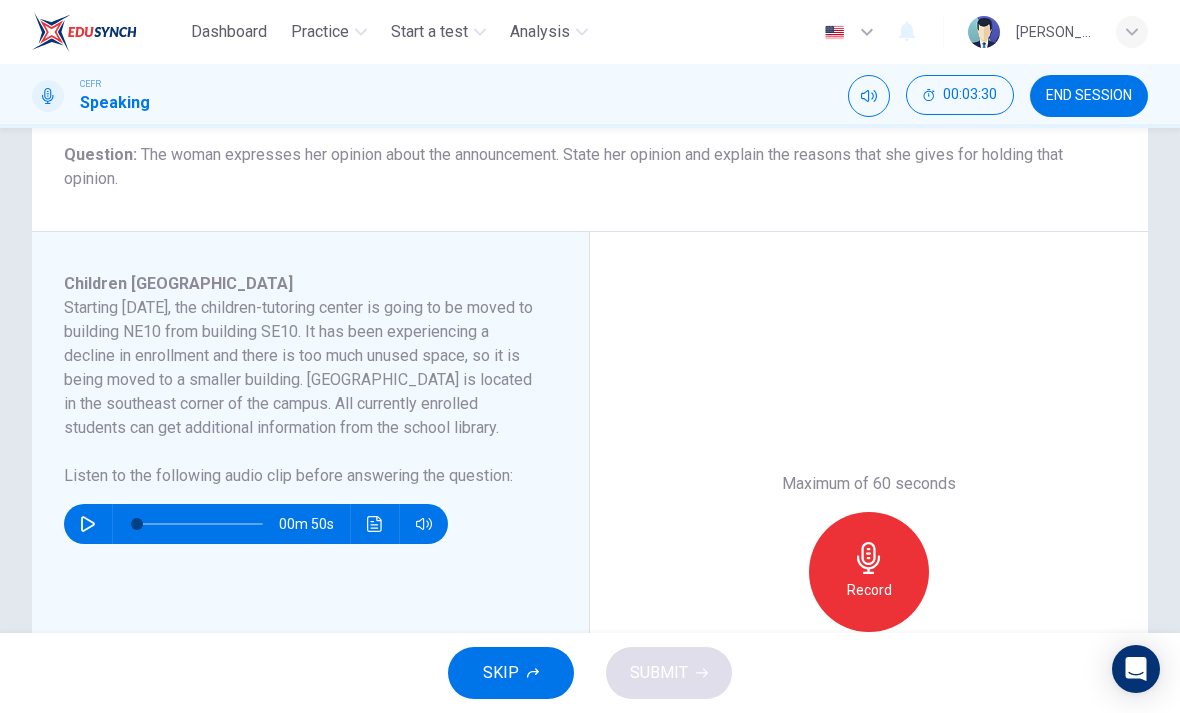 scroll, scrollTop: 247, scrollLeft: 0, axis: vertical 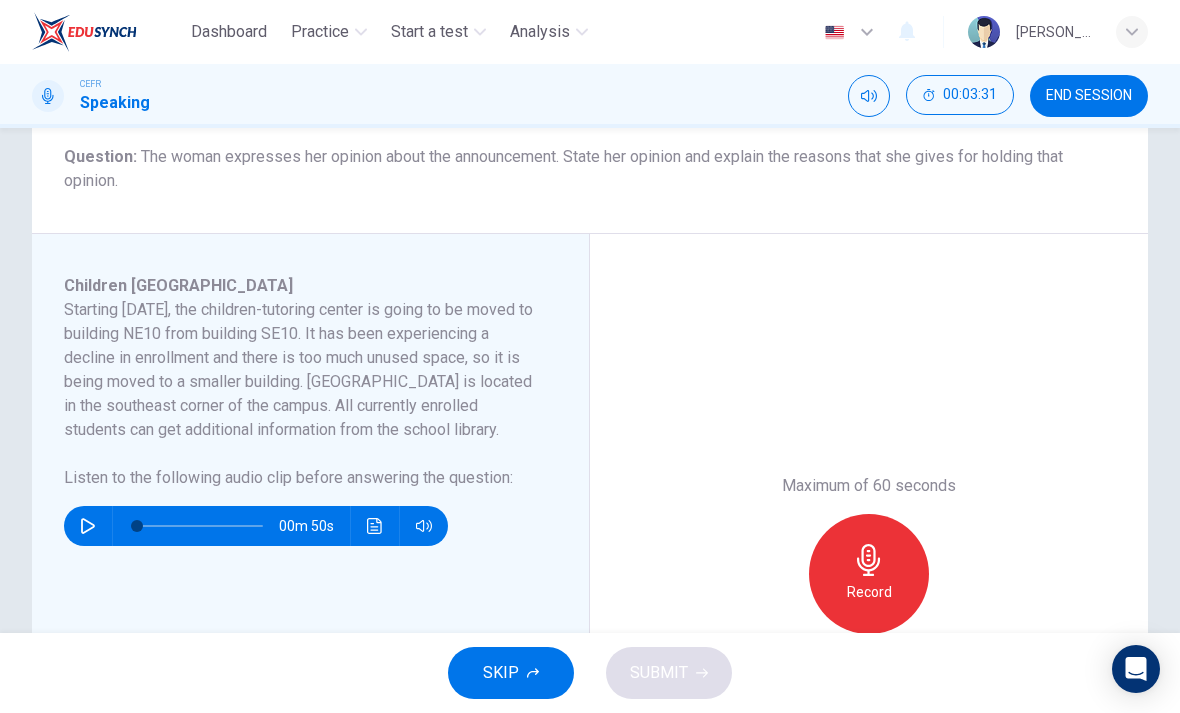 click 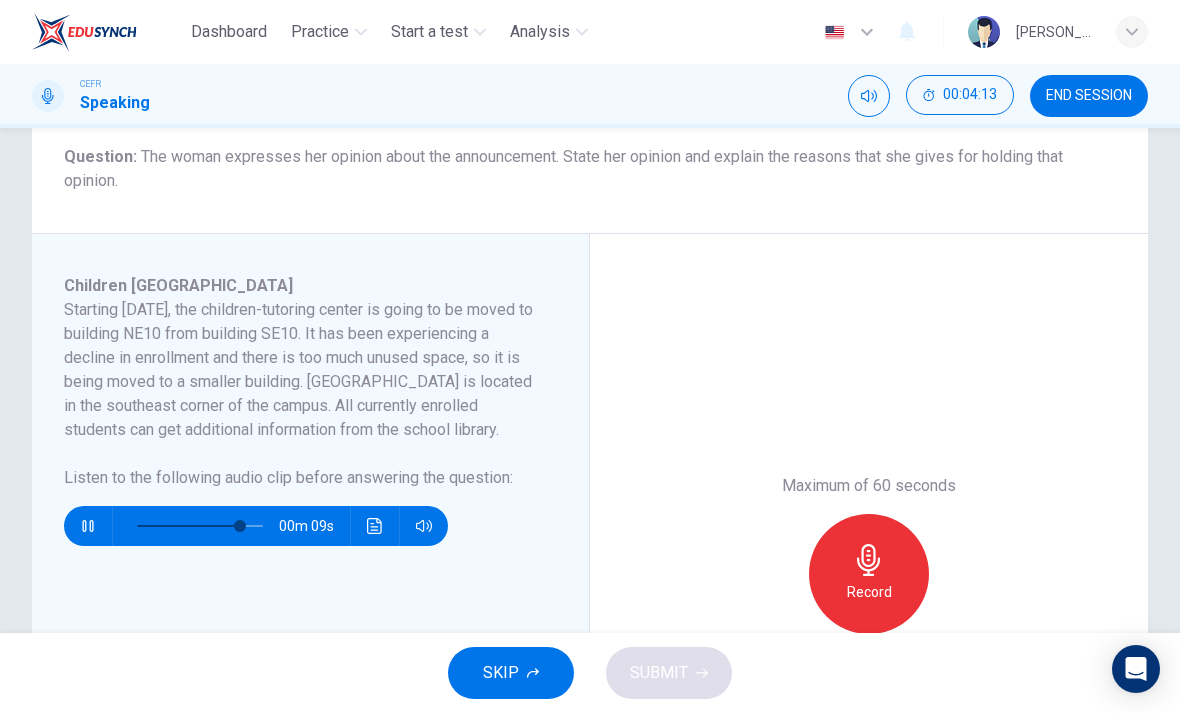 scroll, scrollTop: 247, scrollLeft: 0, axis: vertical 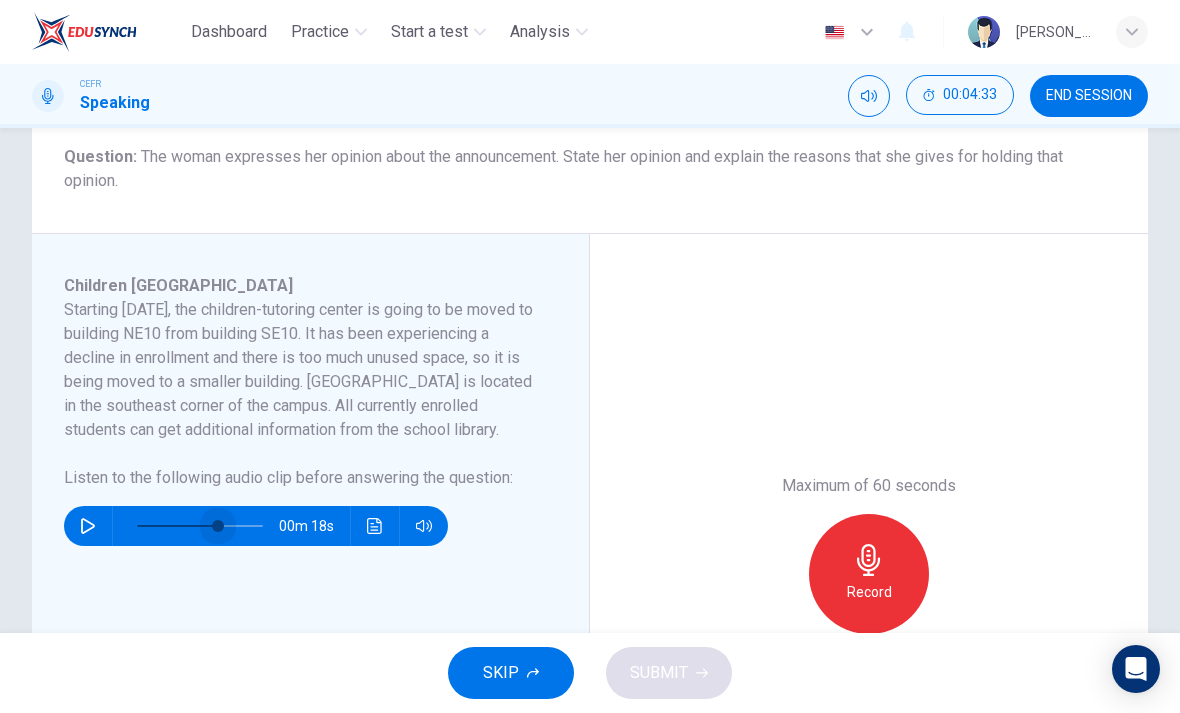 click at bounding box center [218, 526] 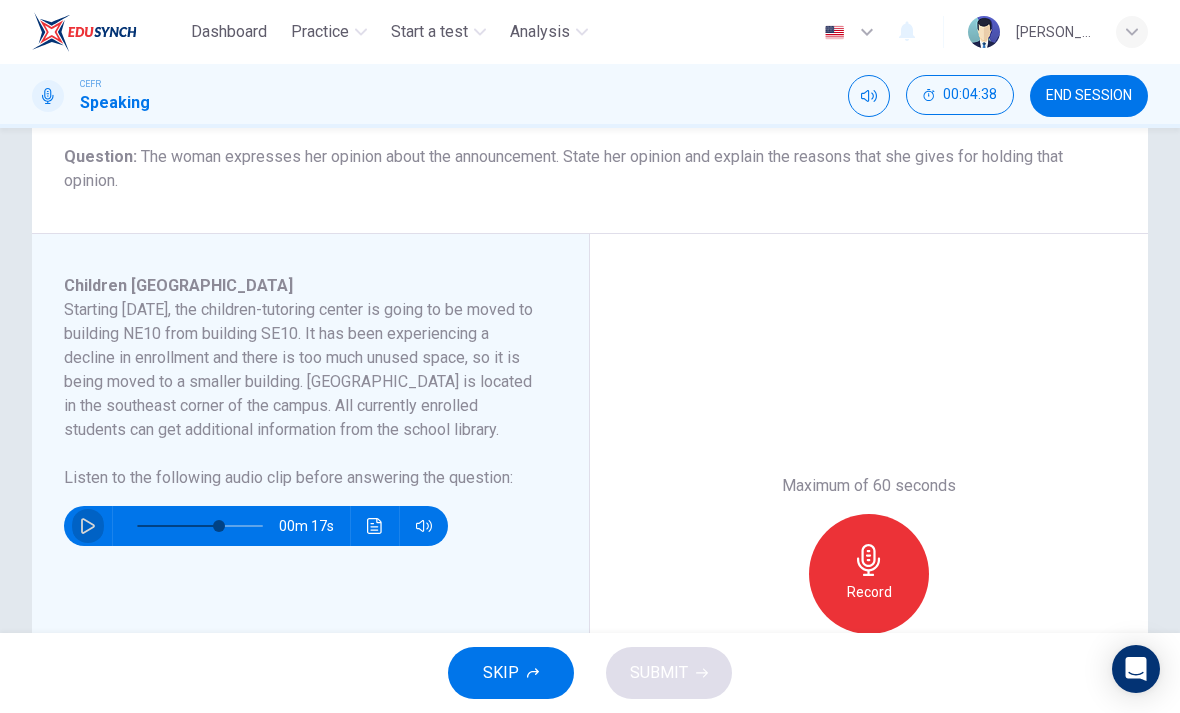 click 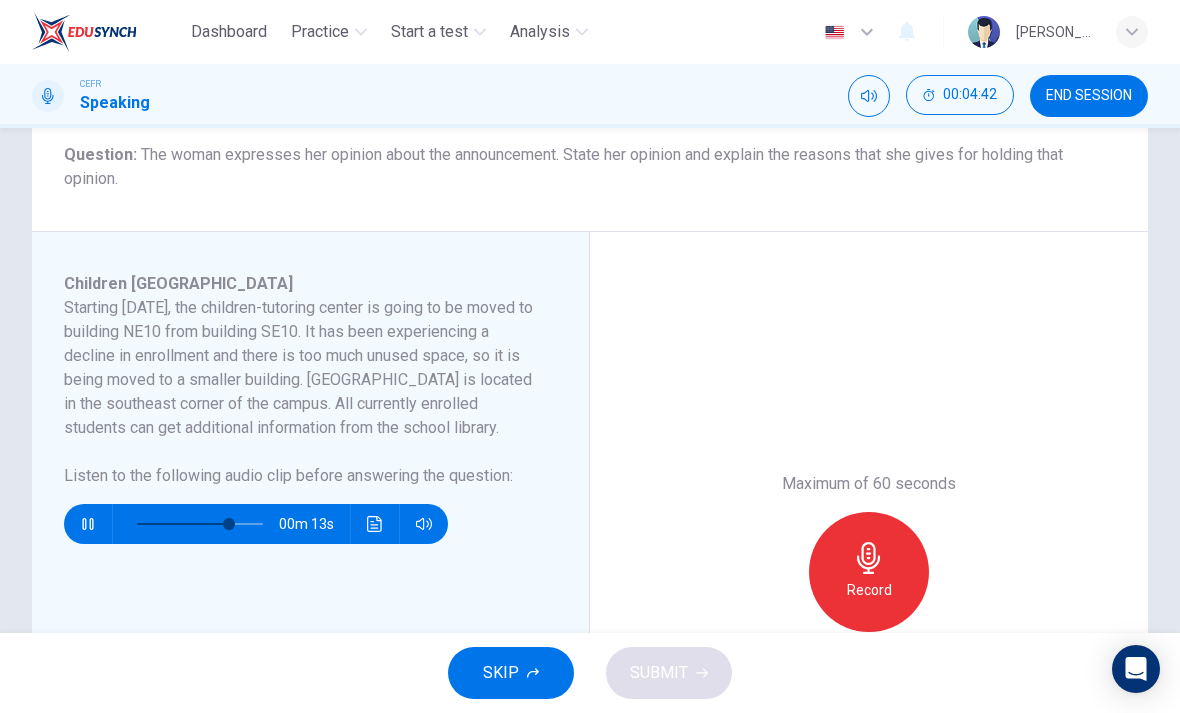 scroll, scrollTop: 255, scrollLeft: 0, axis: vertical 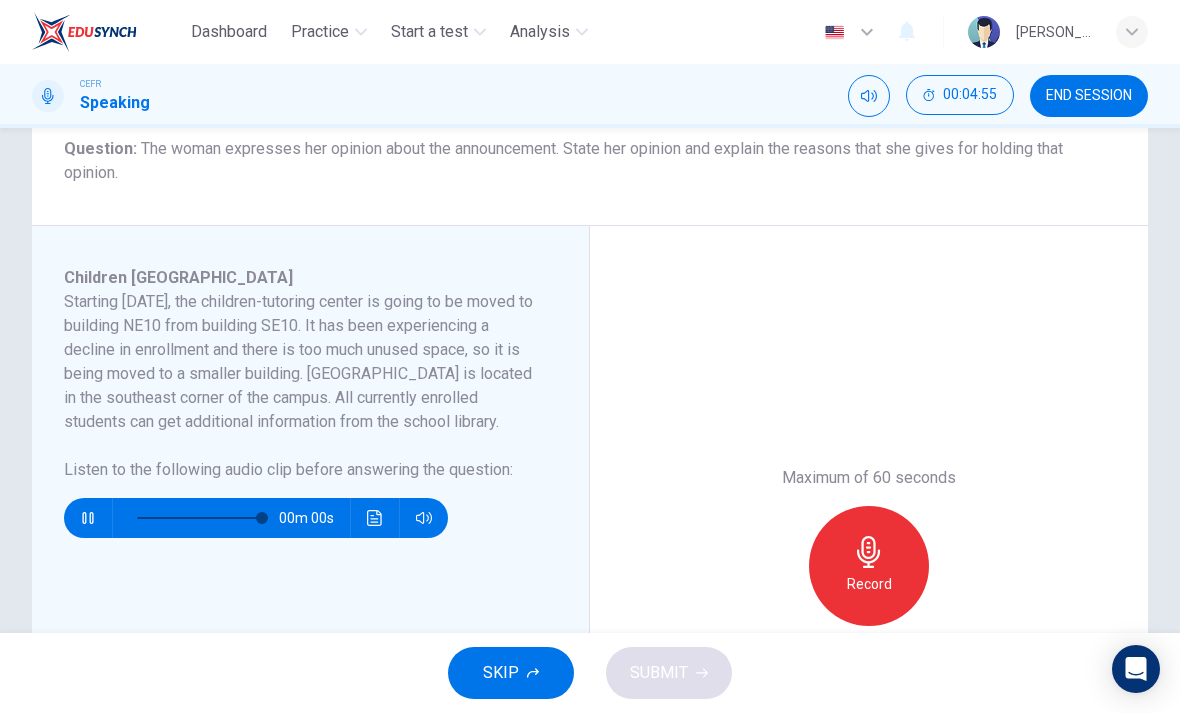 click on "Maximum of 60 seconds Record 0/60s" at bounding box center [869, 566] 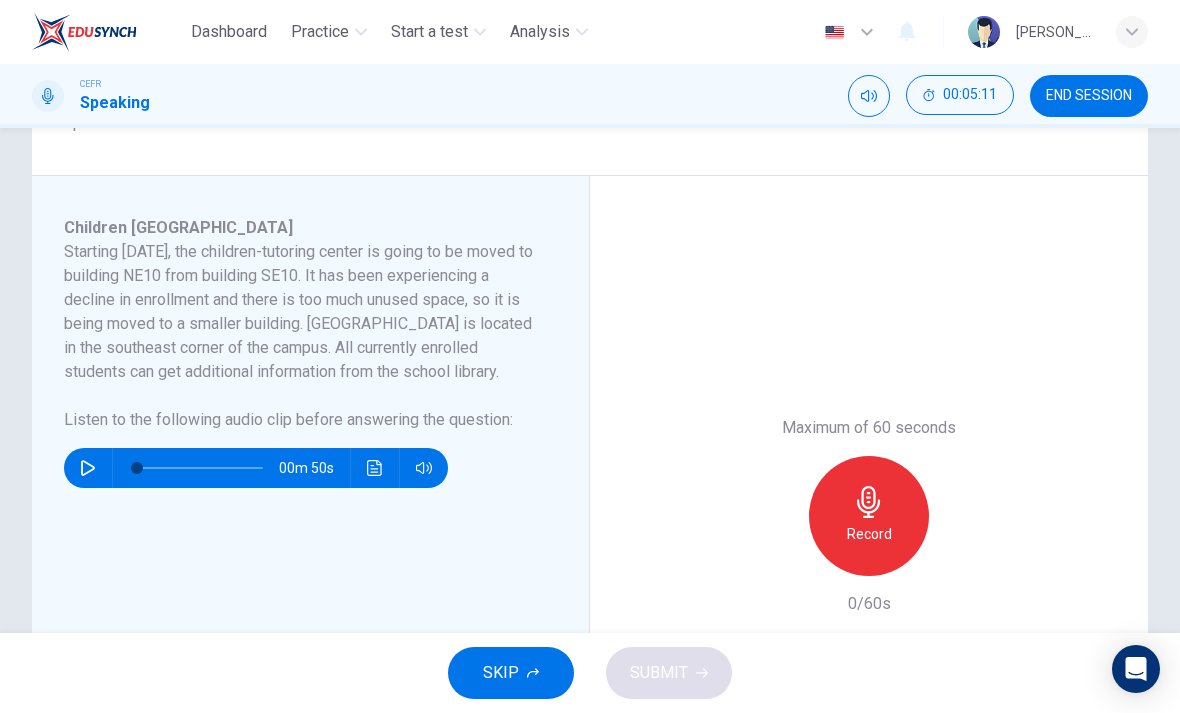 scroll, scrollTop: 308, scrollLeft: 0, axis: vertical 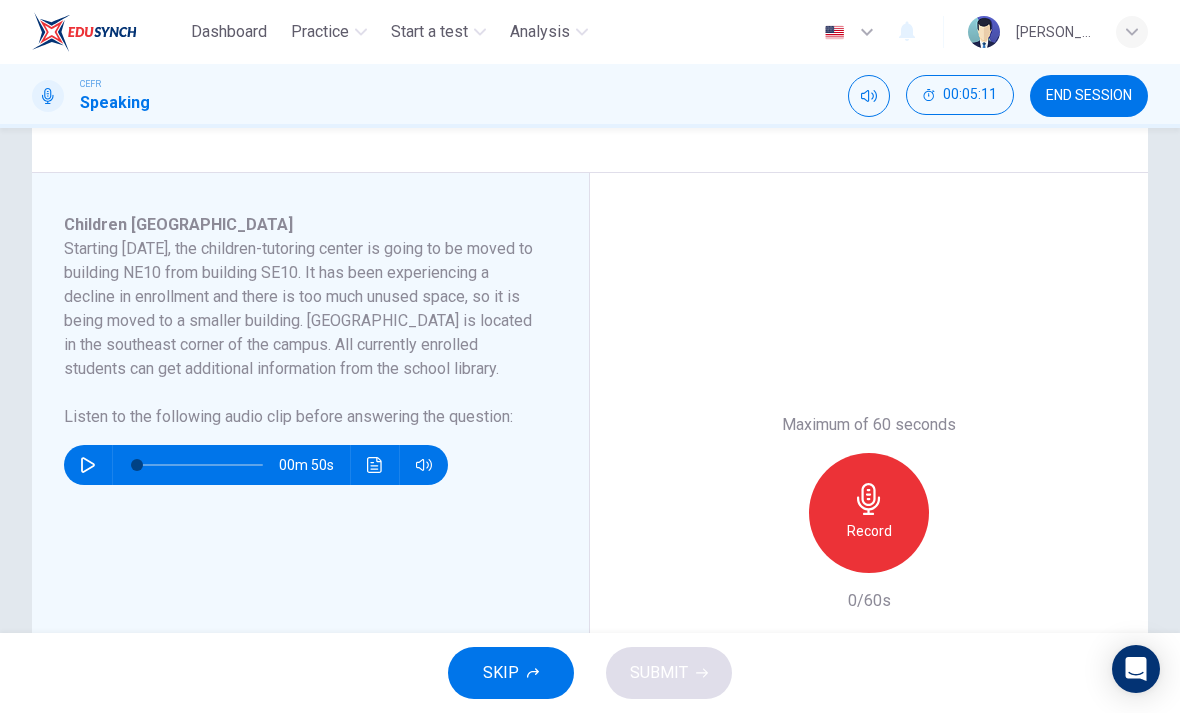 click at bounding box center (88, 465) 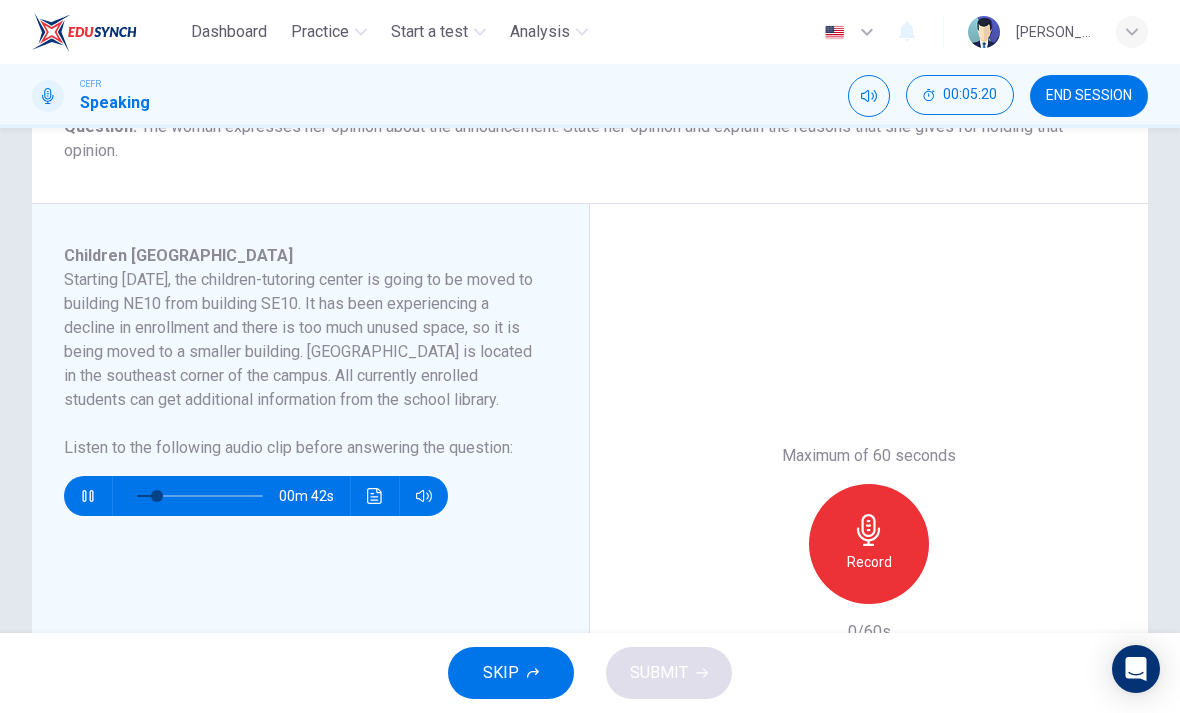 scroll, scrollTop: 306, scrollLeft: 0, axis: vertical 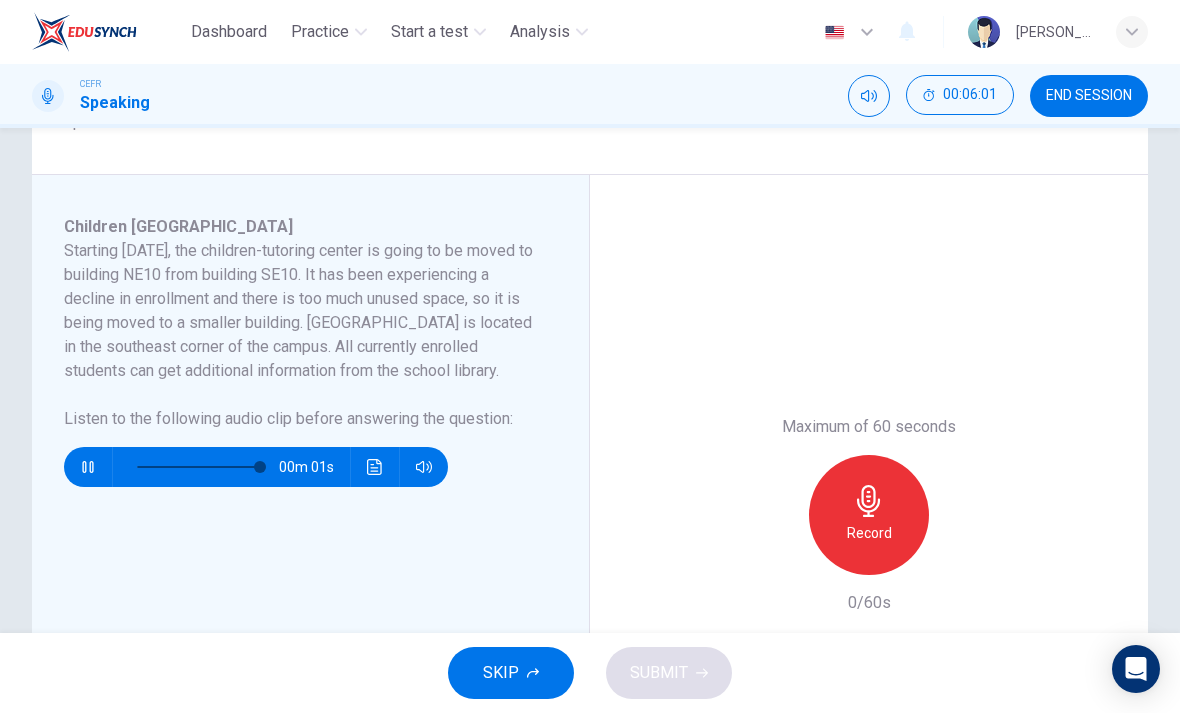 type on "0" 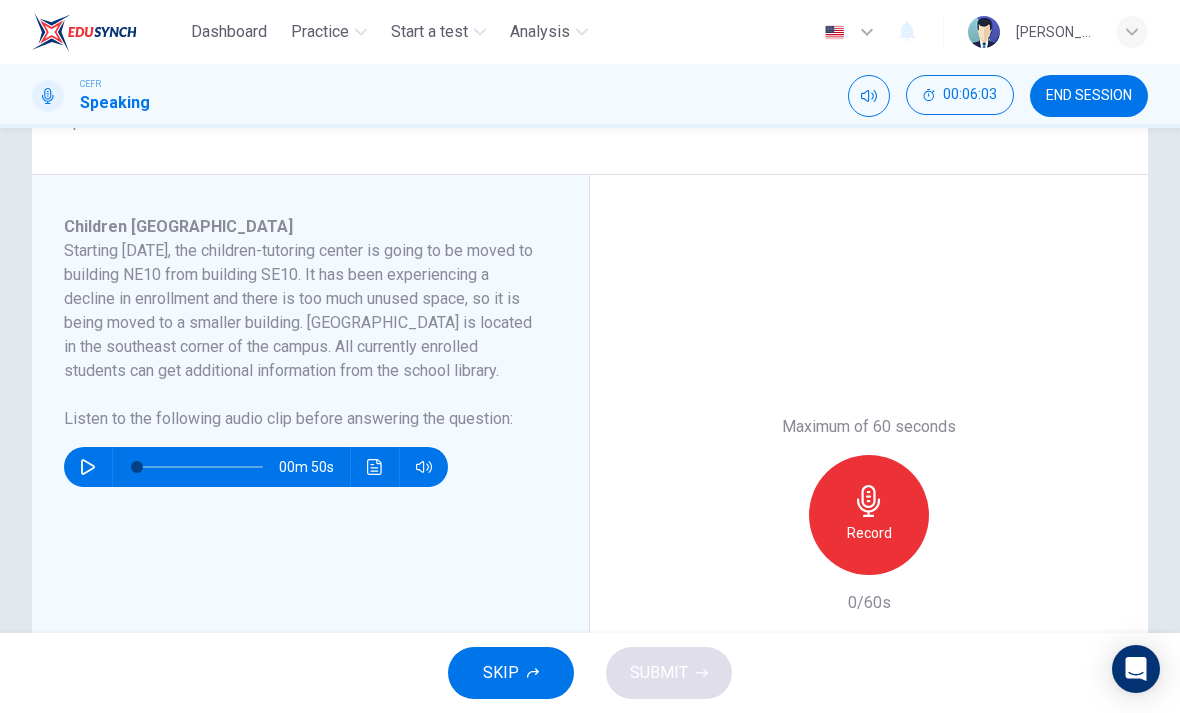 click on "Record" at bounding box center [869, 515] 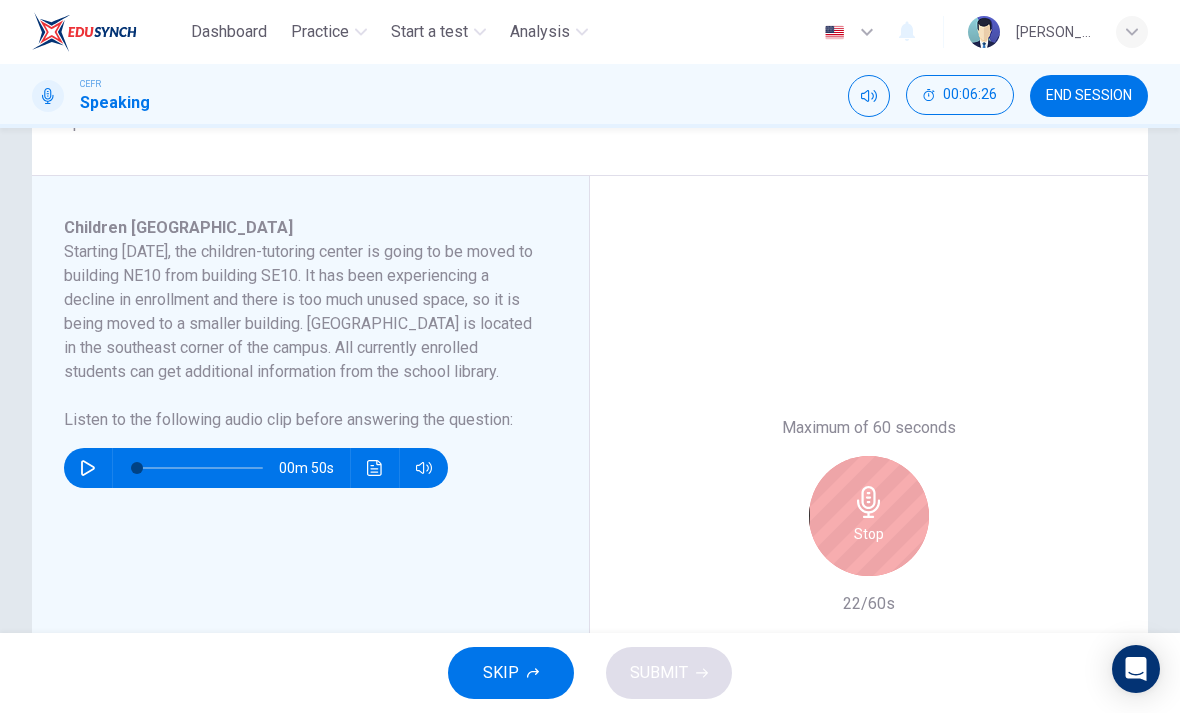 scroll, scrollTop: 309, scrollLeft: 0, axis: vertical 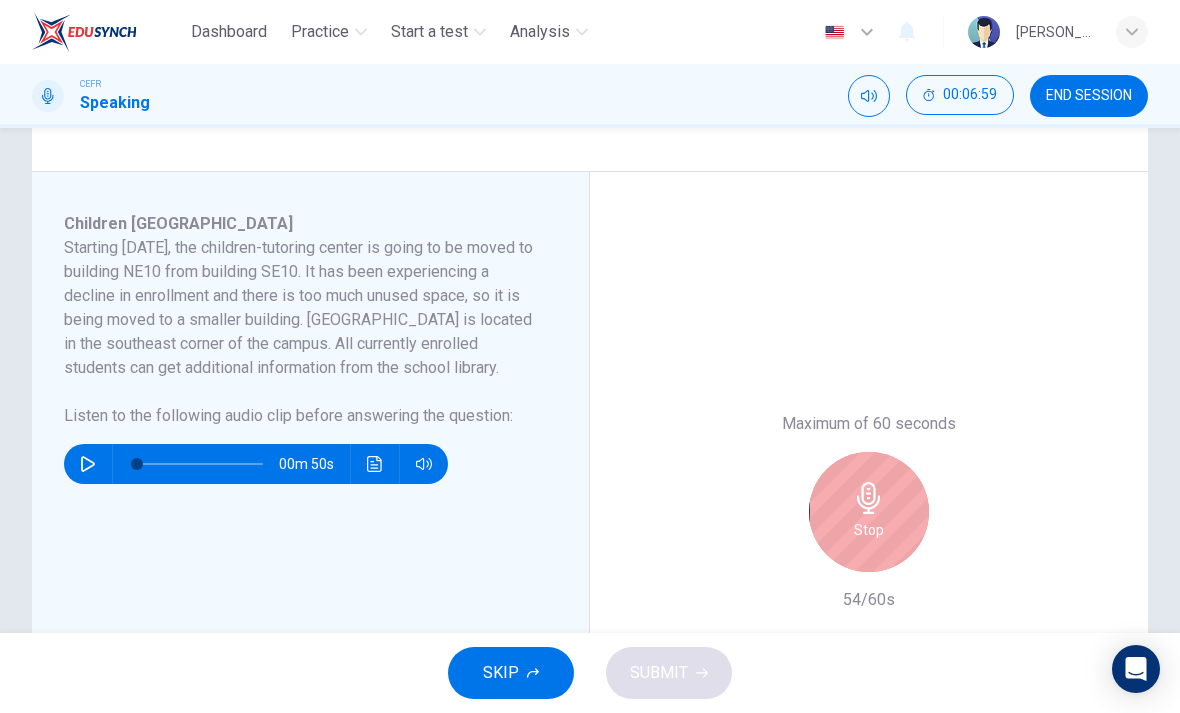 click 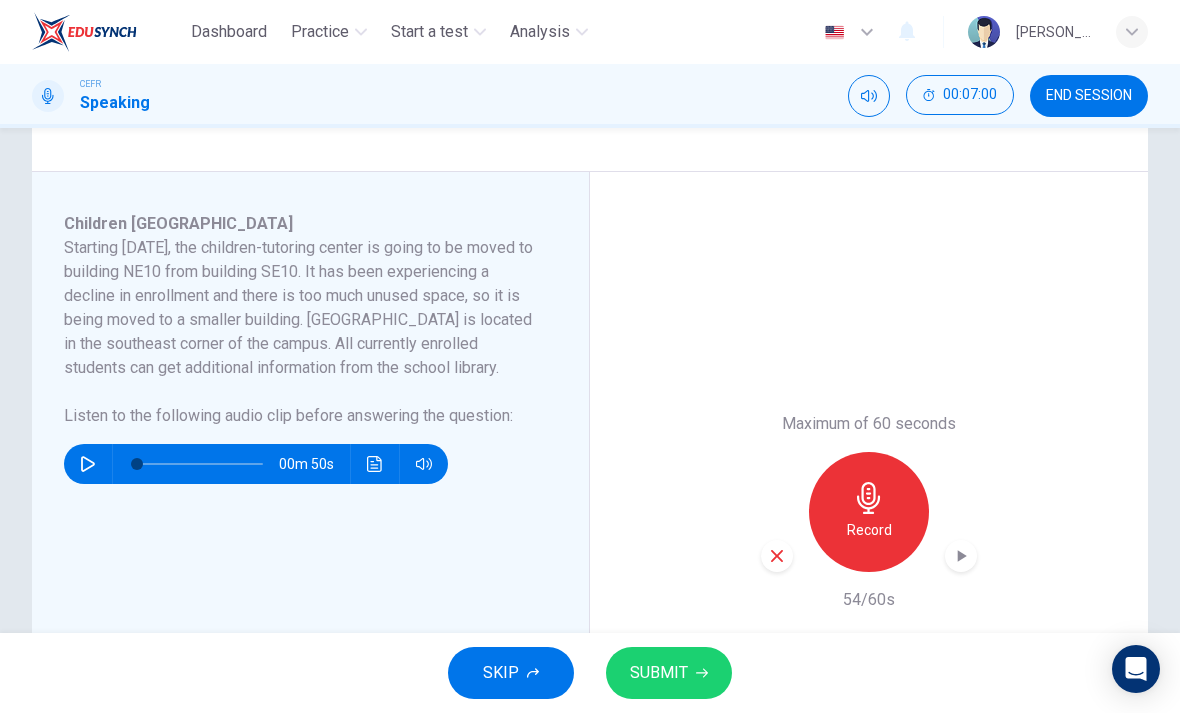 click on "SUBMIT" at bounding box center (659, 673) 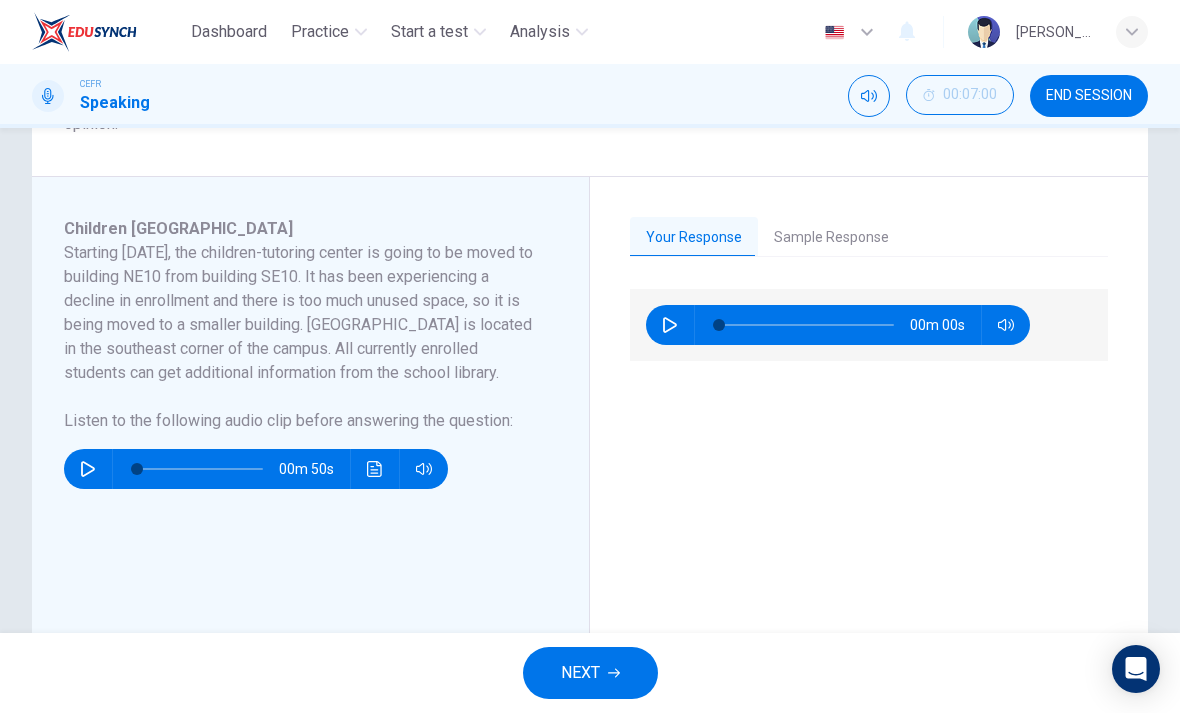 scroll, scrollTop: 334, scrollLeft: 0, axis: vertical 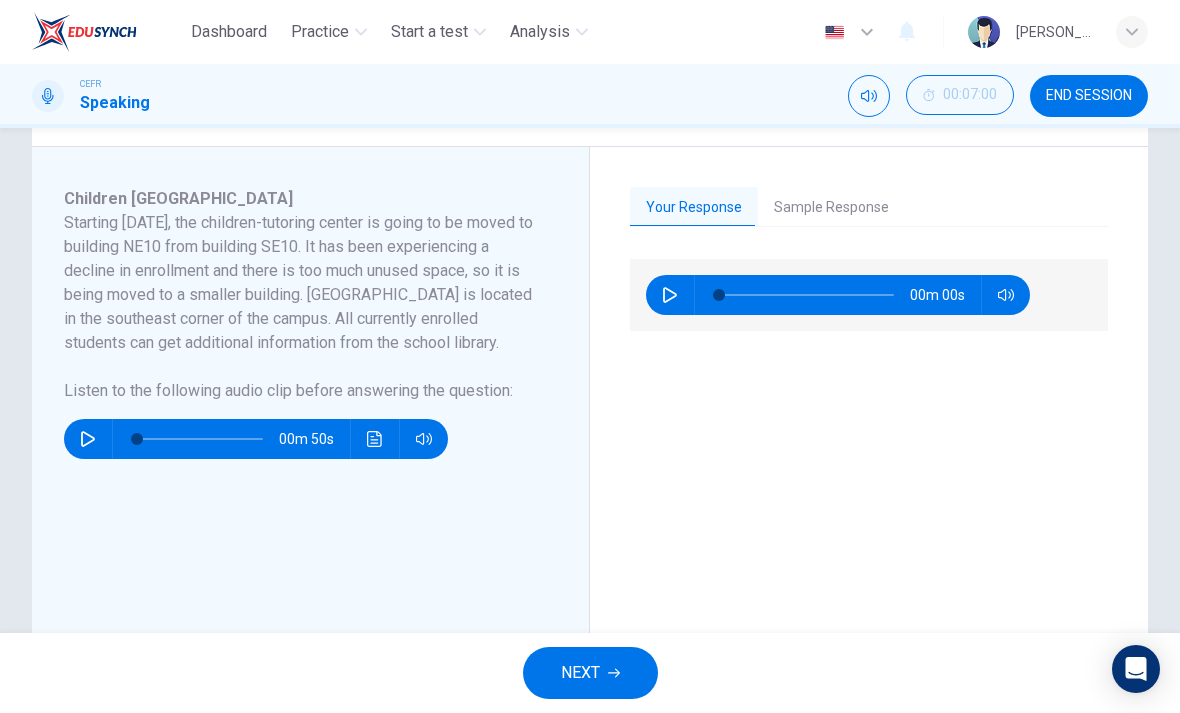 click on "Sample Response" at bounding box center [831, 208] 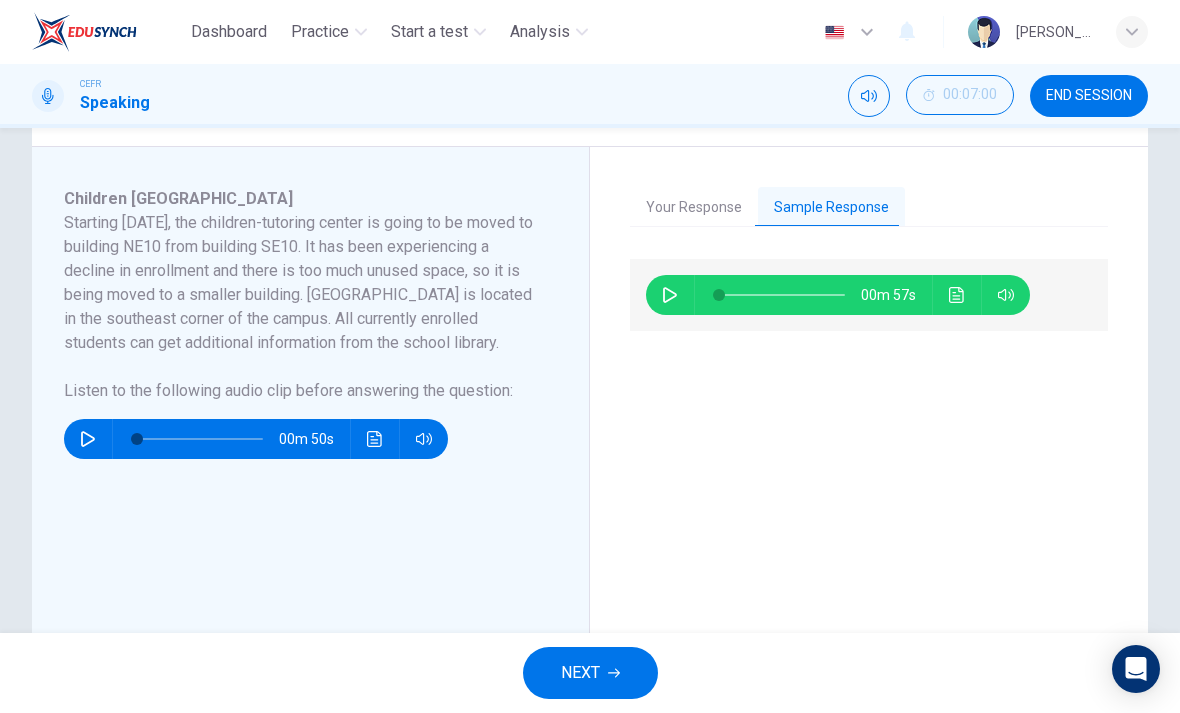 click 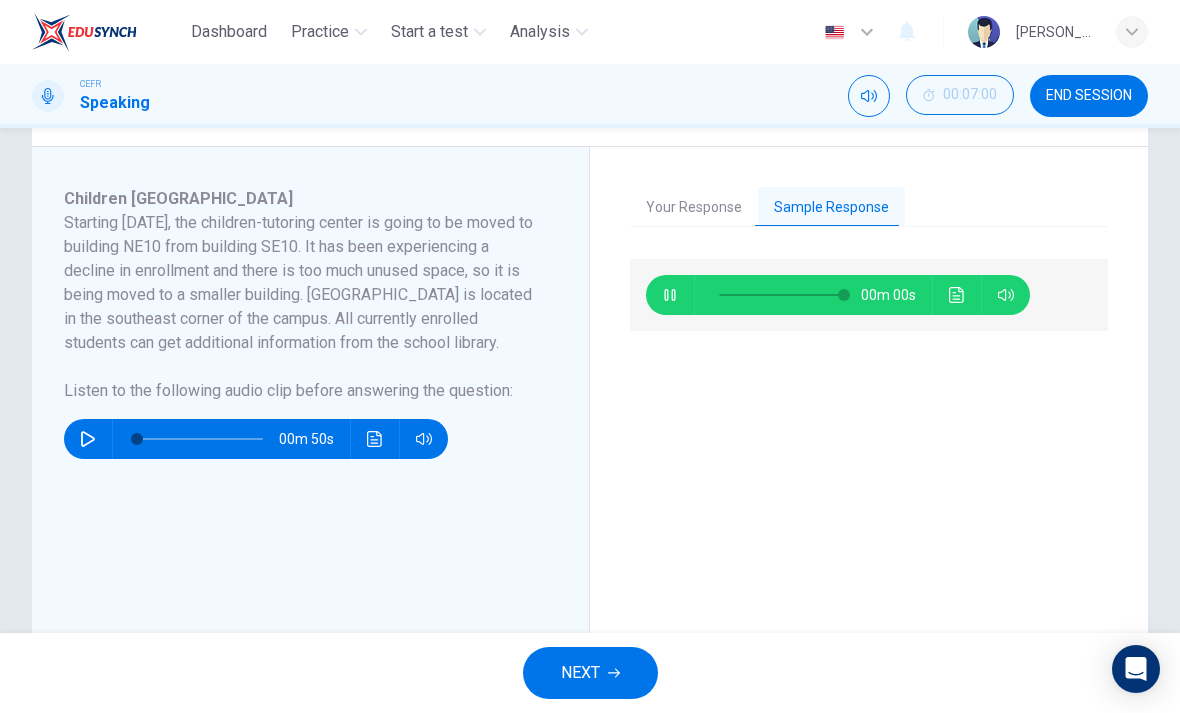 type on "0" 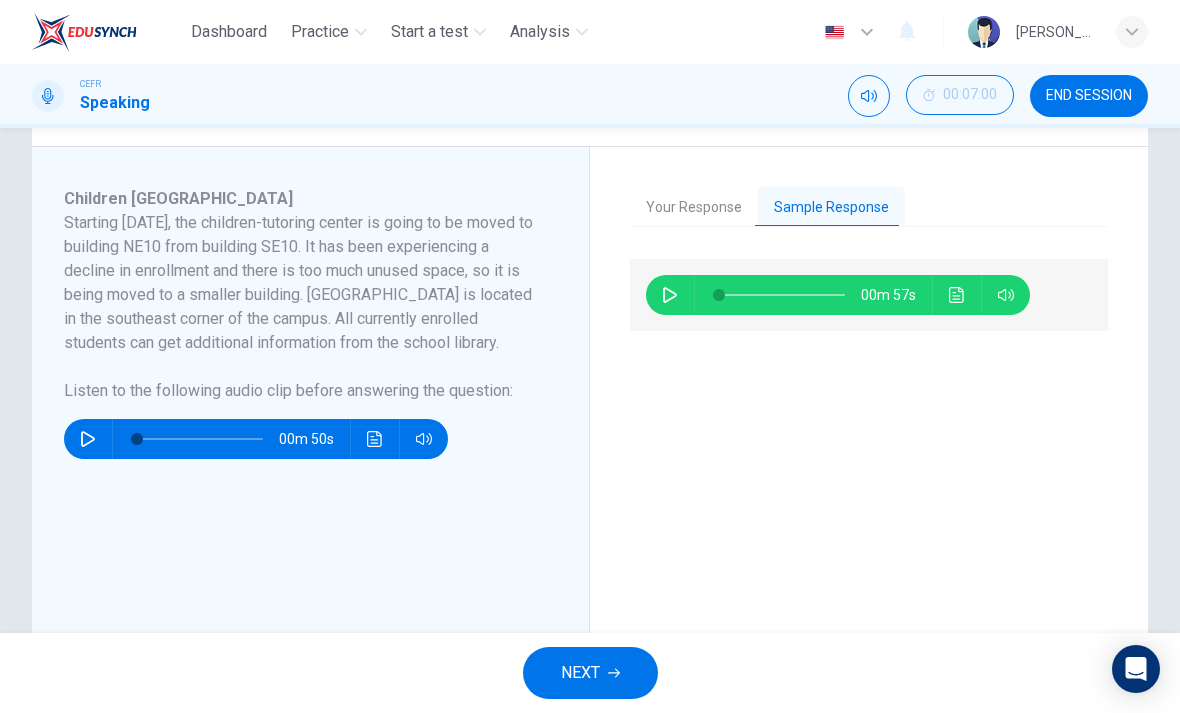 click on "END SESSION" at bounding box center (1089, 96) 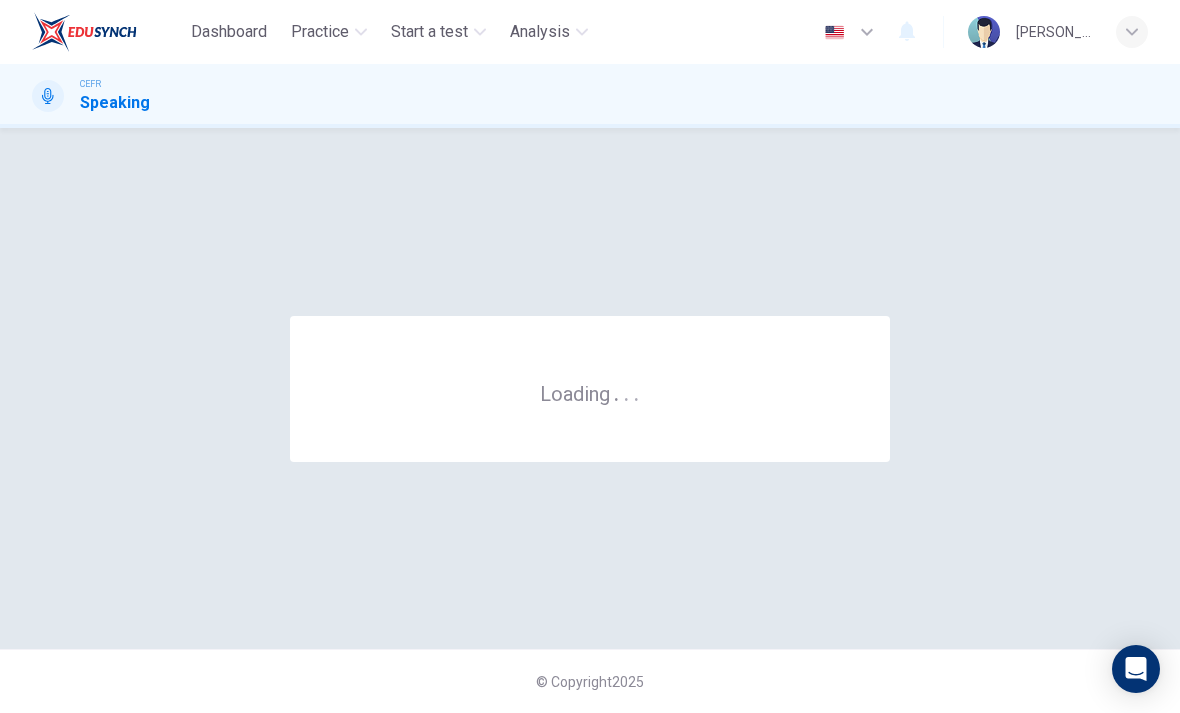scroll, scrollTop: 0, scrollLeft: 0, axis: both 